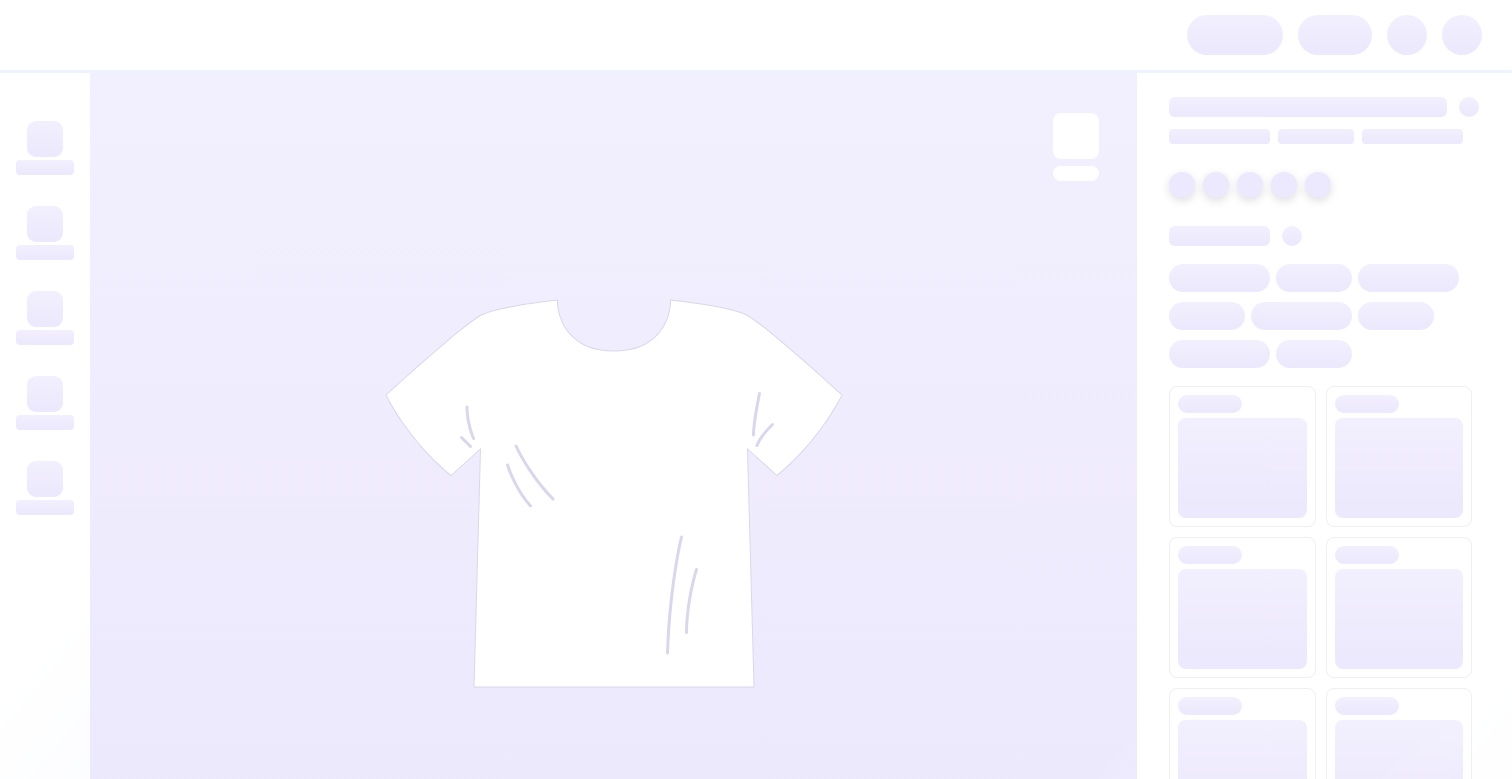 scroll, scrollTop: 0, scrollLeft: 0, axis: both 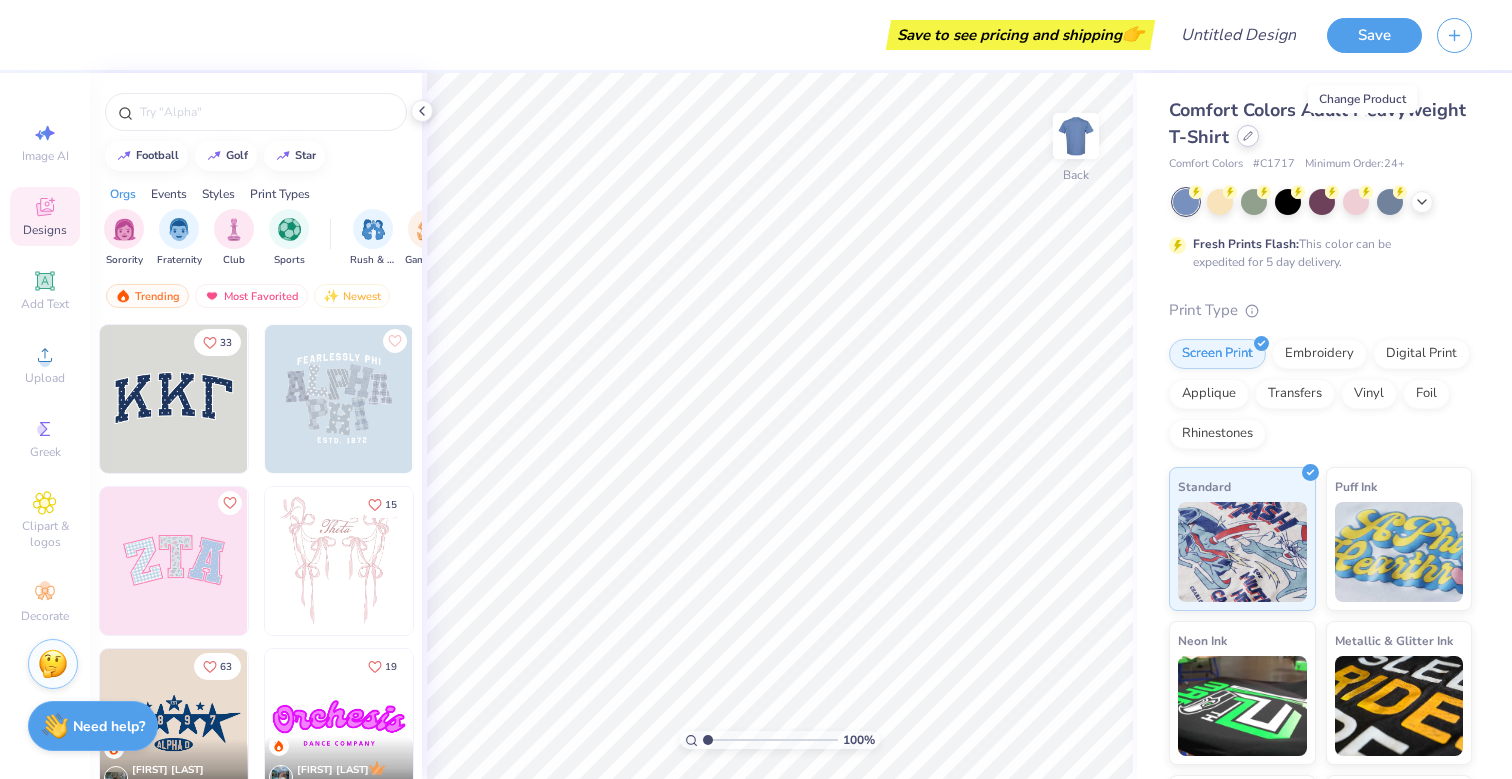 click at bounding box center [1248, 136] 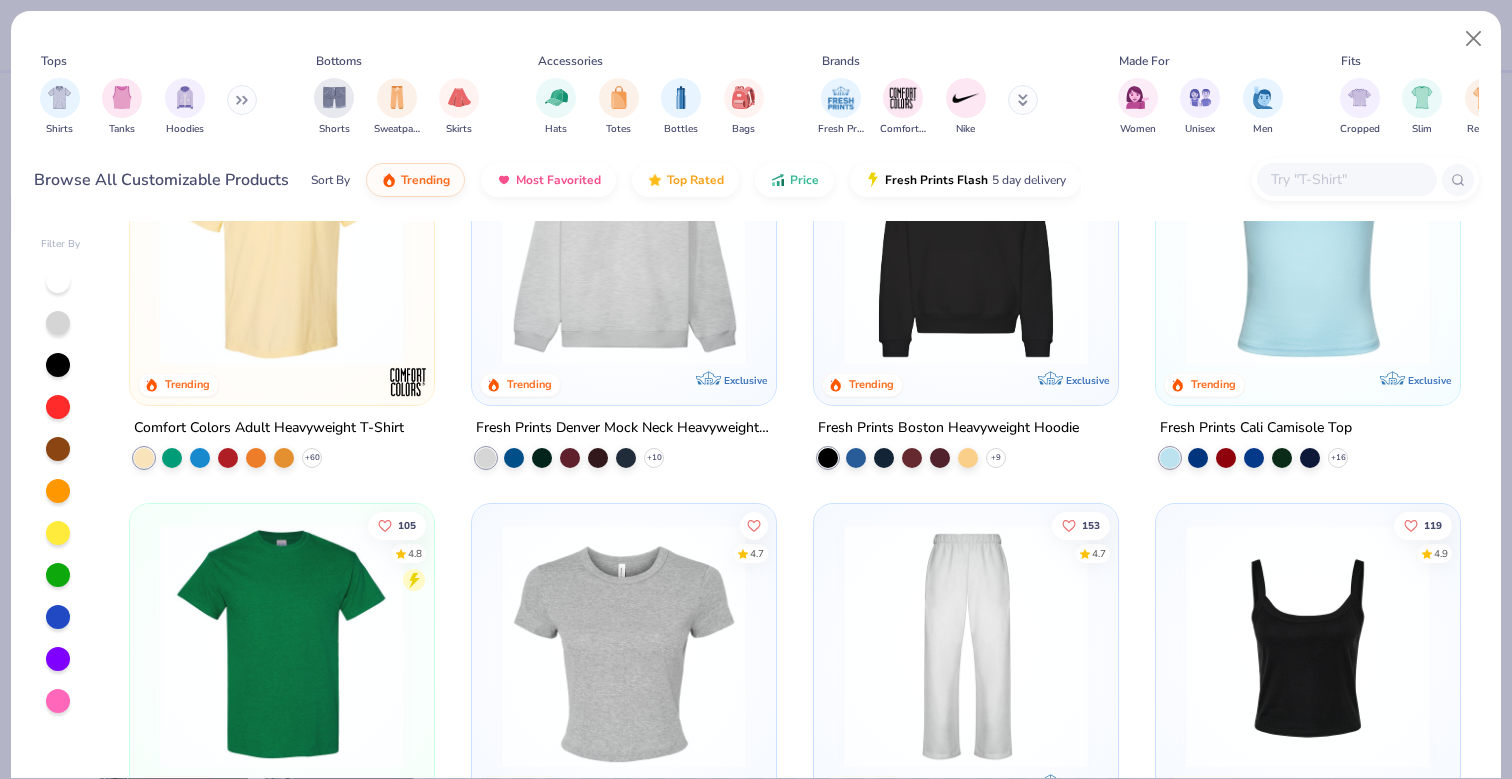 scroll, scrollTop: 0, scrollLeft: 0, axis: both 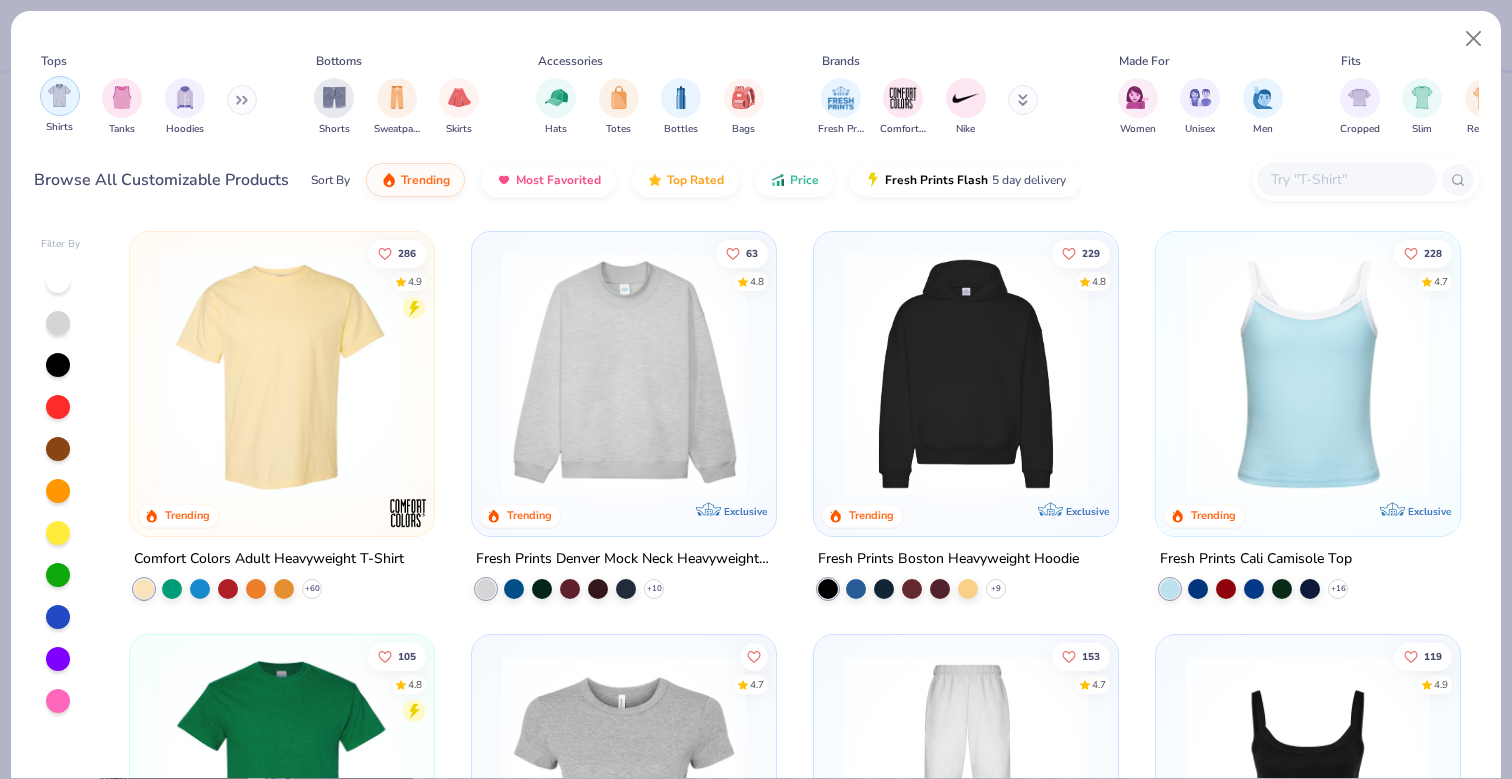 click at bounding box center [60, 96] 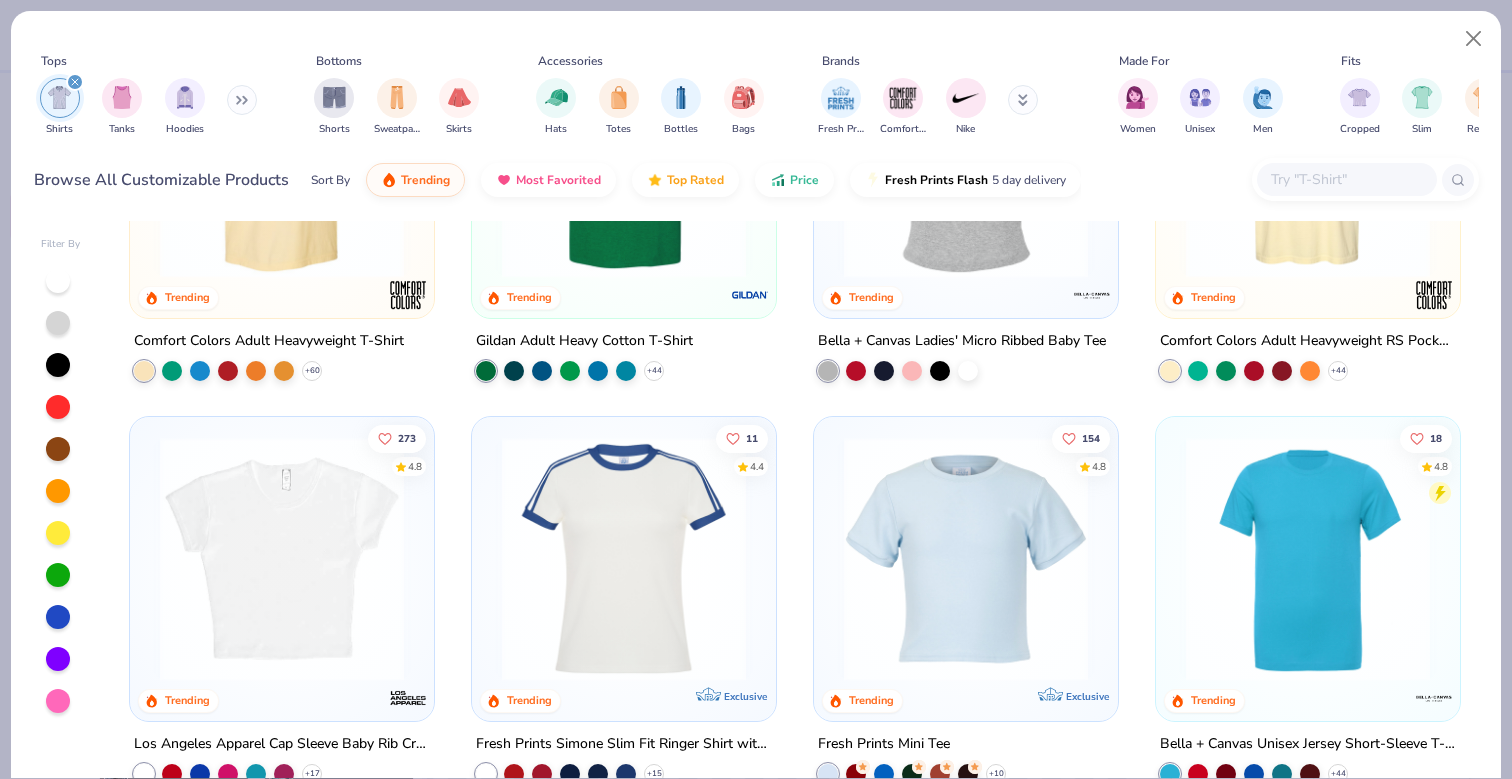 scroll, scrollTop: 0, scrollLeft: 0, axis: both 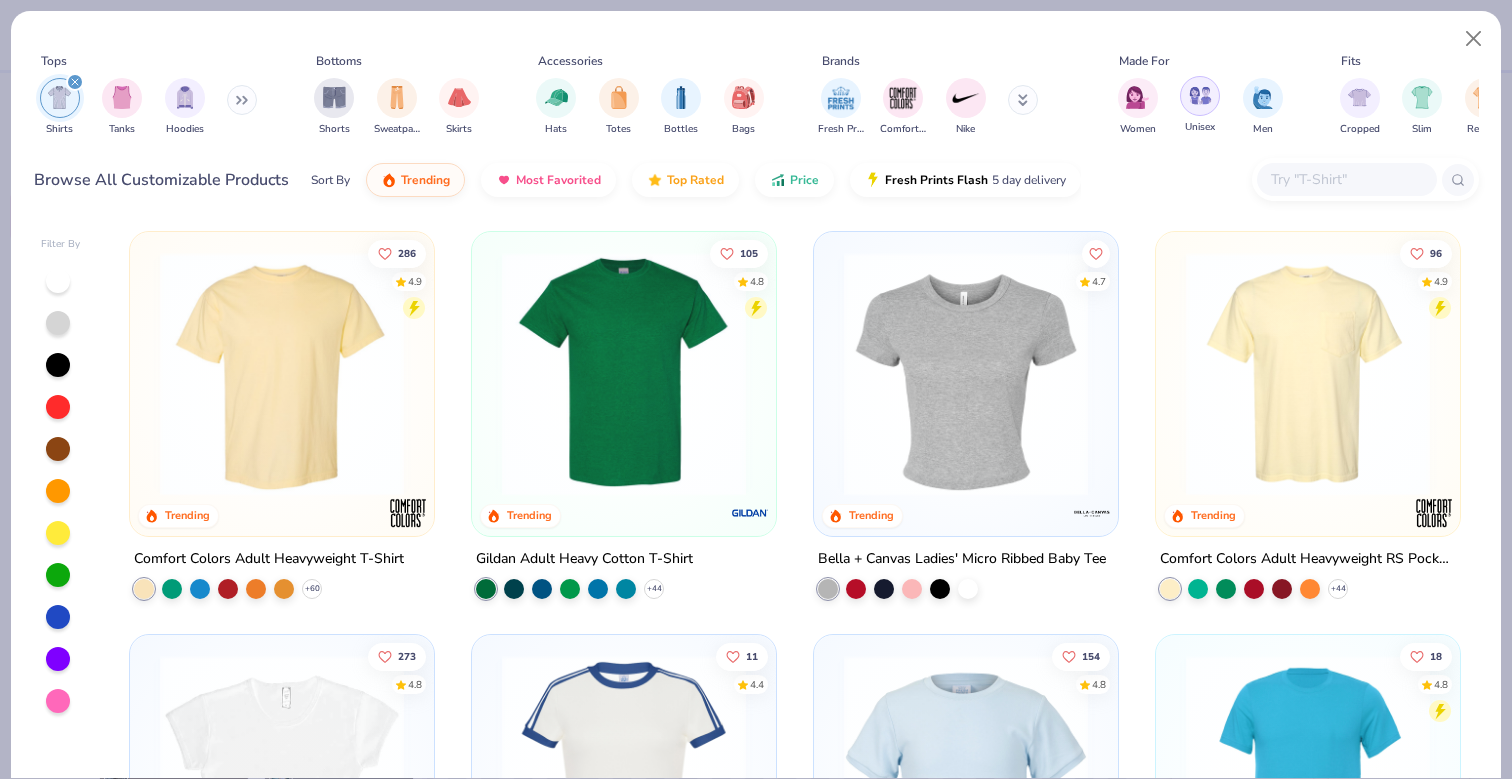 click at bounding box center (1200, 95) 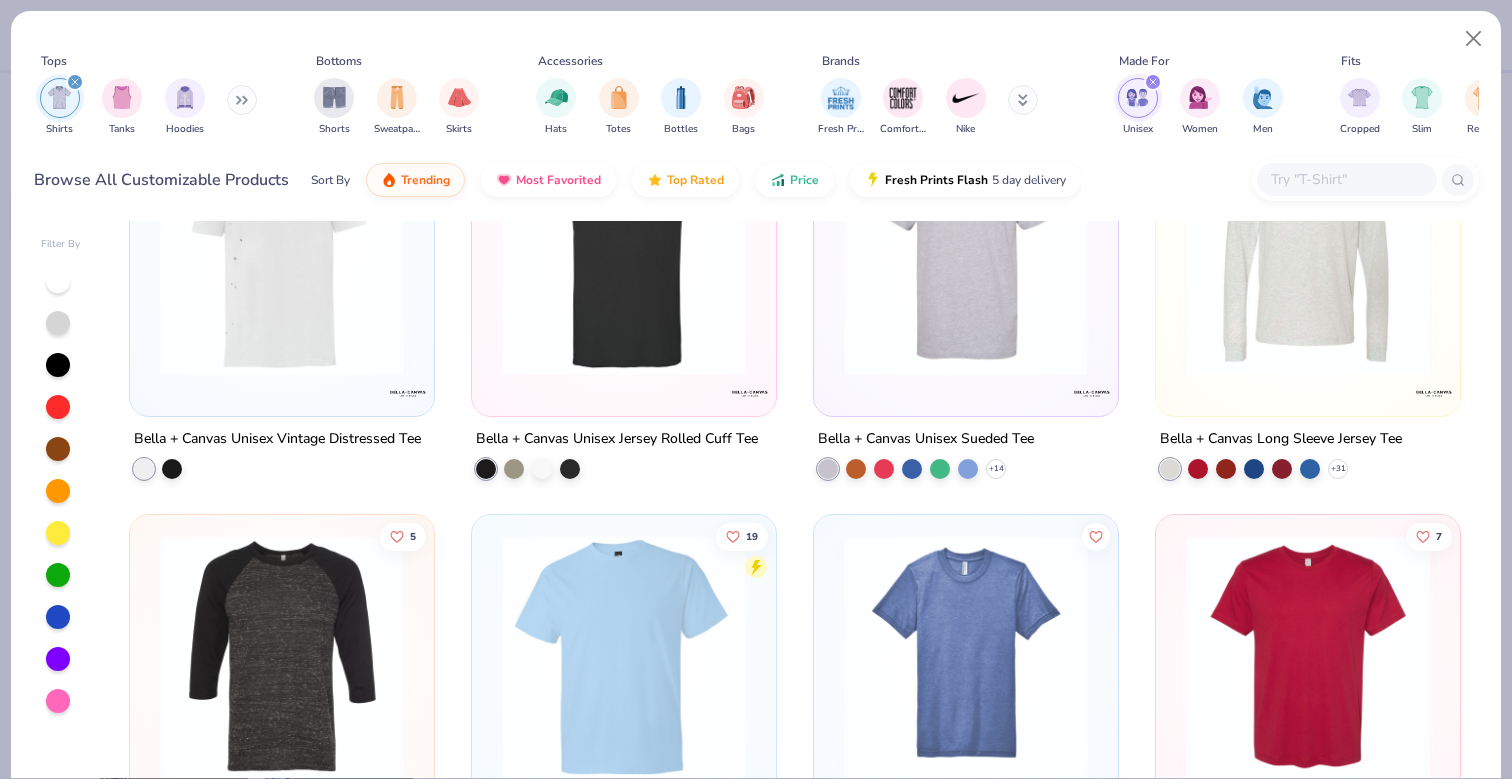 scroll, scrollTop: 9198, scrollLeft: 0, axis: vertical 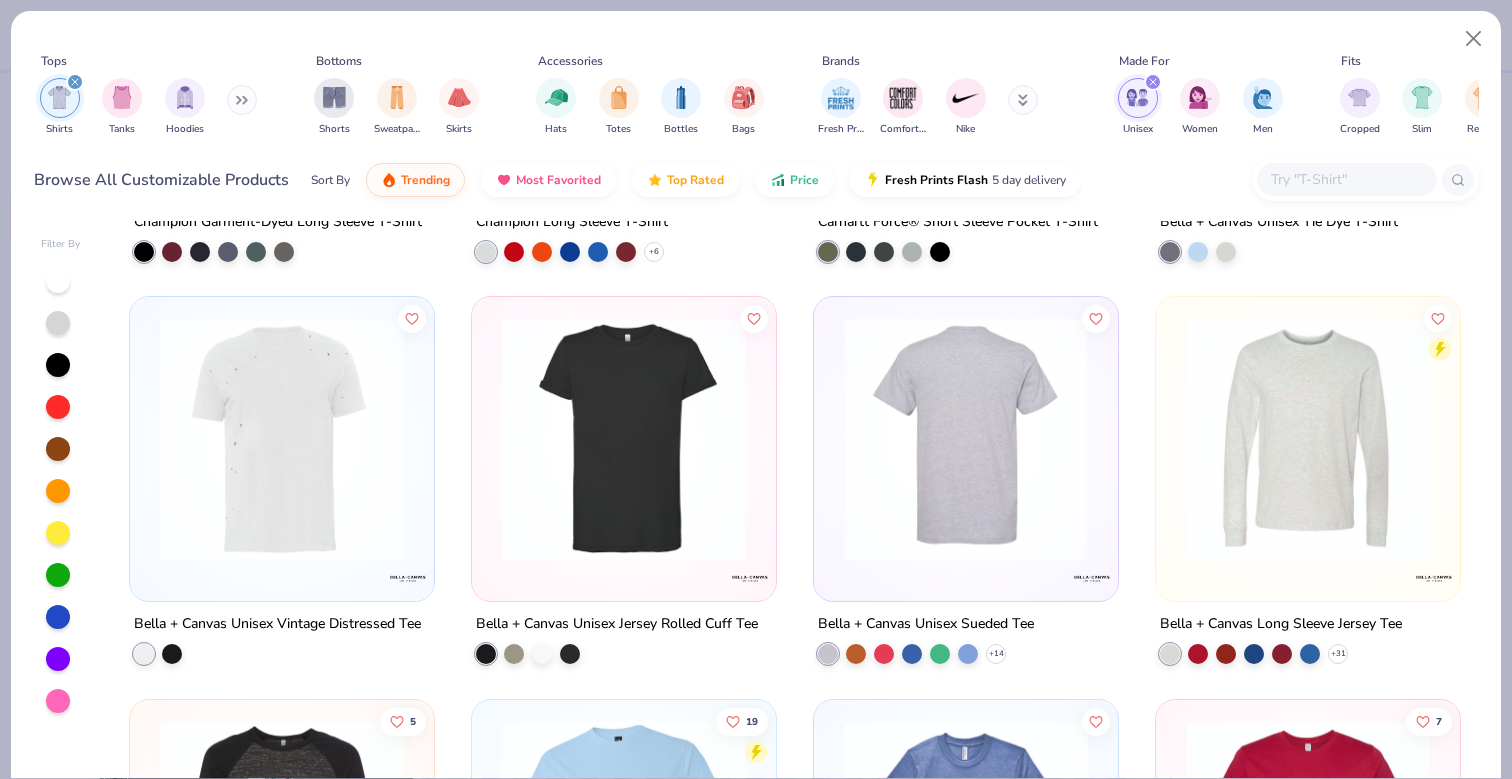click at bounding box center (702, 439) 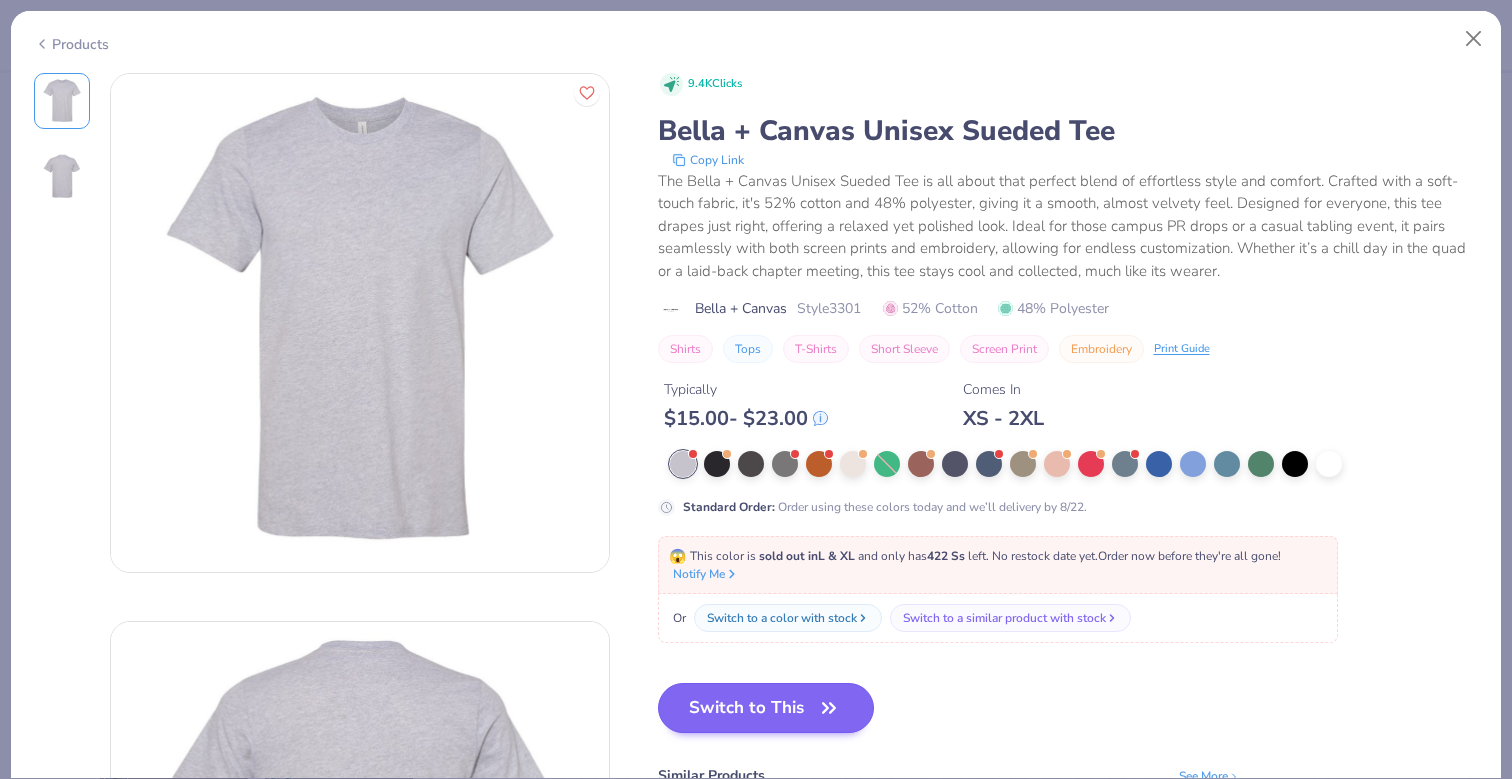 click on "Switch to This" at bounding box center [766, 708] 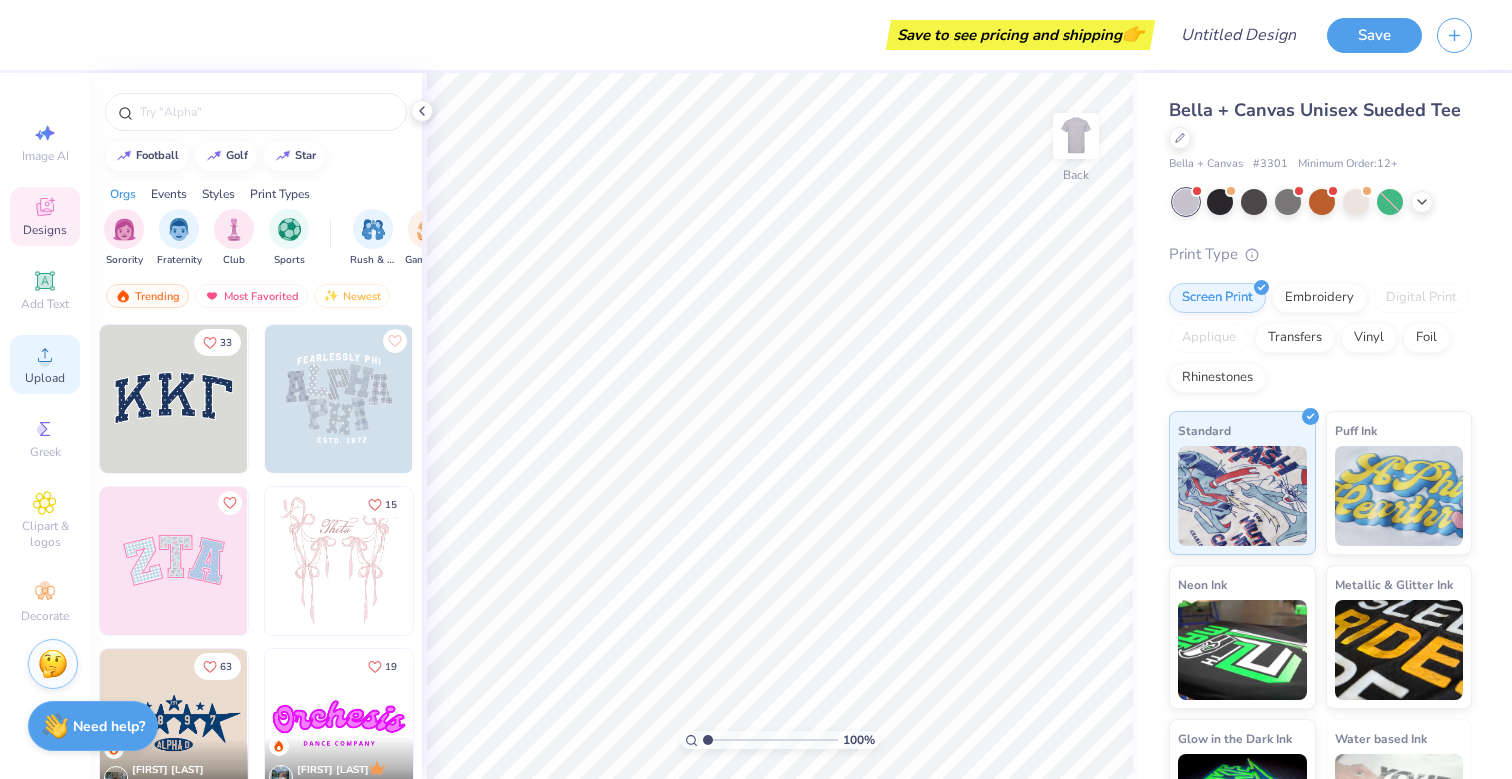 click 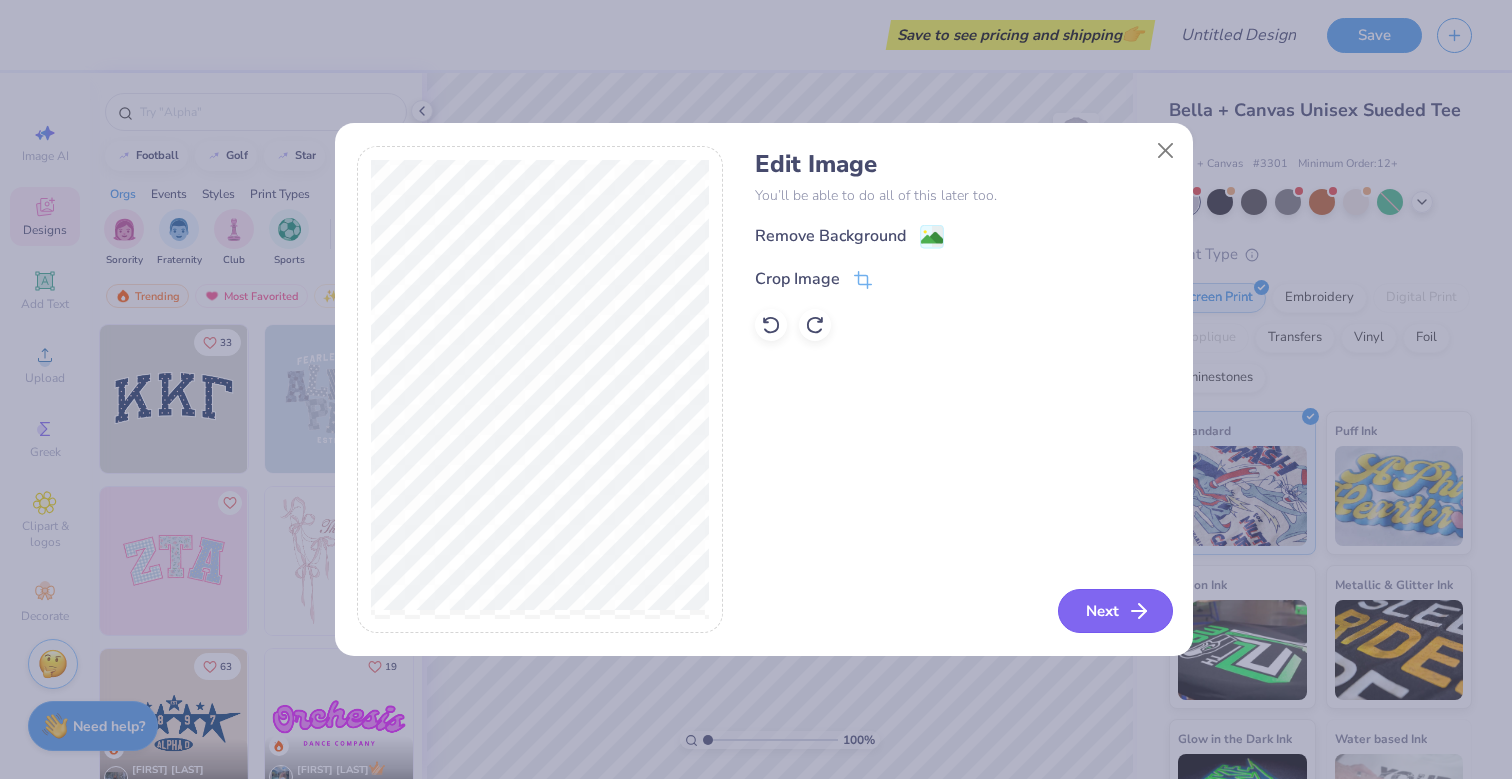 click on "Next" at bounding box center [1115, 611] 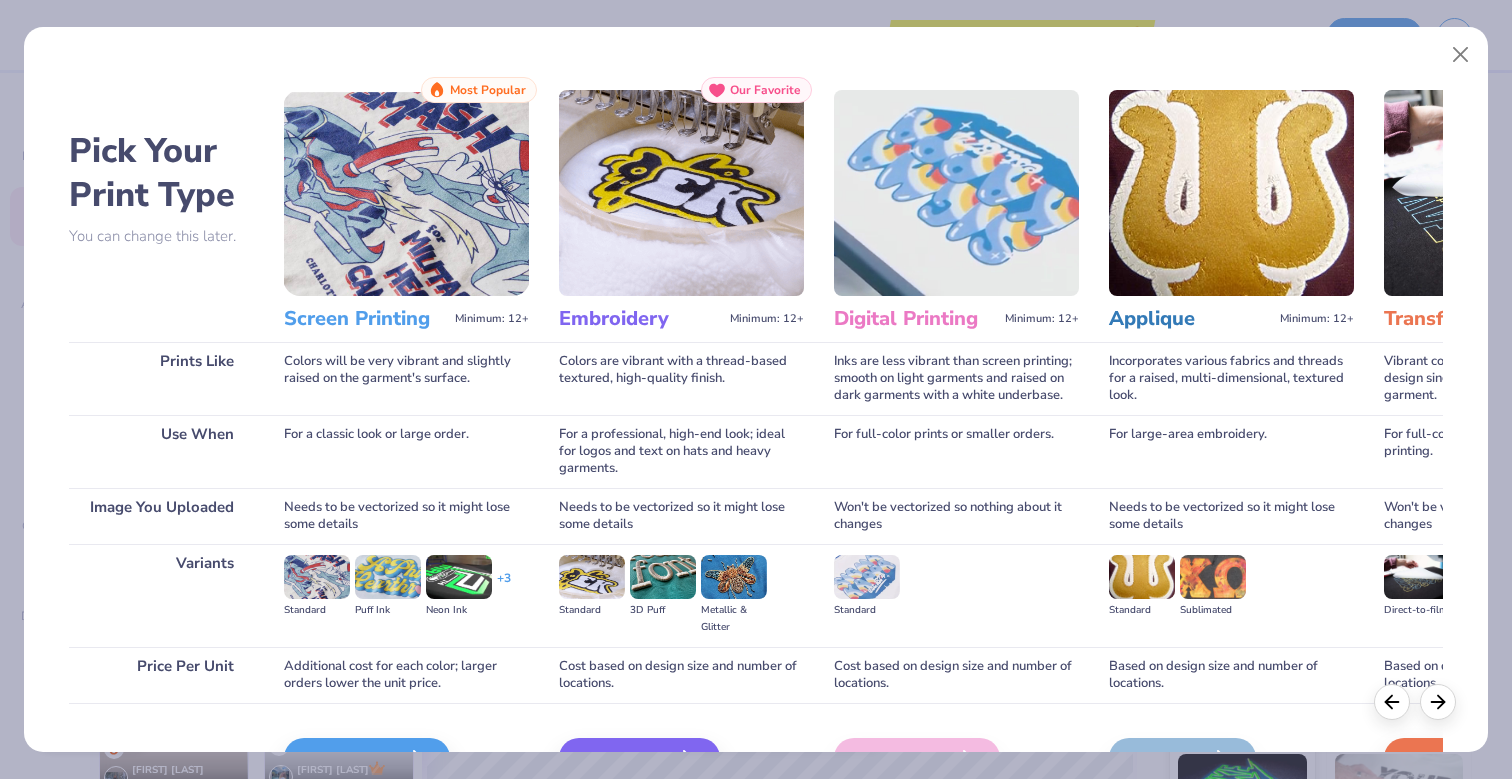 click at bounding box center [406, 193] 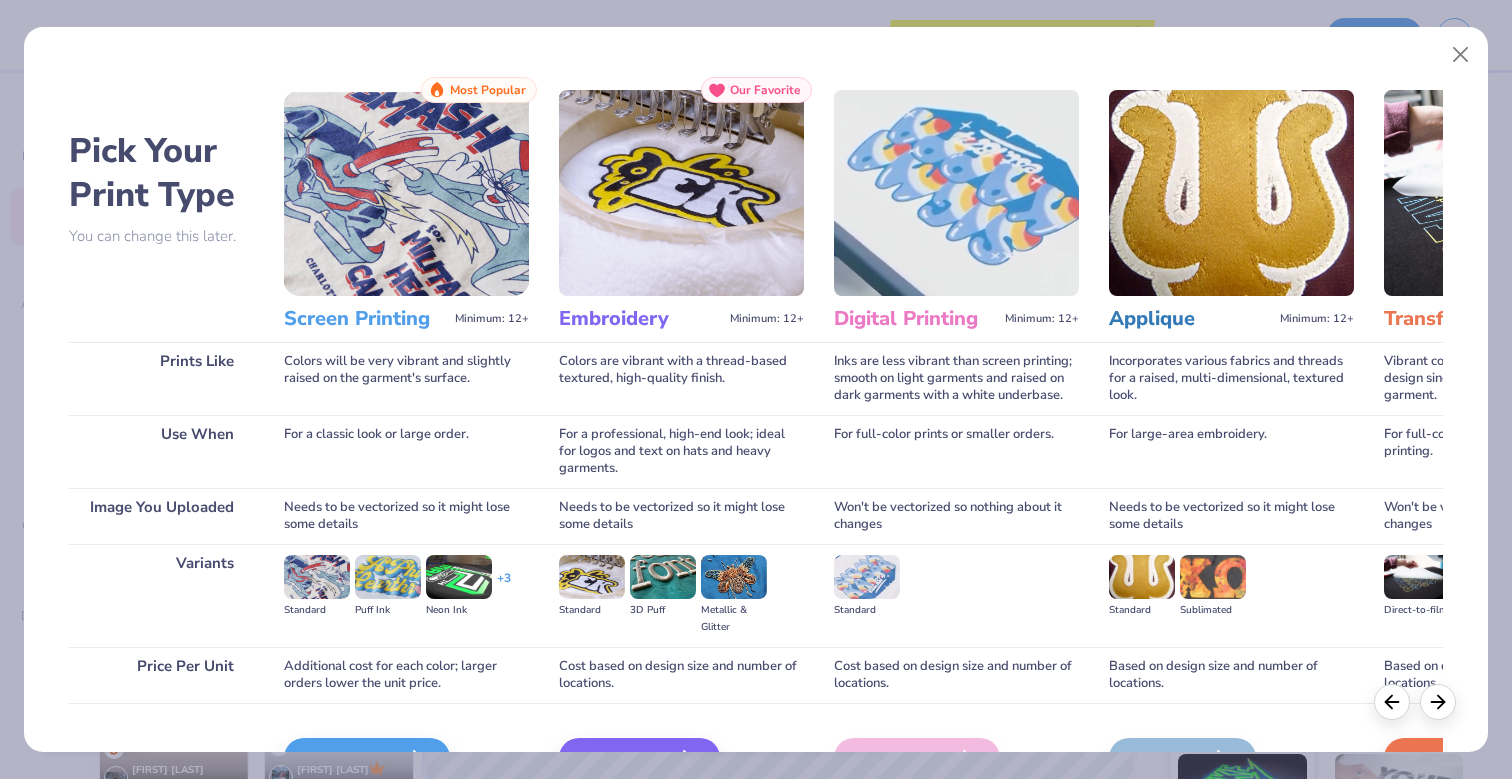 click at bounding box center (406, 193) 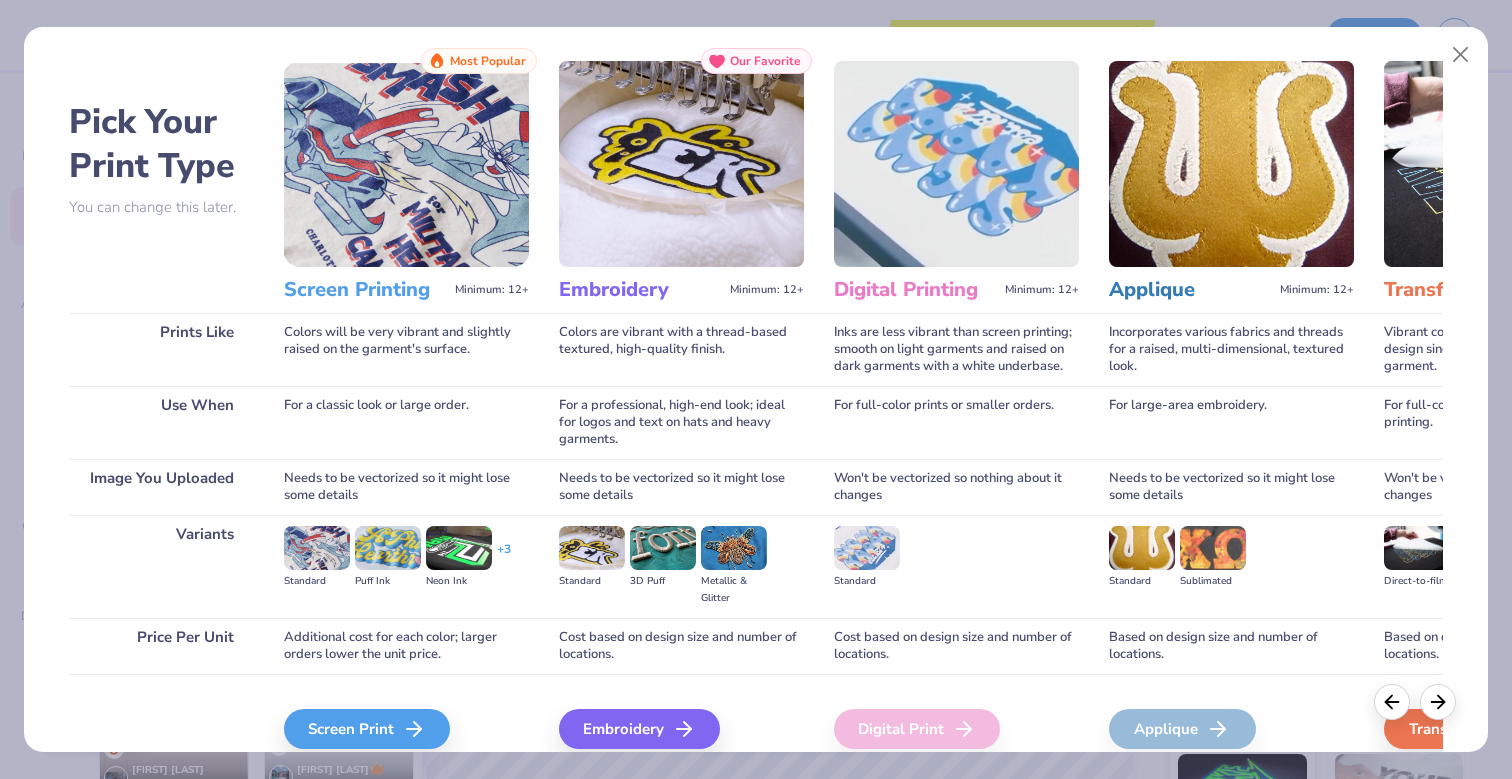 scroll, scrollTop: 118, scrollLeft: 0, axis: vertical 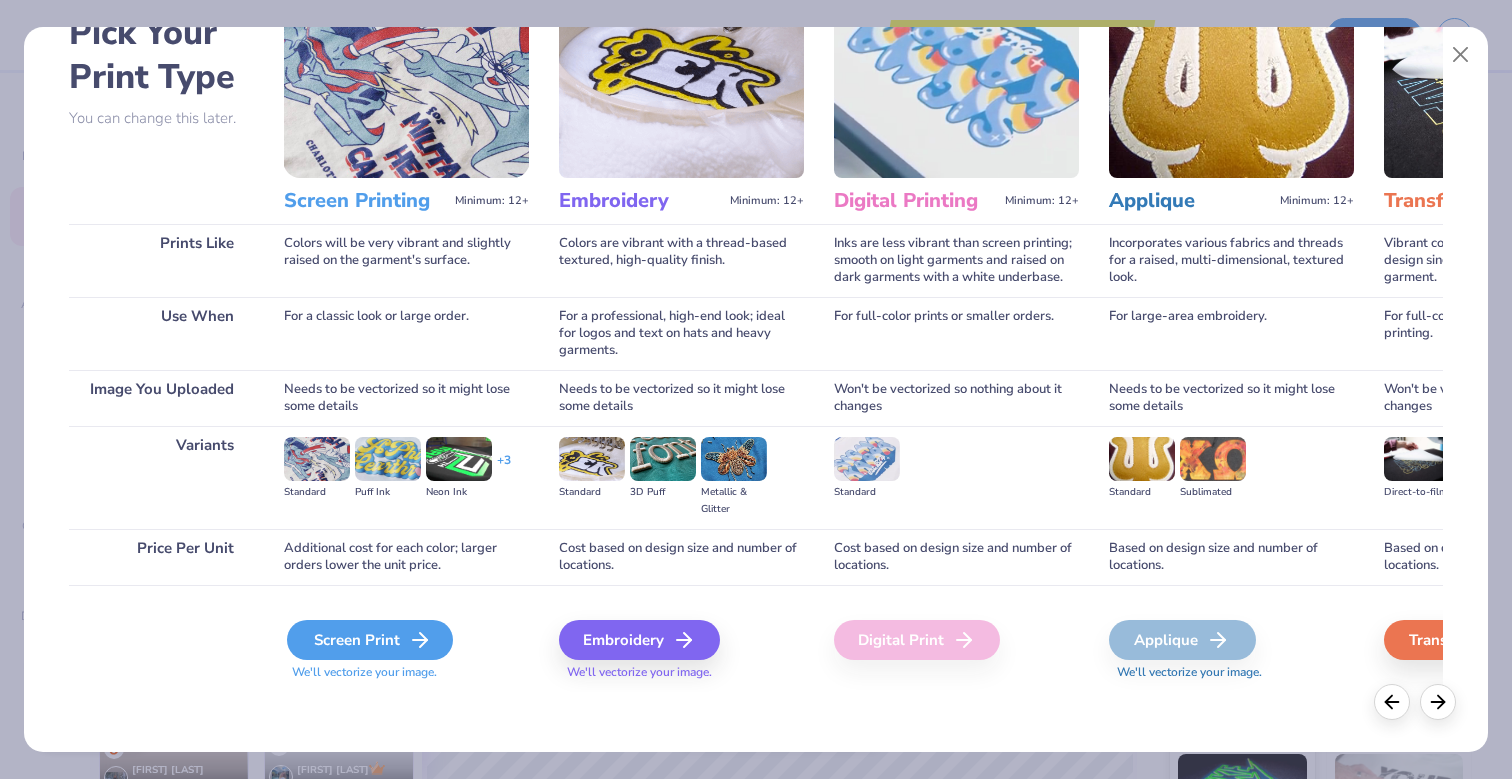 click on "Screen Print" at bounding box center [370, 640] 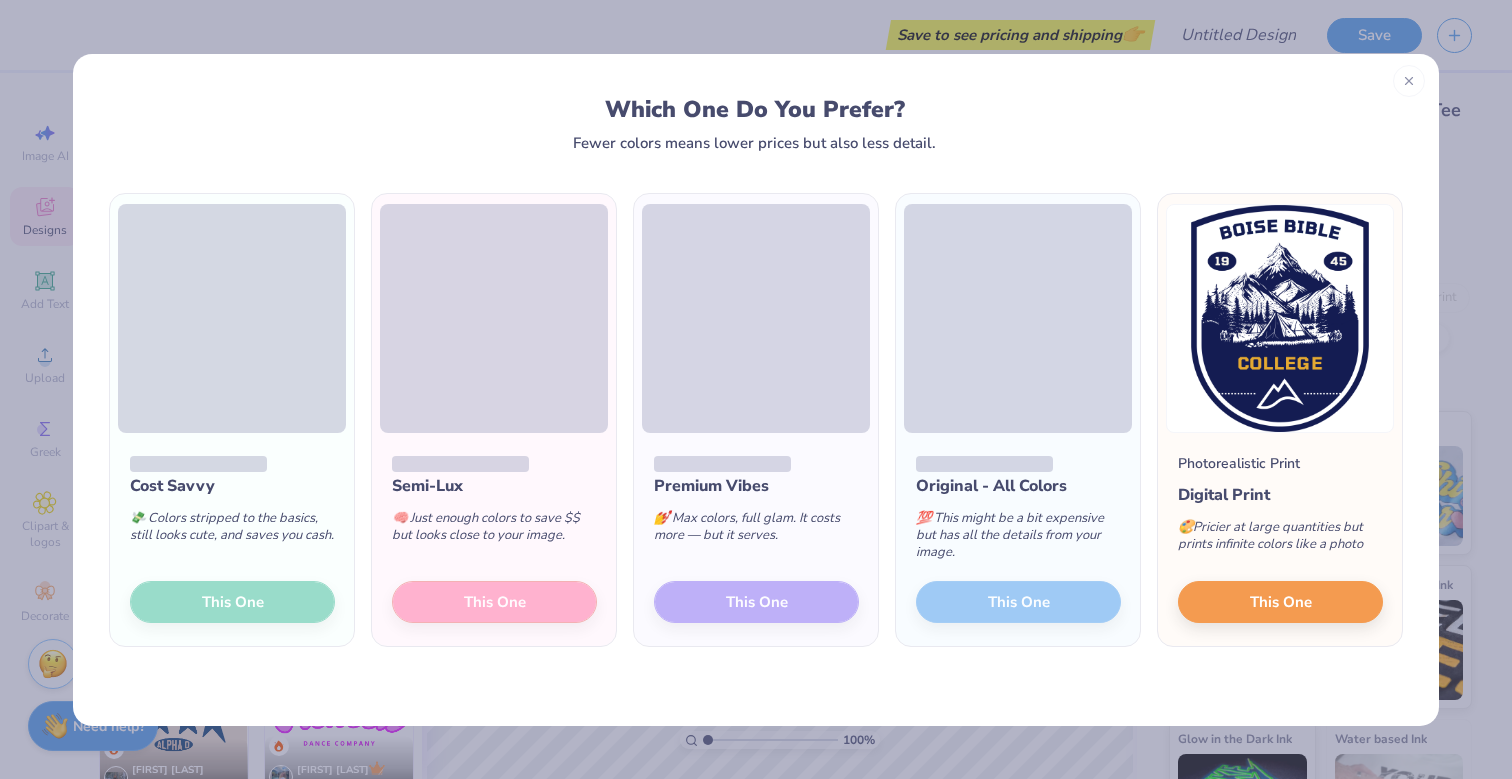 click on "Cost Savvy 💸   Colors stripped to the basics, still looks cute, and saves you cash. This One" at bounding box center [232, 540] 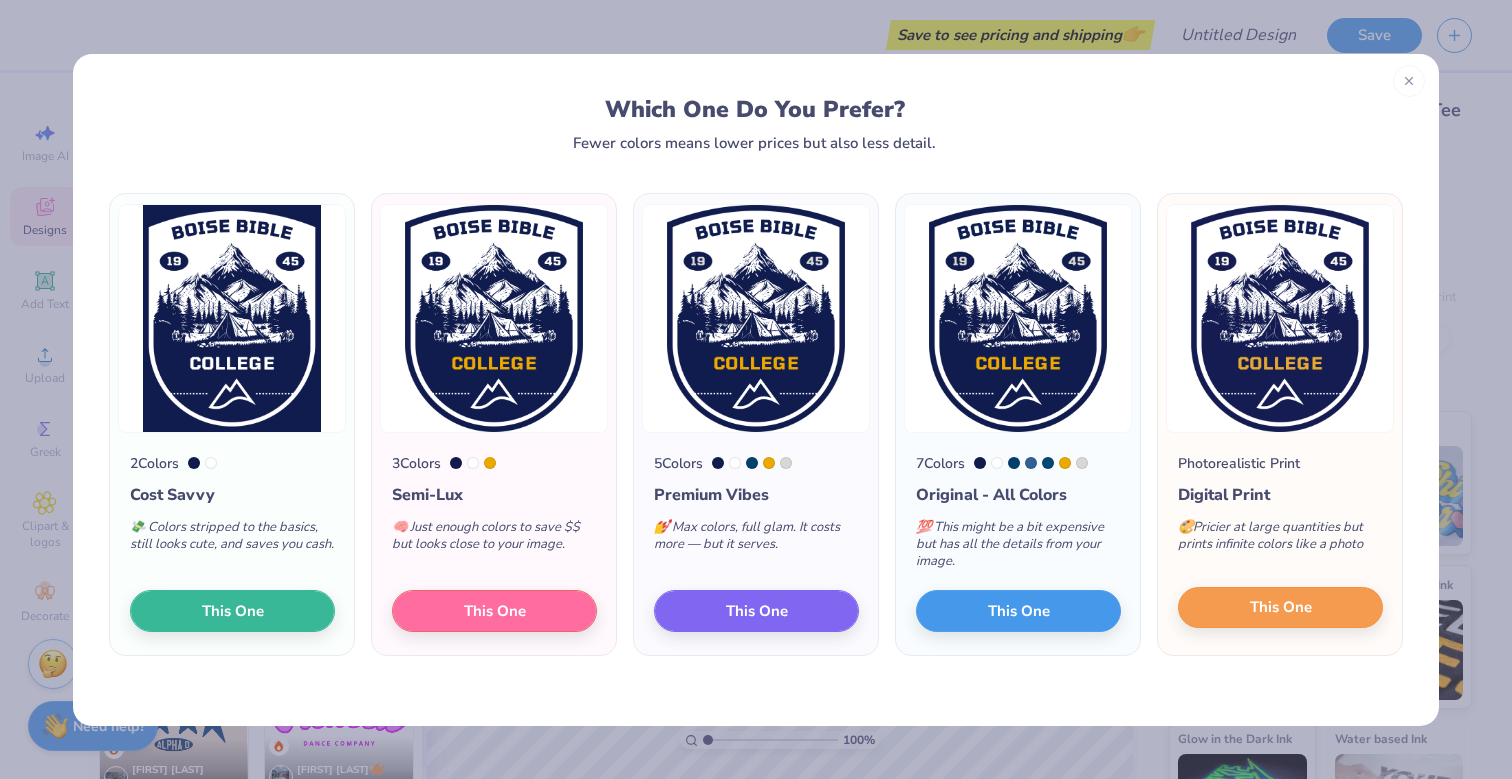 click on "This One" at bounding box center (1280, 608) 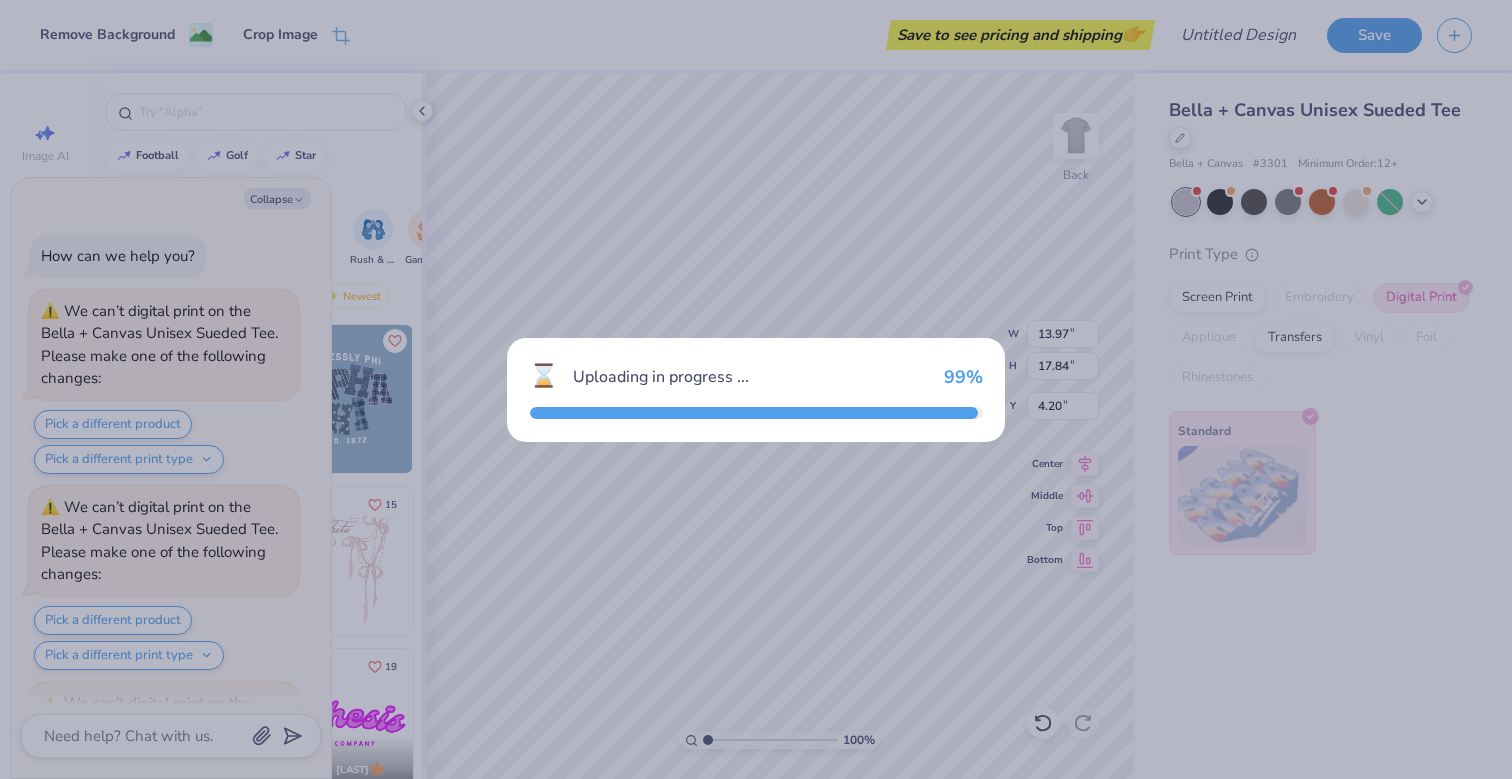 scroll, scrollTop: 171, scrollLeft: 0, axis: vertical 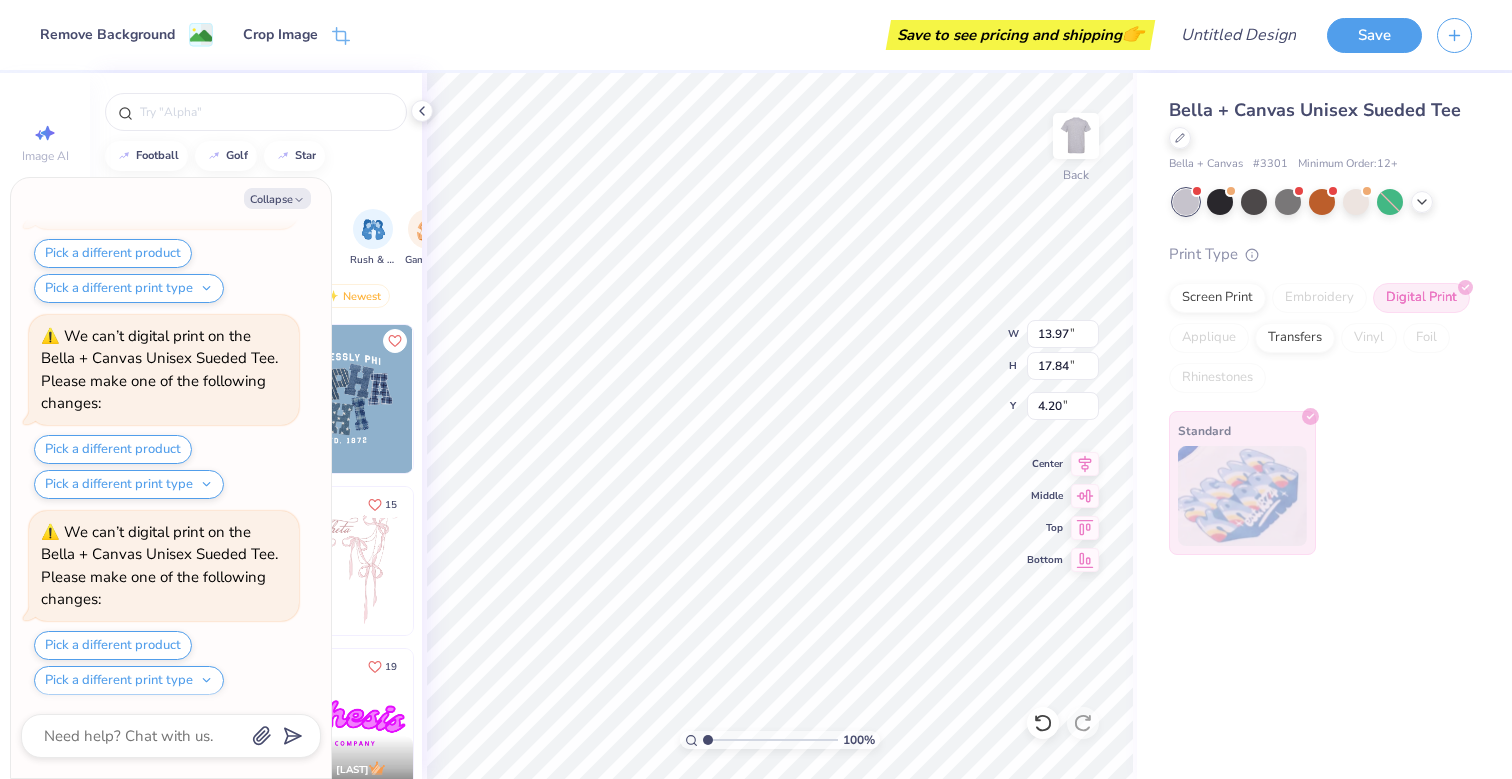 type on "x" 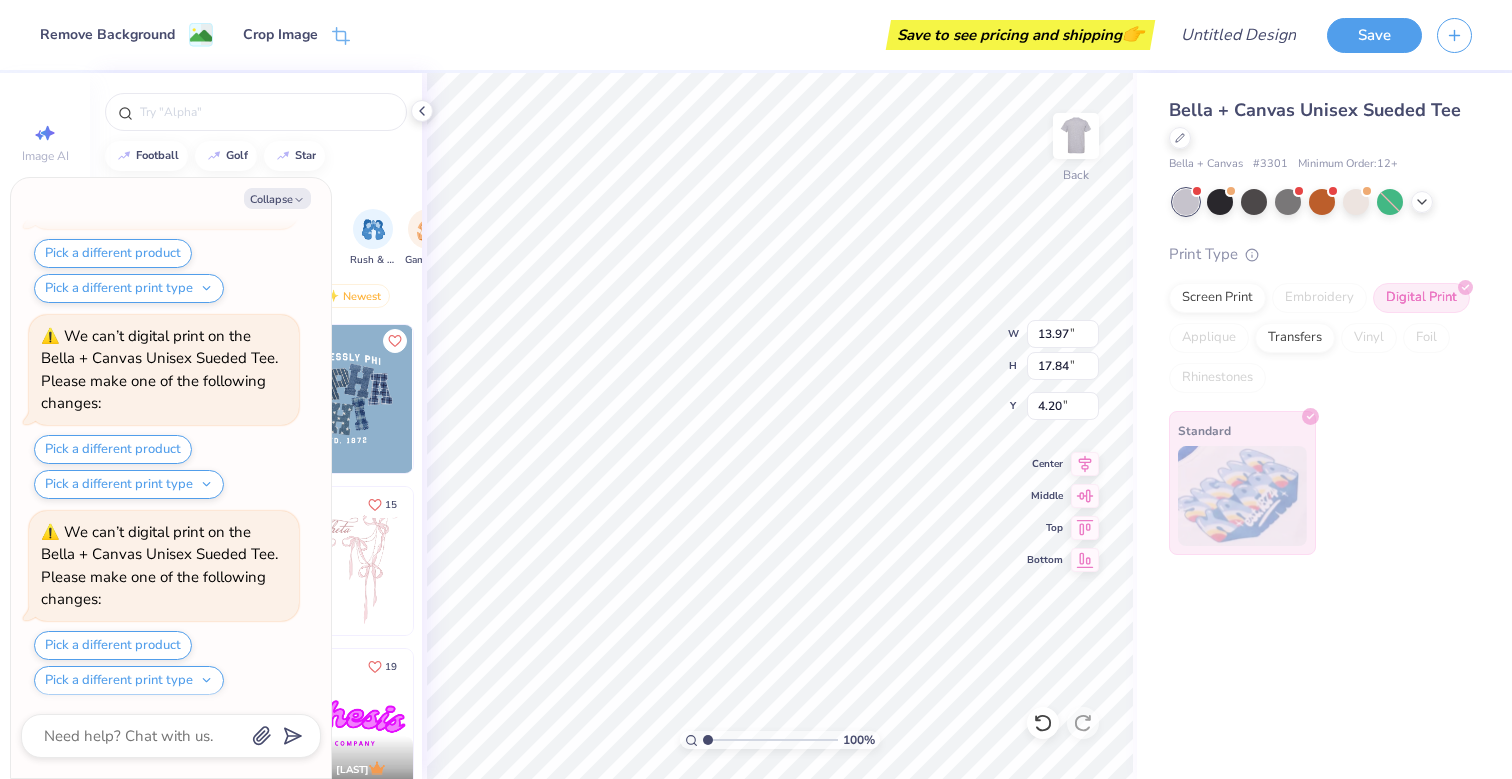type on "3.07" 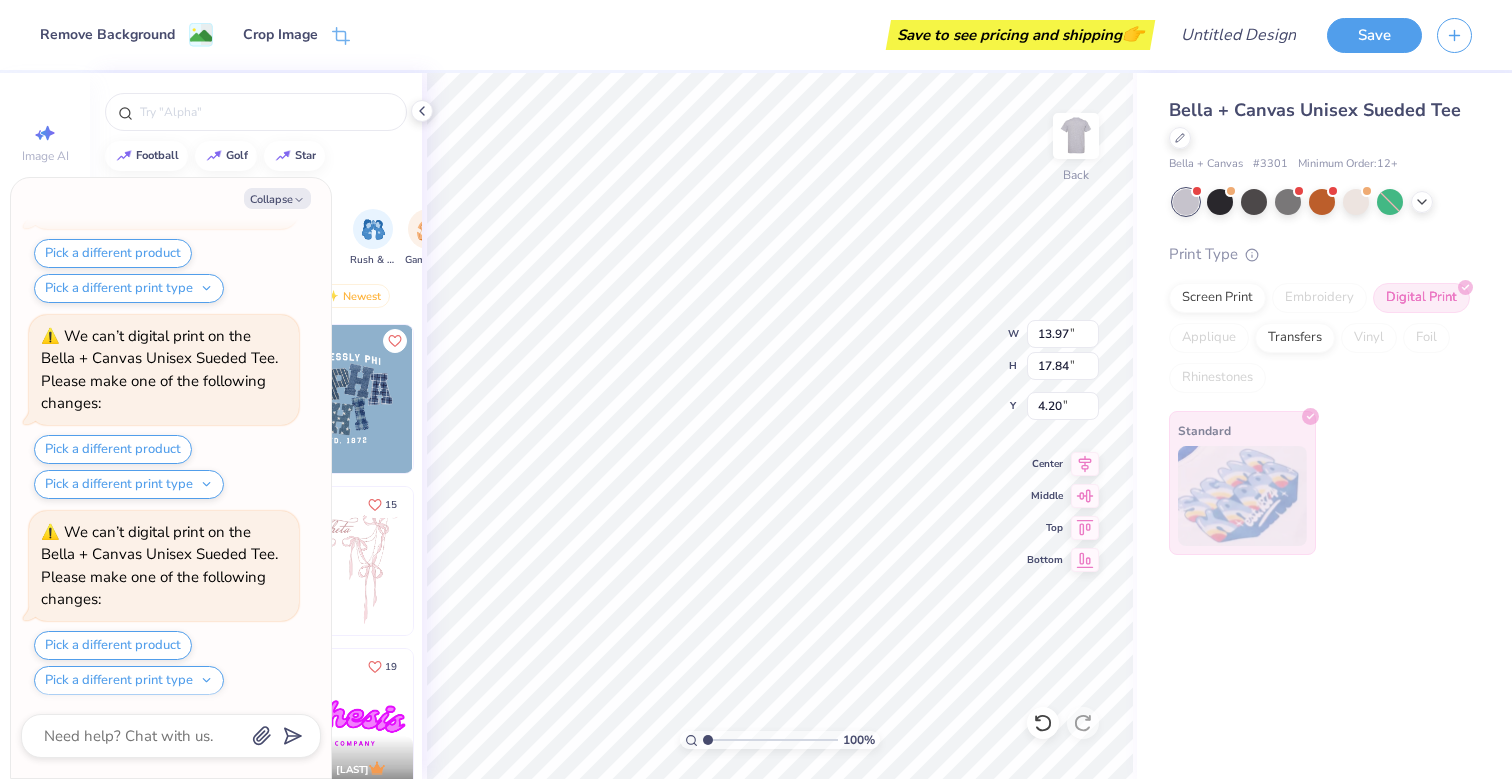 type on "3.93" 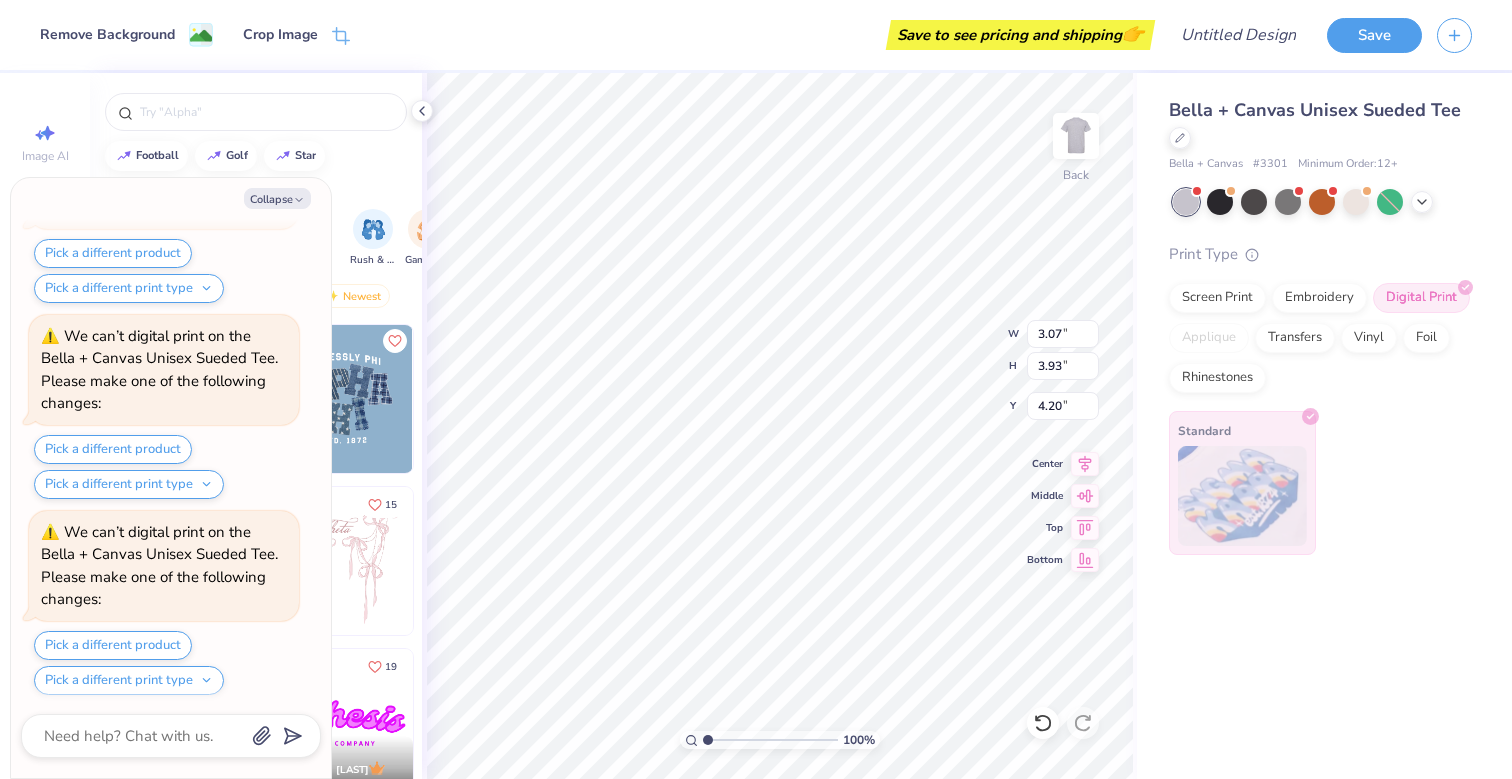 scroll, scrollTop: 365, scrollLeft: 0, axis: vertical 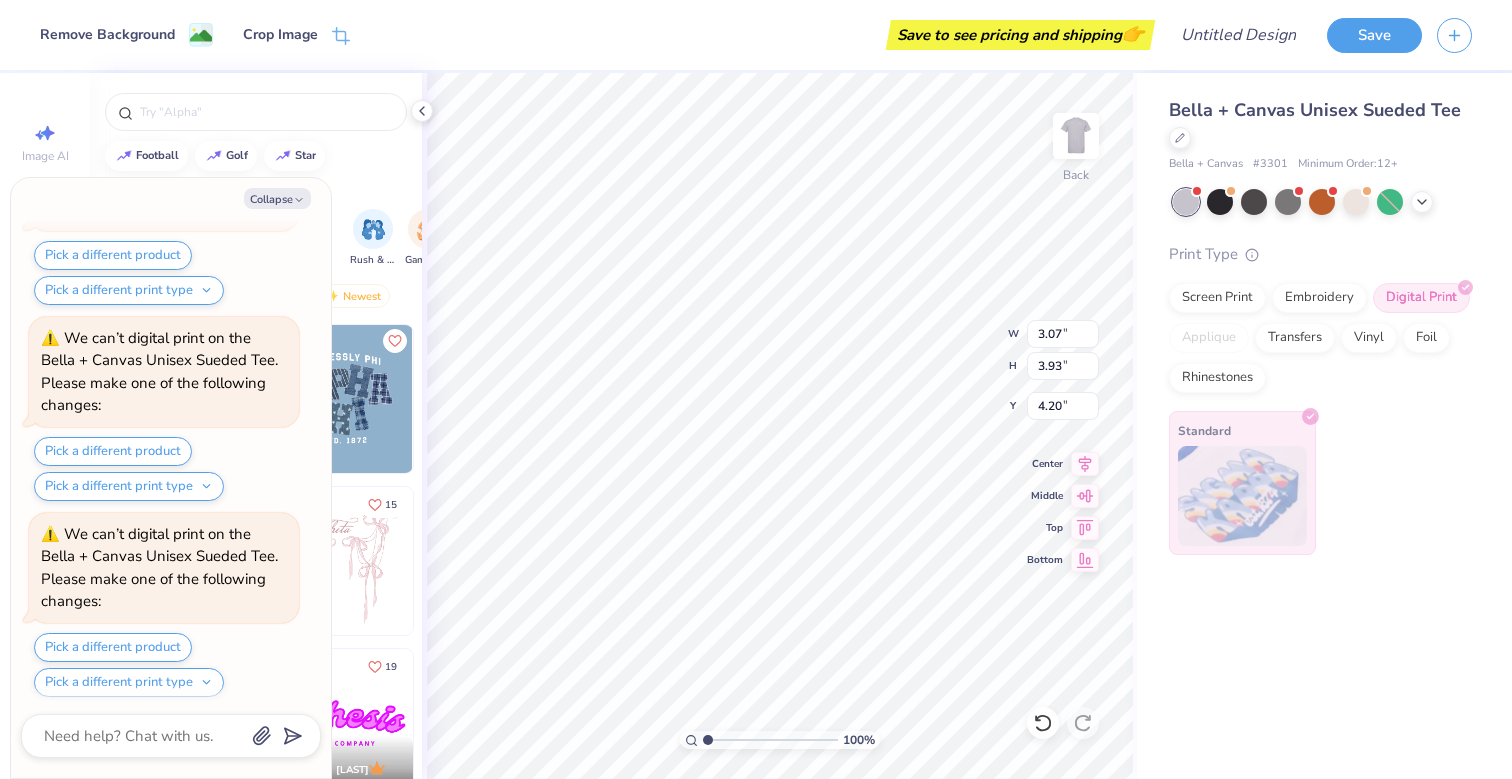 type on "x" 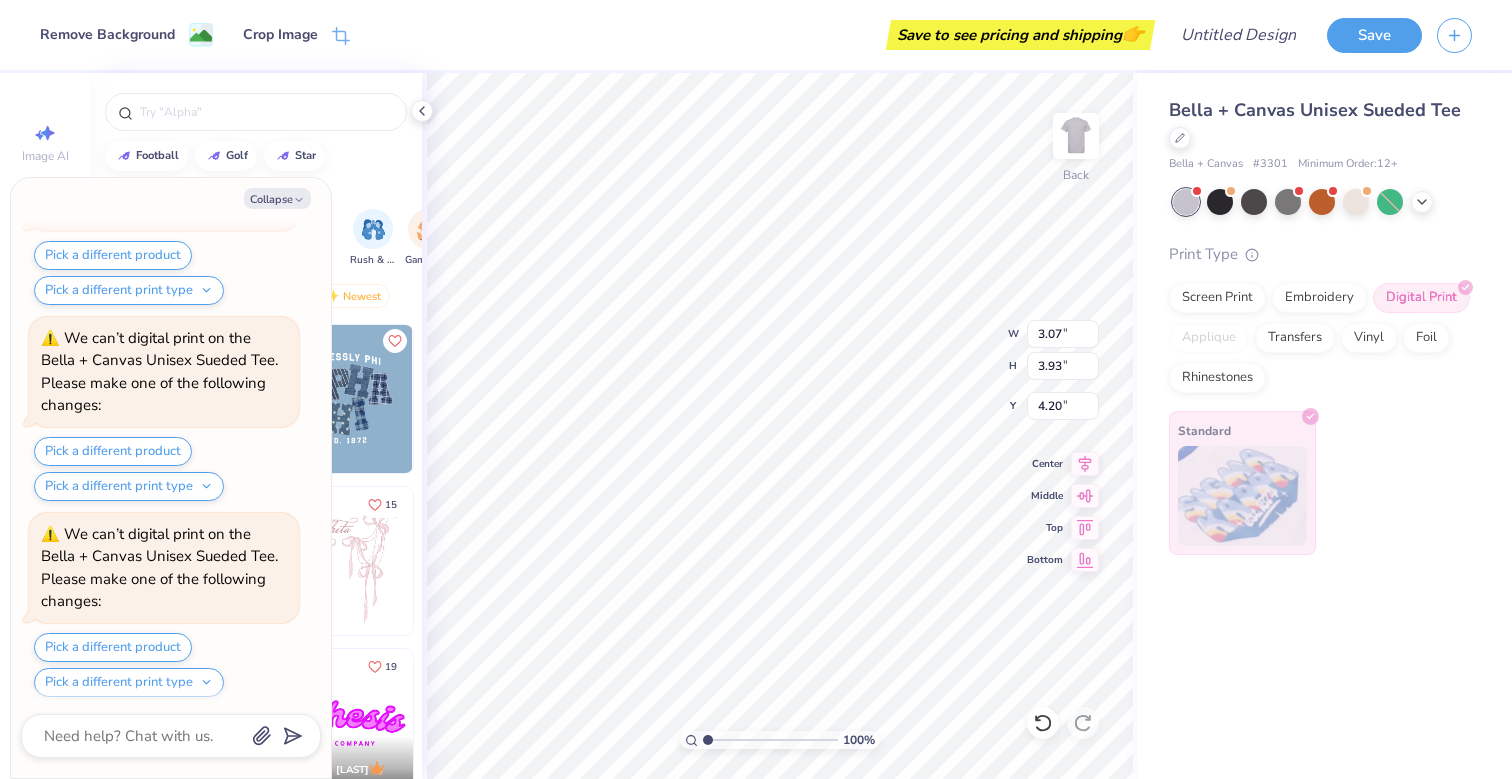 type on "3.00" 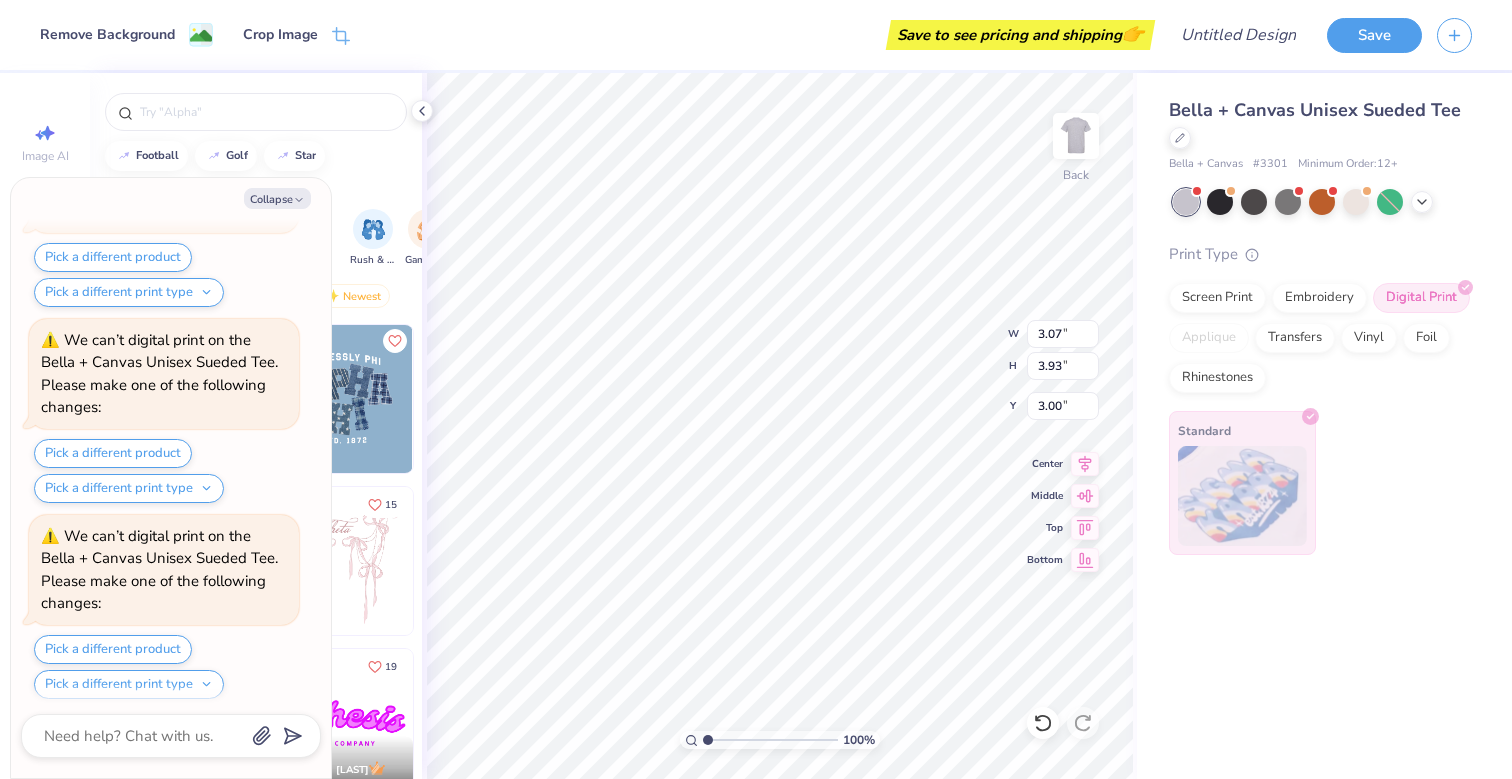 scroll, scrollTop: 753, scrollLeft: 0, axis: vertical 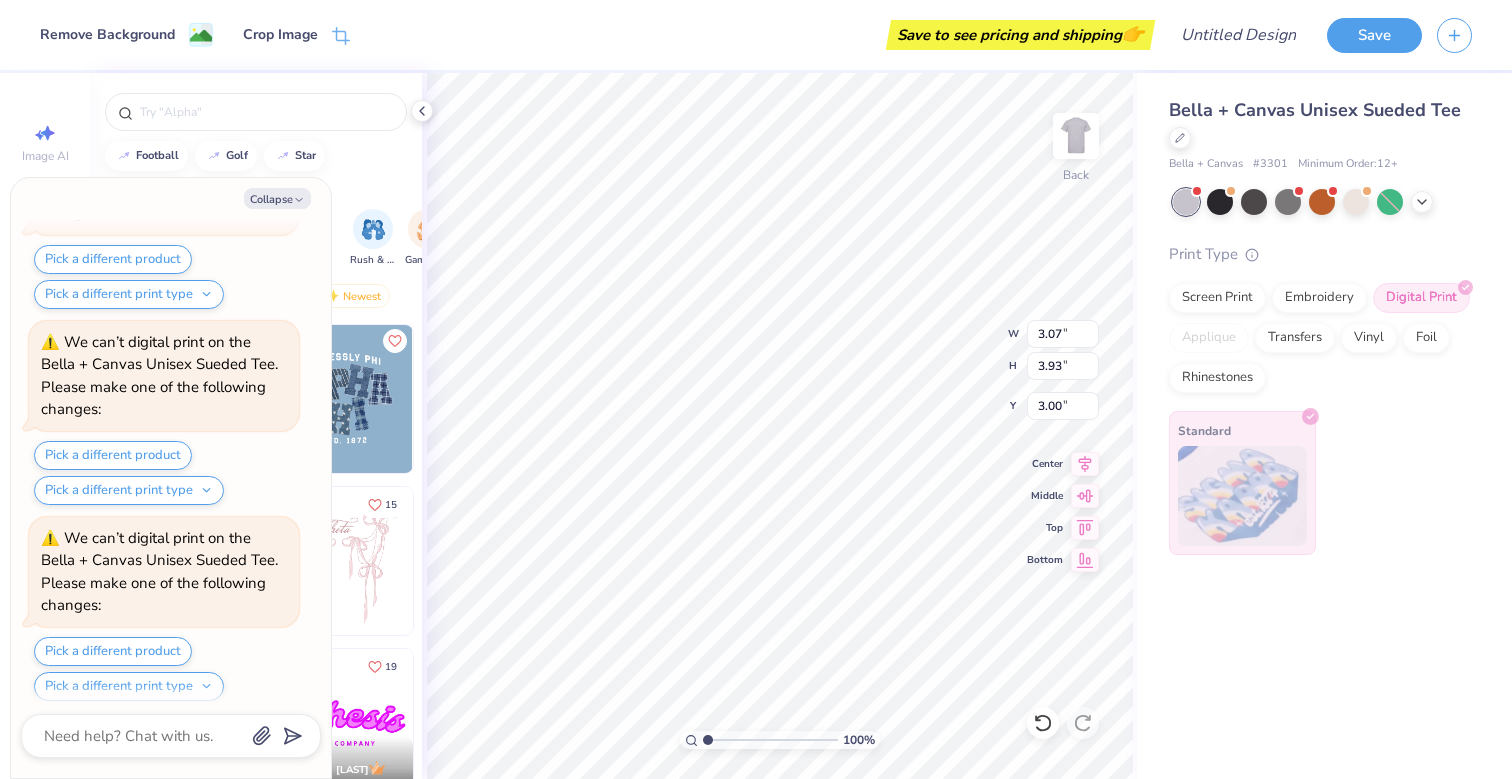 type on "x" 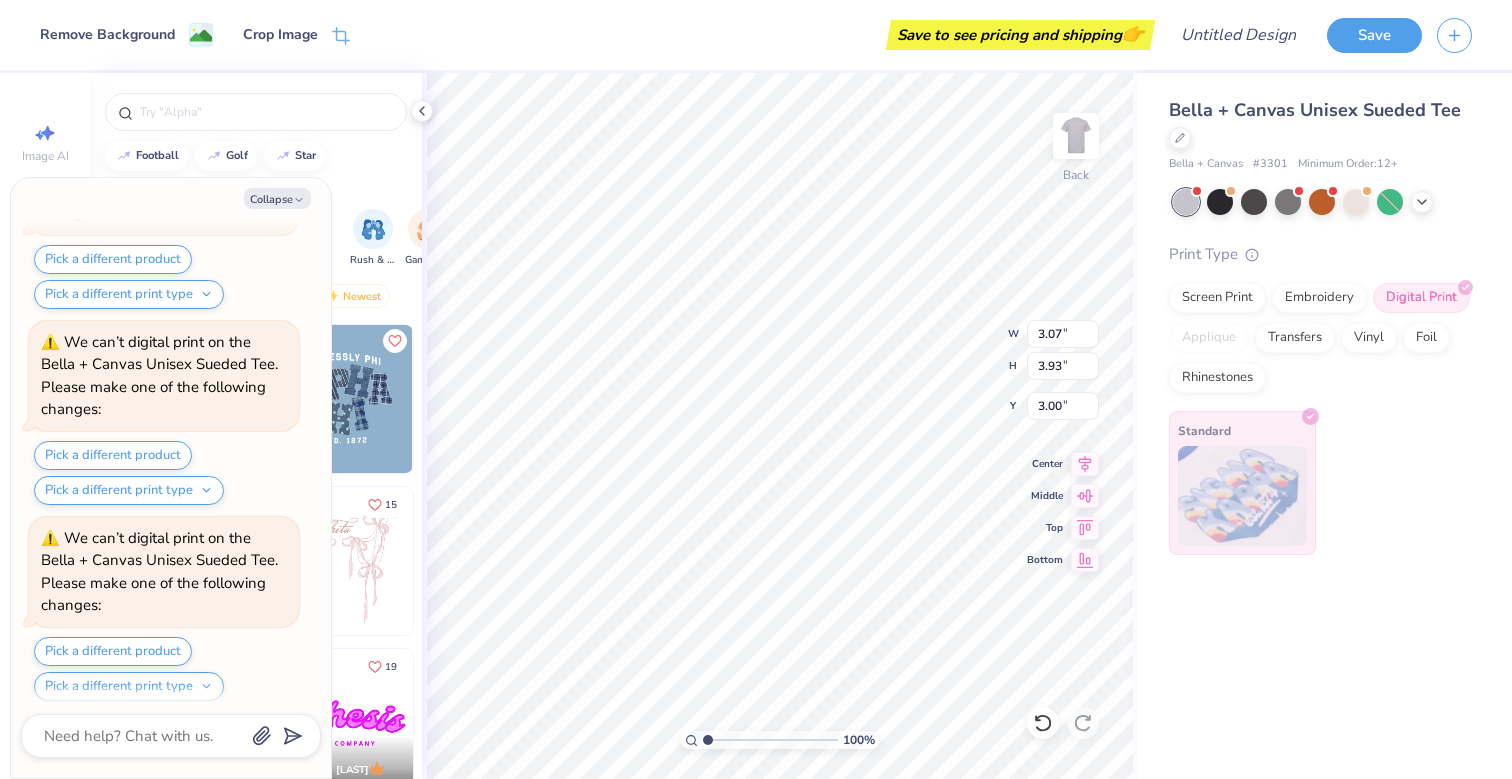 type on "3.54" 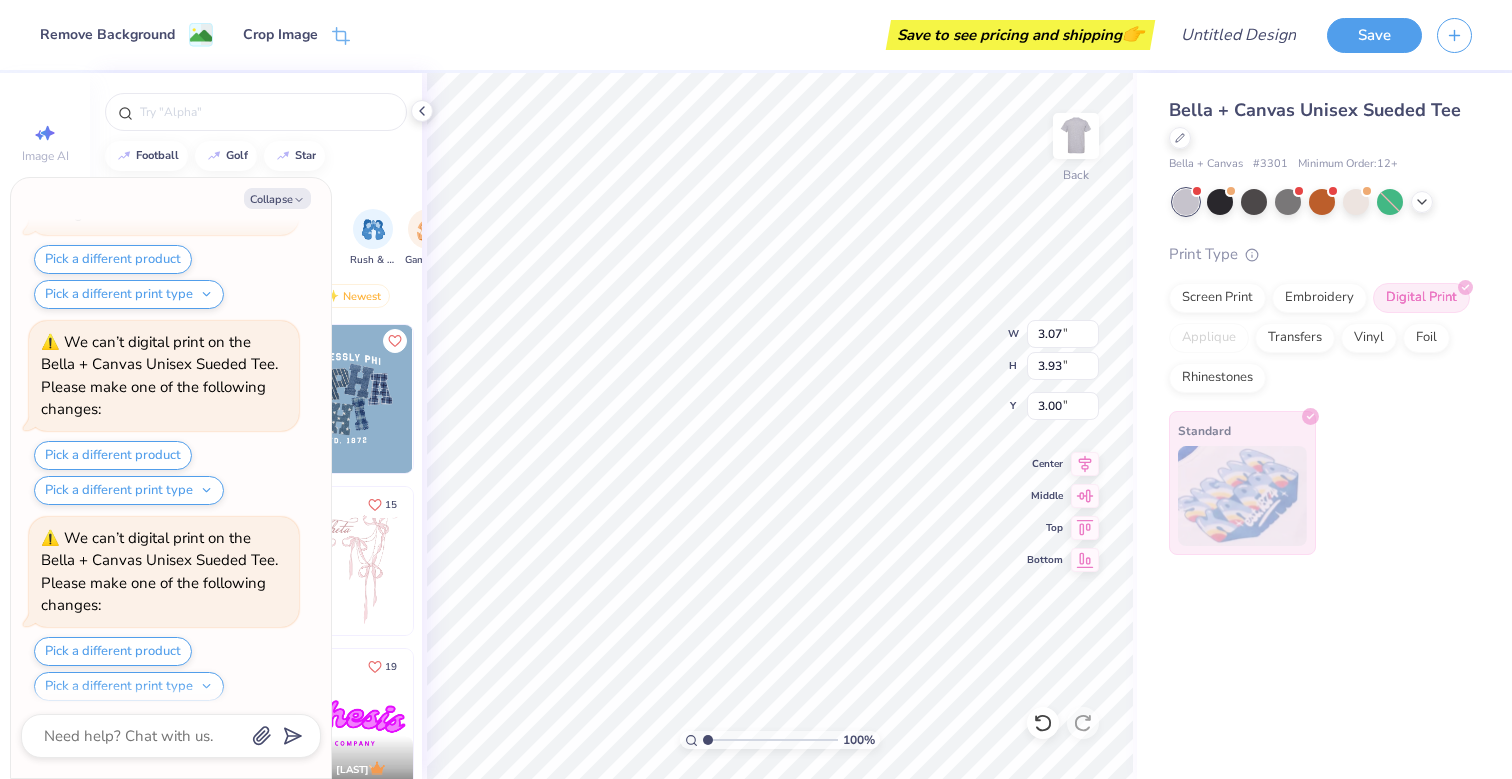 type on "4.52" 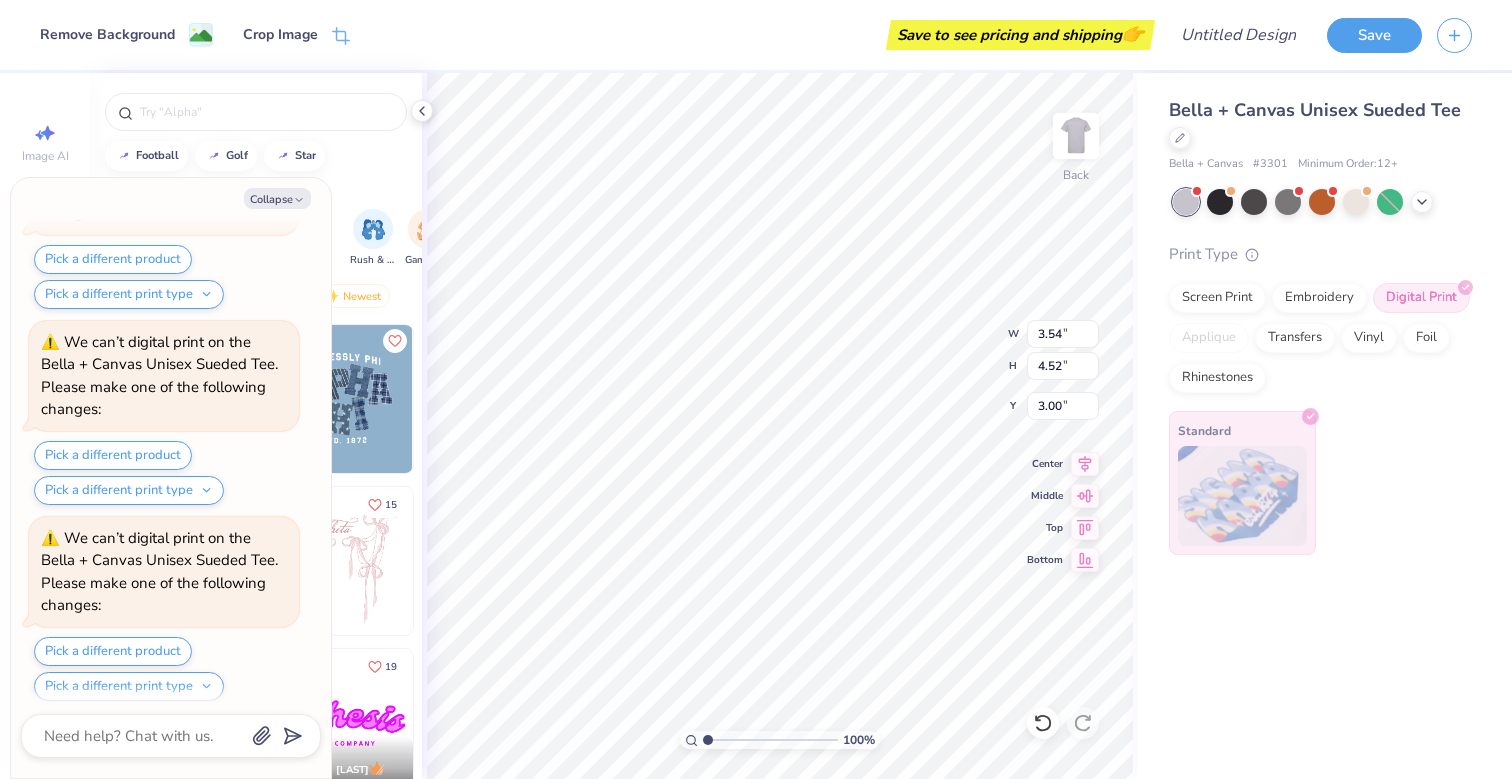 scroll, scrollTop: 947, scrollLeft: 0, axis: vertical 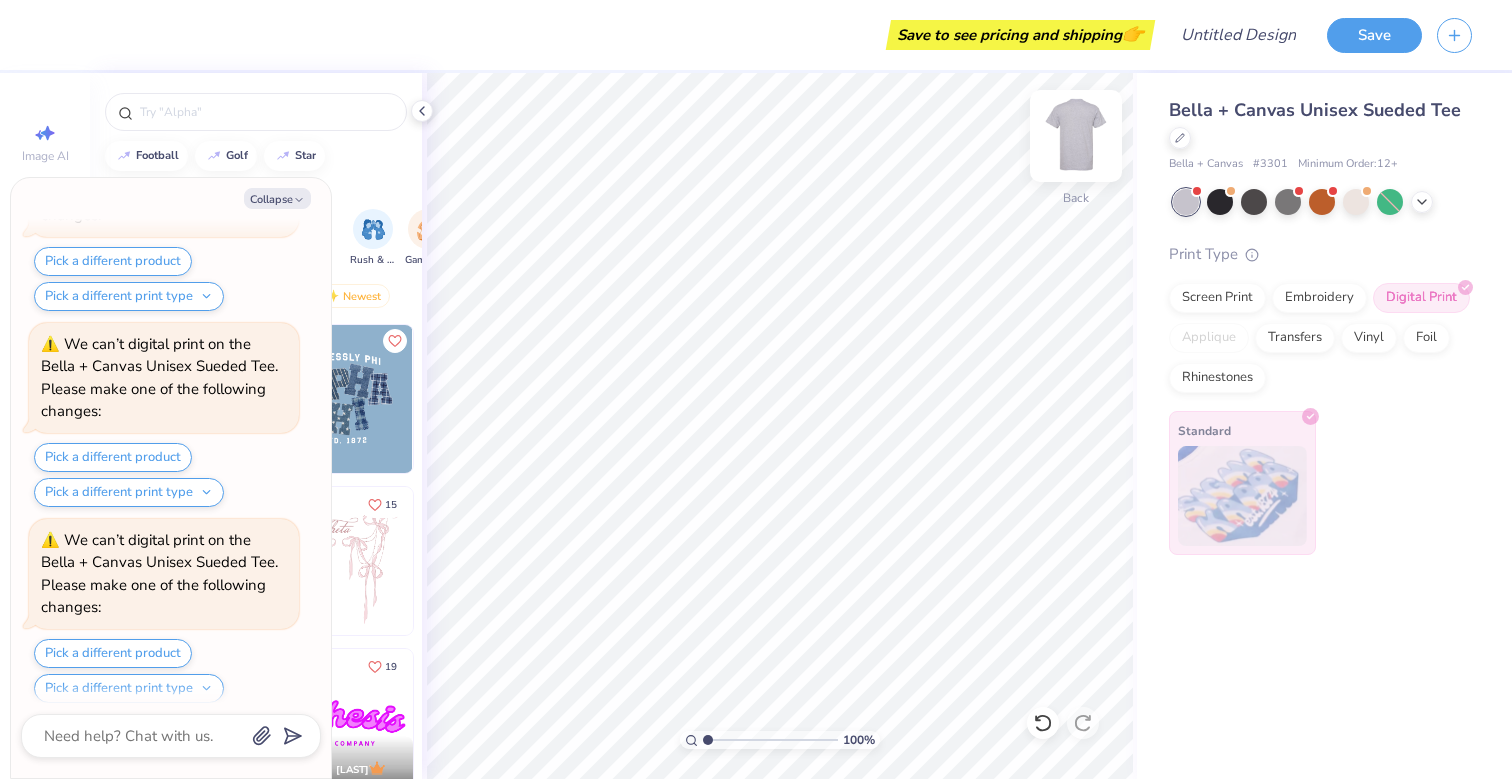 click at bounding box center (1076, 136) 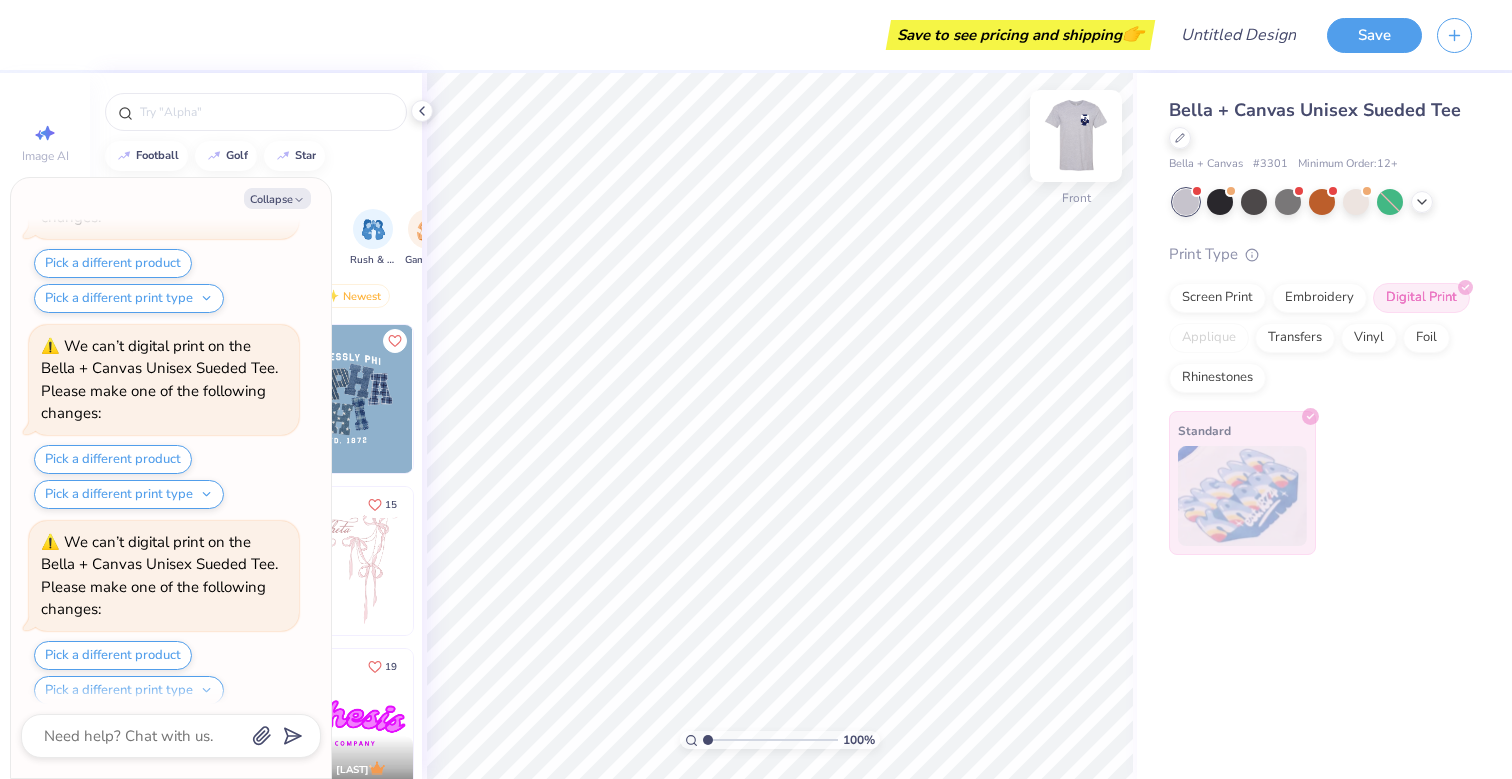scroll, scrollTop: 1335, scrollLeft: 0, axis: vertical 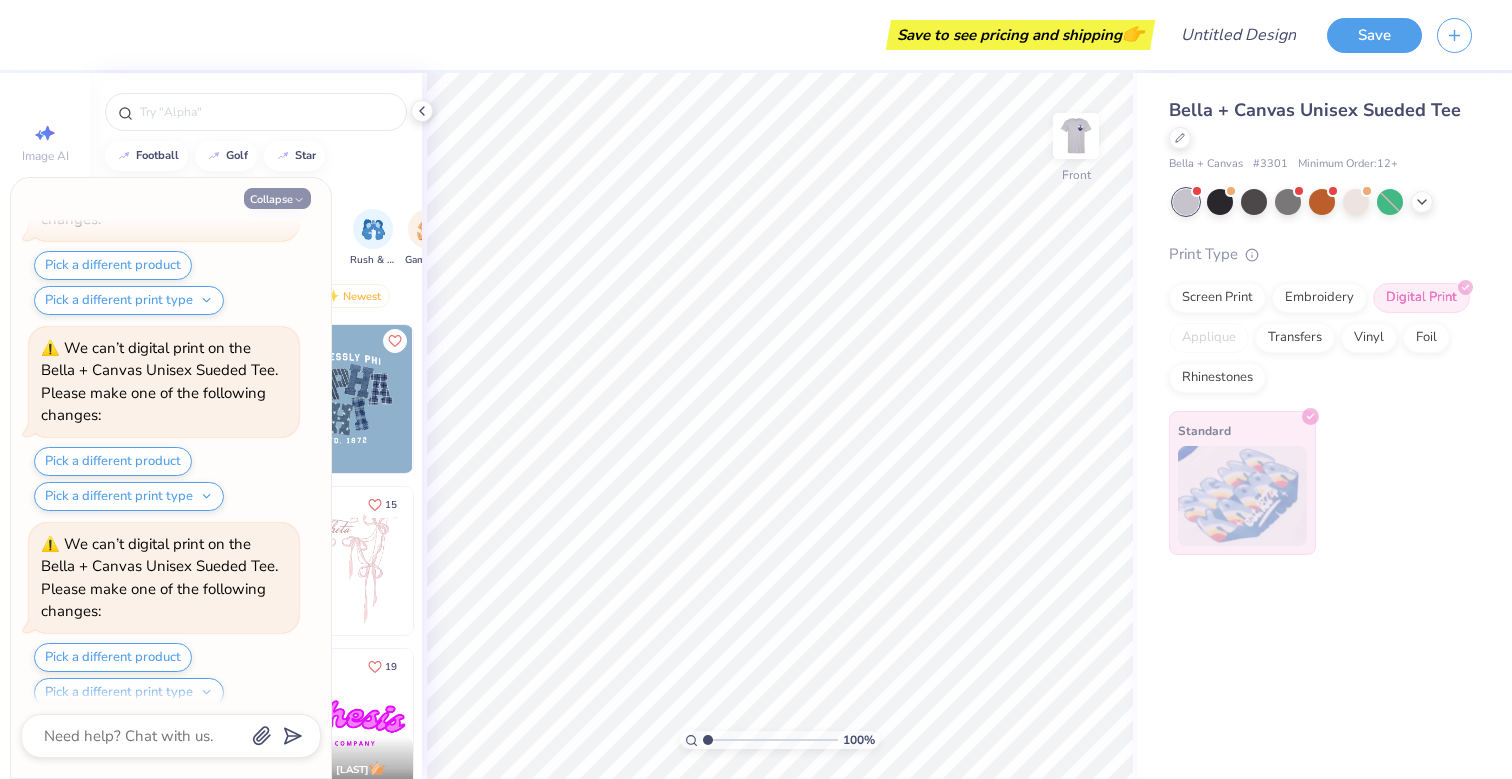 click on "Collapse" at bounding box center [277, 198] 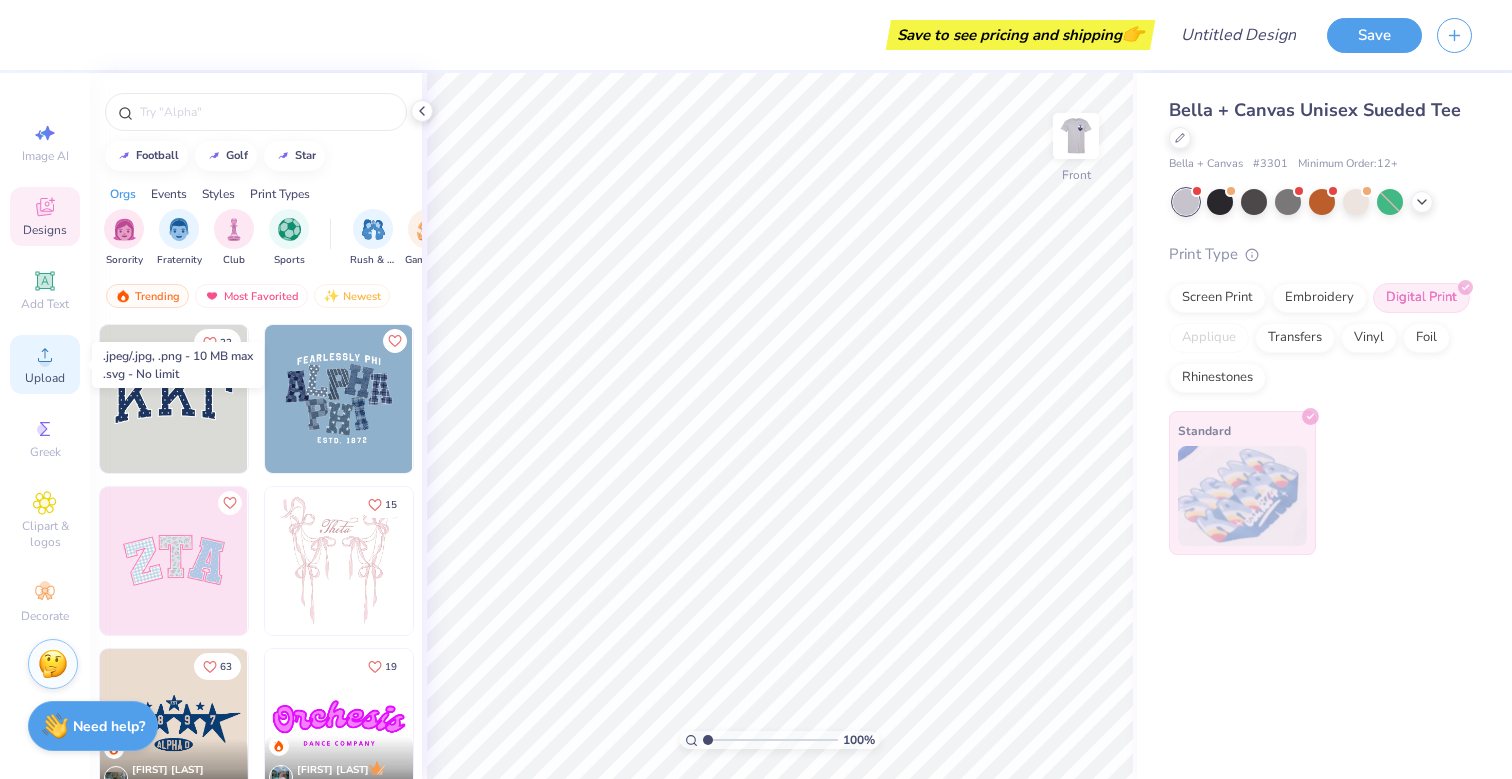 click 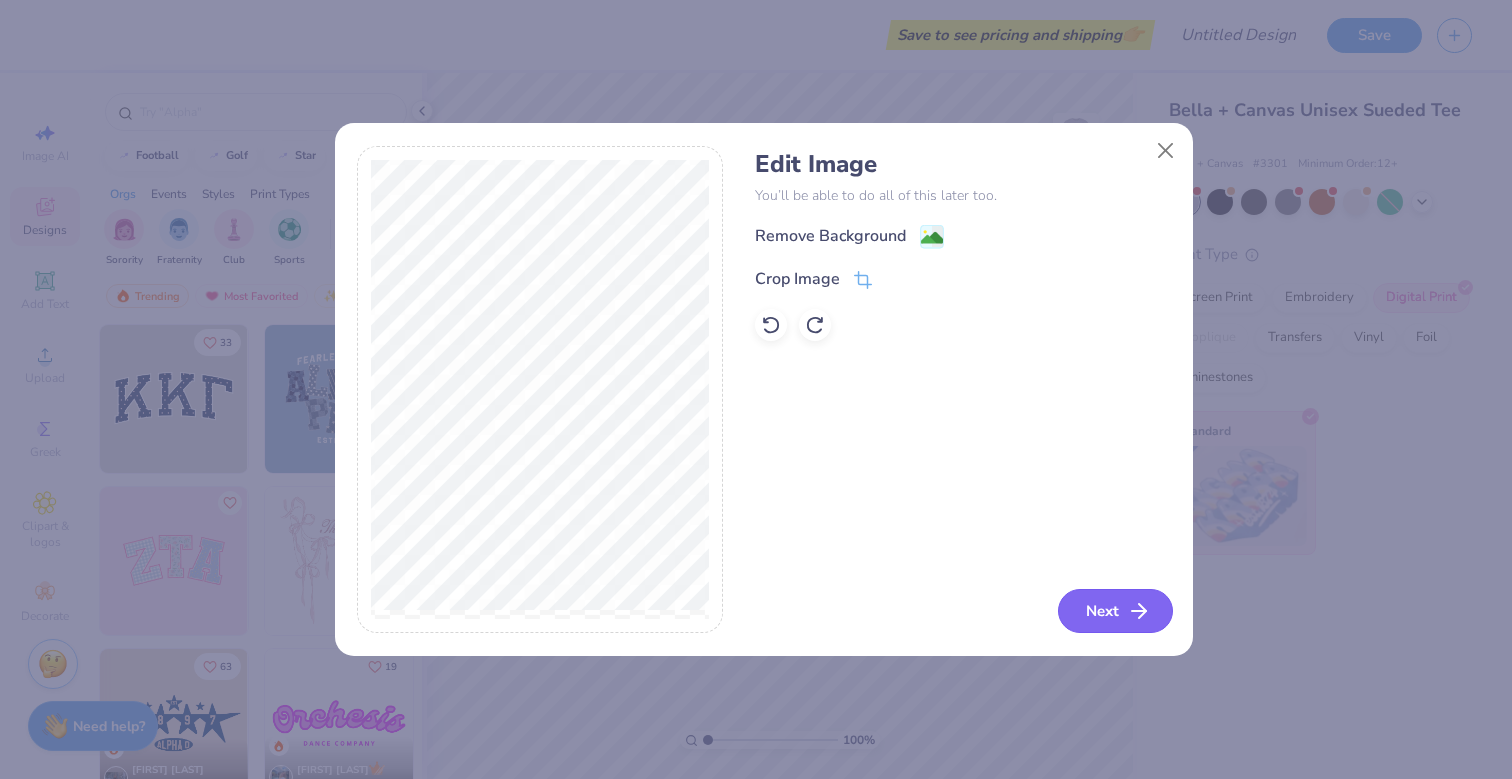 click on "Next" at bounding box center (1115, 611) 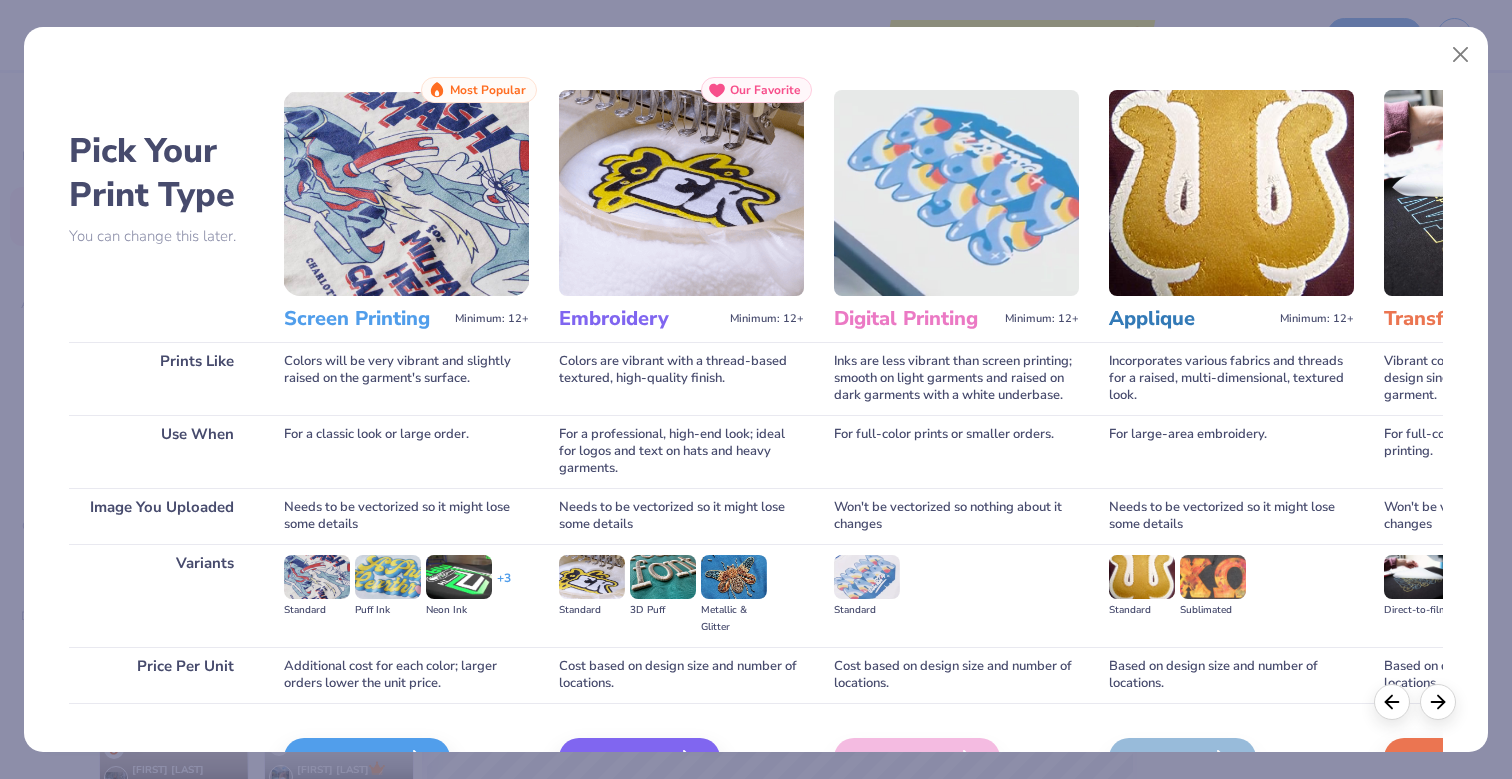 scroll, scrollTop: 118, scrollLeft: 0, axis: vertical 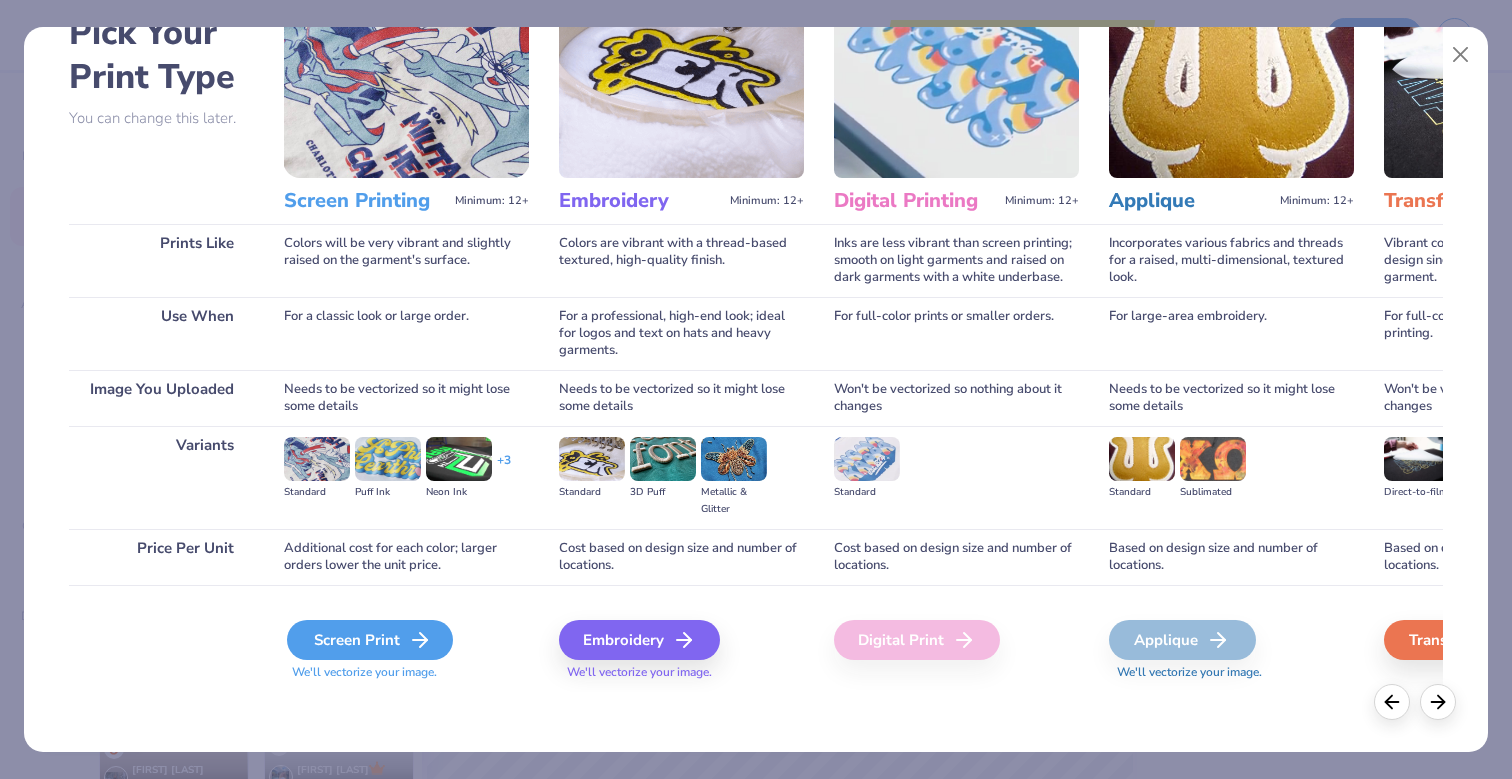 click 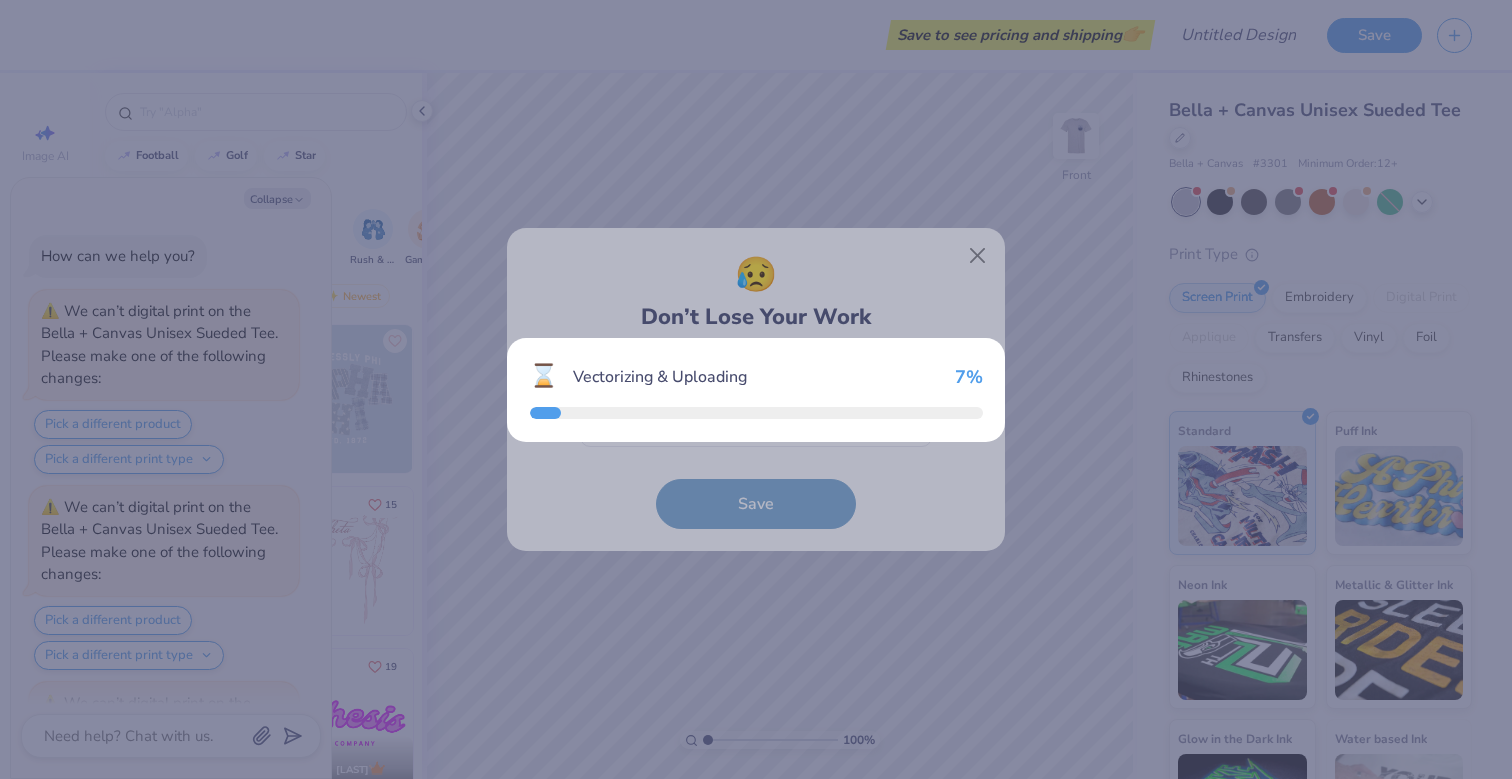 scroll, scrollTop: 1500, scrollLeft: 0, axis: vertical 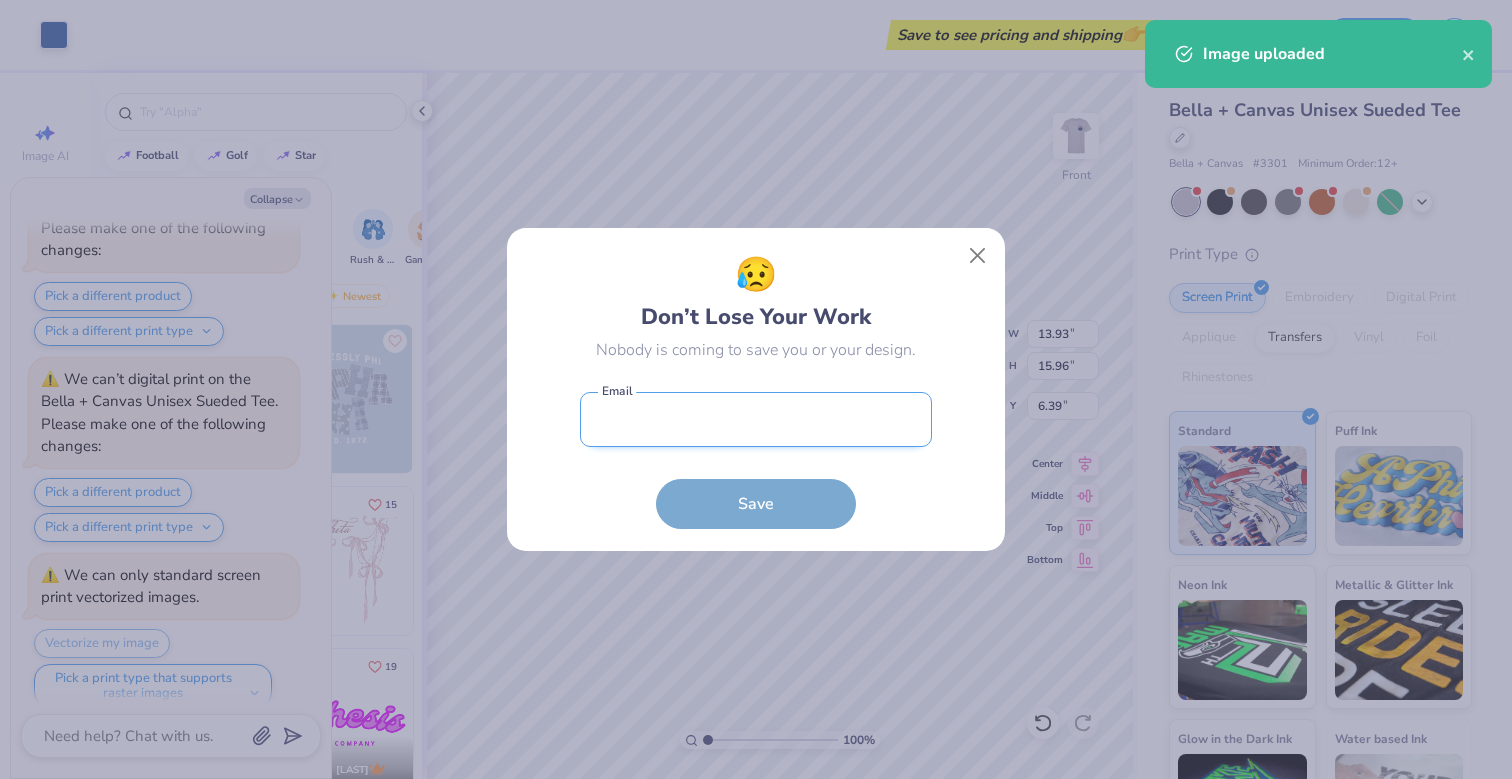 click at bounding box center [756, 419] 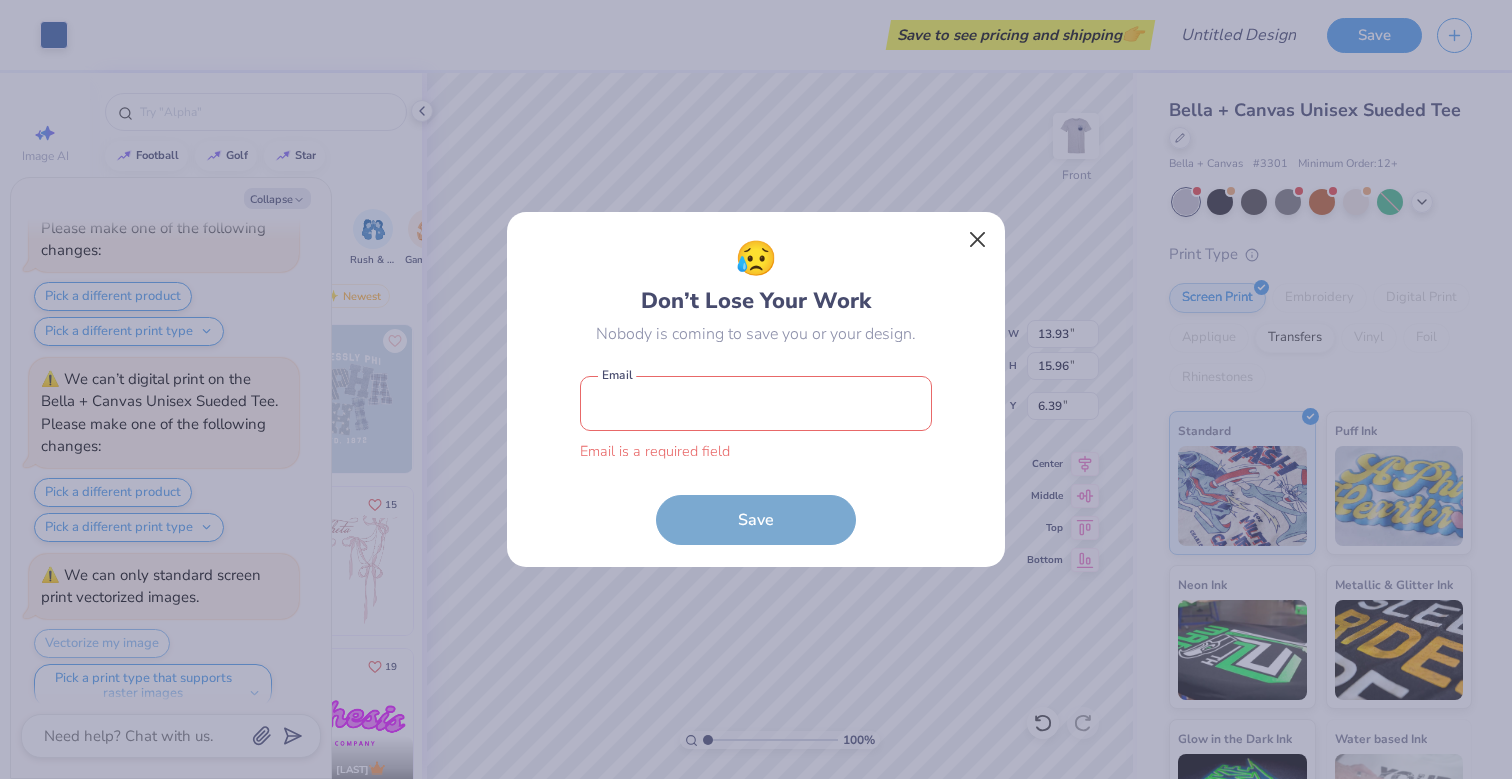 click at bounding box center [978, 240] 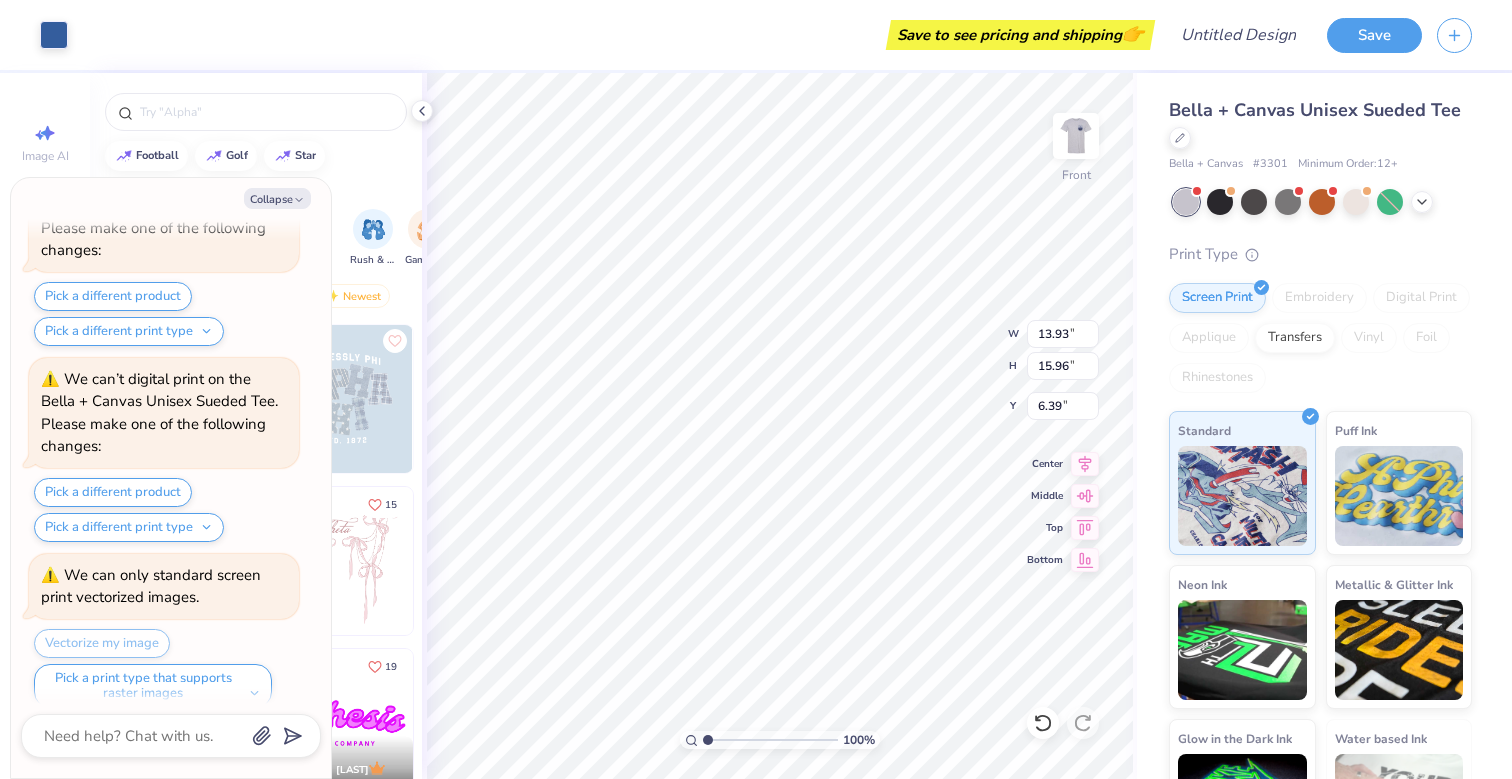type on "x" 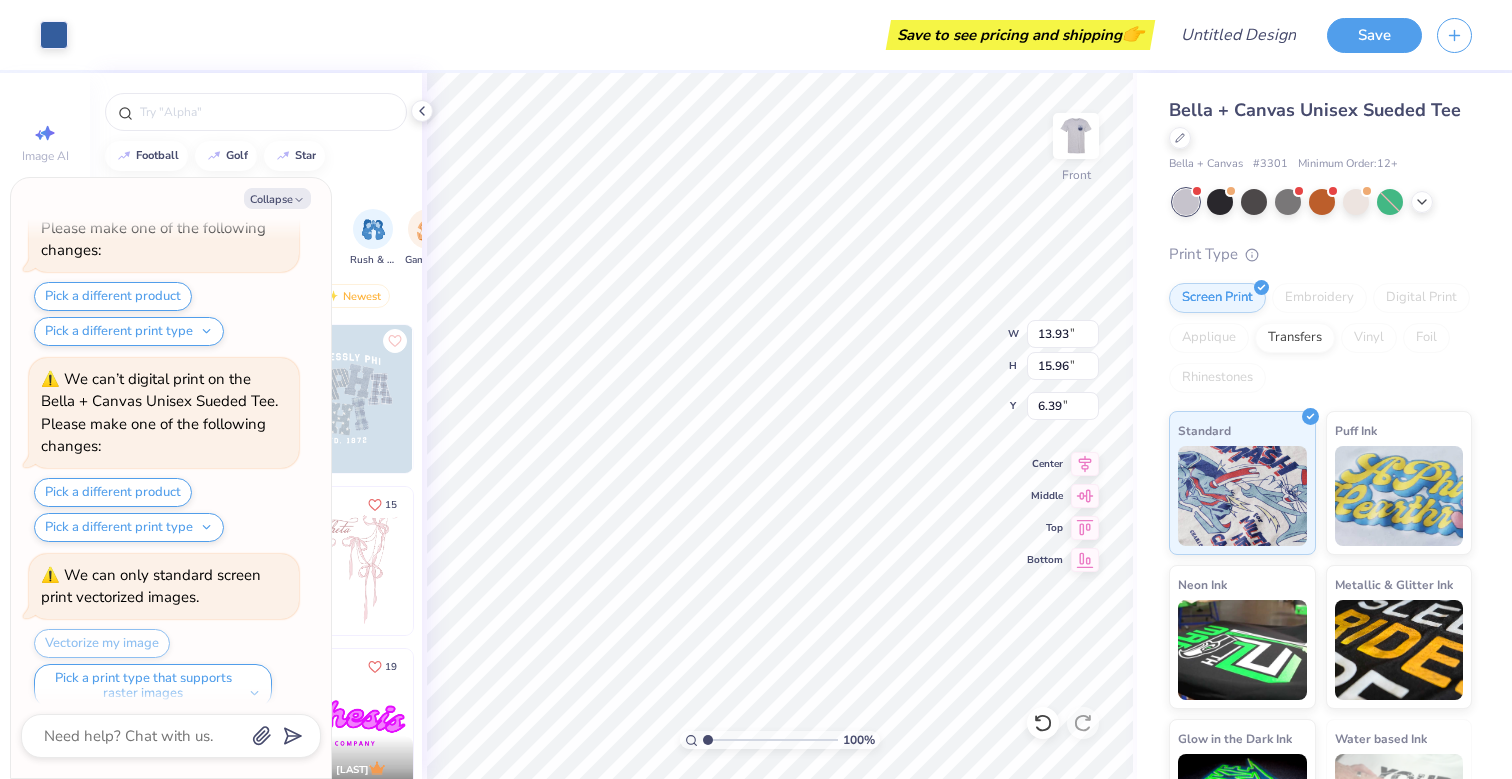 type on "3.00" 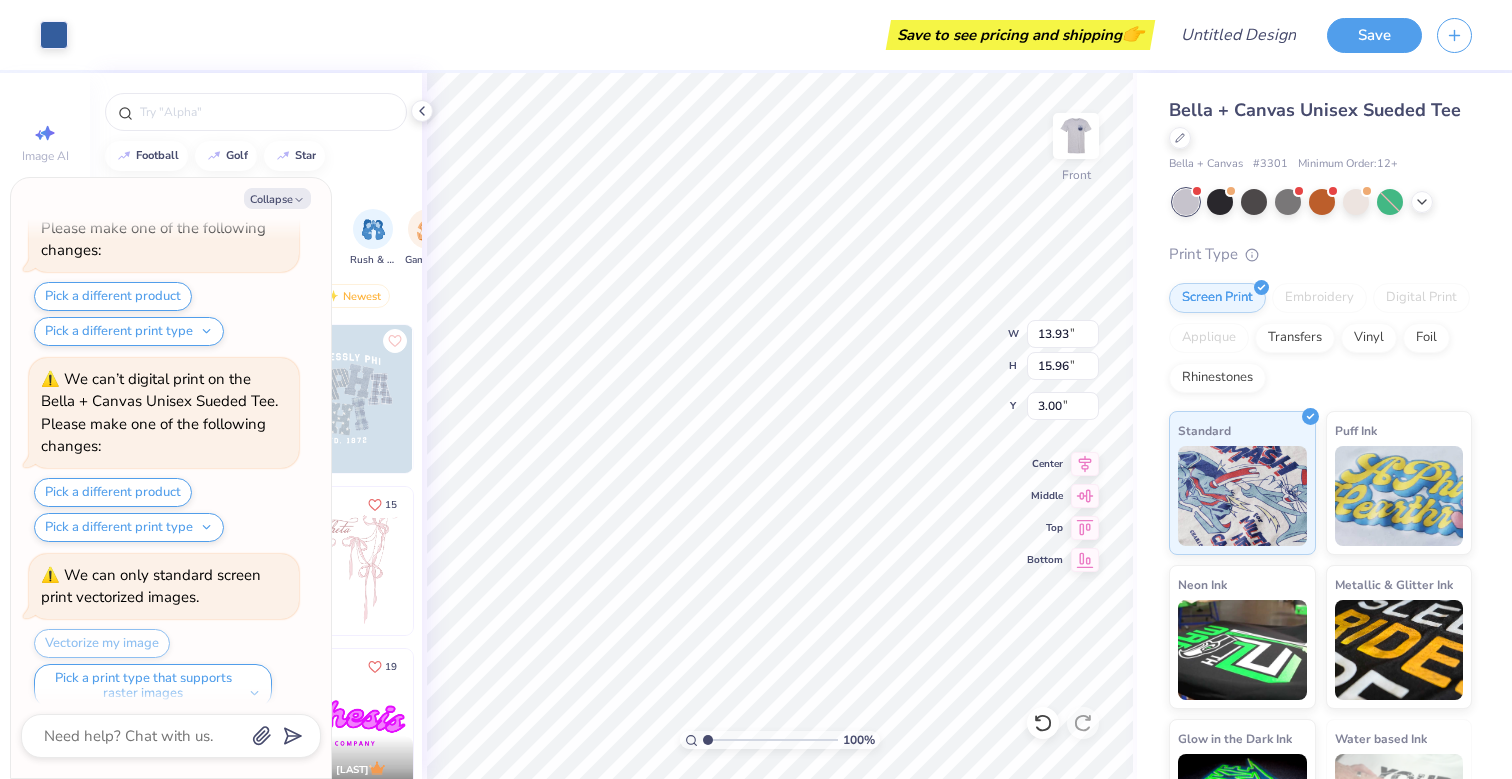 type on "x" 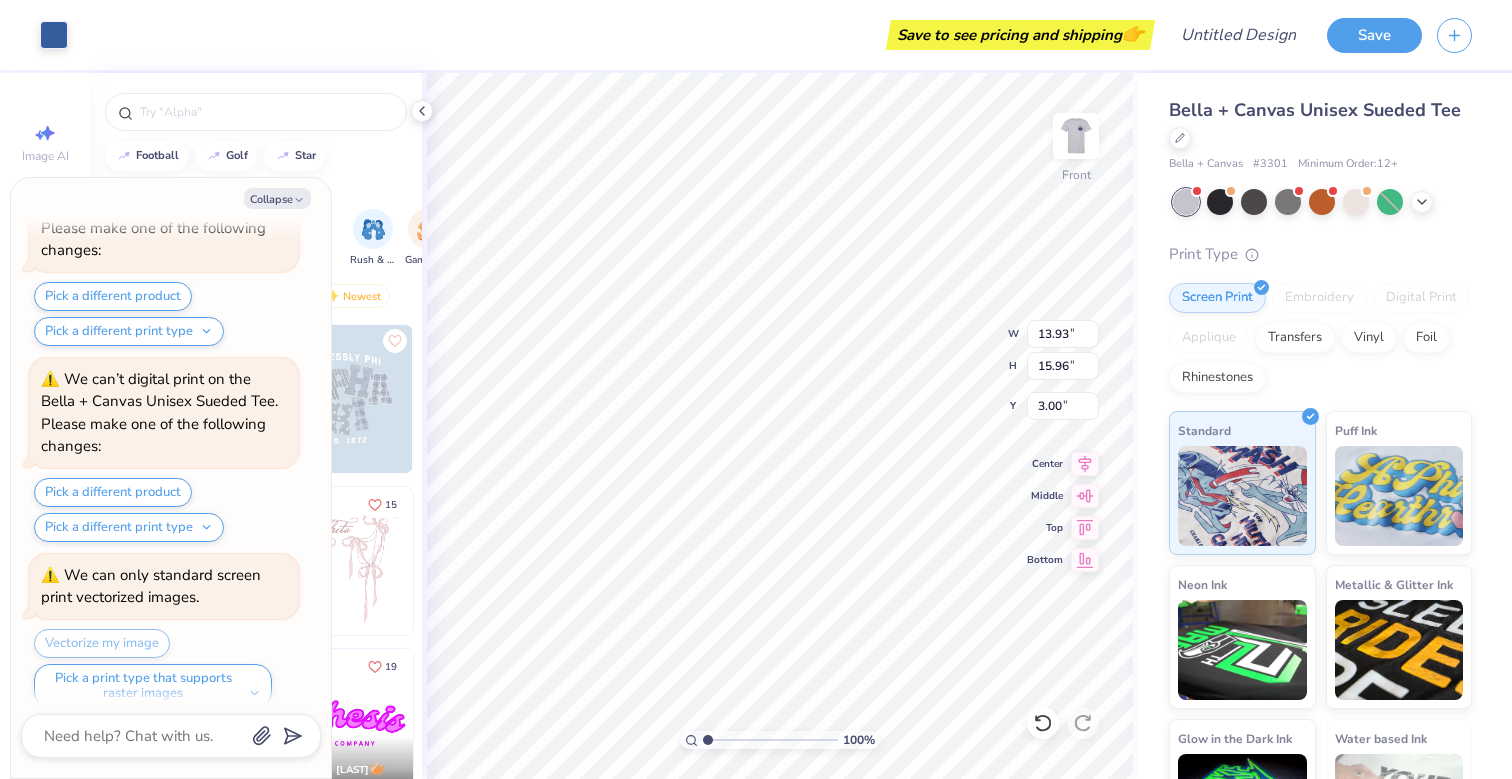 type on "11.71" 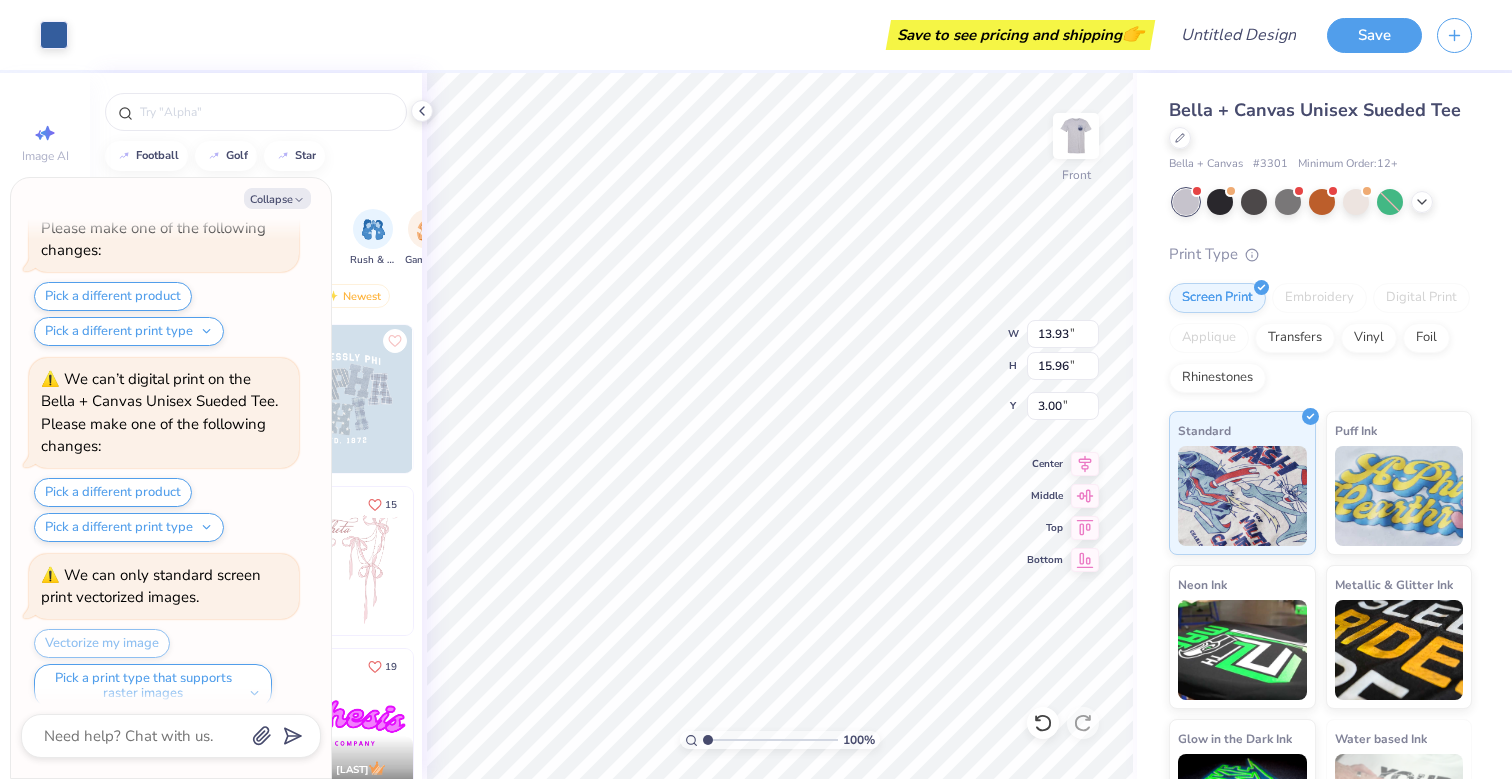 type on "13.42" 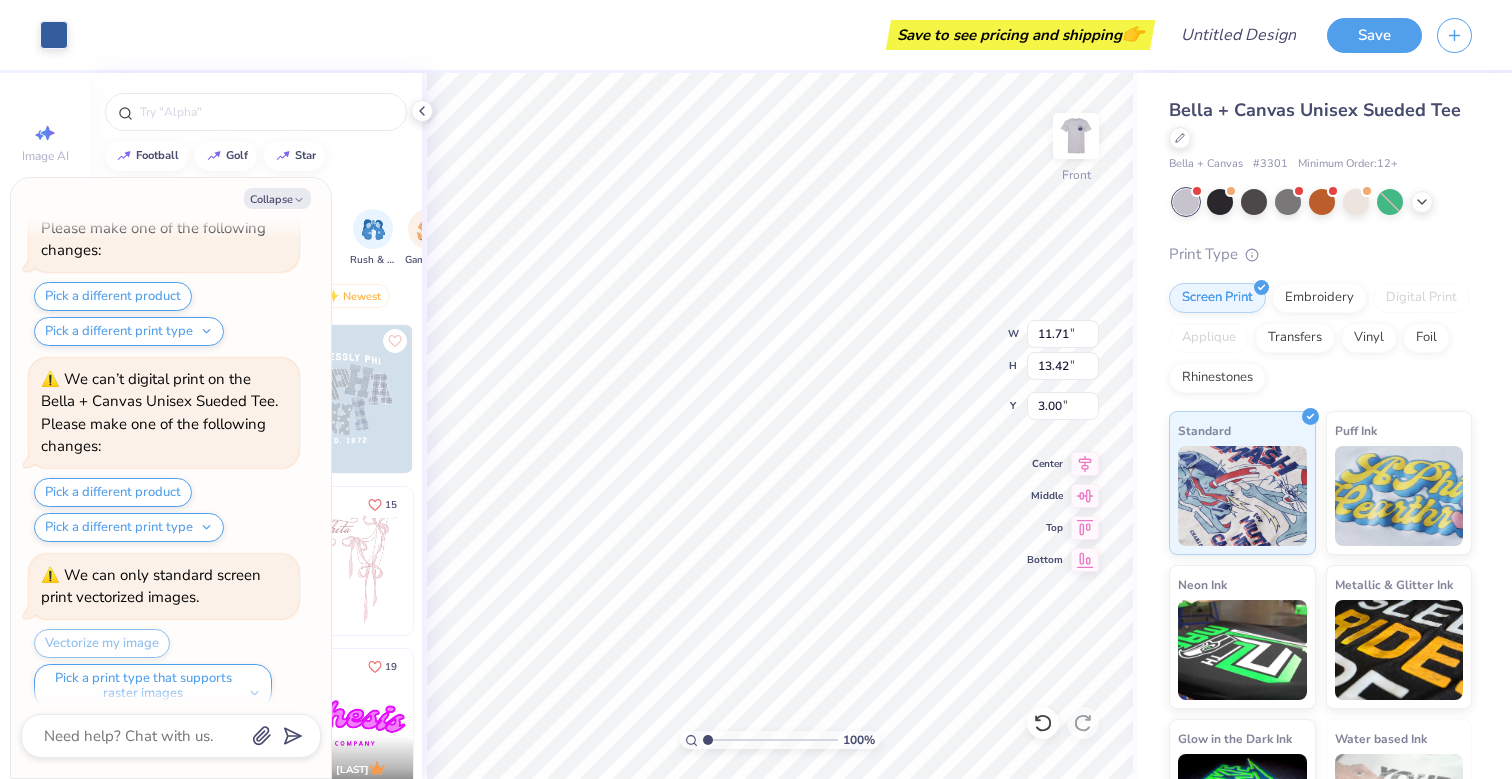 type on "x" 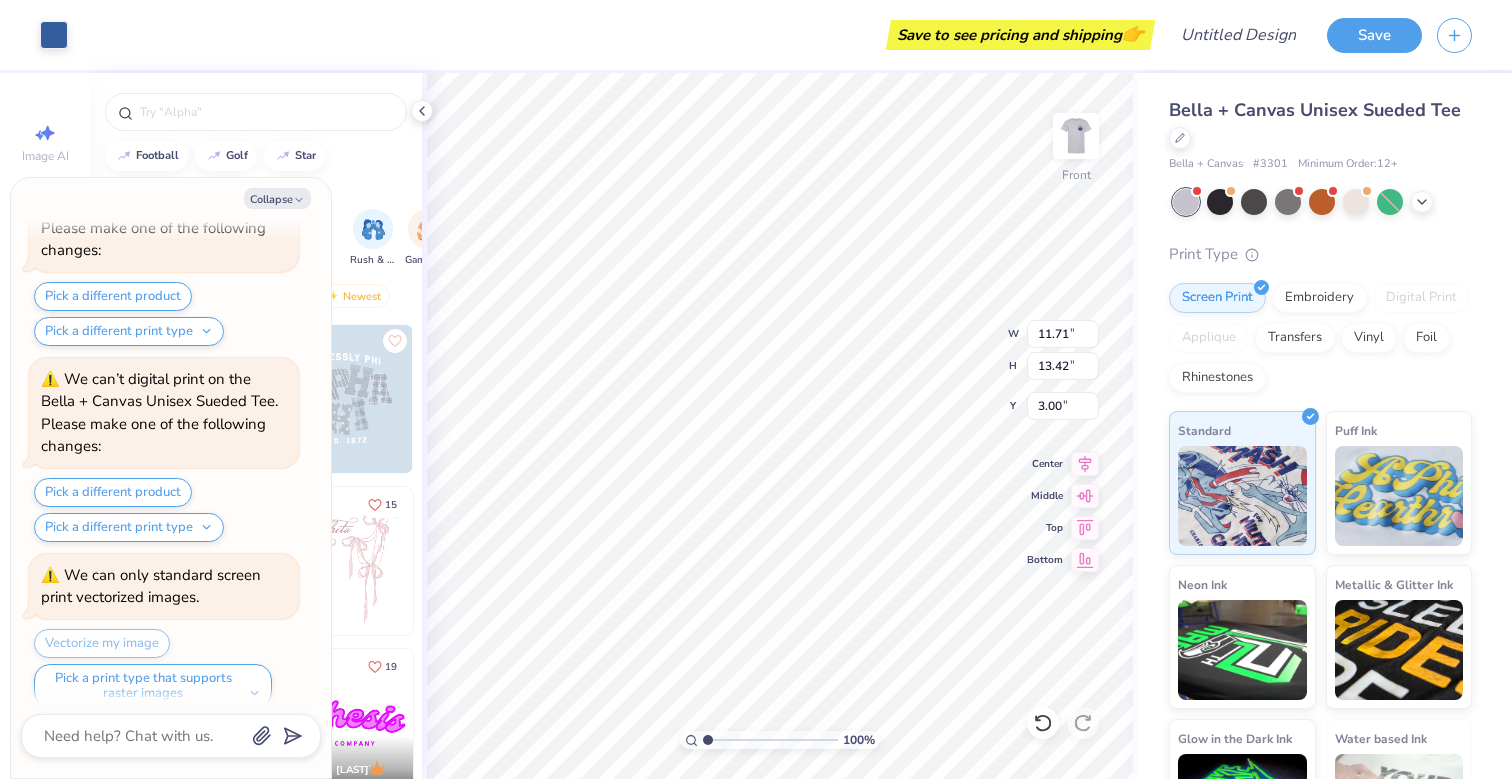 type on "9.83" 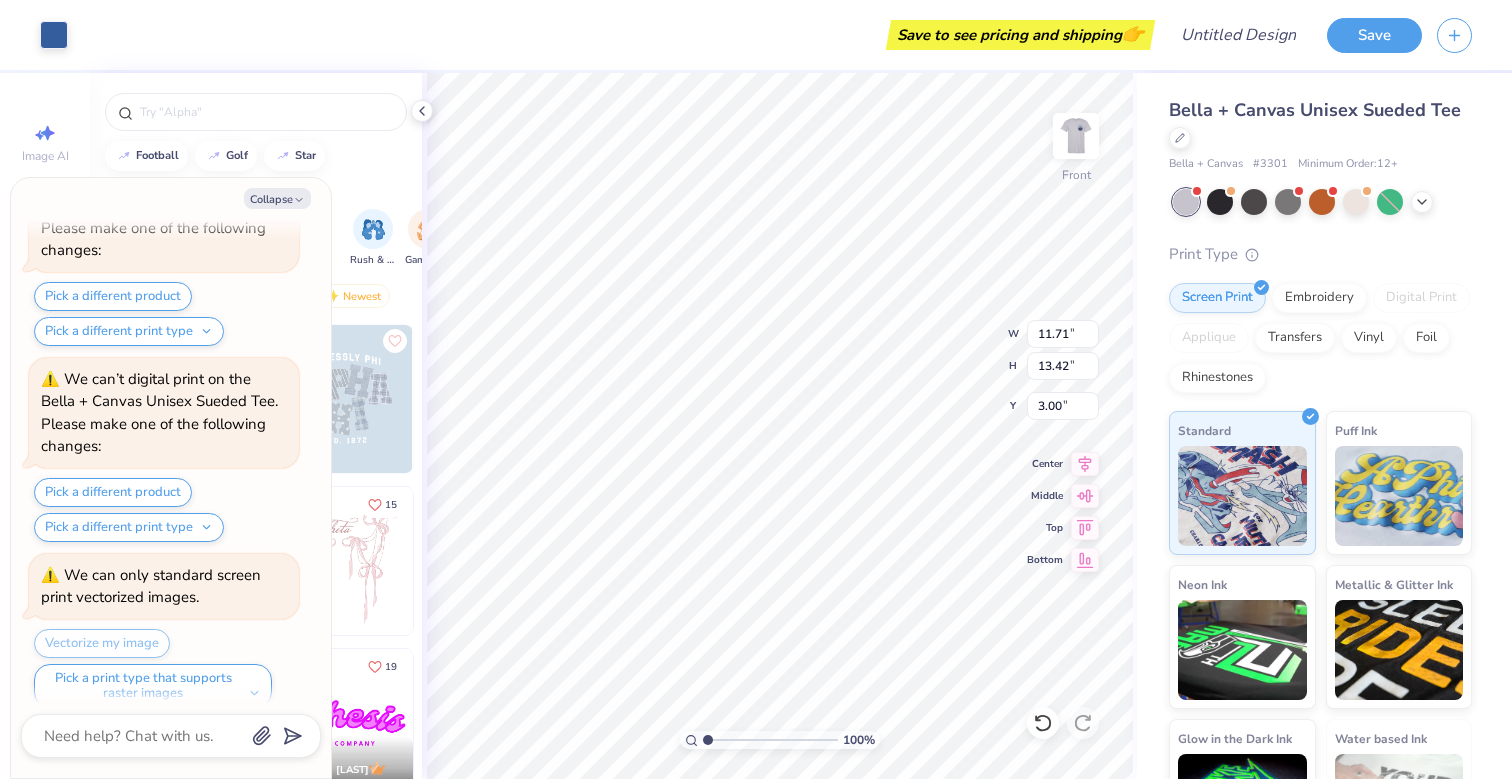 type on "11.26" 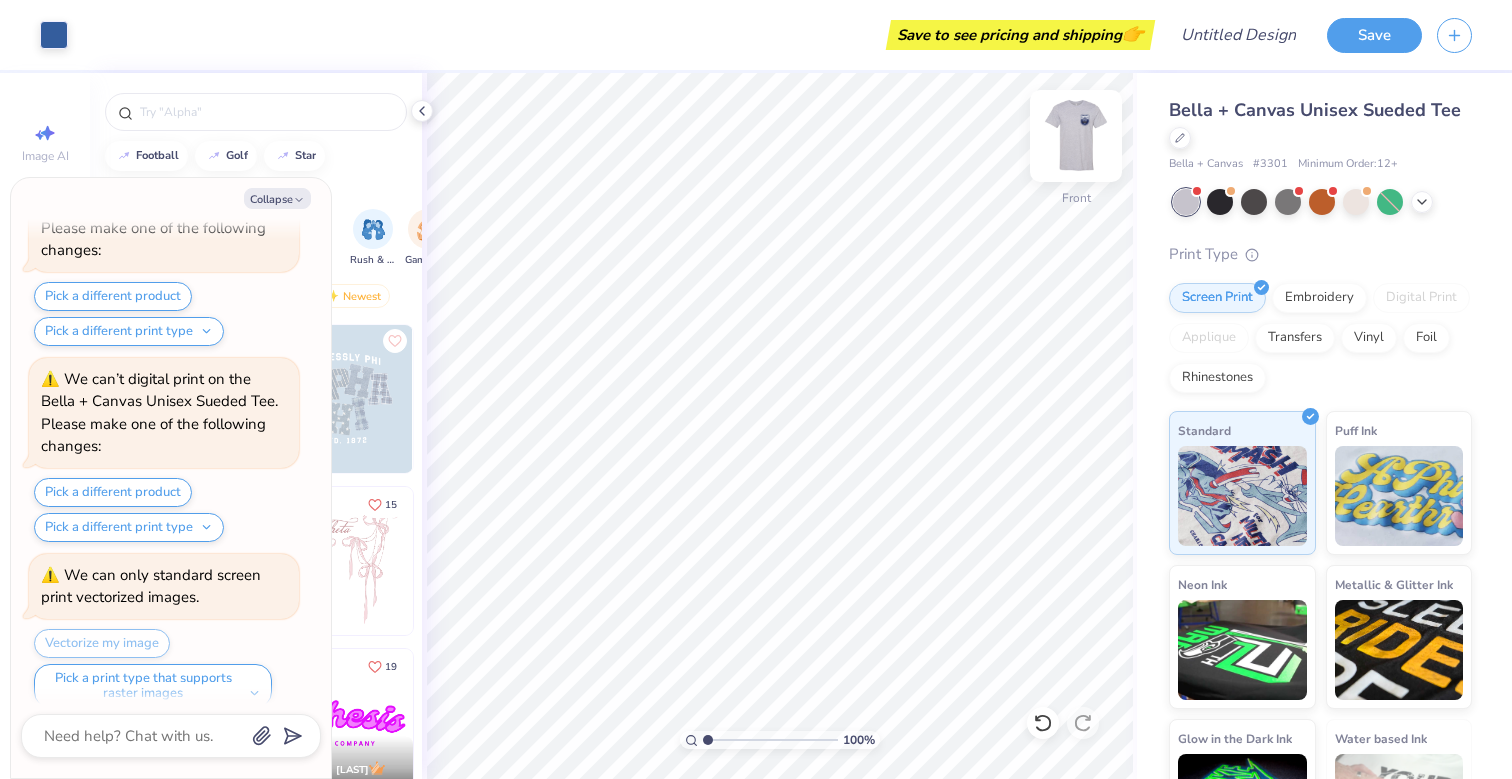 click at bounding box center [1076, 136] 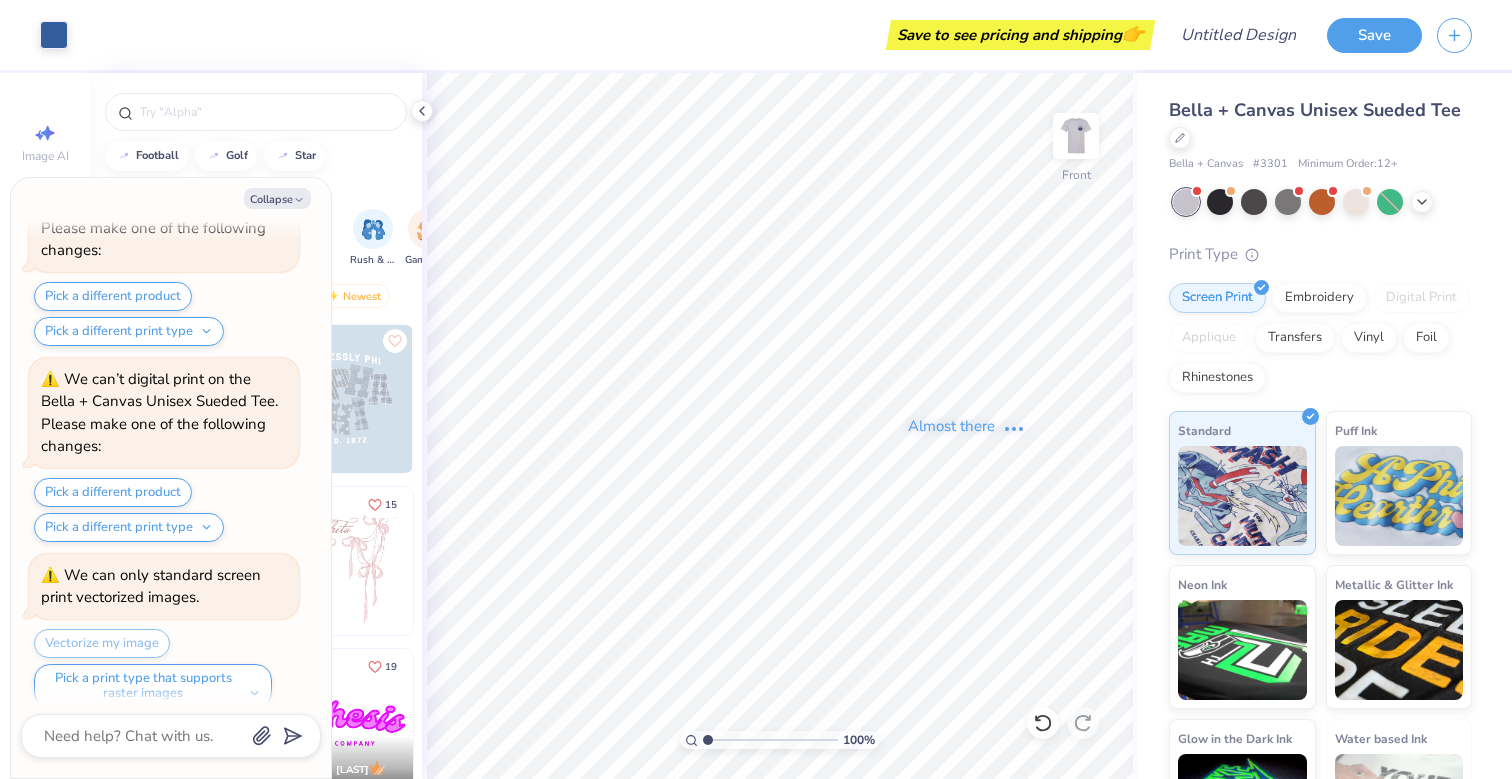 type on "x" 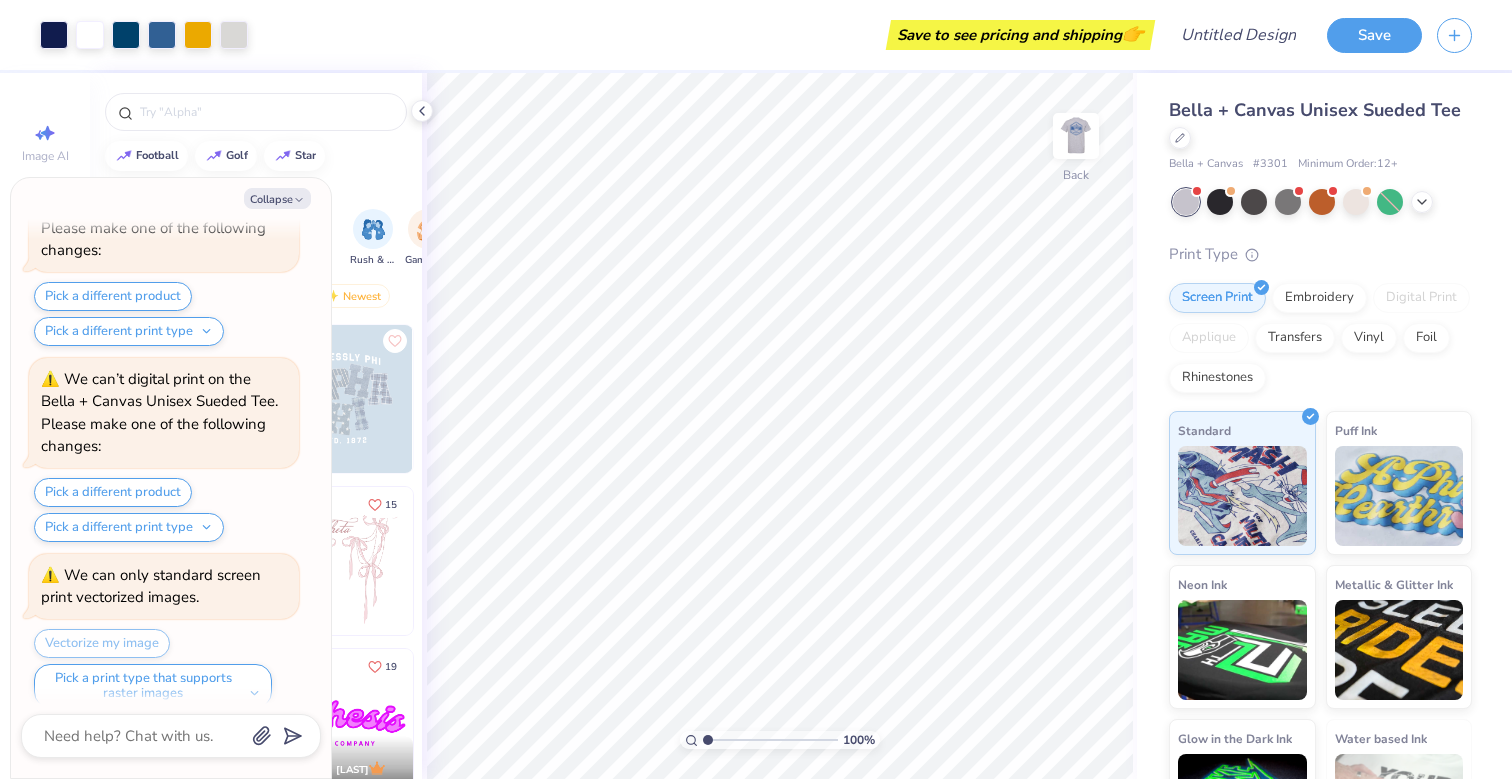 type on "1.04" 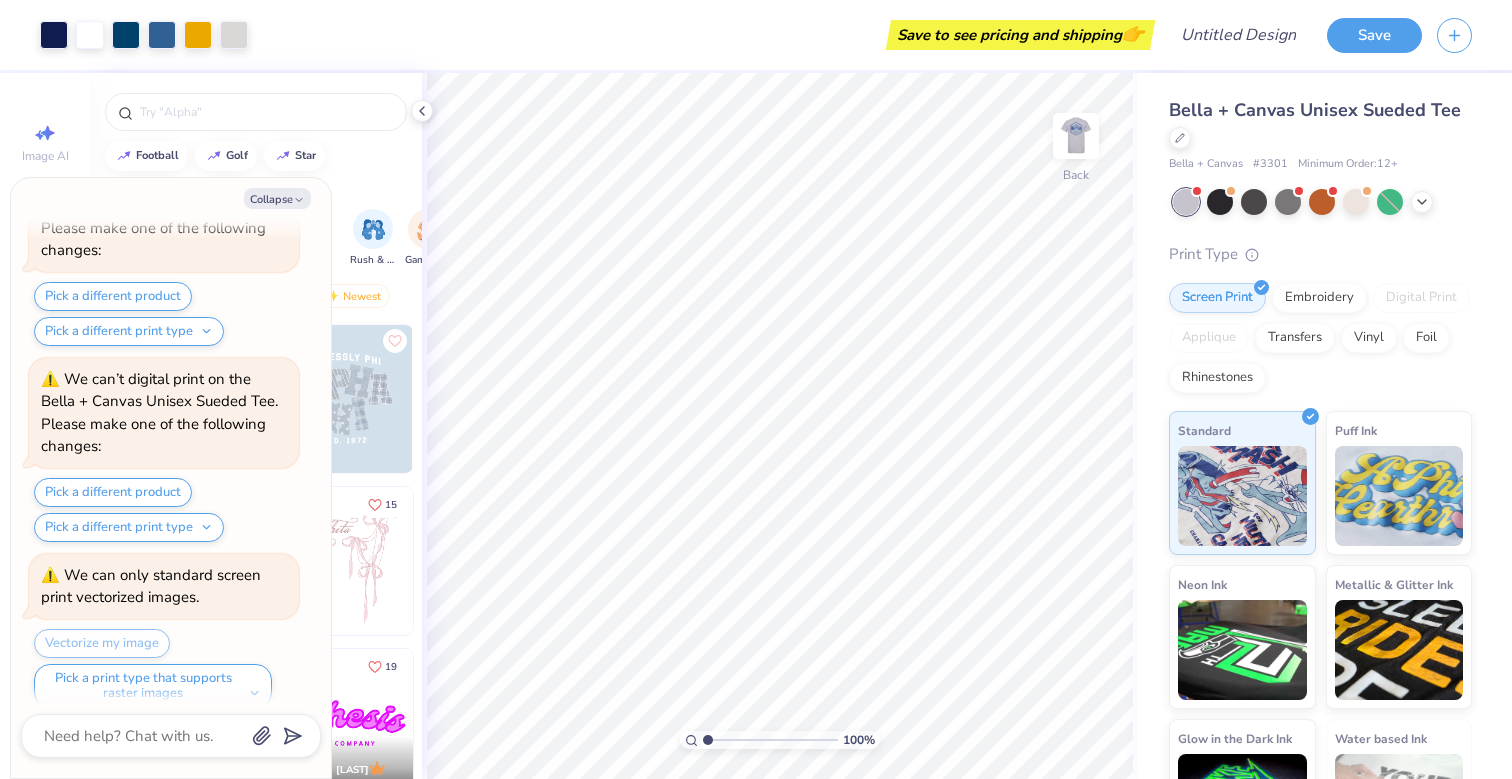 type on "x" 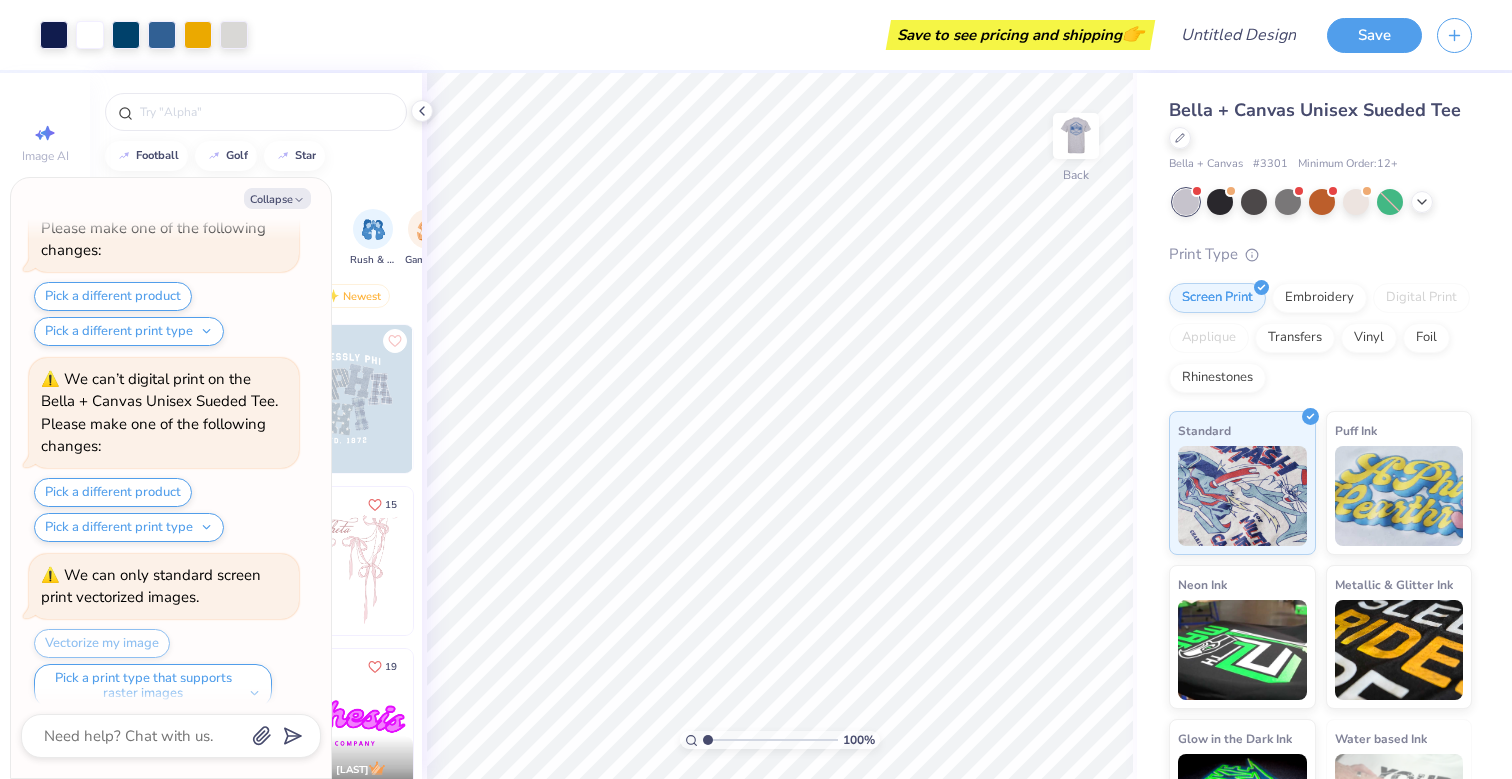 scroll, scrollTop: 1620, scrollLeft: 0, axis: vertical 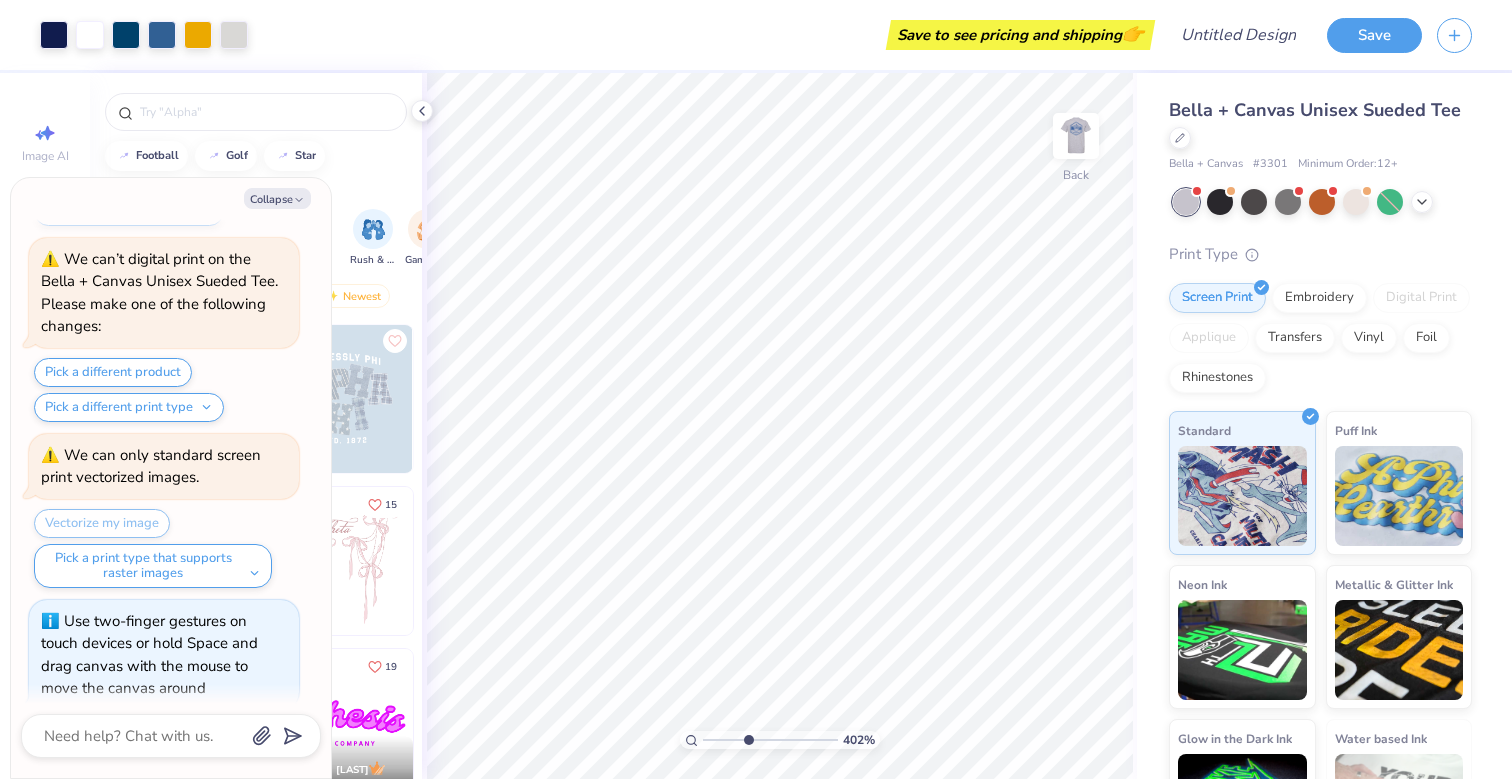 drag, startPoint x: 707, startPoint y: 738, endPoint x: 748, endPoint y: 736, distance: 41.04875 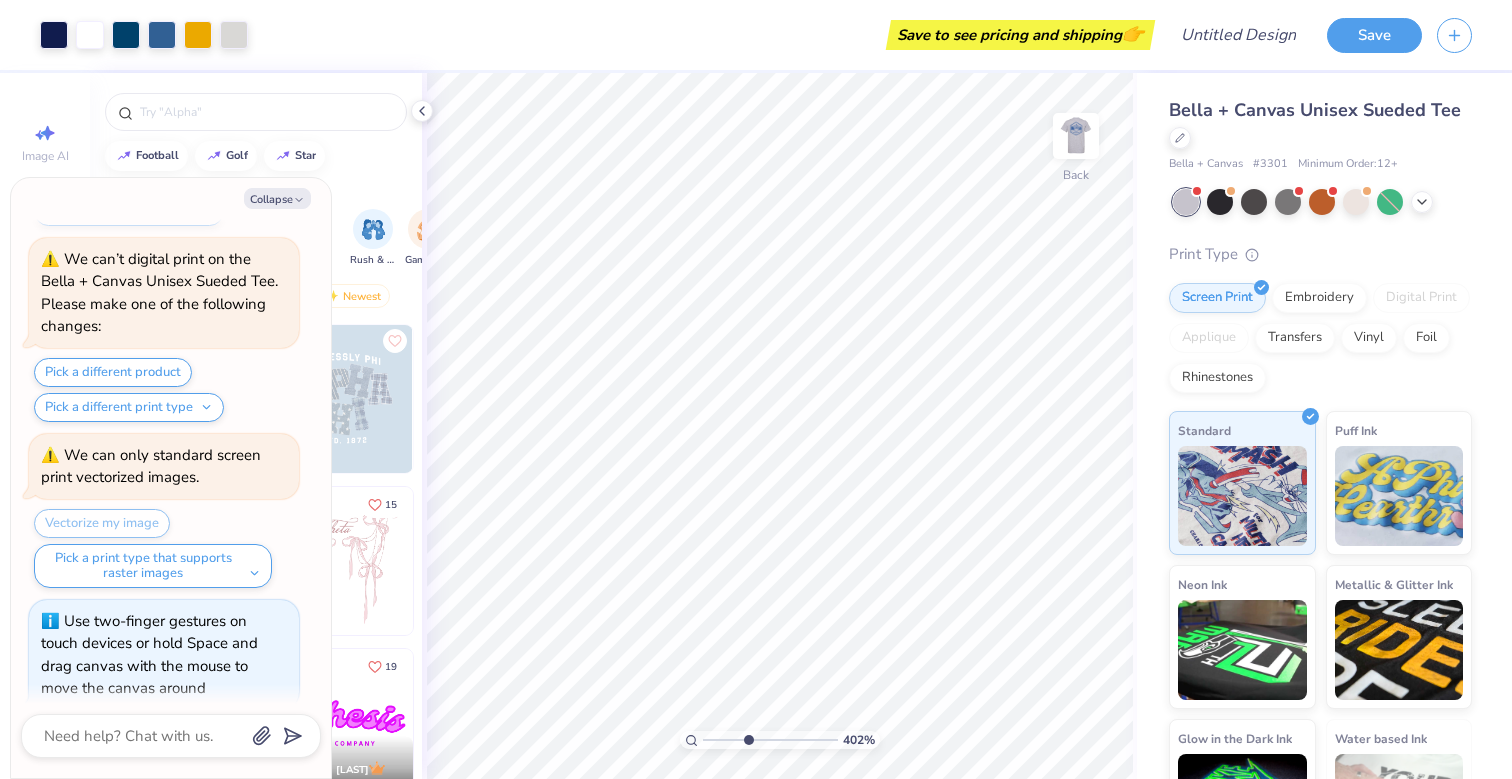 click at bounding box center (770, 740) 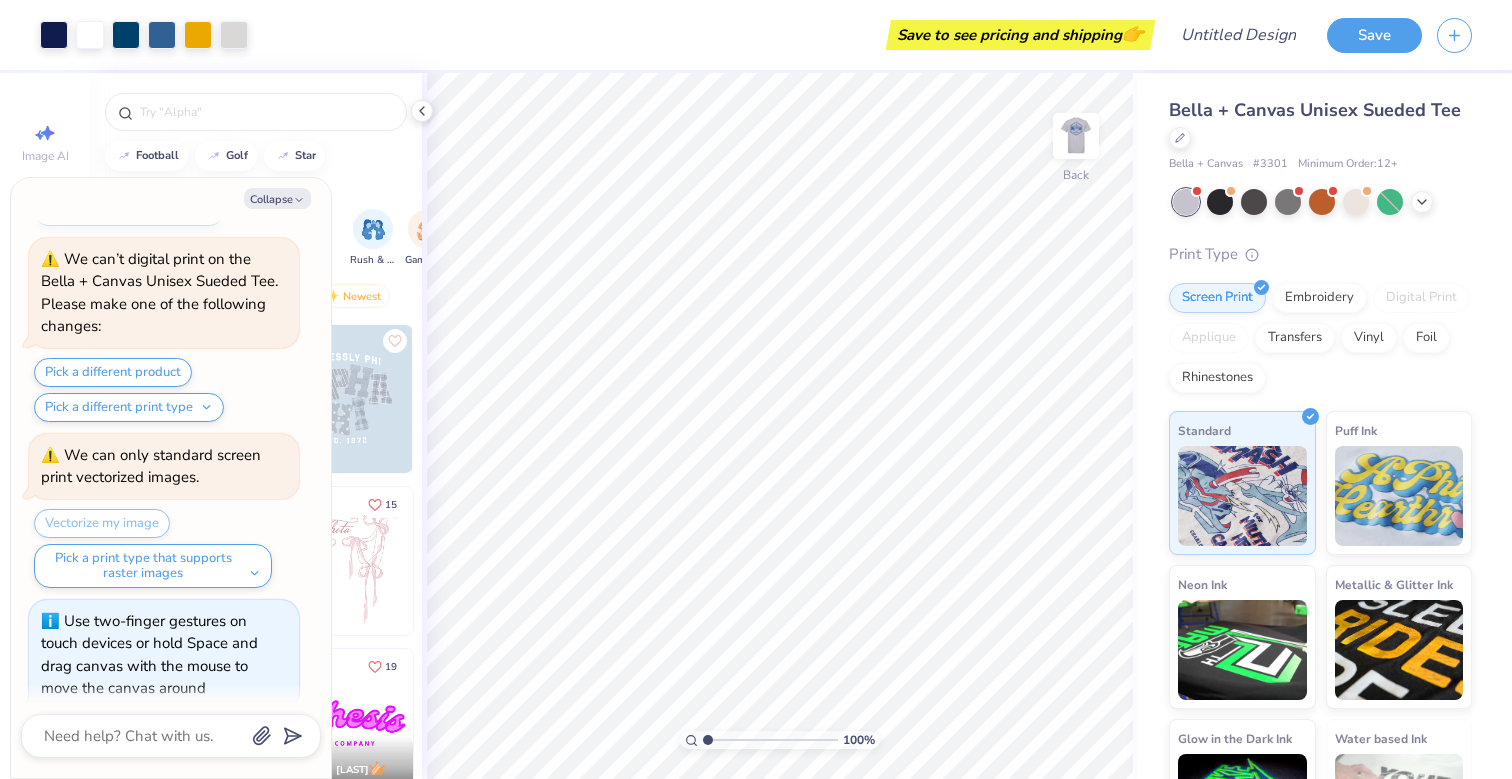 drag, startPoint x: 746, startPoint y: 743, endPoint x: 687, endPoint y: 738, distance: 59.211487 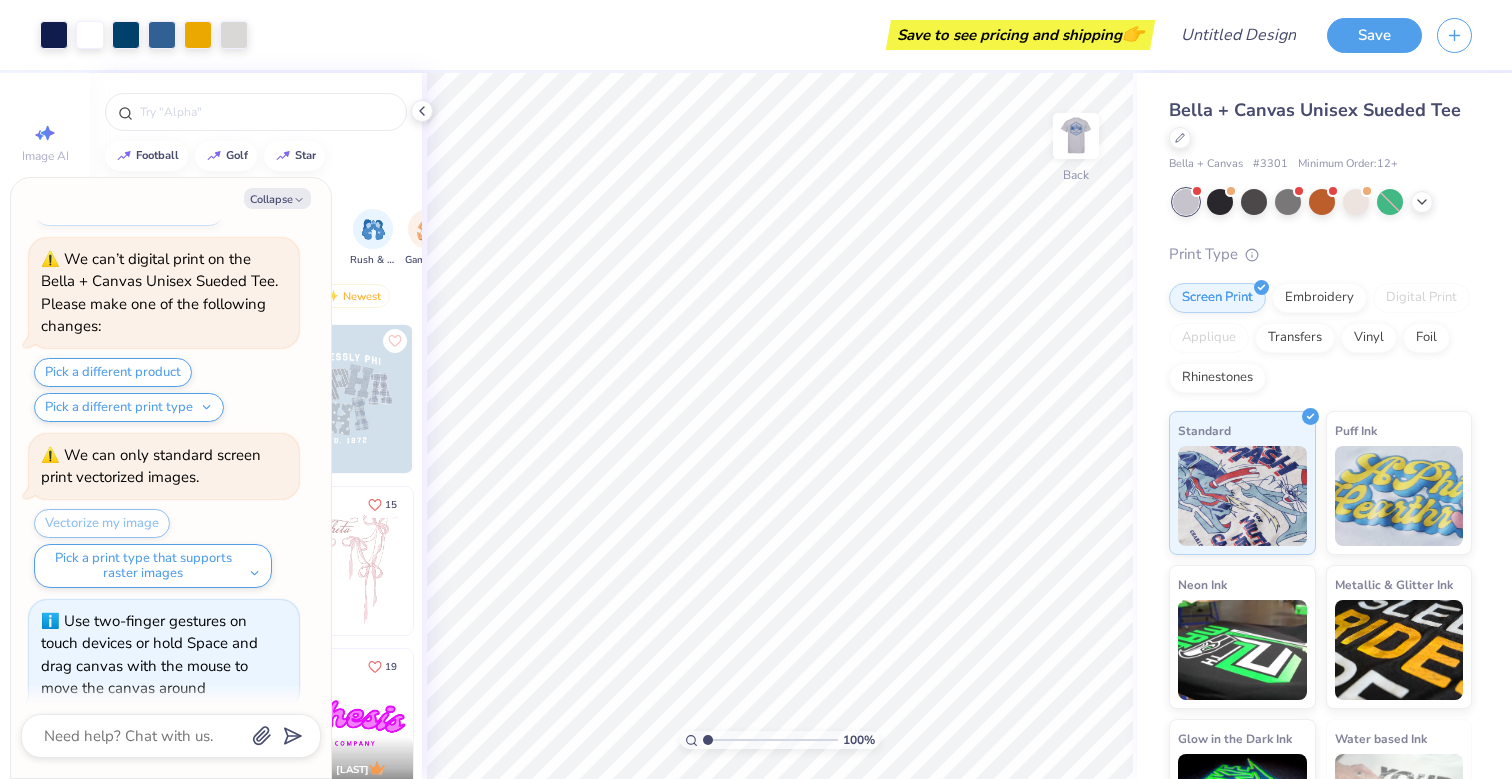 type on "1" 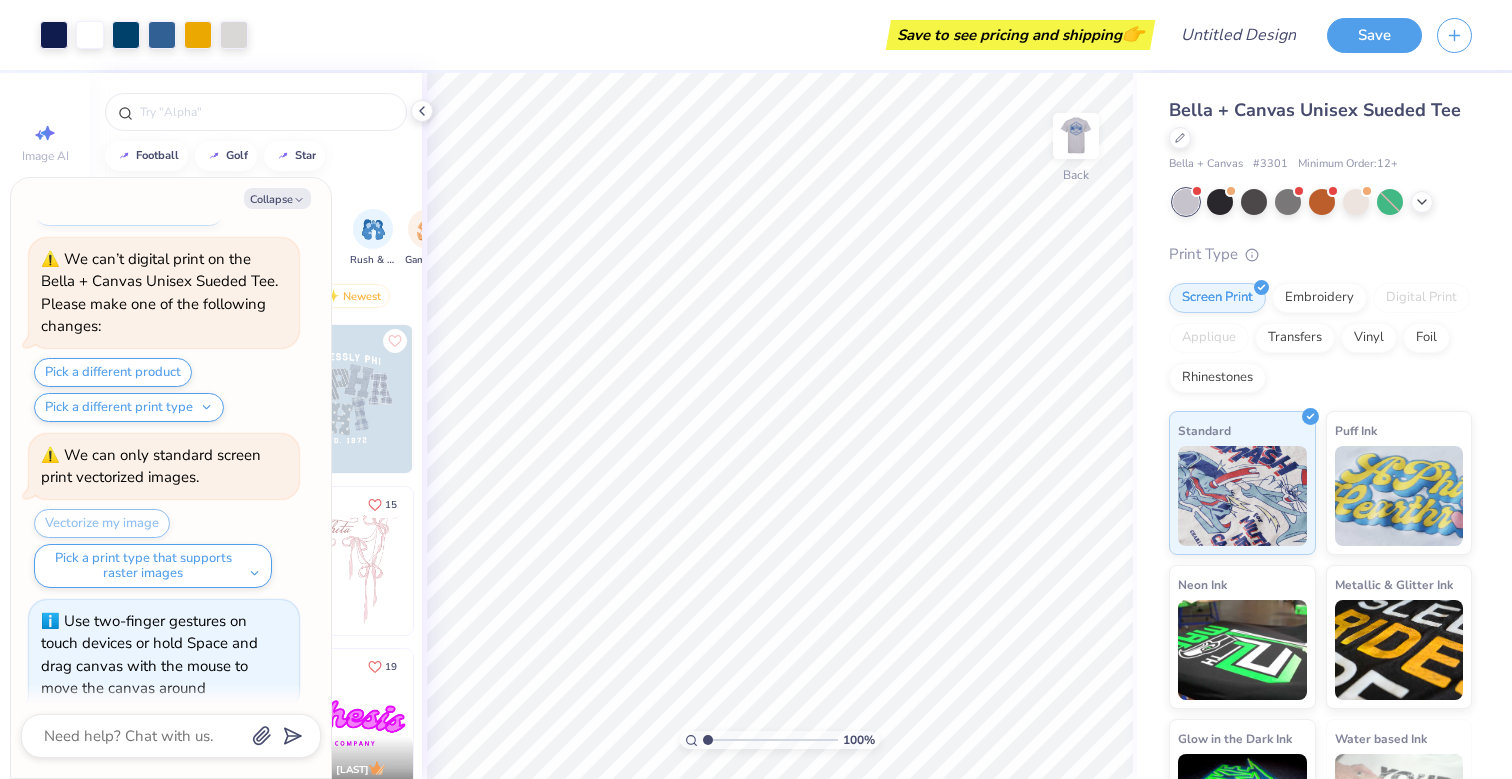 click on "100  %" at bounding box center [780, 740] 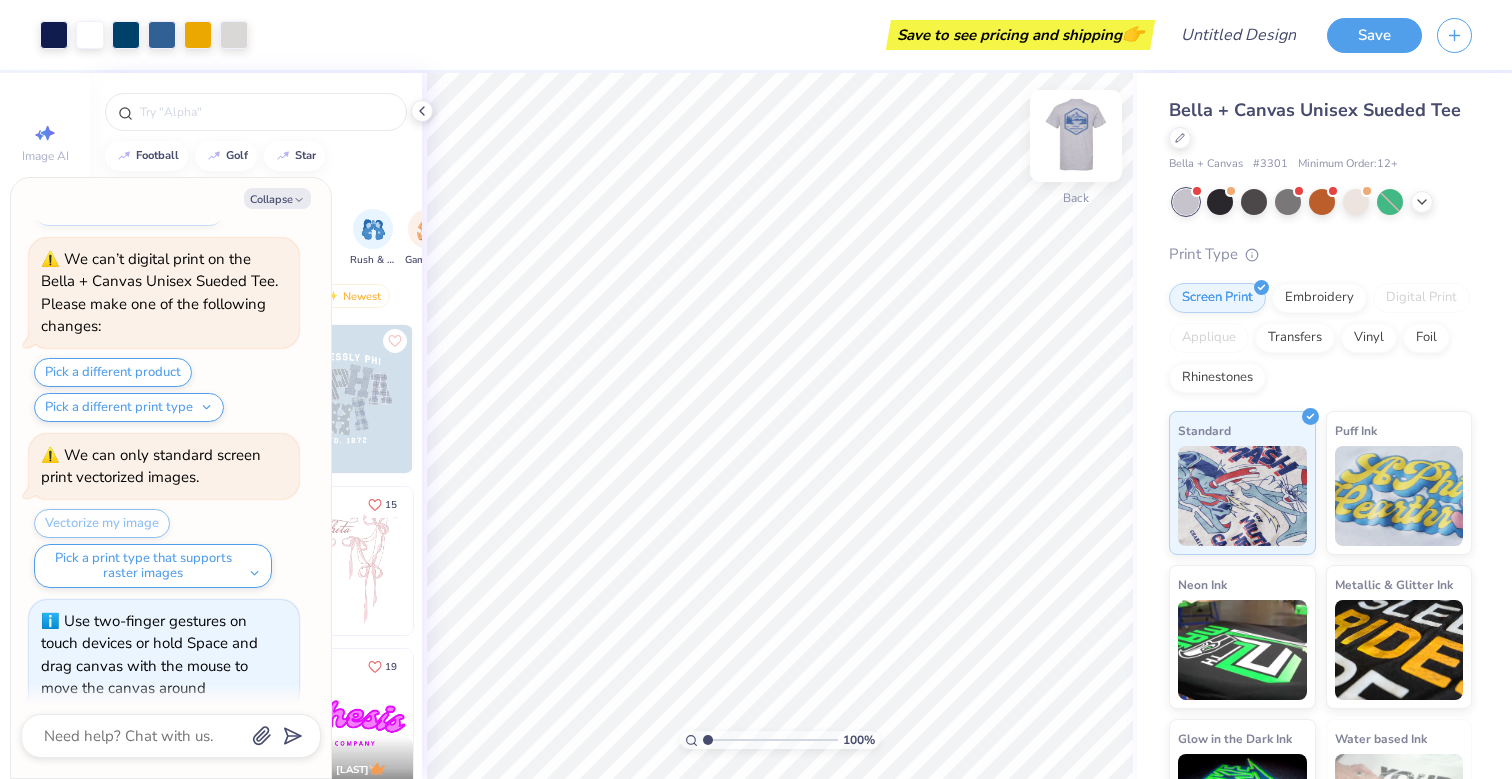 click at bounding box center (1076, 136) 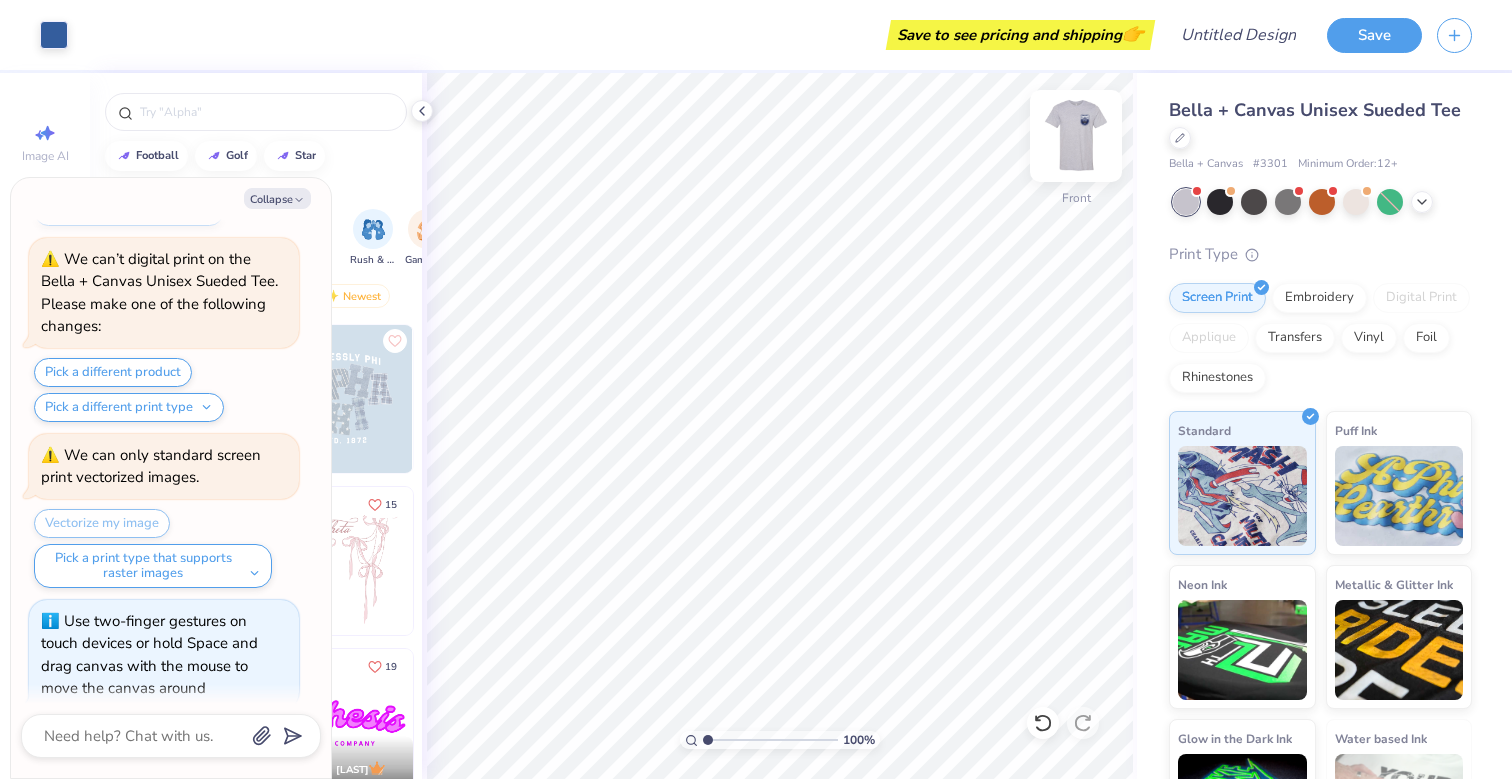 click at bounding box center [1076, 136] 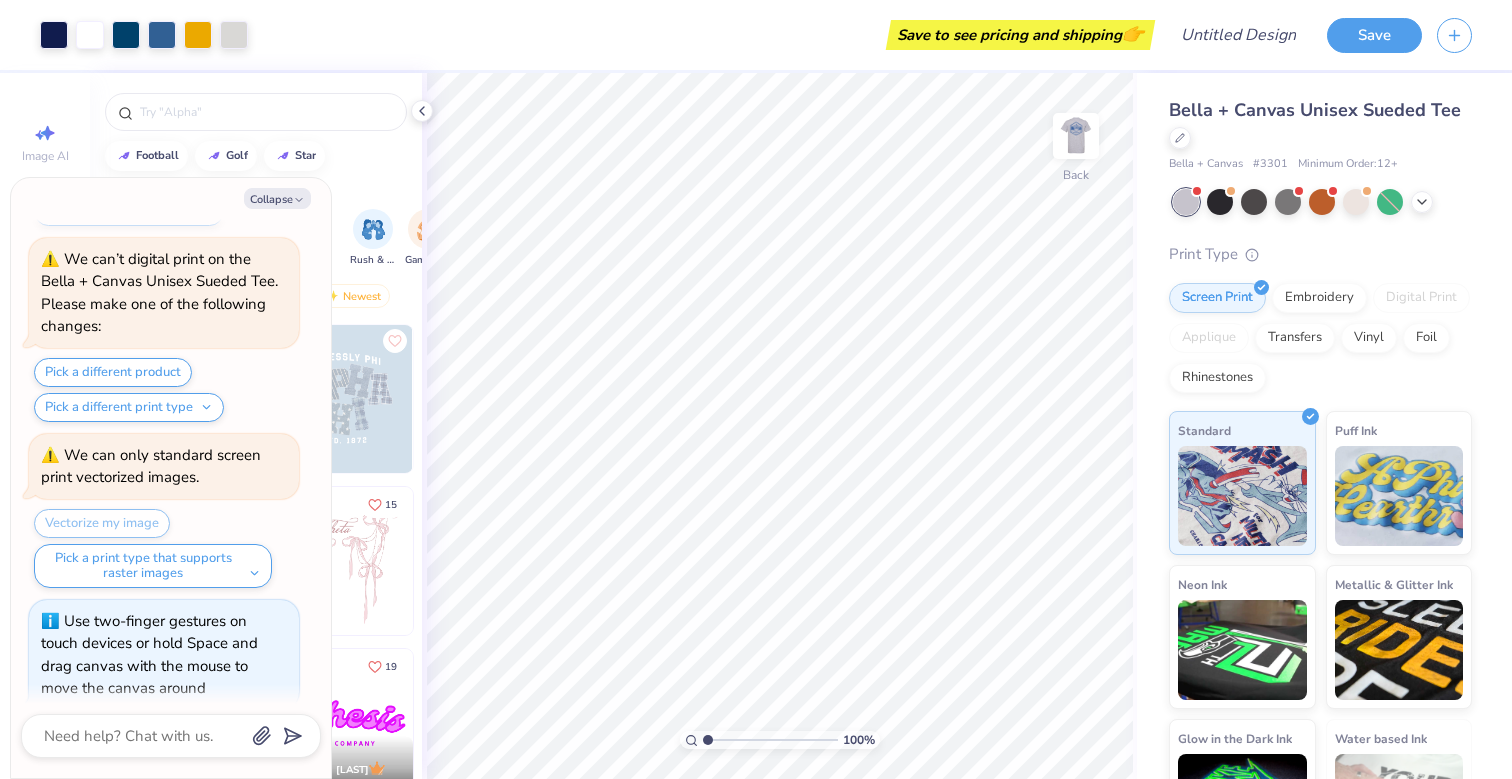 click at bounding box center [1076, 136] 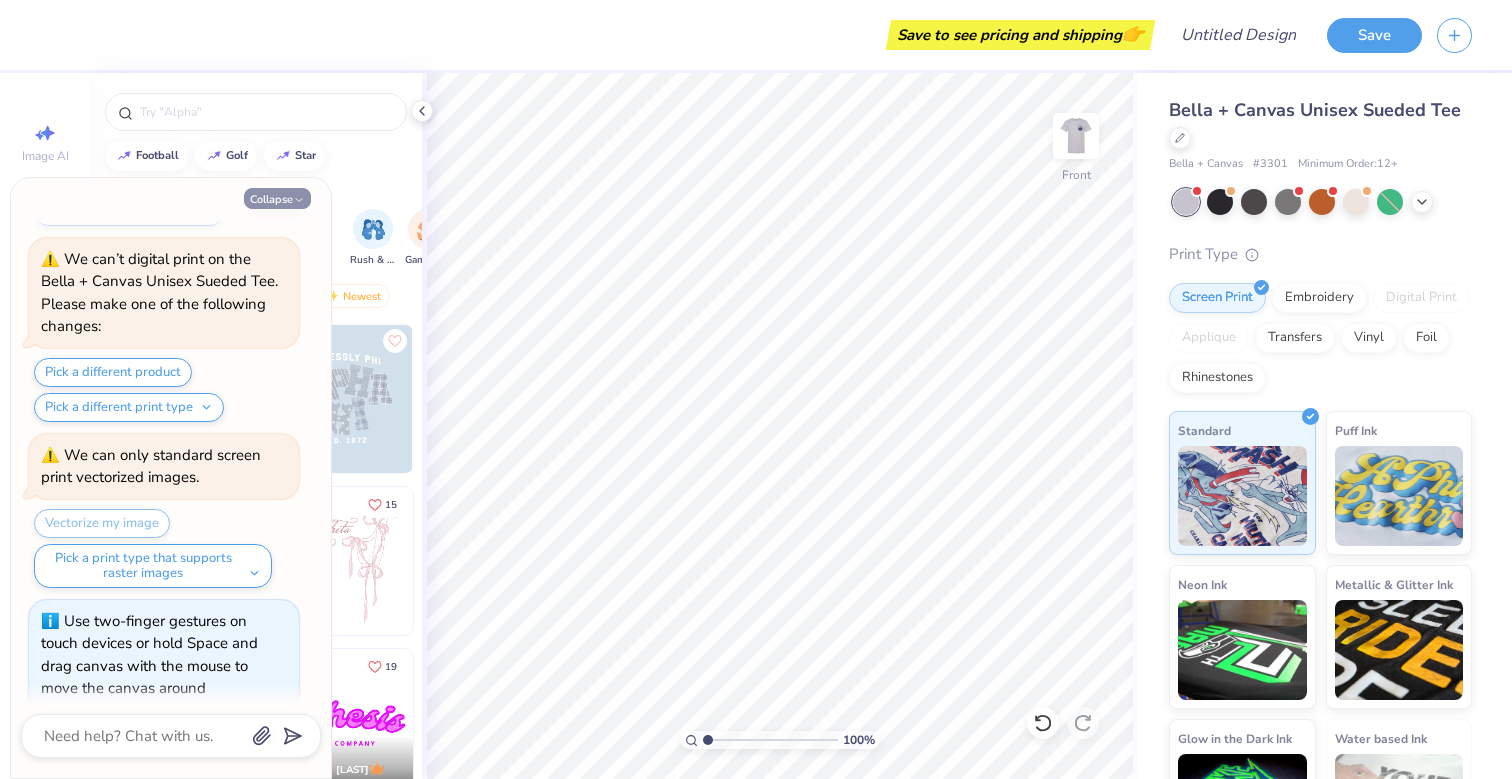 click 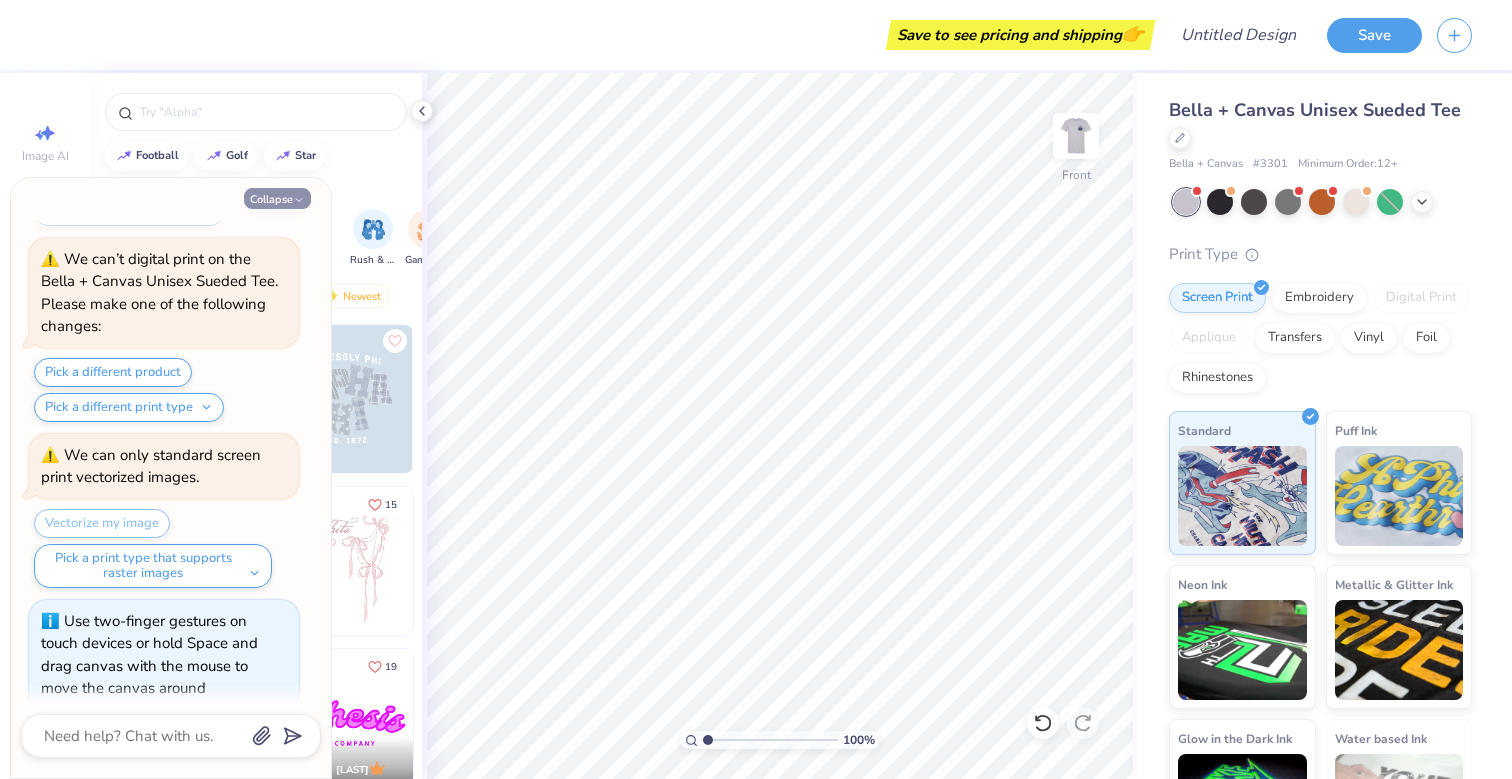 type on "x" 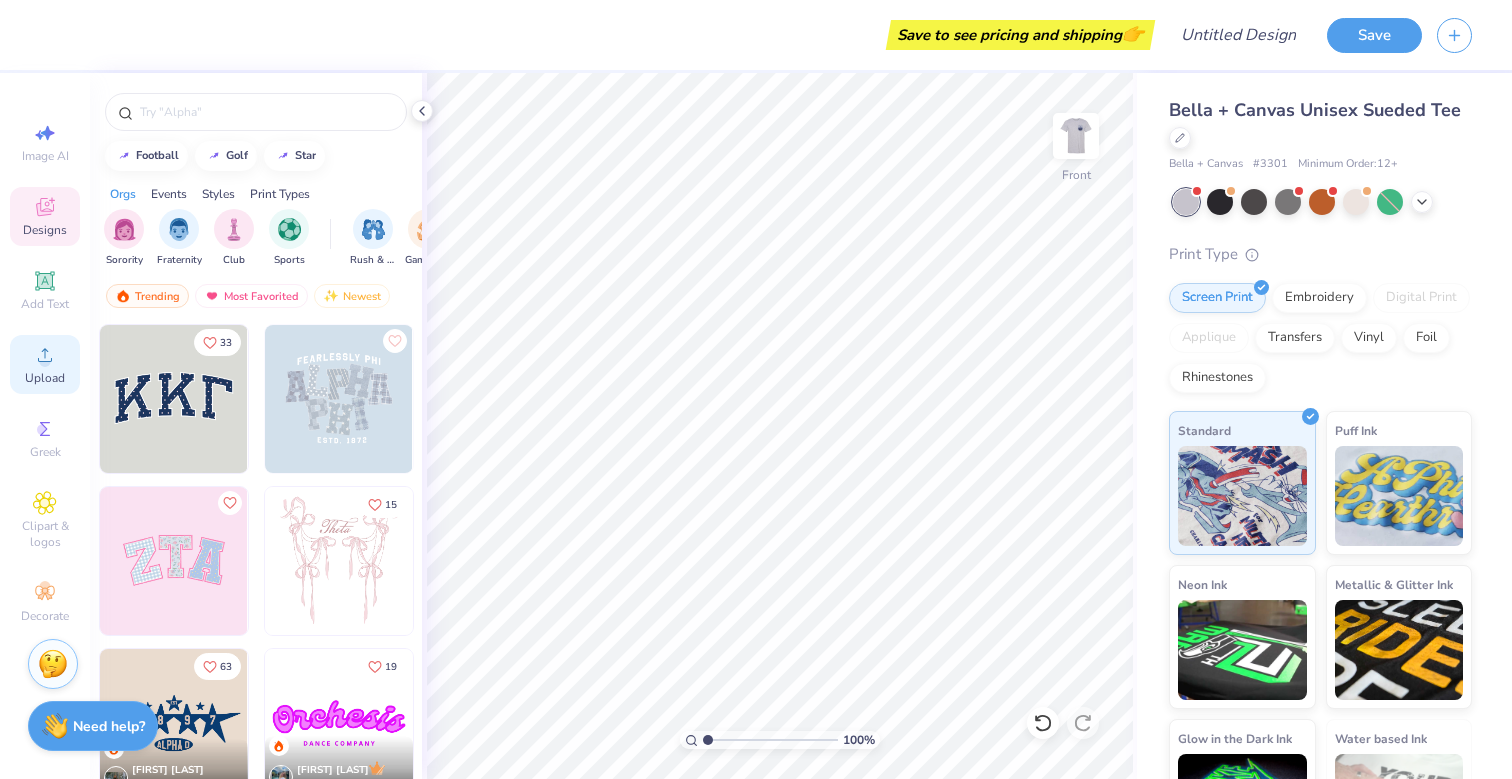 click on "Upload" at bounding box center [45, 378] 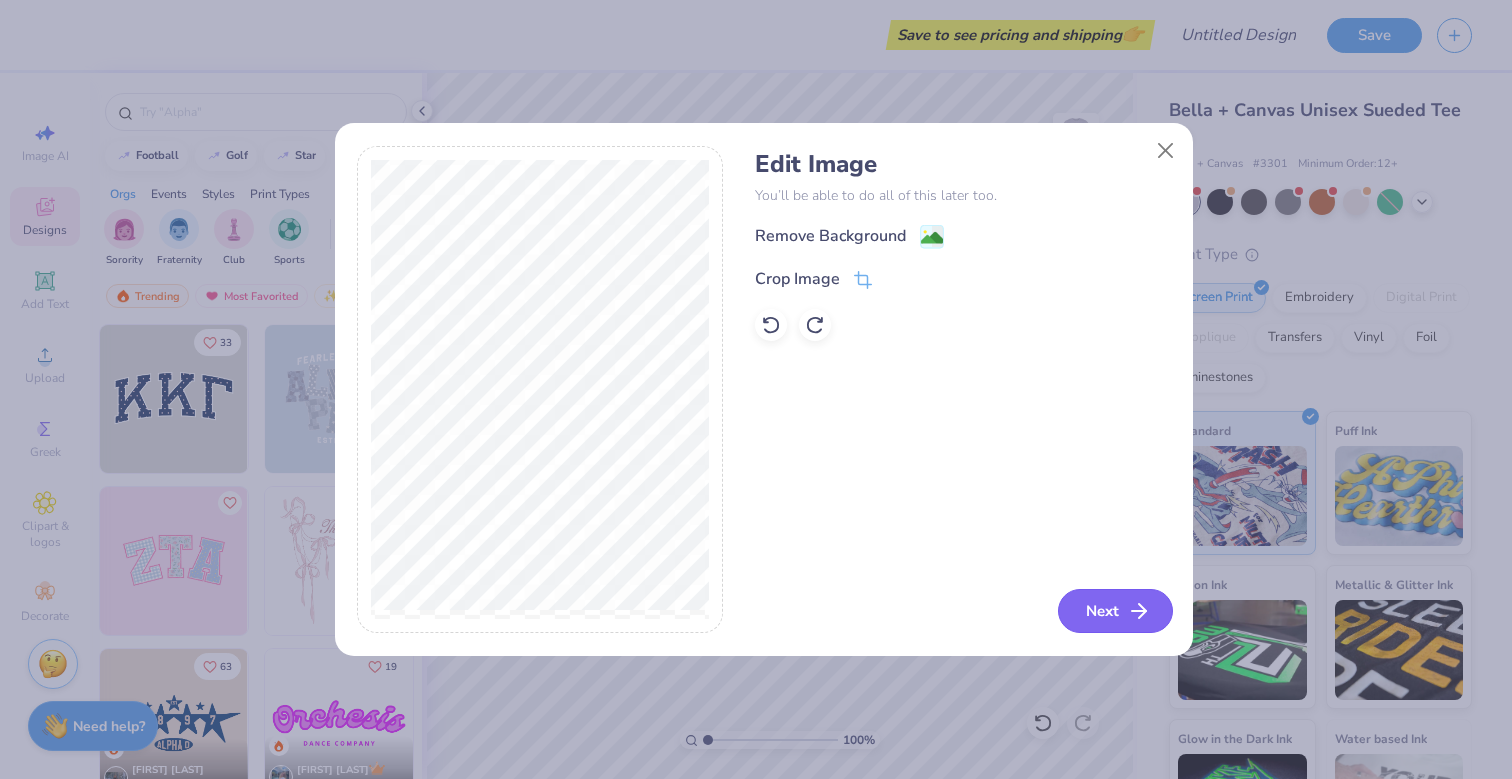 click on "Next" at bounding box center [1115, 611] 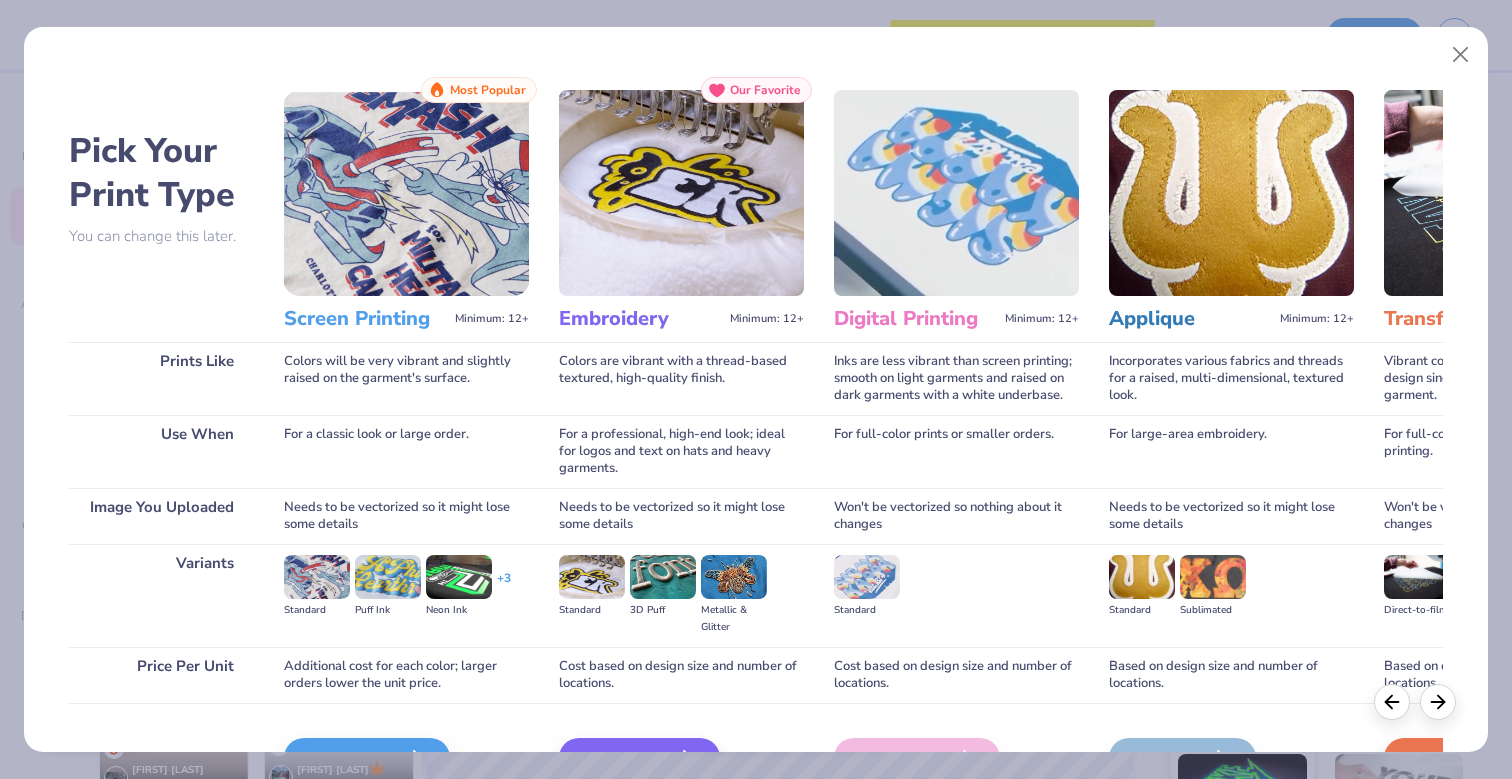 scroll, scrollTop: 118, scrollLeft: 0, axis: vertical 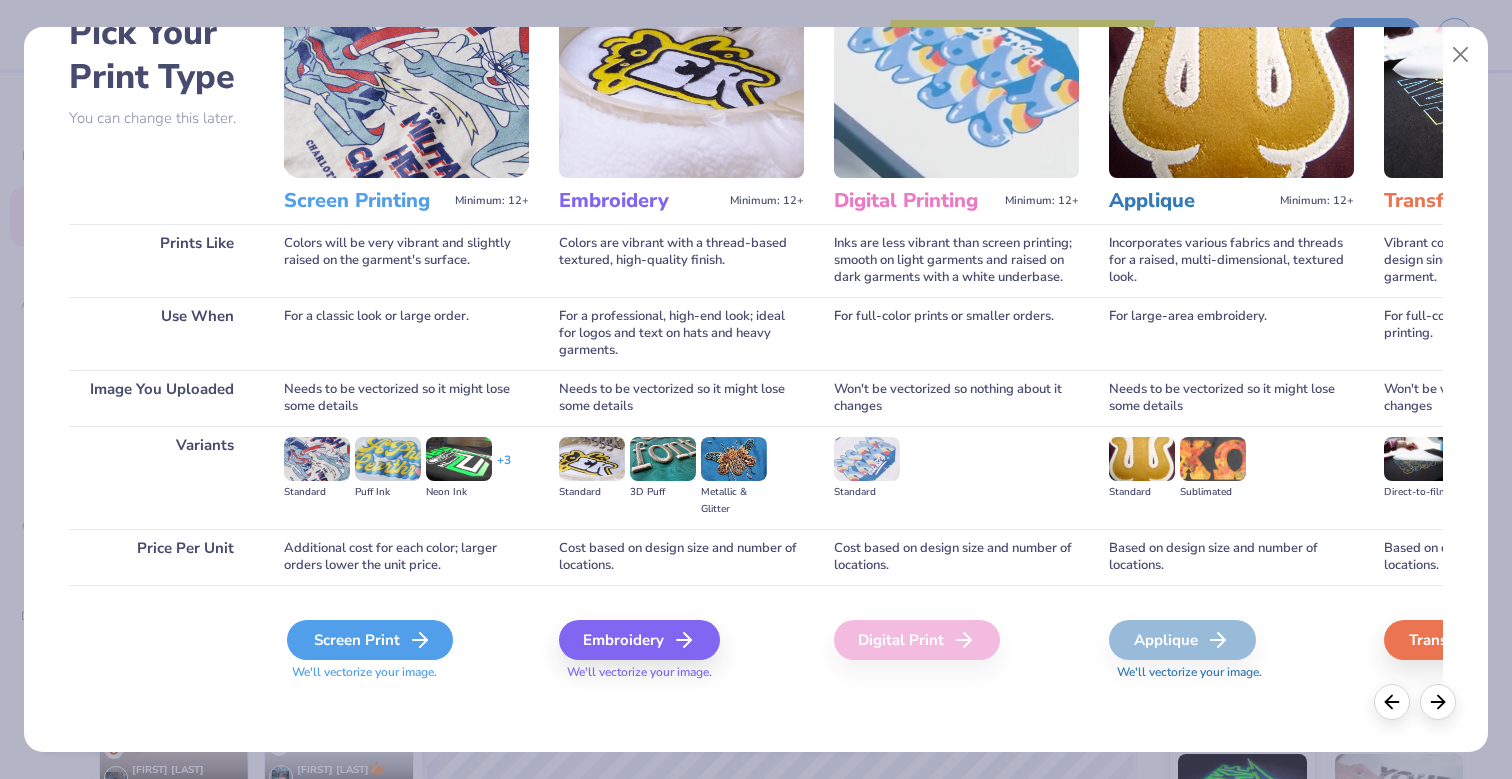 click on "Screen Print" at bounding box center (370, 640) 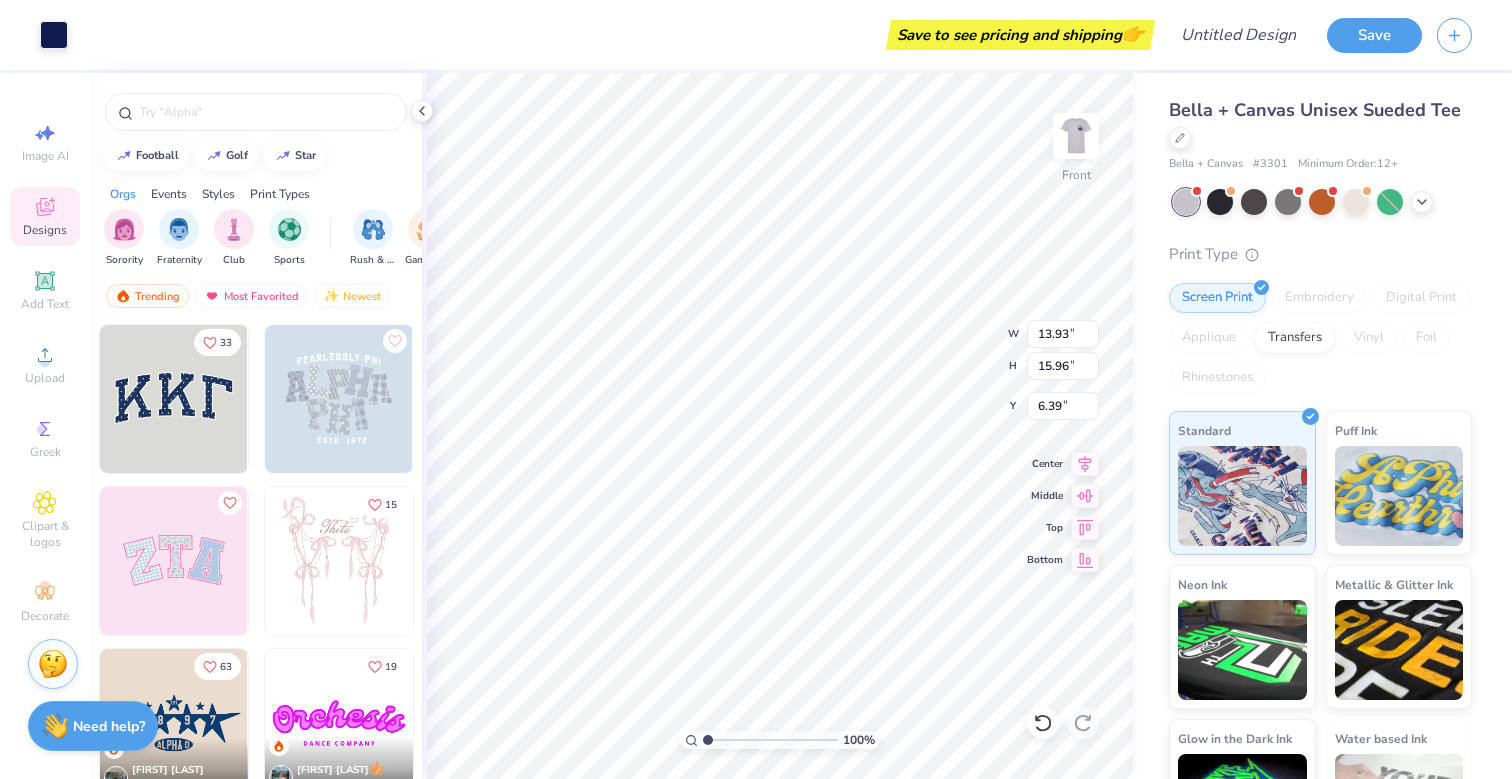 type on "6.06" 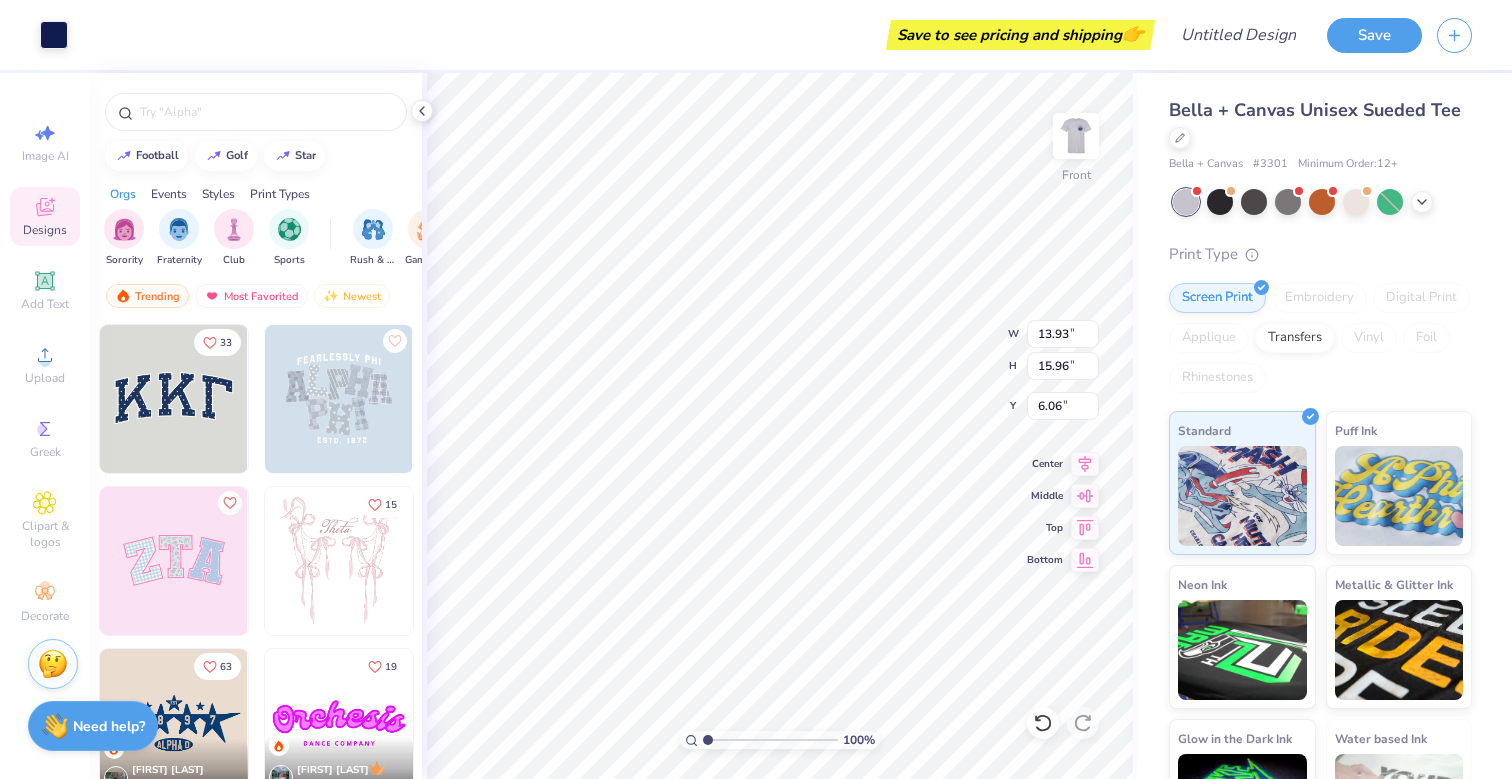 type on "11.32" 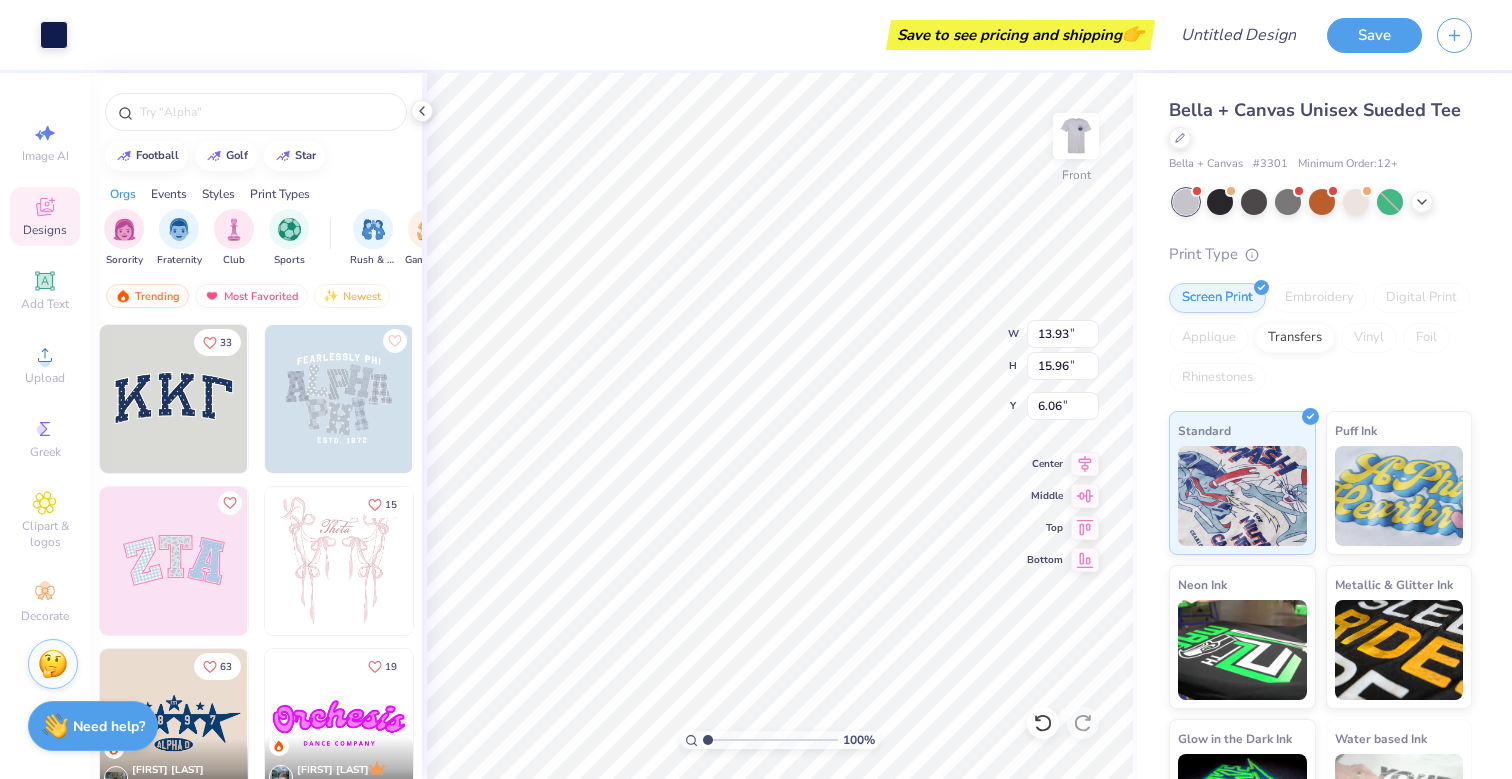 type on "12.97" 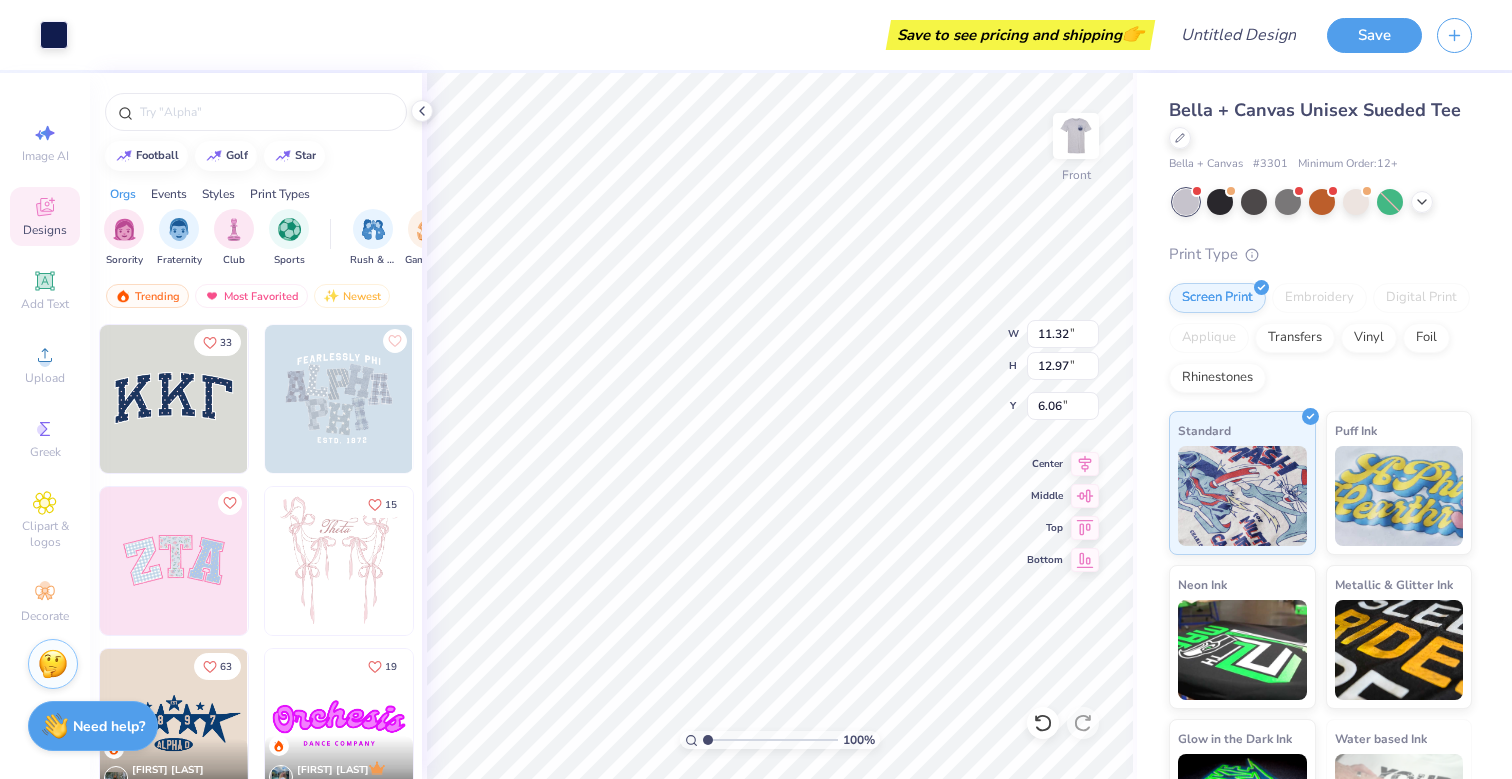 type on "3.00" 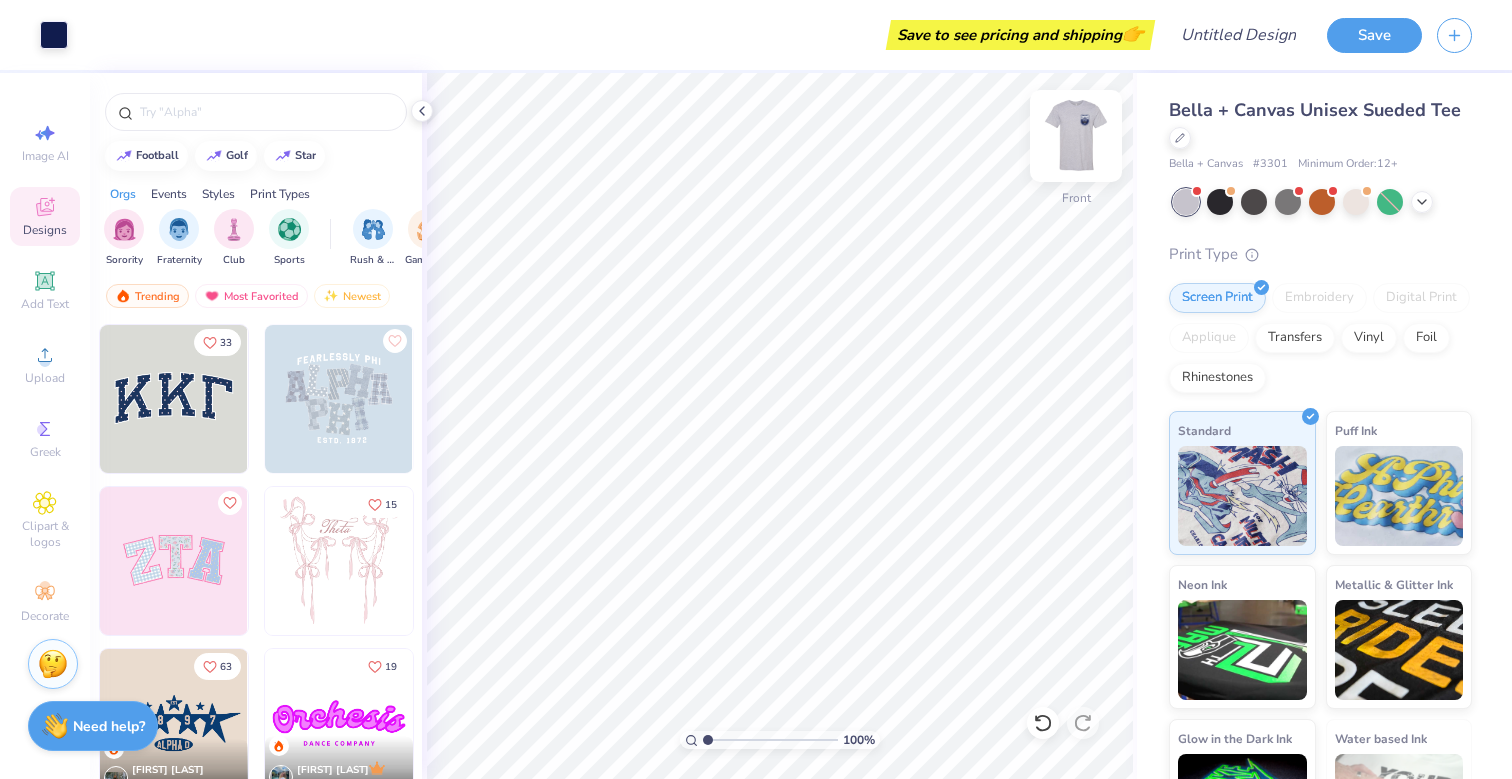 click at bounding box center [1076, 136] 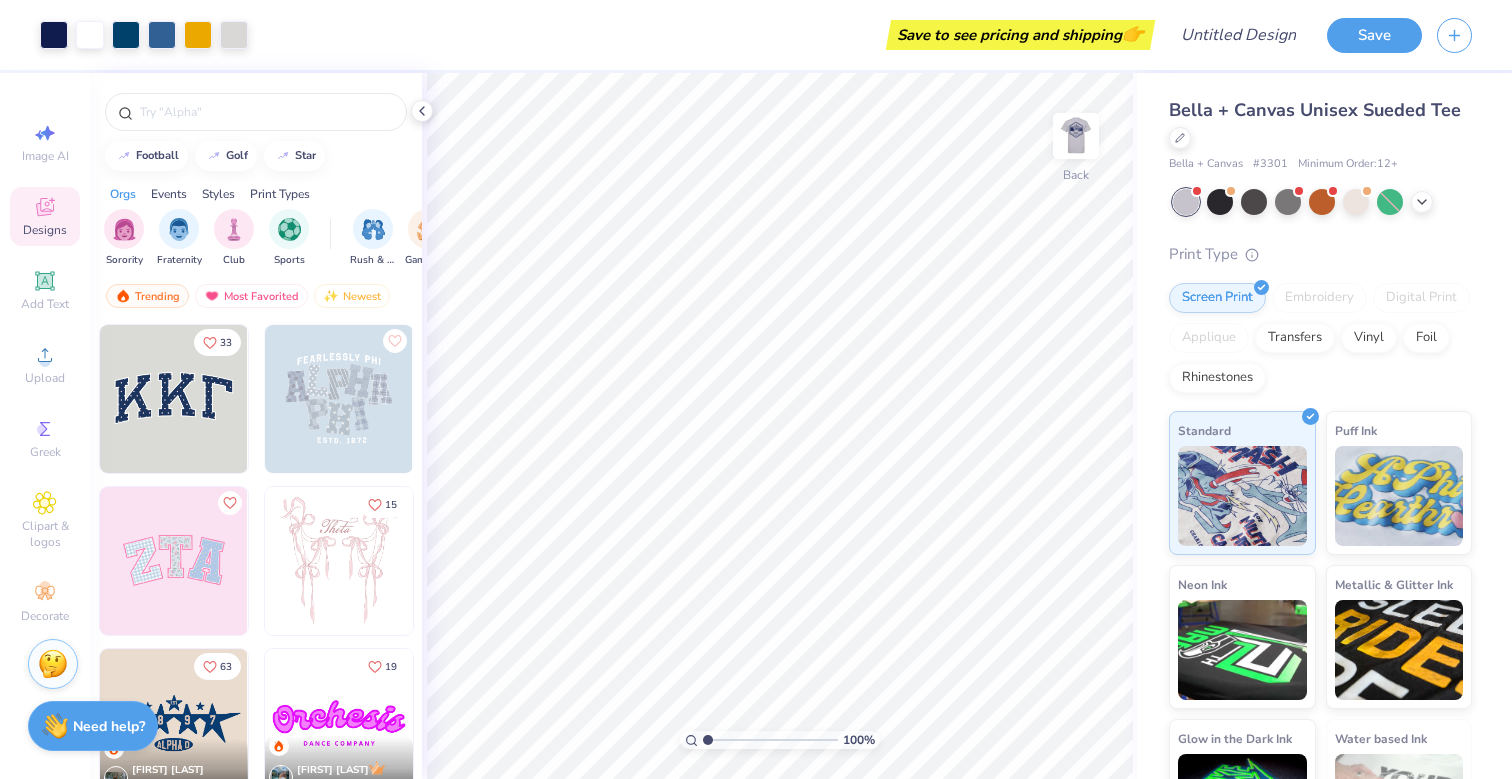 click at bounding box center (1076, 136) 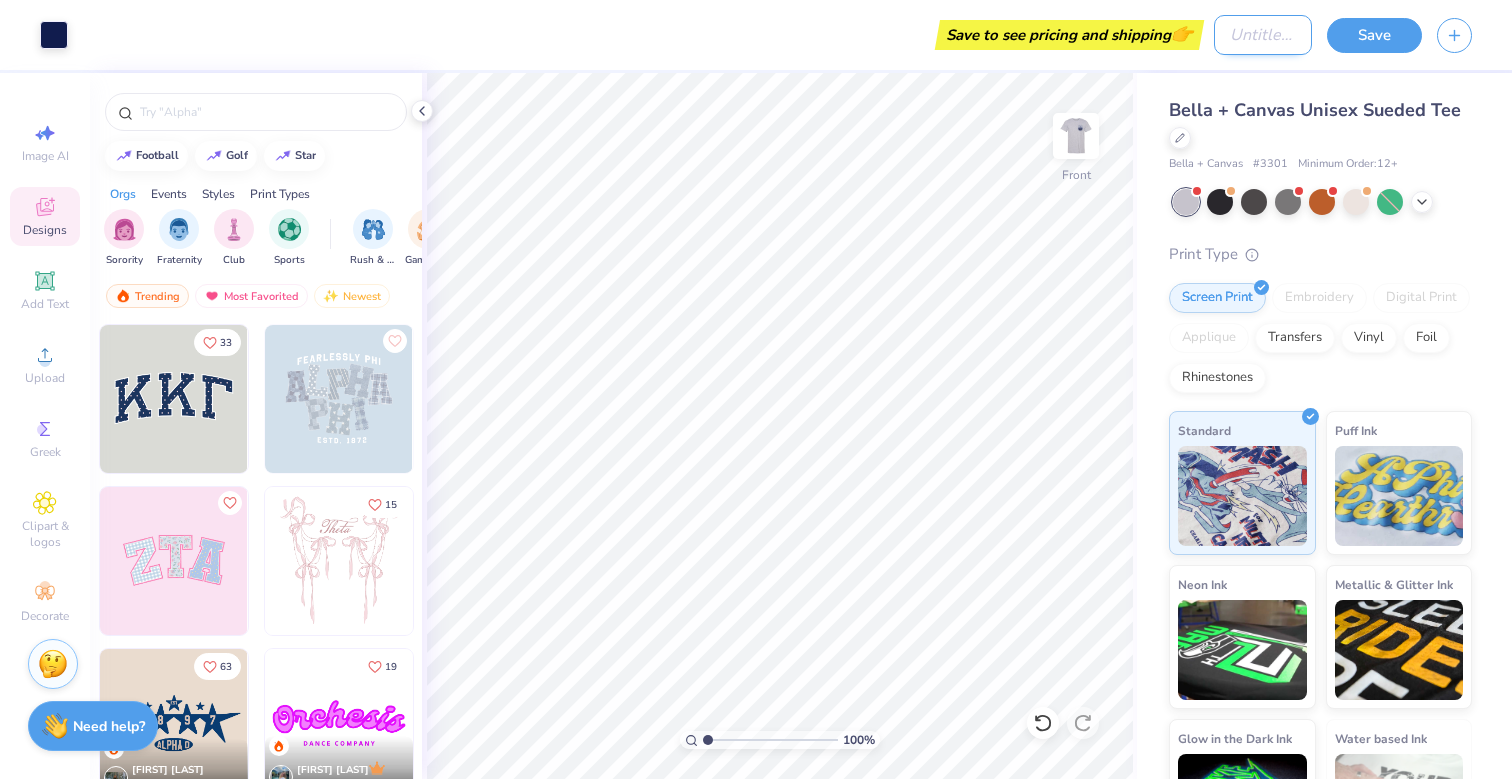 click on "Design Title" at bounding box center (1263, 35) 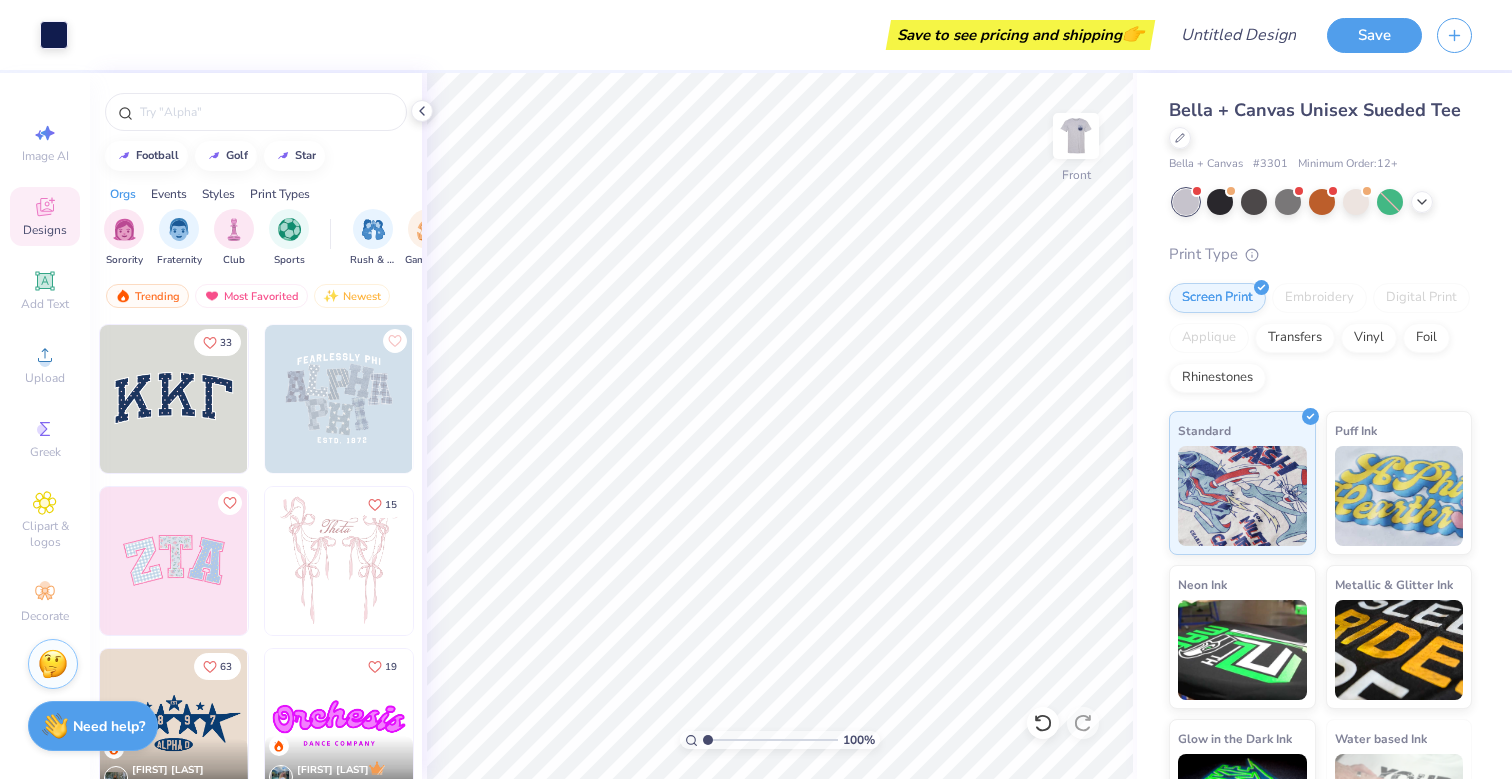 click 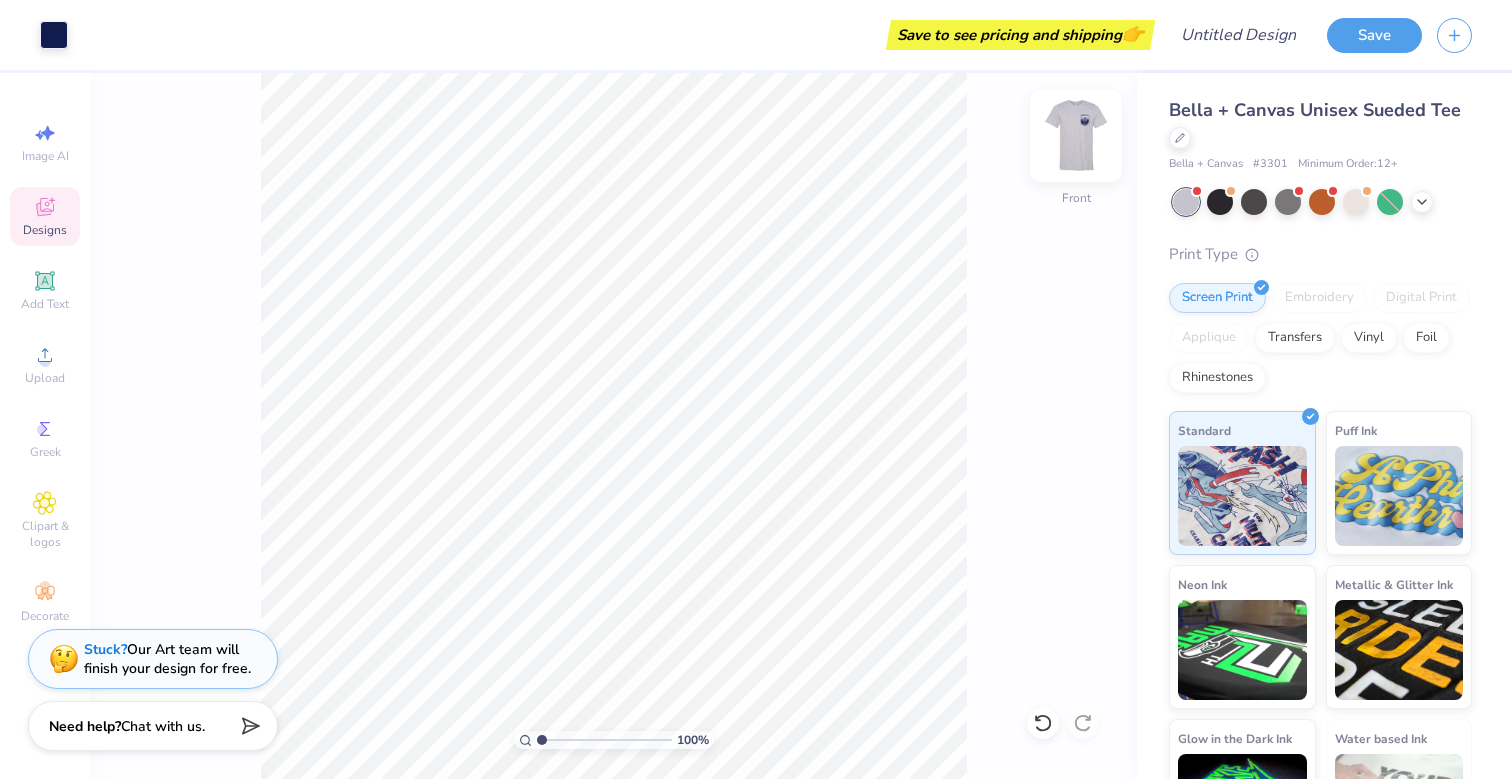 click at bounding box center (1076, 136) 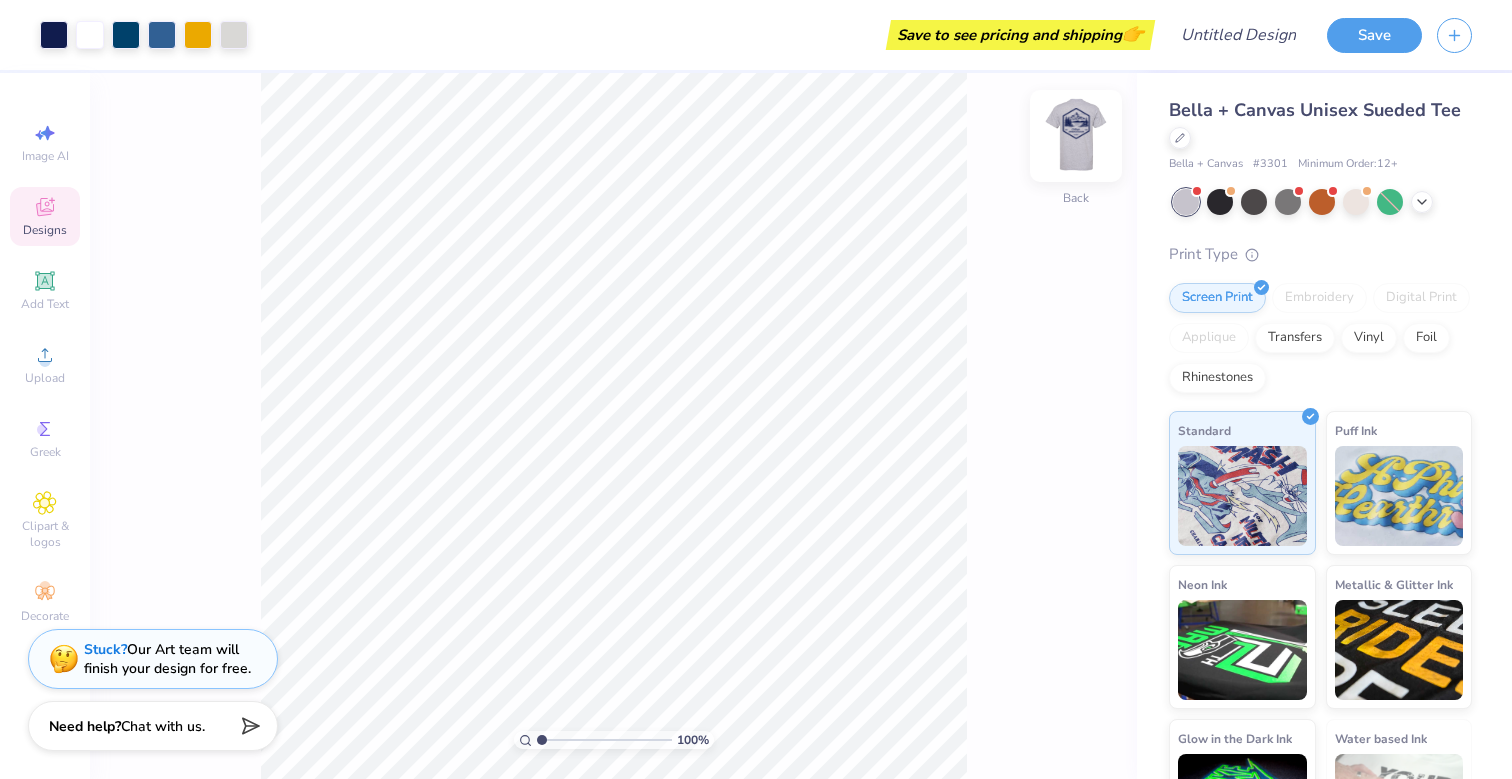 click at bounding box center [1076, 136] 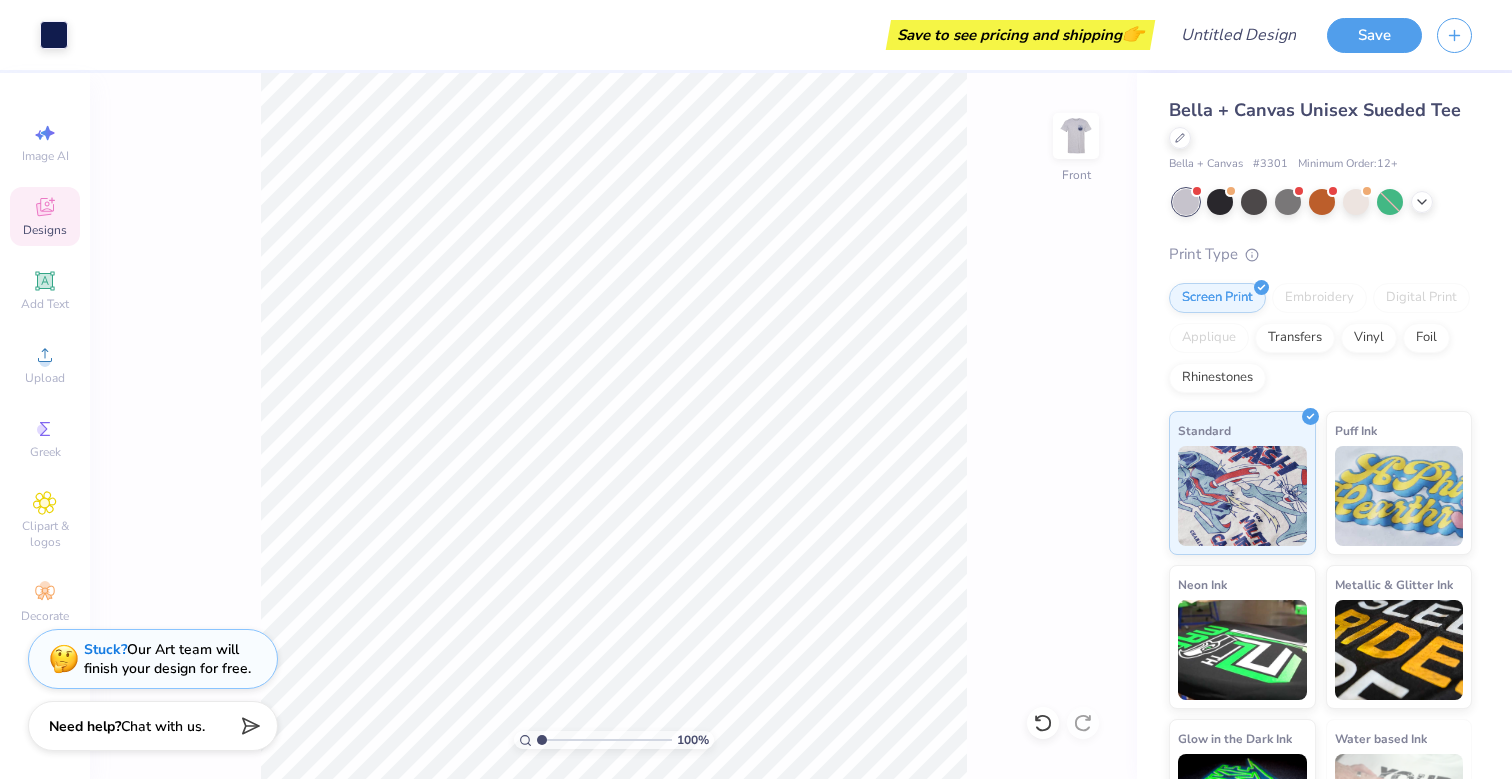click at bounding box center (1076, 136) 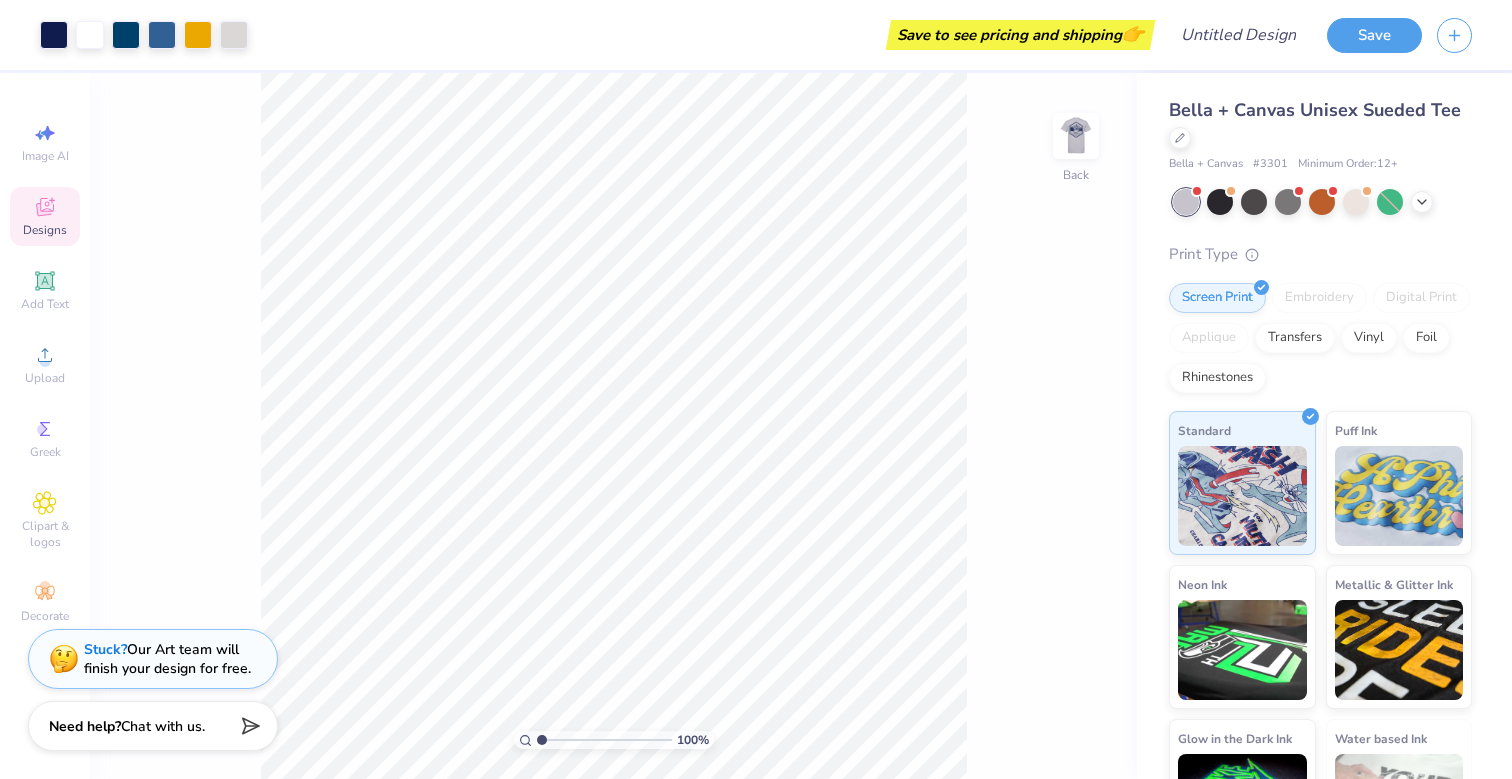click at bounding box center (1076, 136) 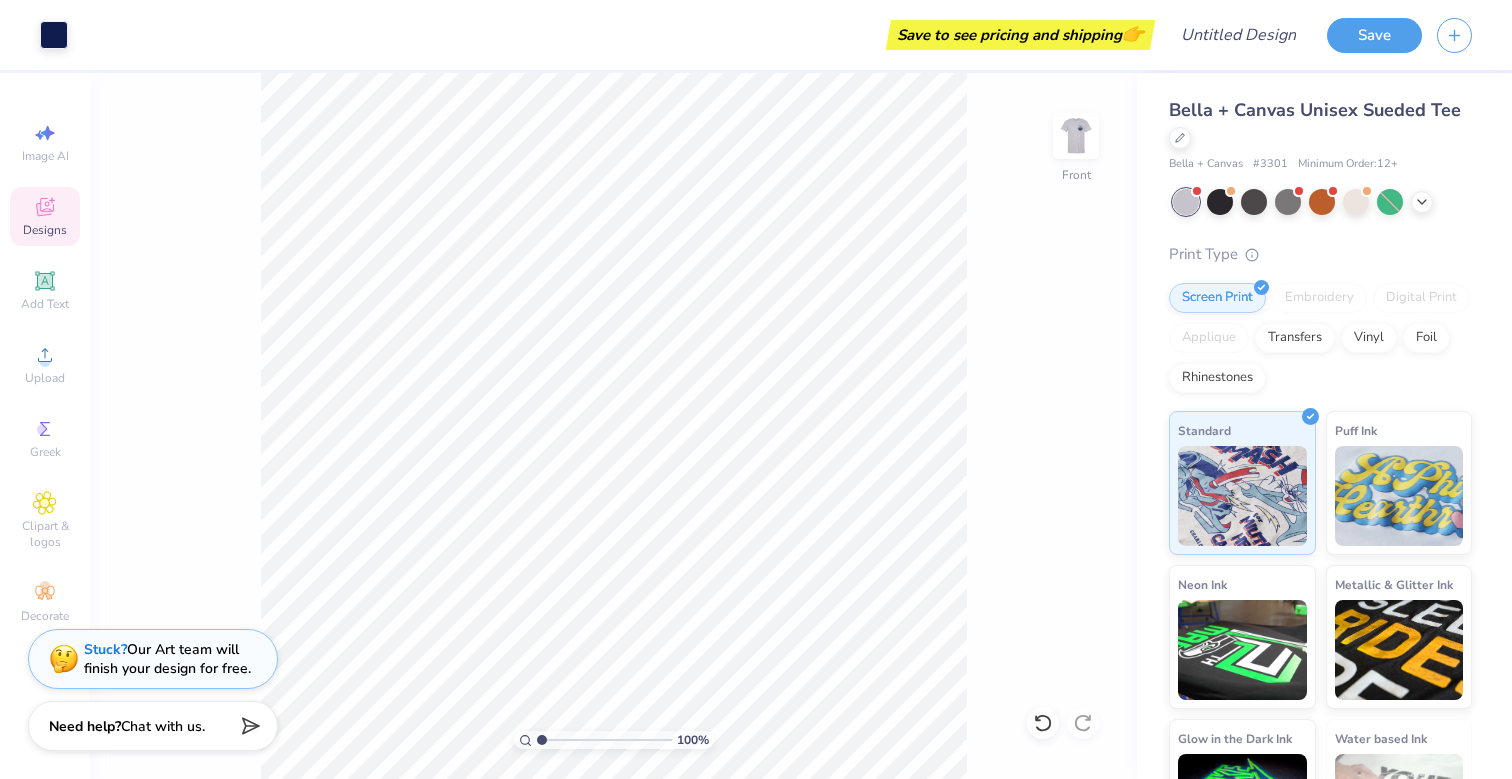 click at bounding box center (1076, 136) 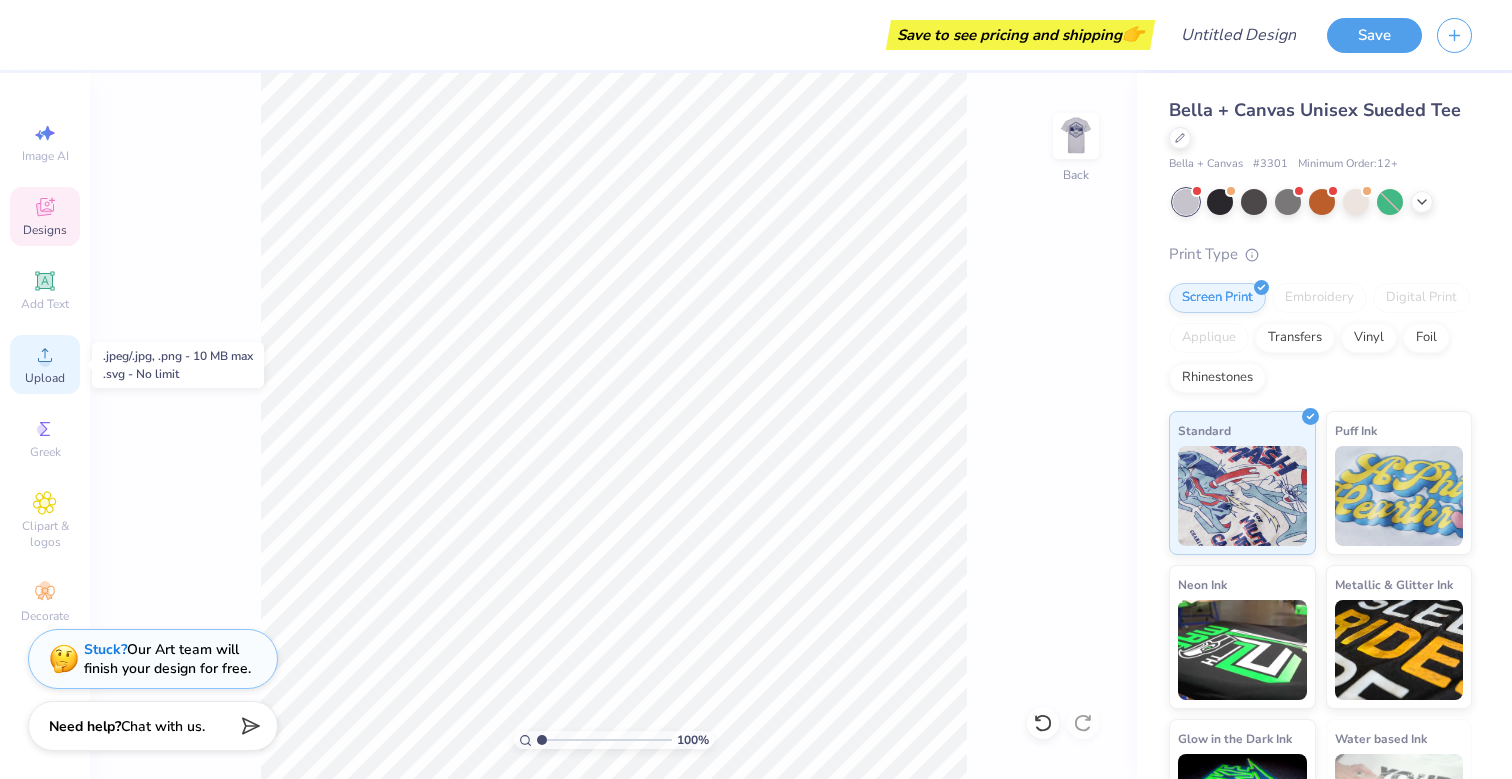 click on "Upload" at bounding box center [45, 364] 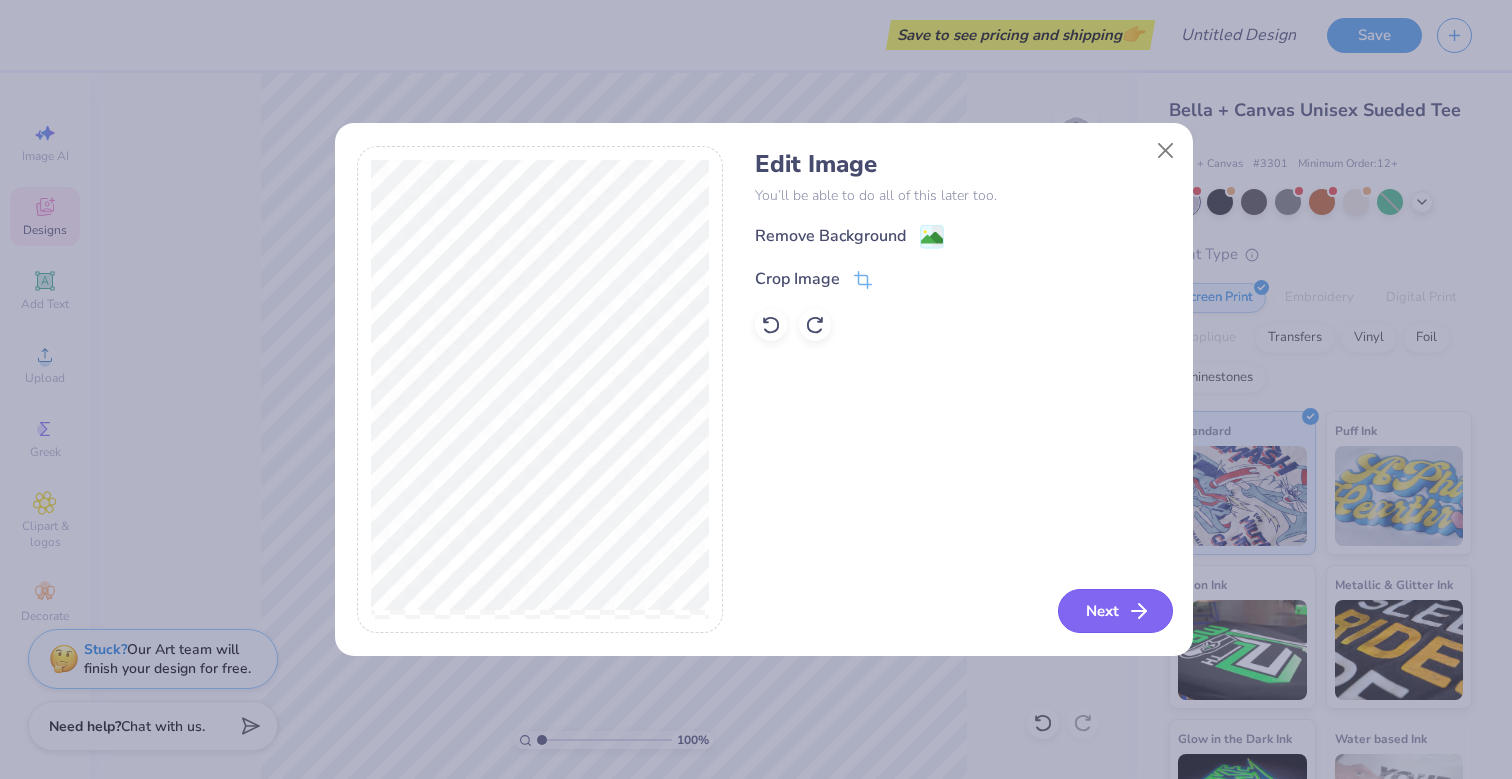 click on "Next" at bounding box center [1115, 611] 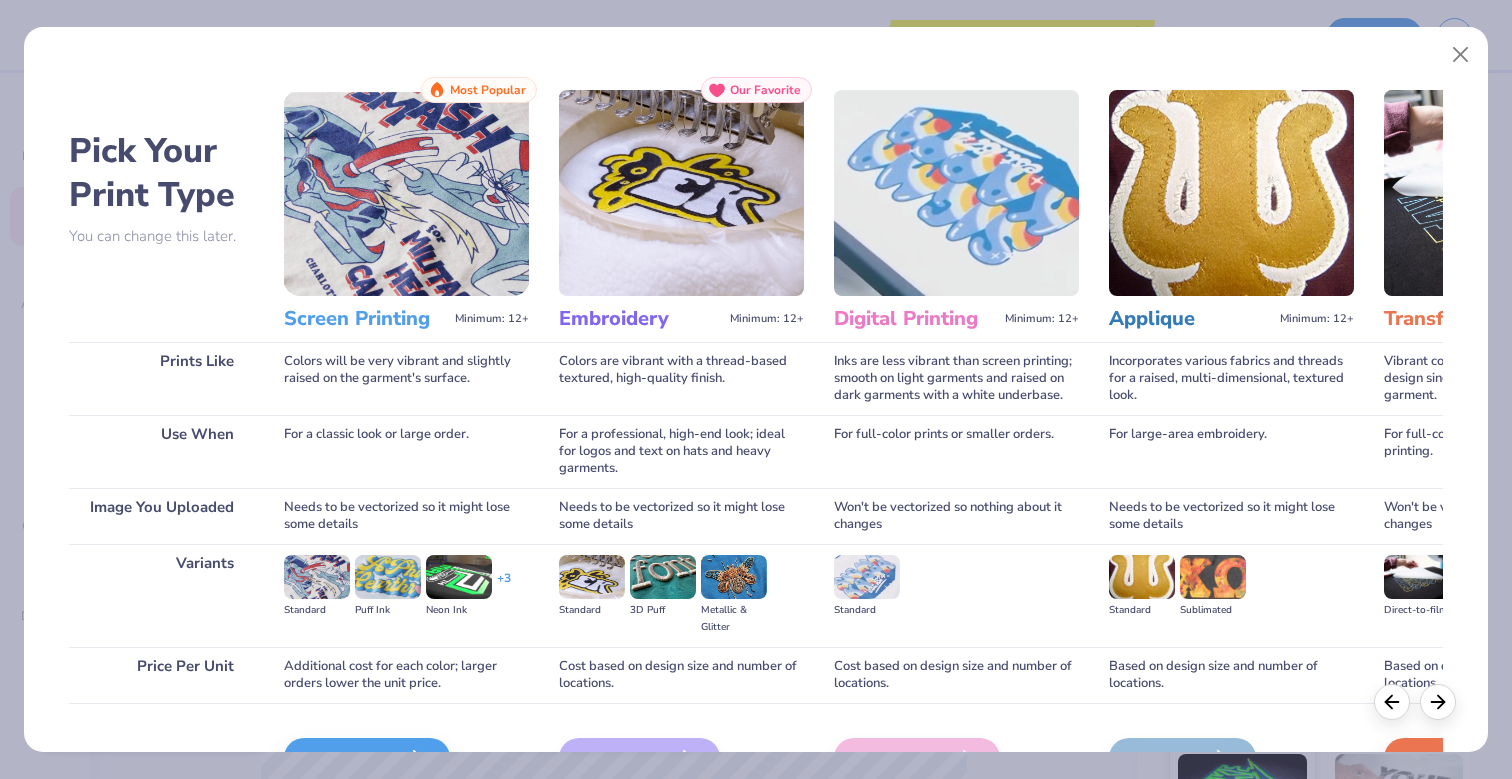 scroll, scrollTop: 118, scrollLeft: 0, axis: vertical 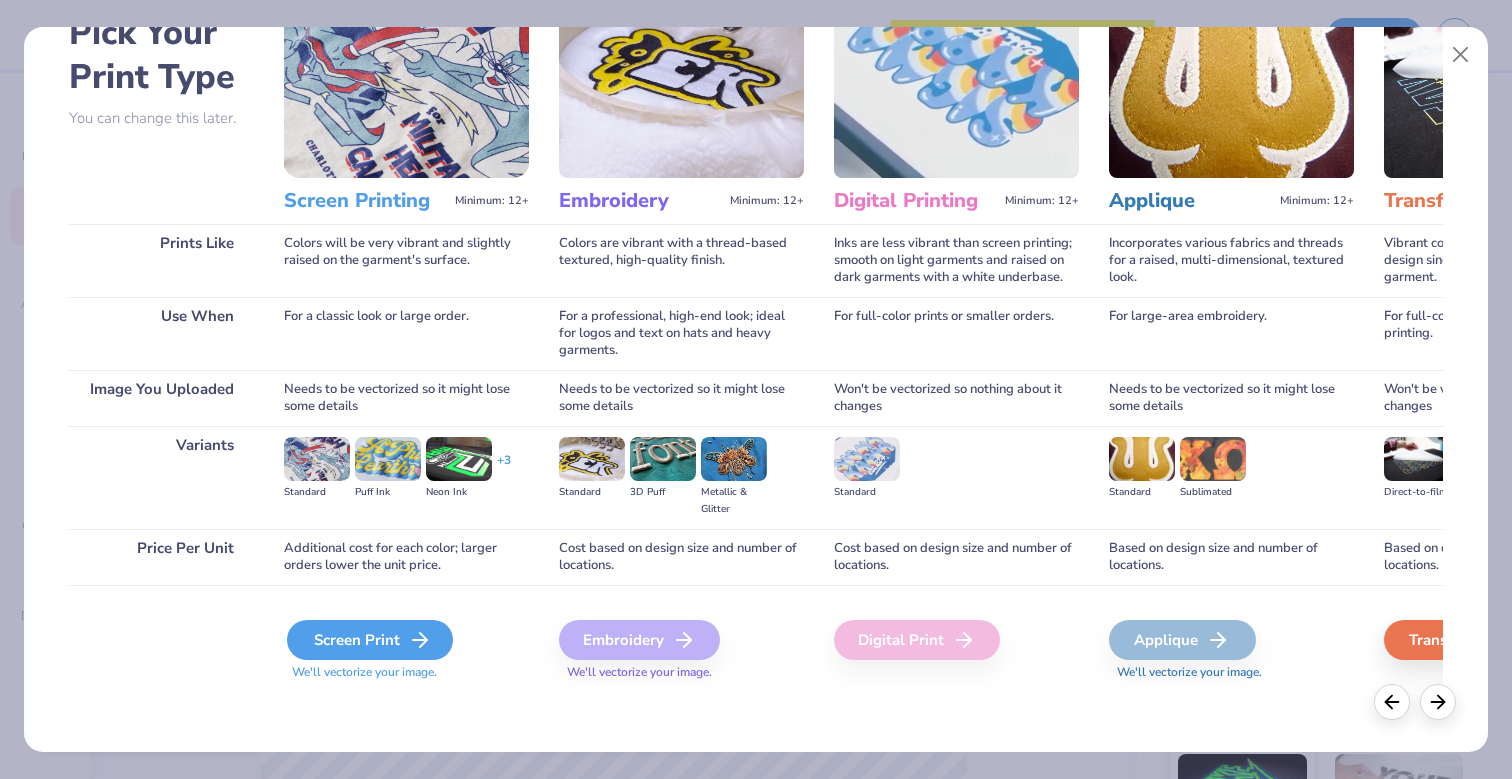 click on "Screen Print" at bounding box center [370, 640] 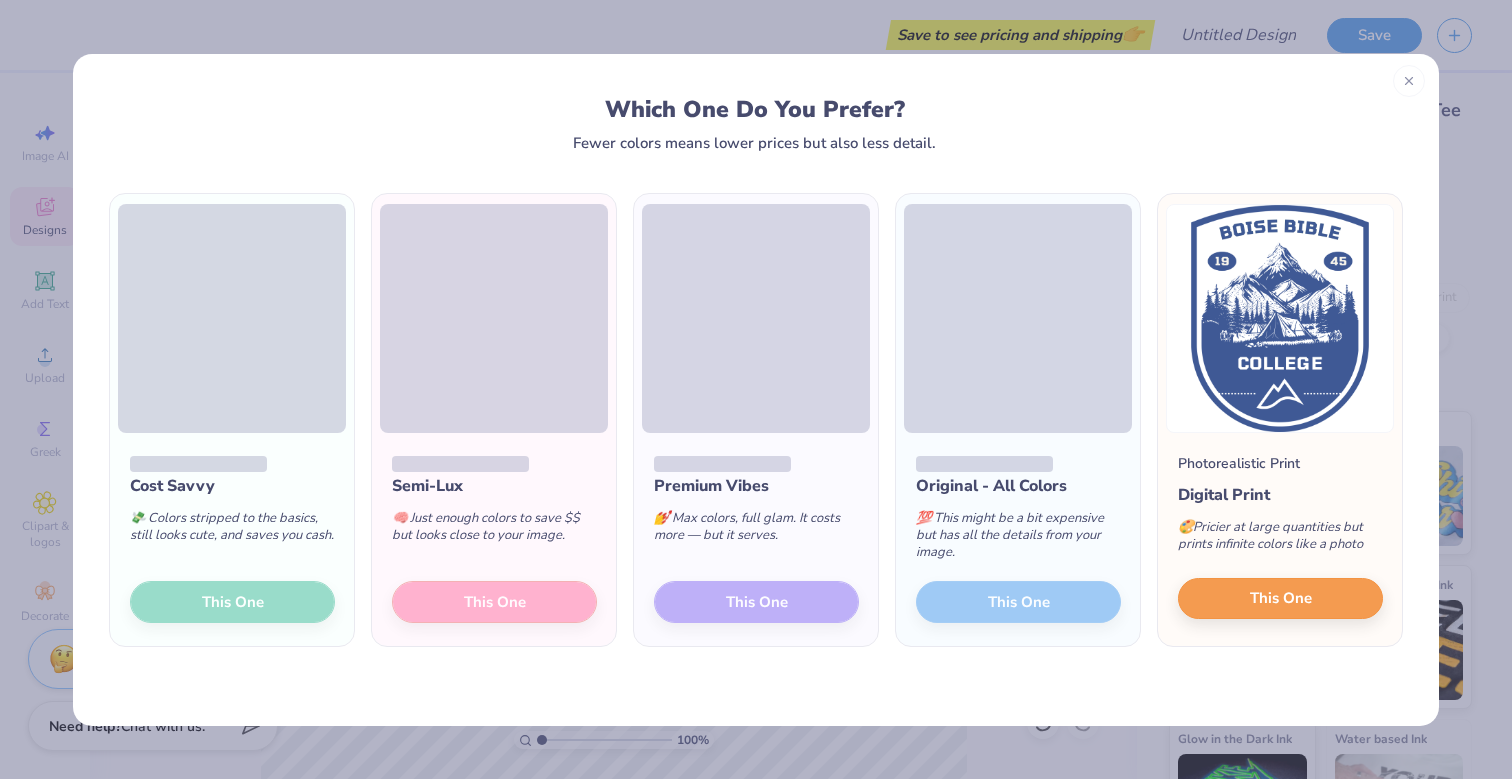 click on "This One" at bounding box center (1281, 598) 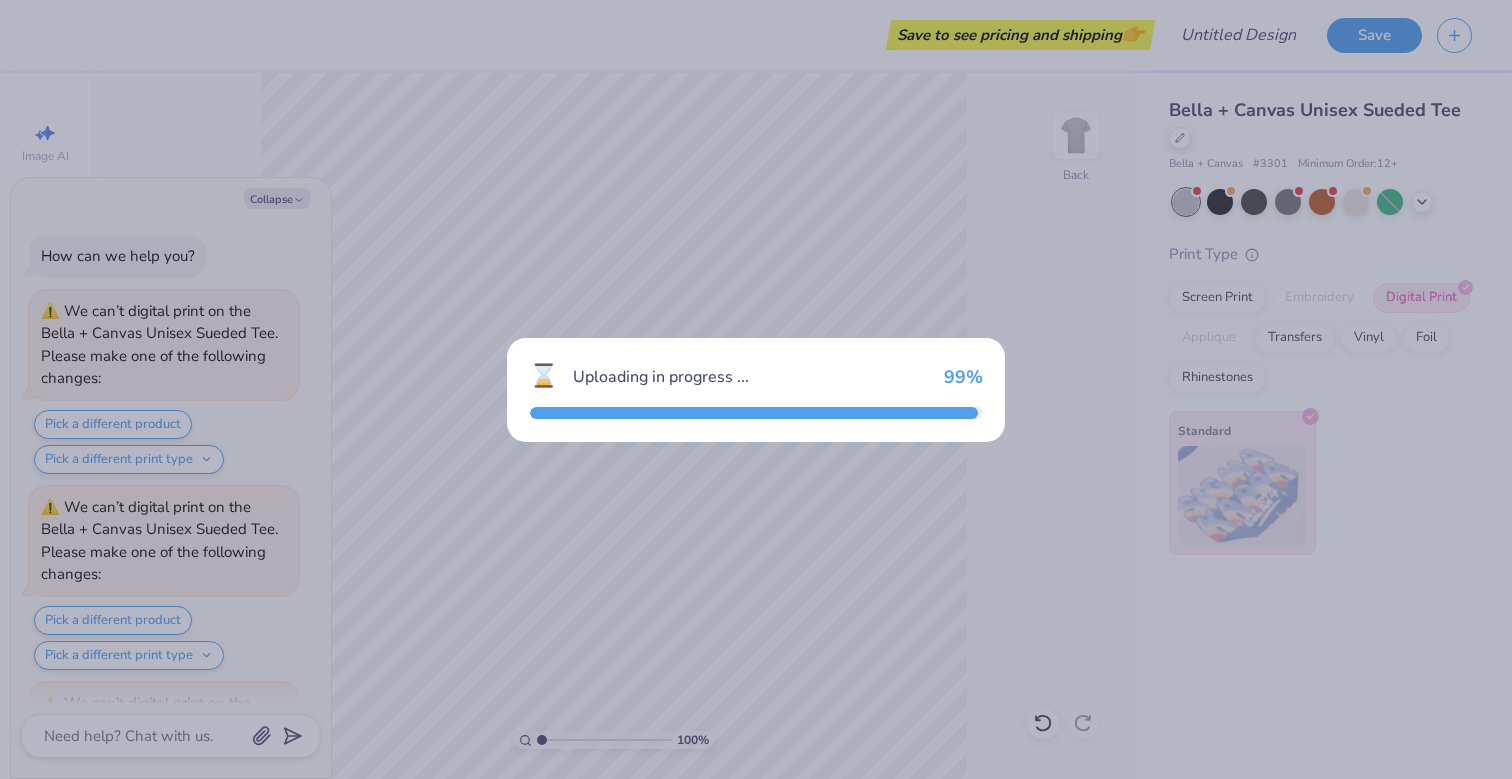 scroll, scrollTop: 2396, scrollLeft: 0, axis: vertical 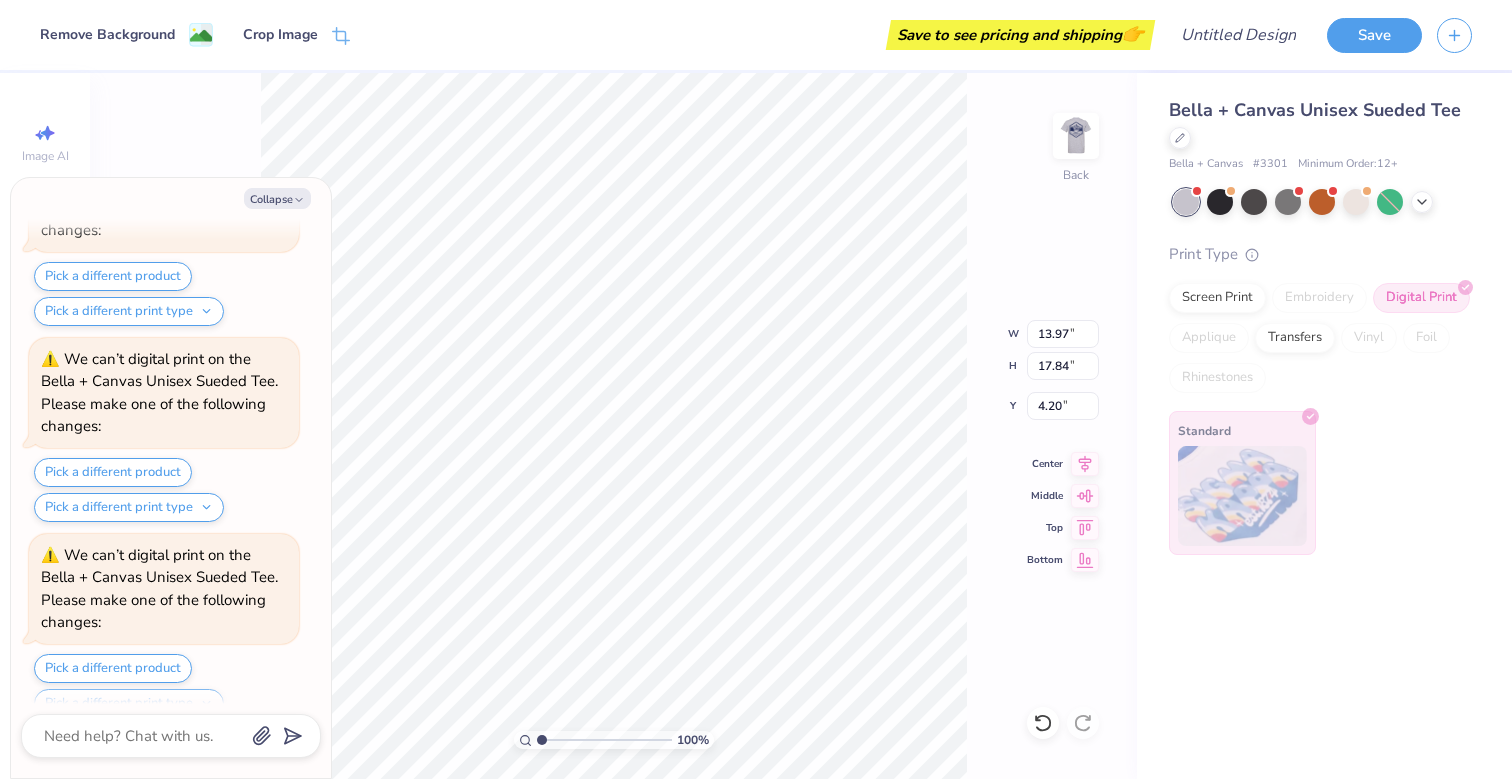type on "x" 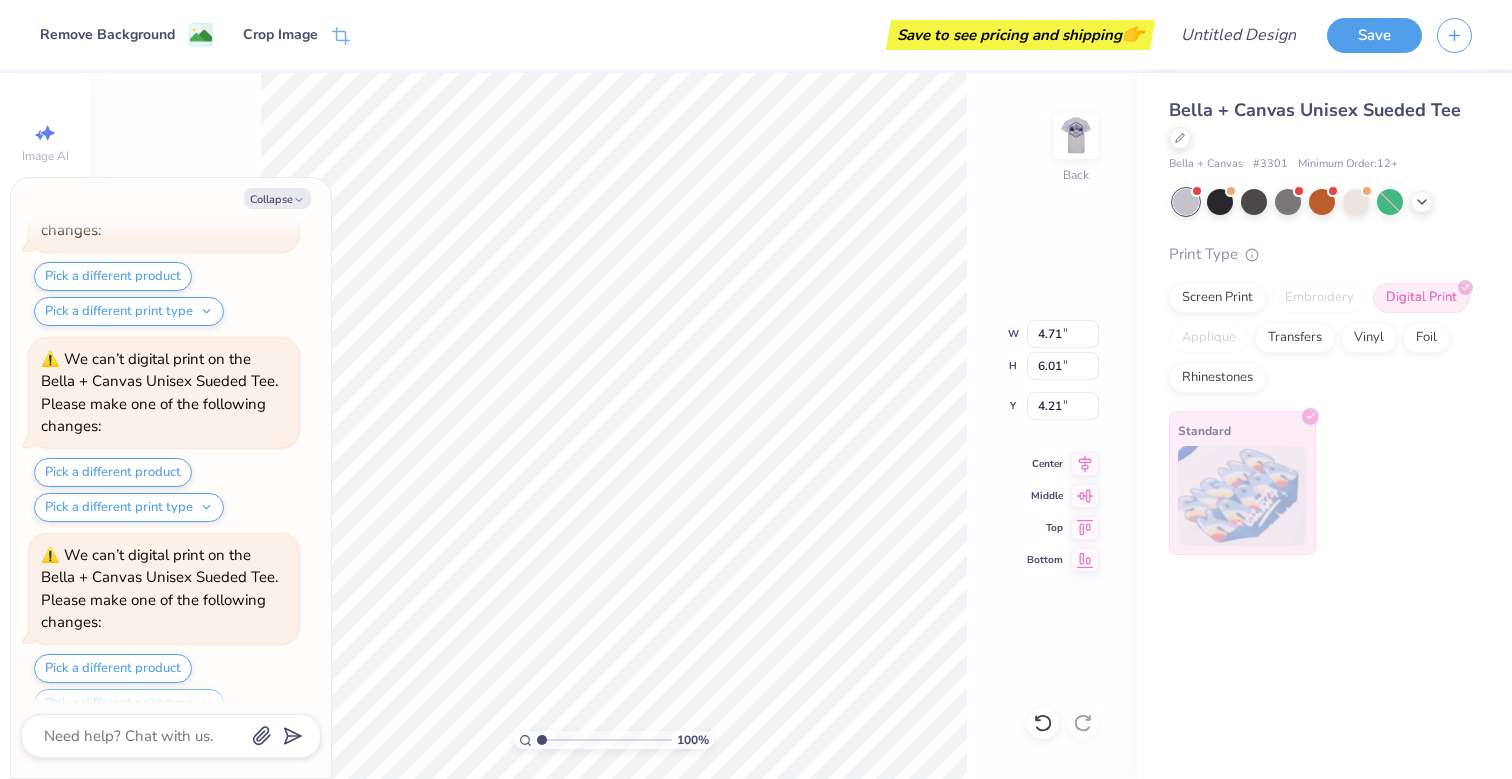 scroll, scrollTop: 2590, scrollLeft: 0, axis: vertical 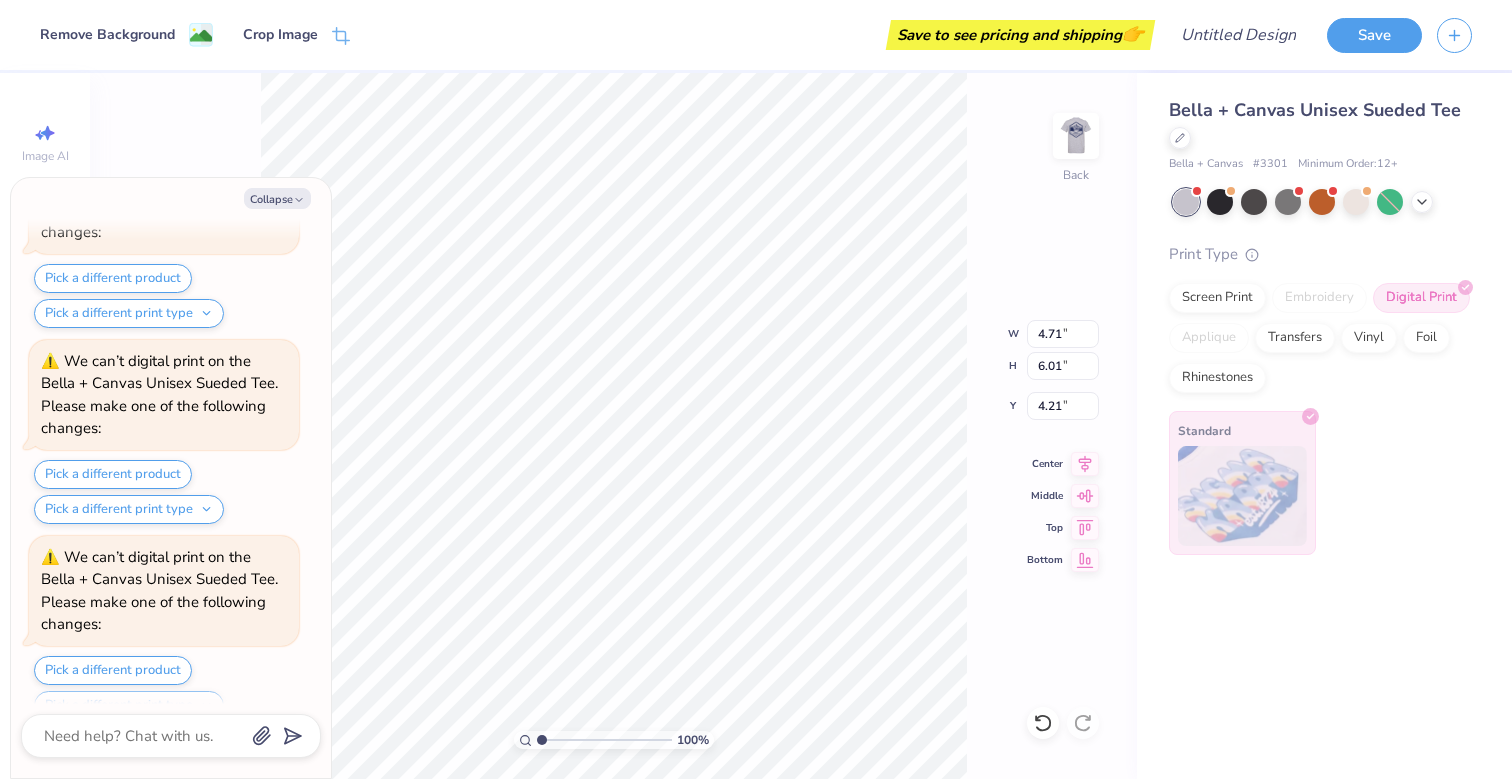 type on "x" 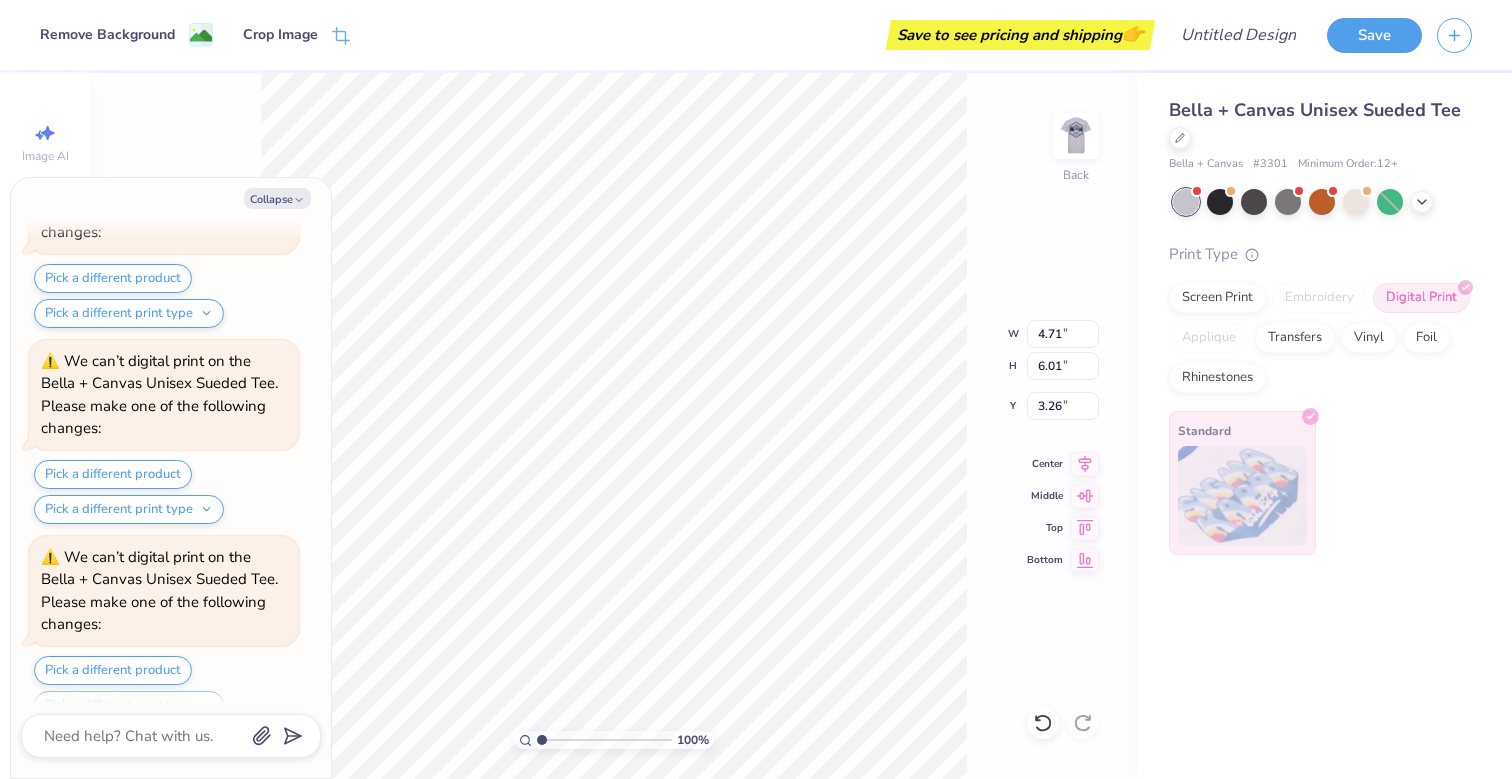 scroll, scrollTop: 2784, scrollLeft: 0, axis: vertical 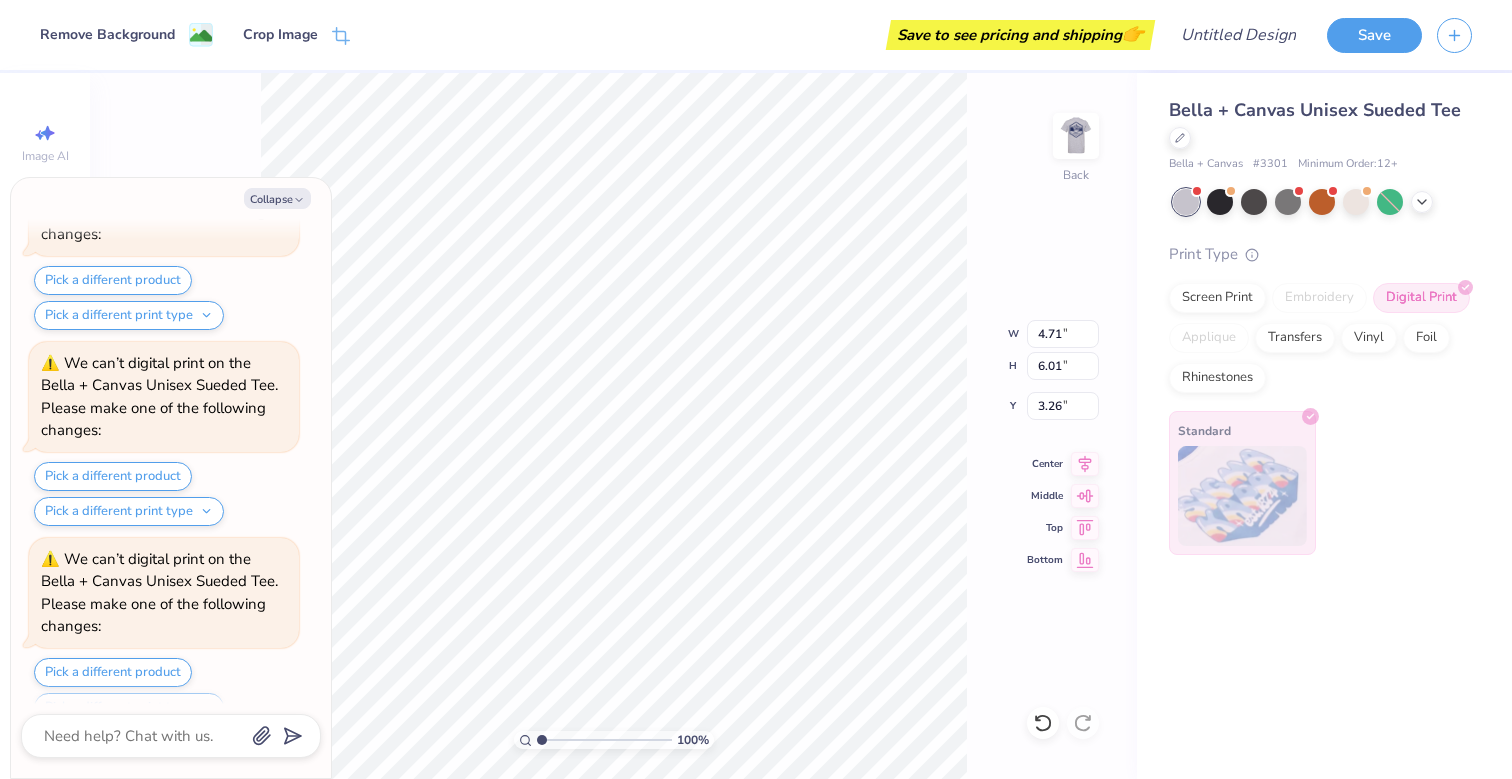 type on "x" 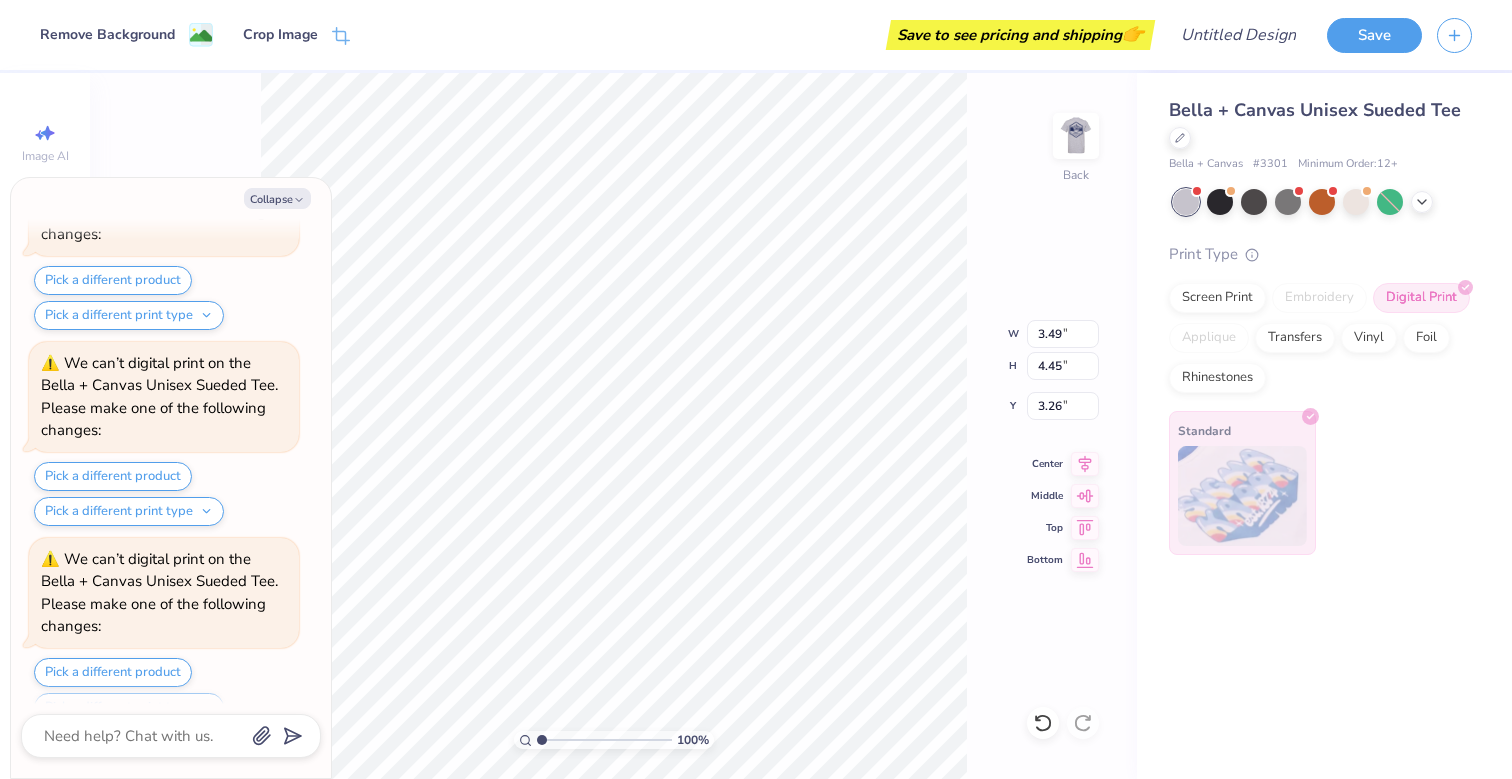scroll, scrollTop: 2978, scrollLeft: 0, axis: vertical 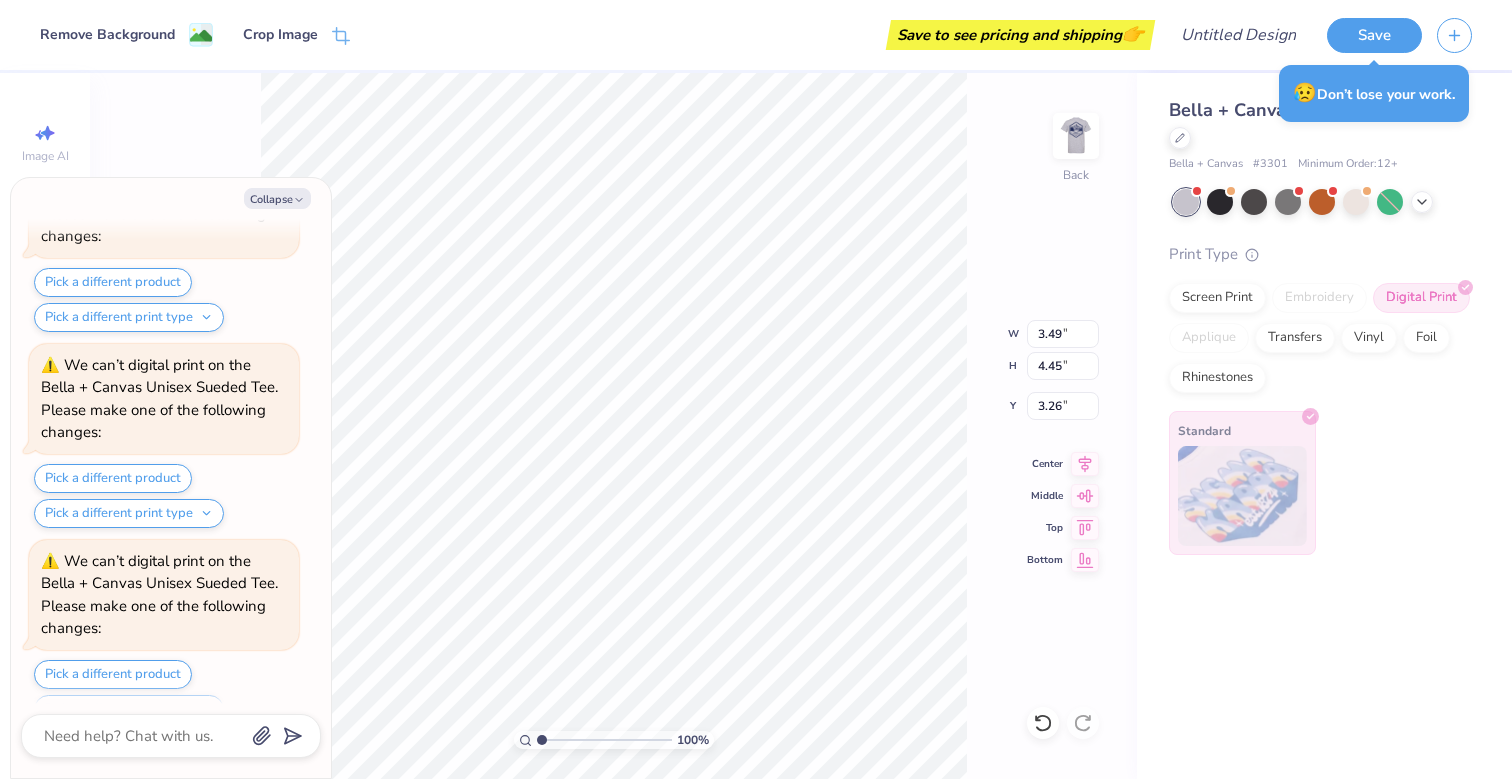 type on "x" 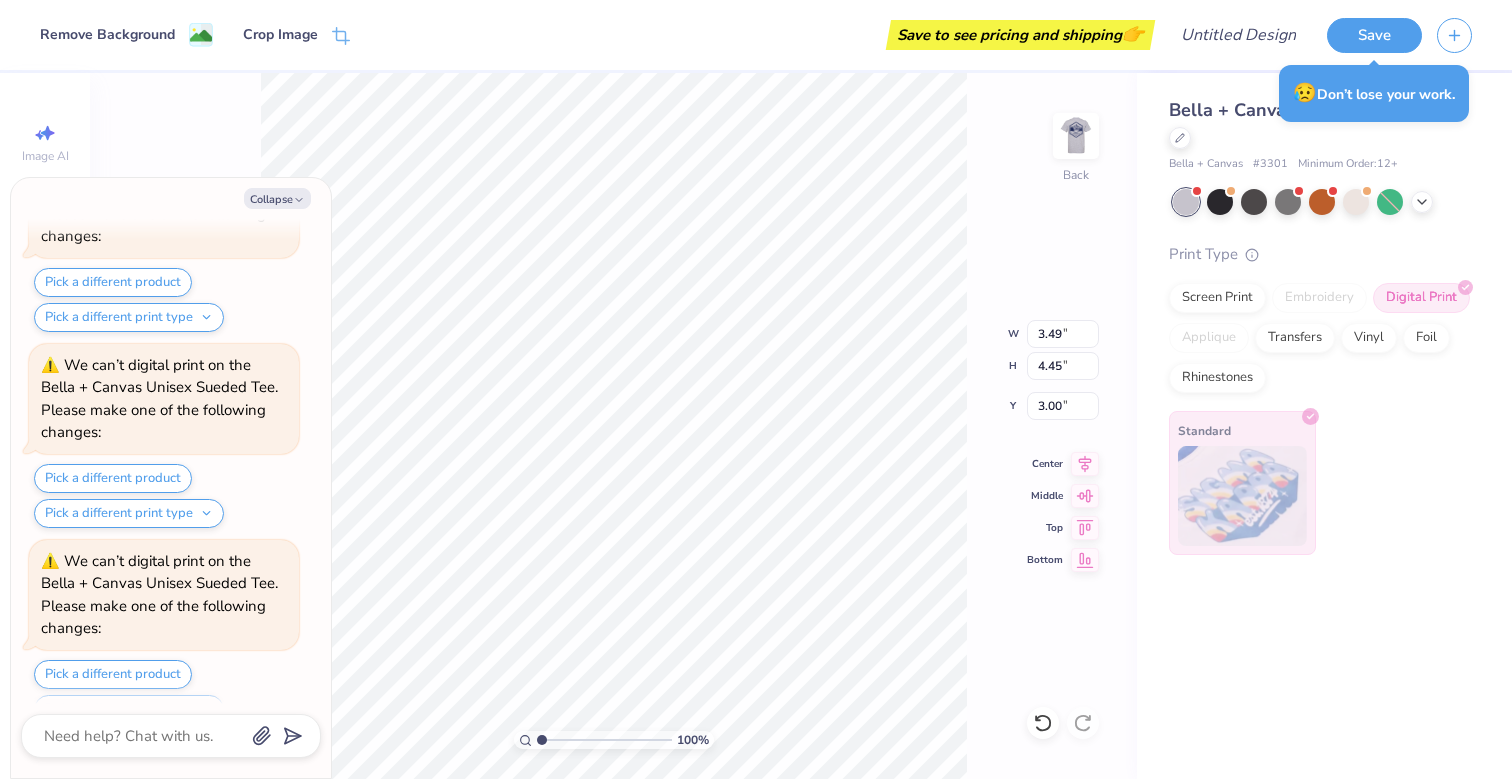 scroll, scrollTop: 3172, scrollLeft: 0, axis: vertical 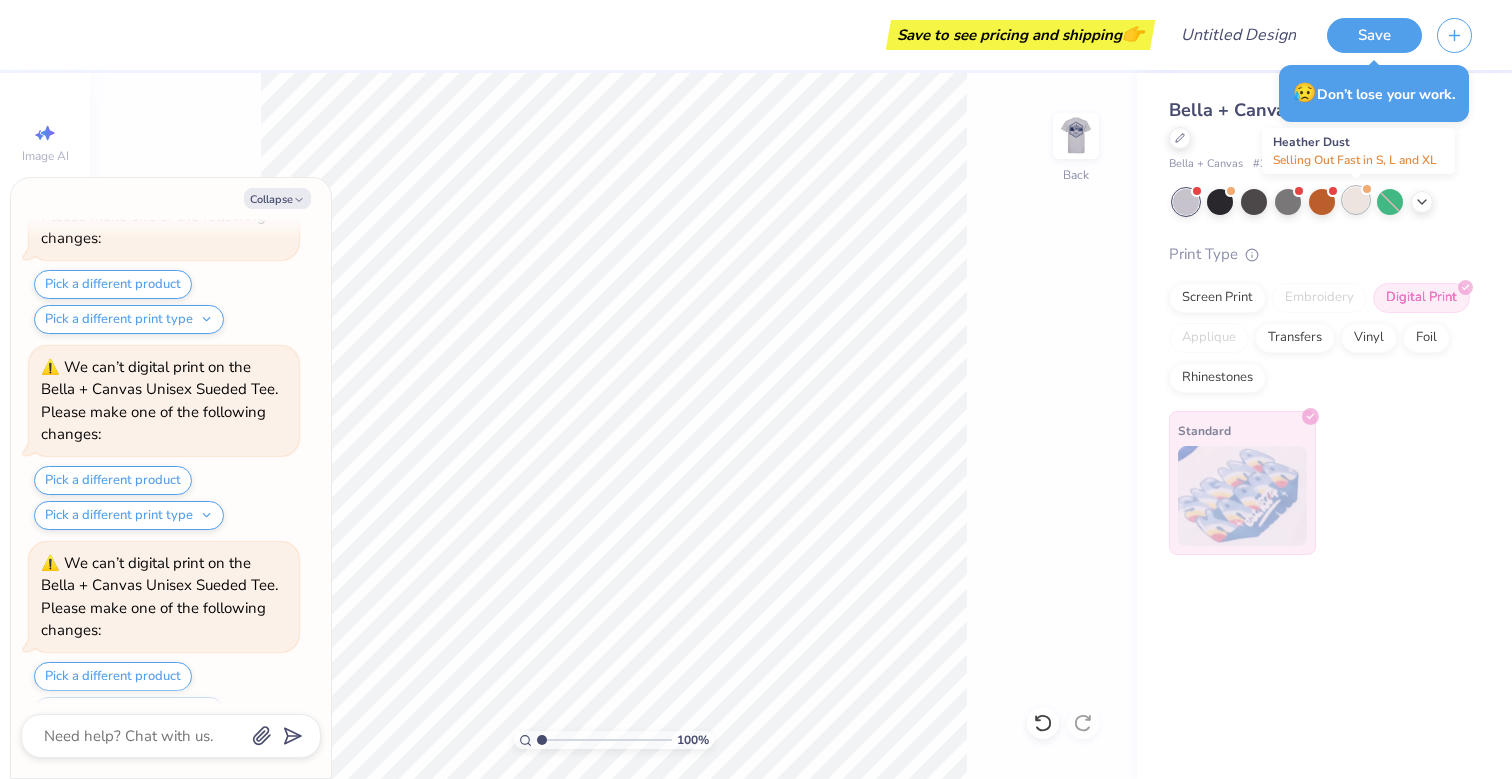 click at bounding box center [1356, 200] 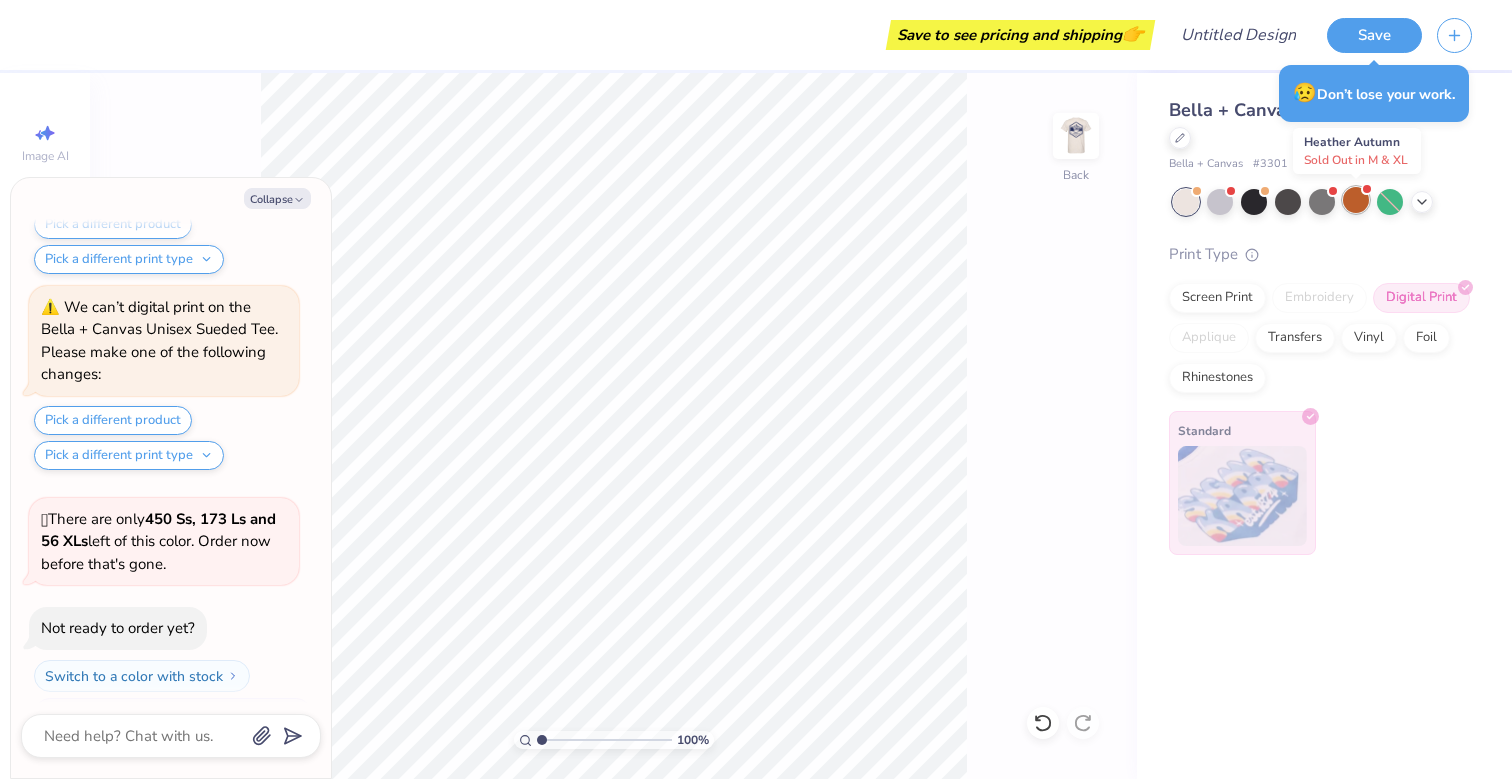 scroll, scrollTop: 3818, scrollLeft: 0, axis: vertical 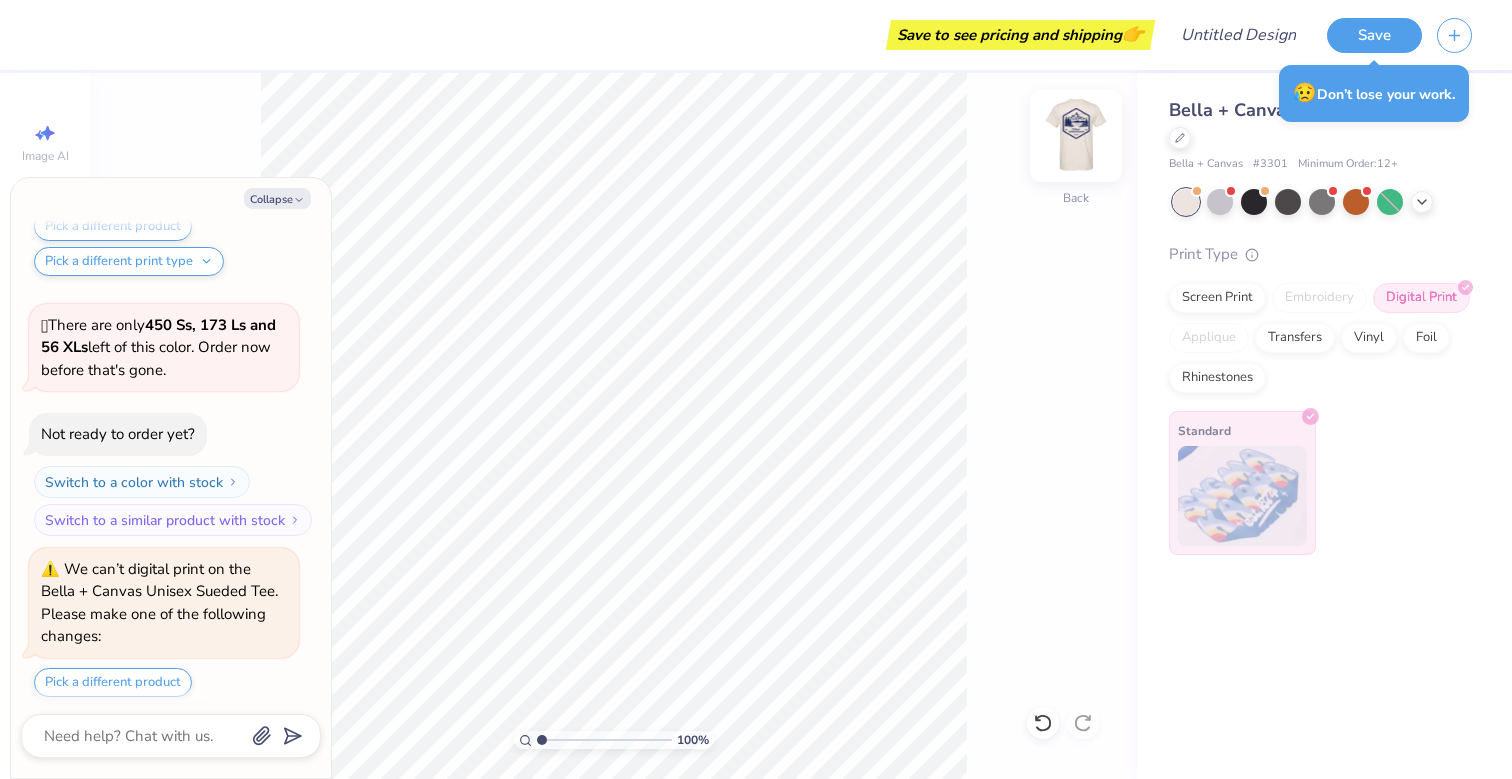 click at bounding box center (1076, 136) 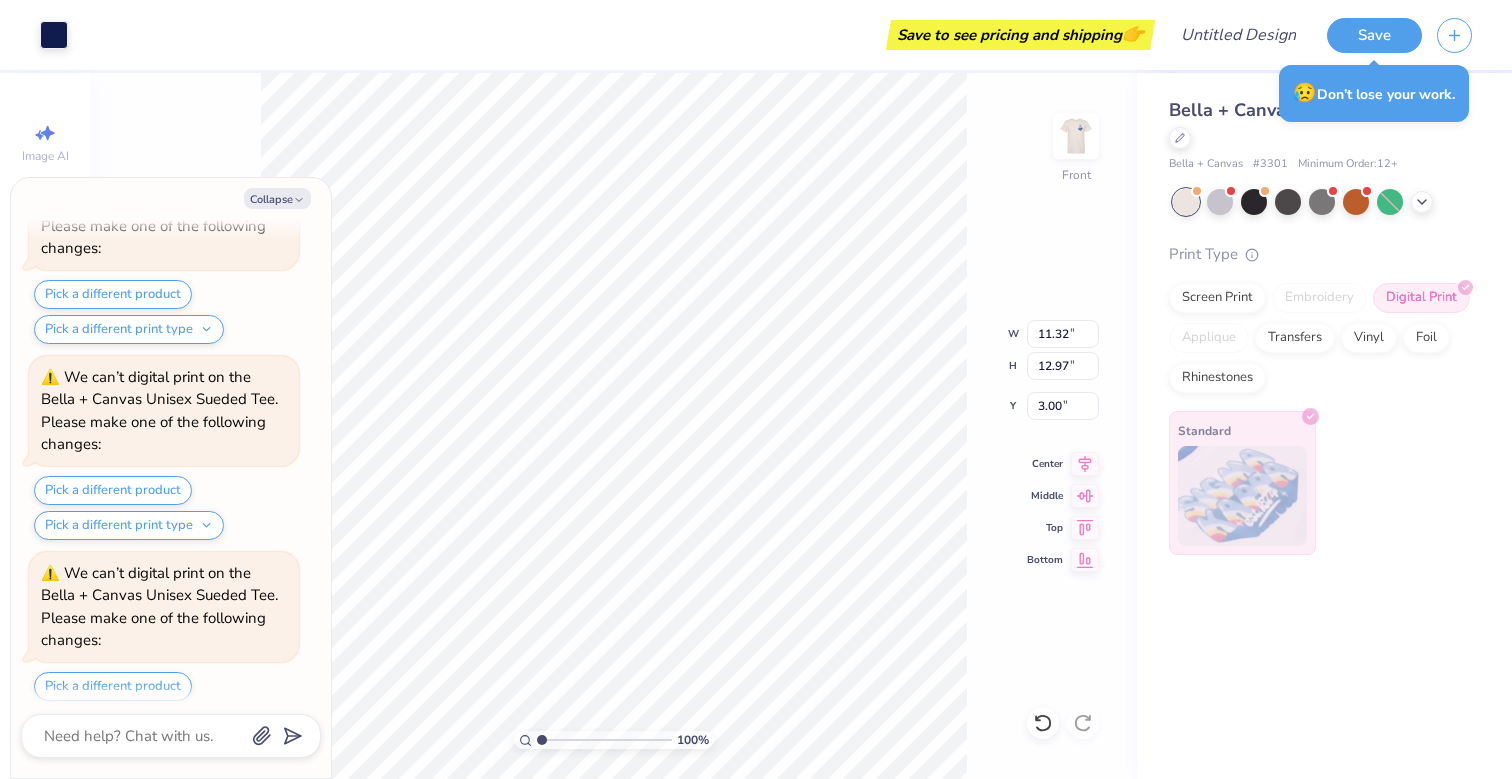 scroll, scrollTop: 4400, scrollLeft: 0, axis: vertical 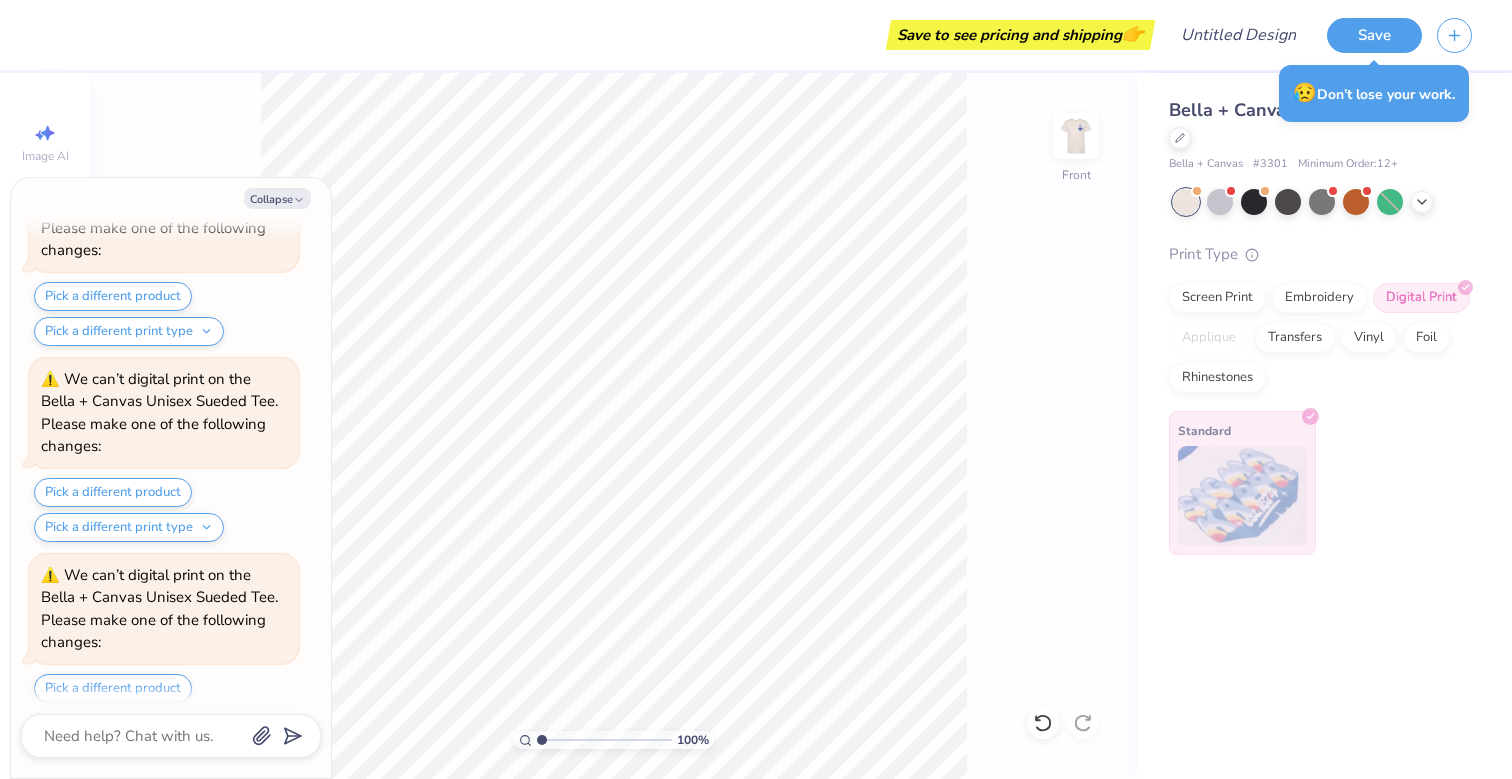 click on "100  % Front" at bounding box center [613, 426] 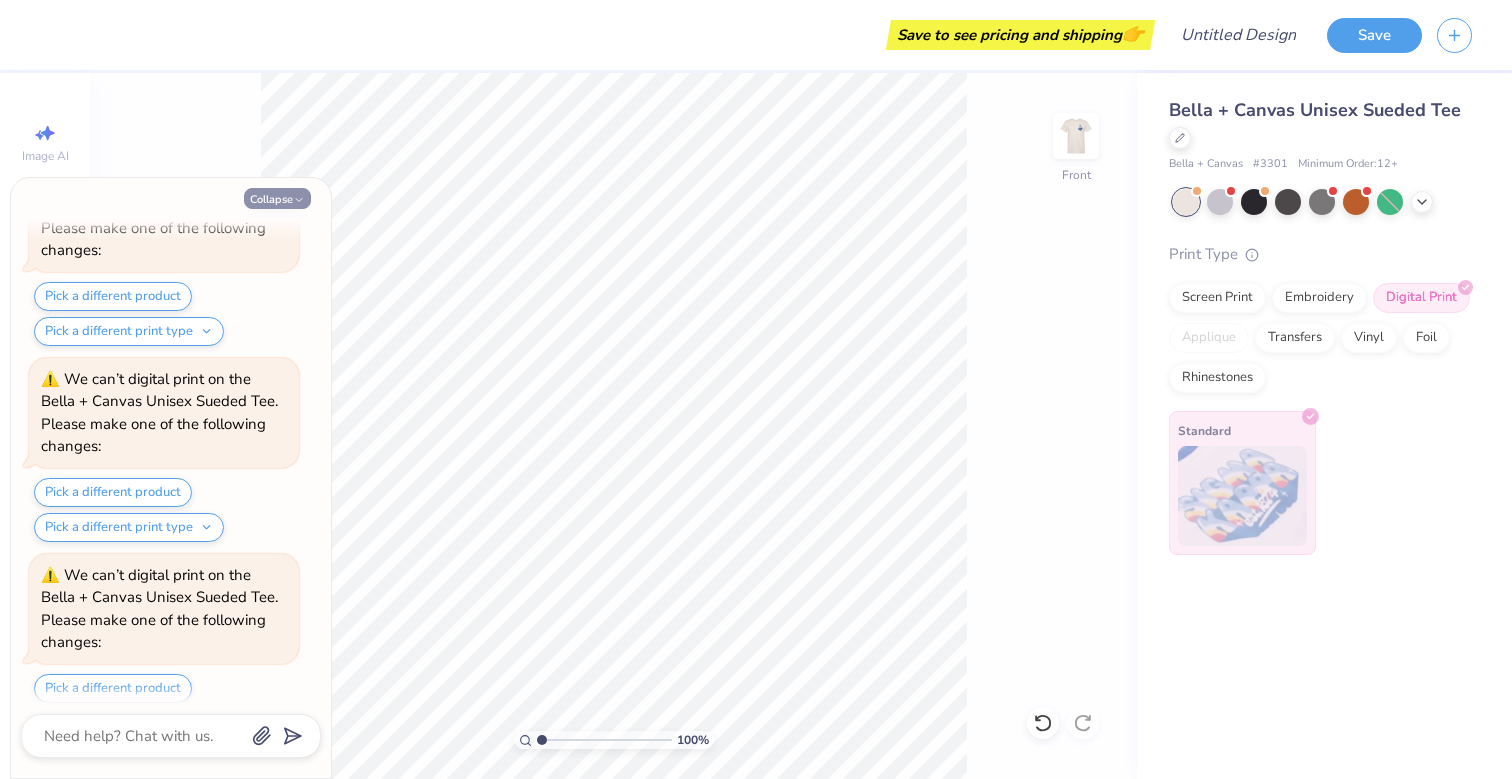click on "Collapse" at bounding box center (277, 198) 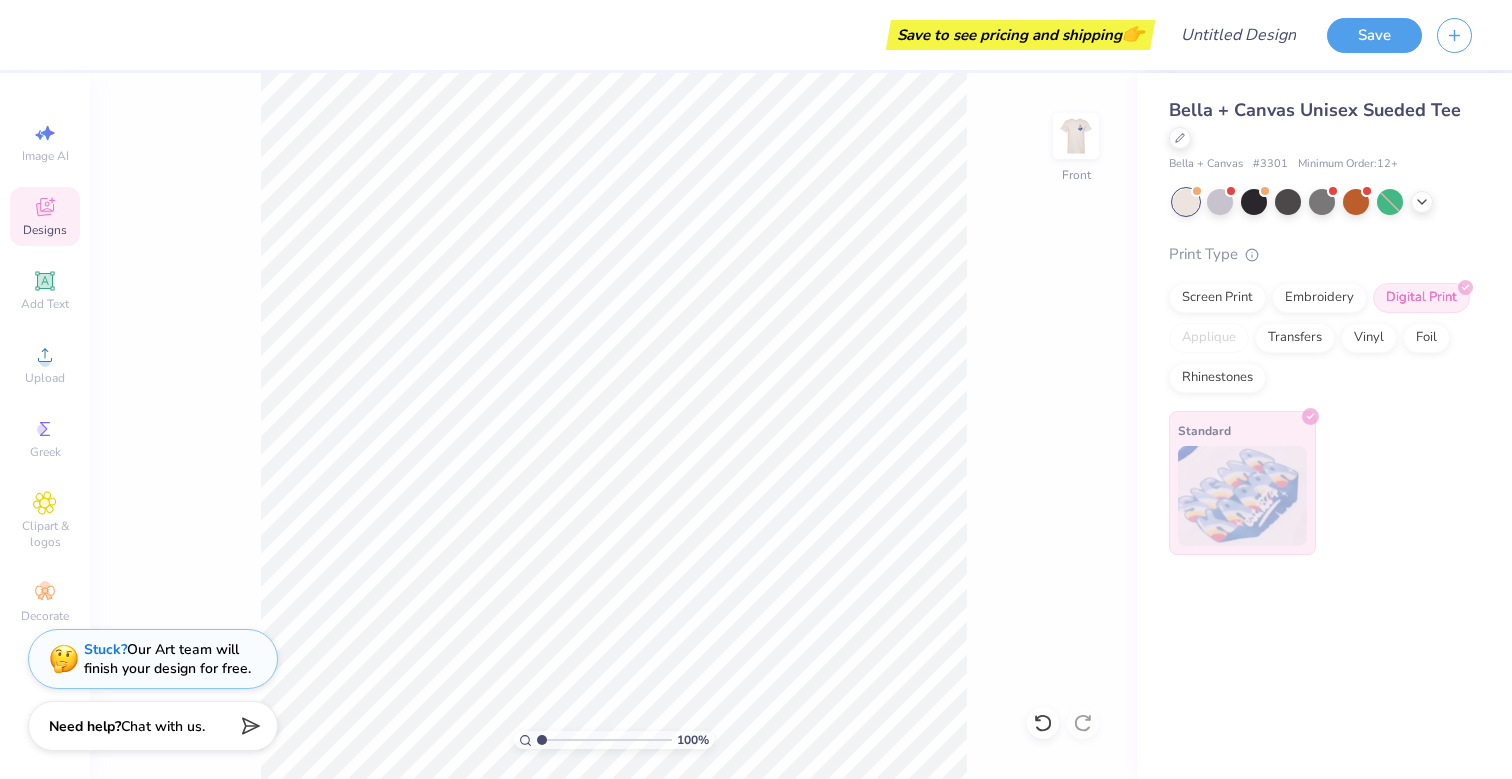 click on "Designs" at bounding box center [45, 216] 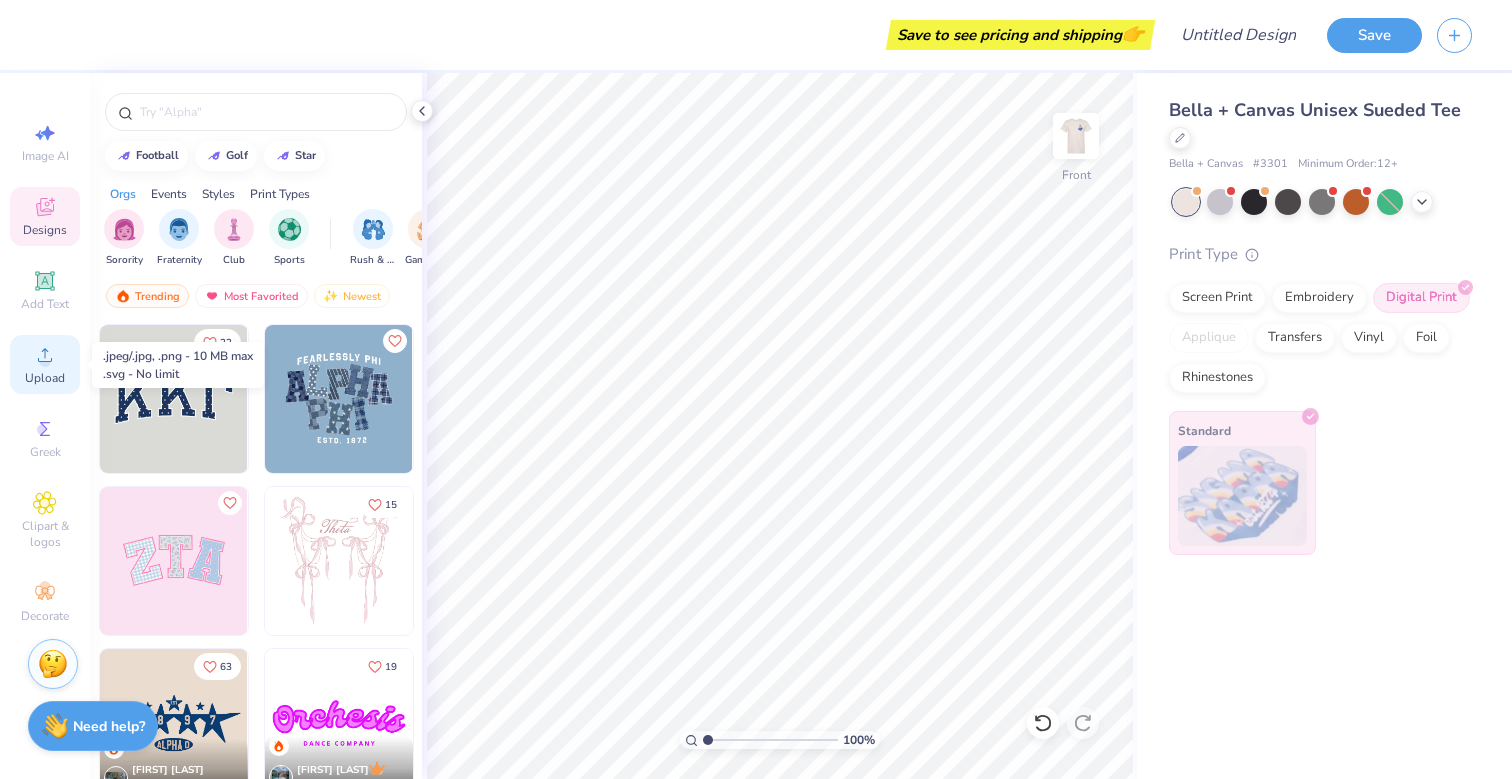 click 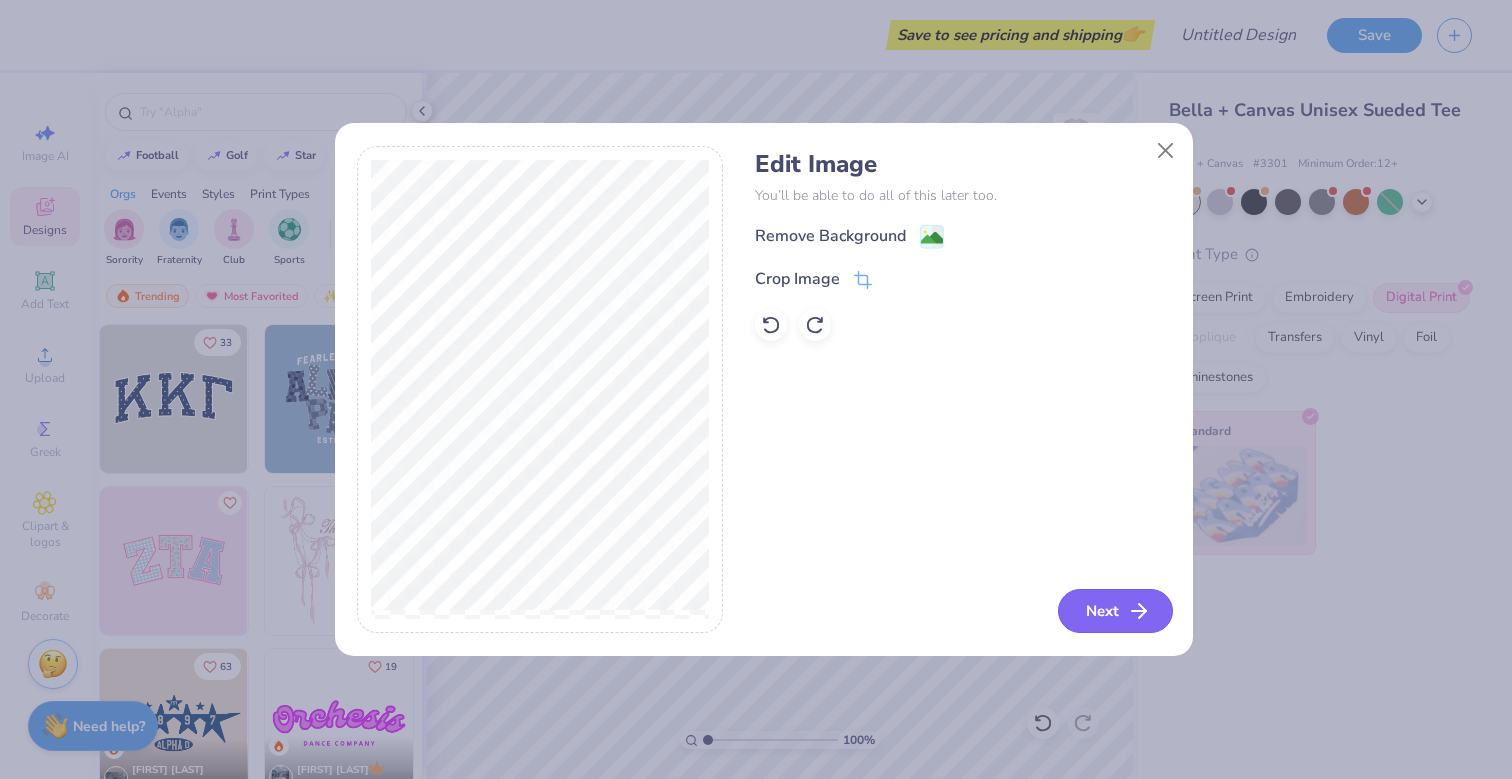 click on "Next" at bounding box center (1115, 611) 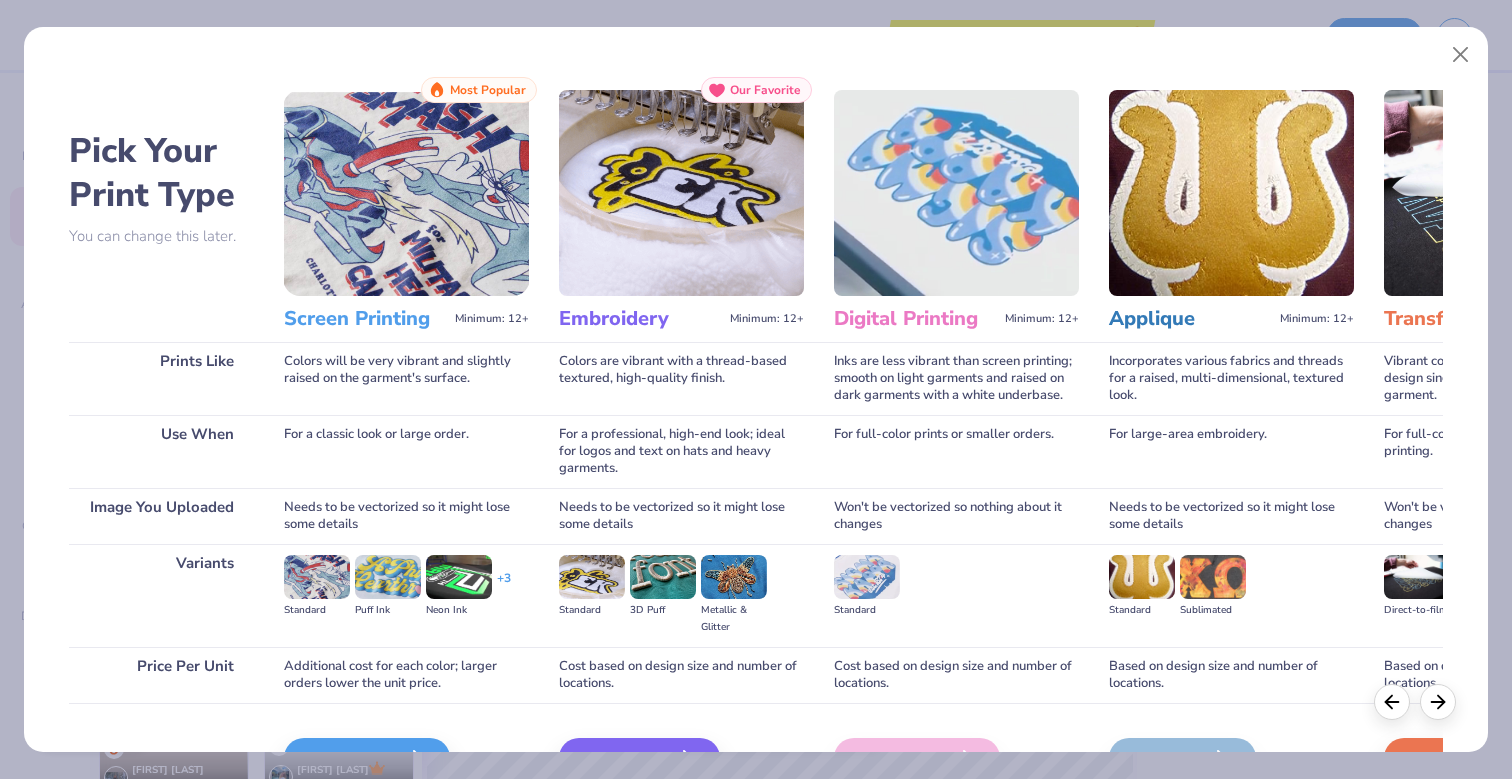 scroll, scrollTop: 118, scrollLeft: 0, axis: vertical 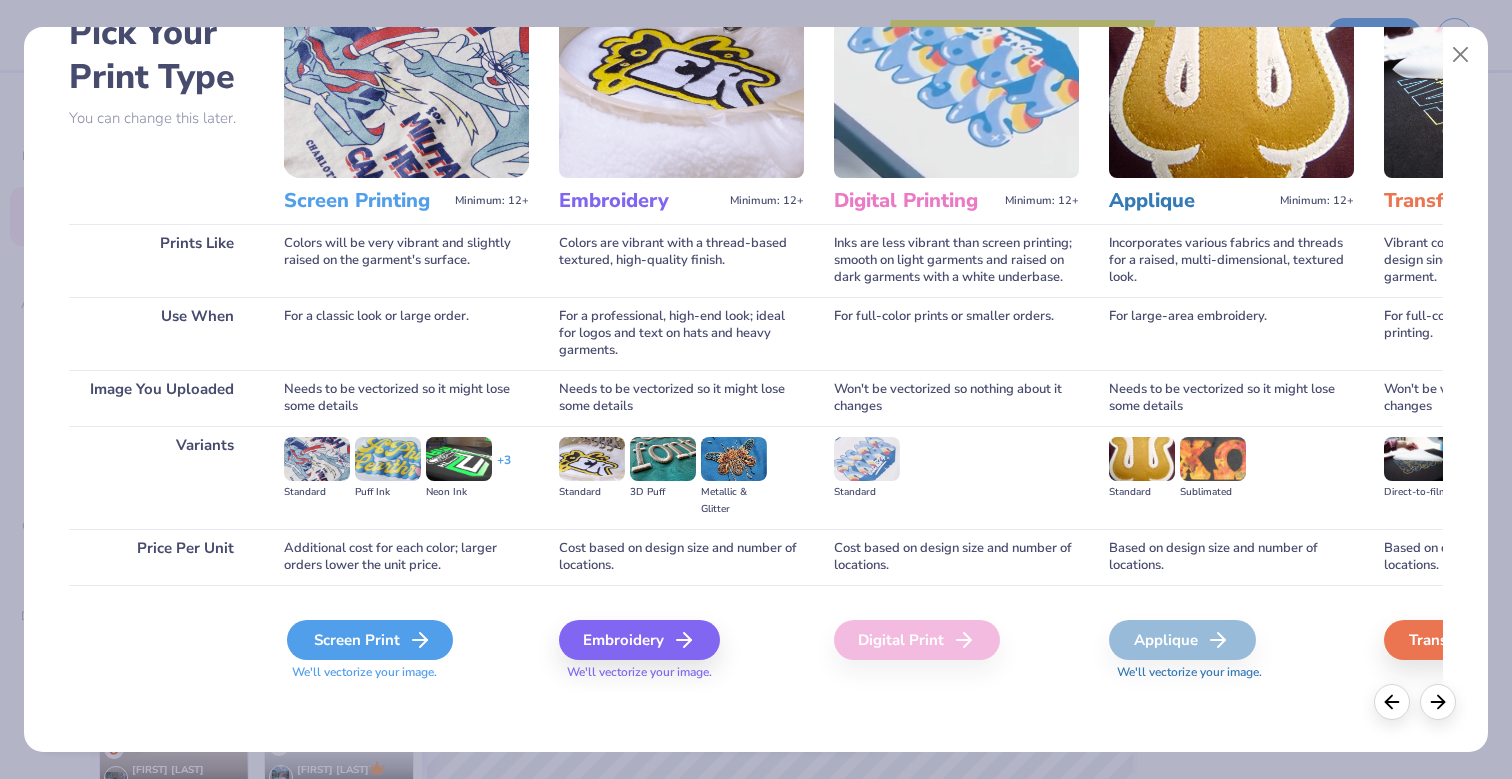 click on "Screen Print" at bounding box center [370, 640] 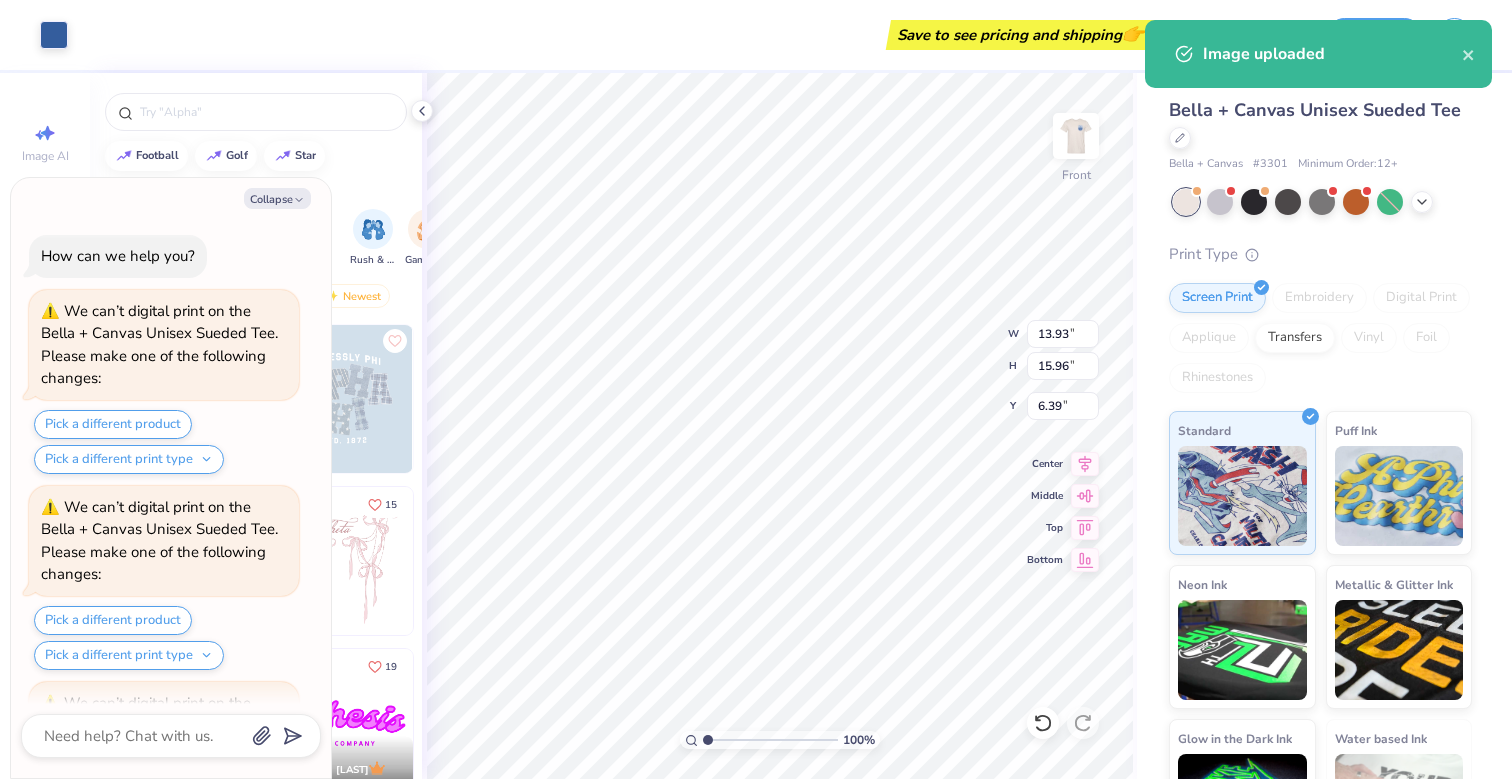 scroll, scrollTop: 4565, scrollLeft: 0, axis: vertical 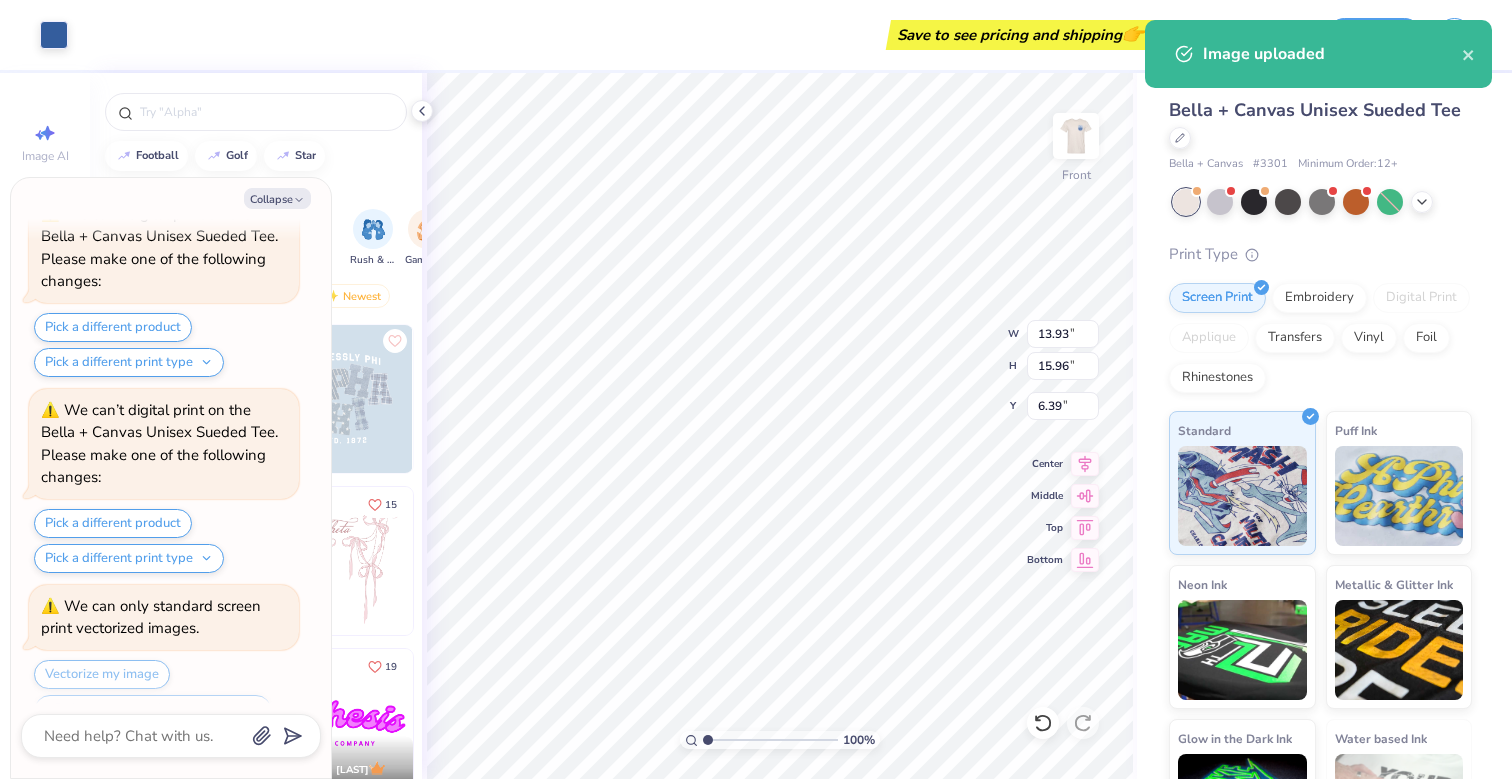 type on "x" 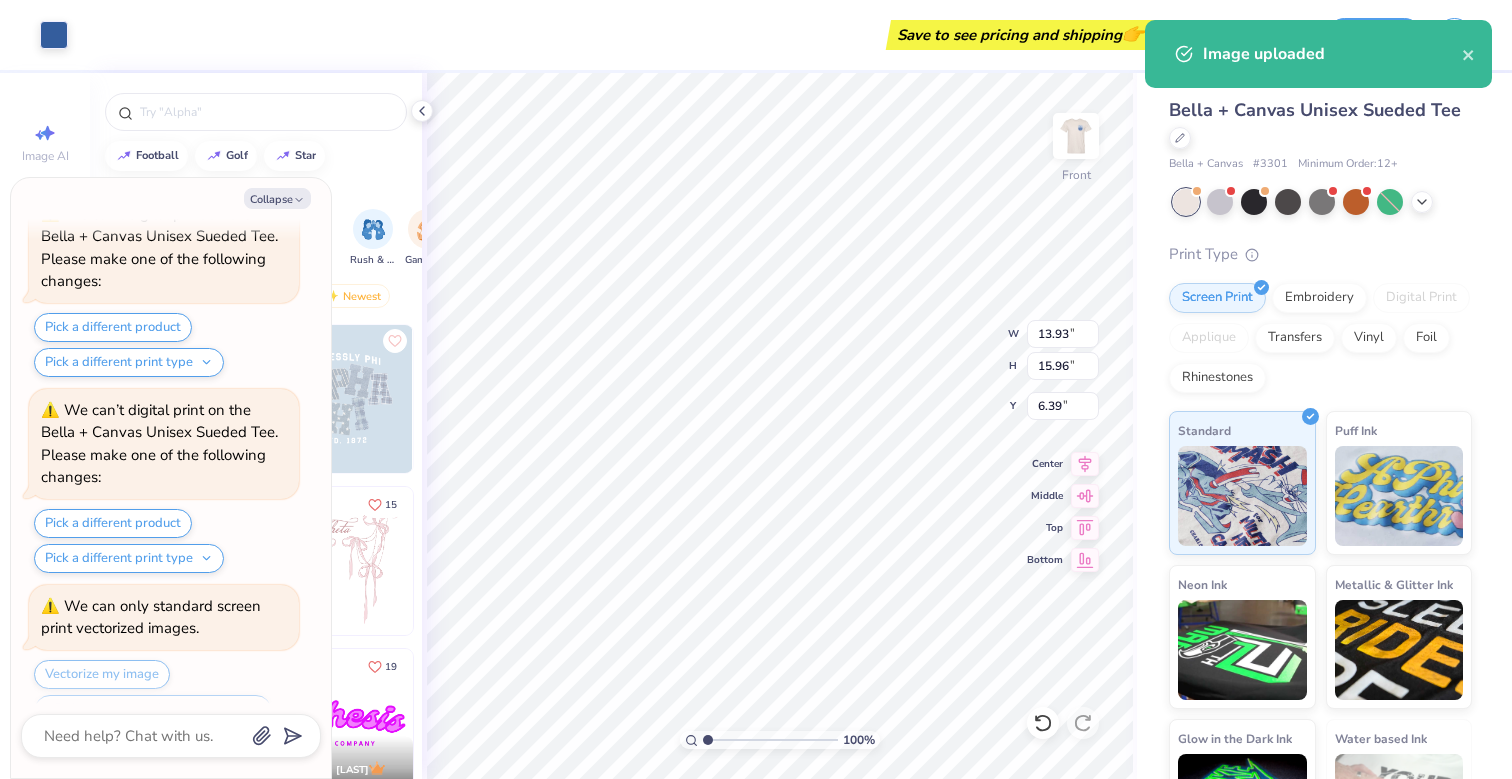 type on "9.55" 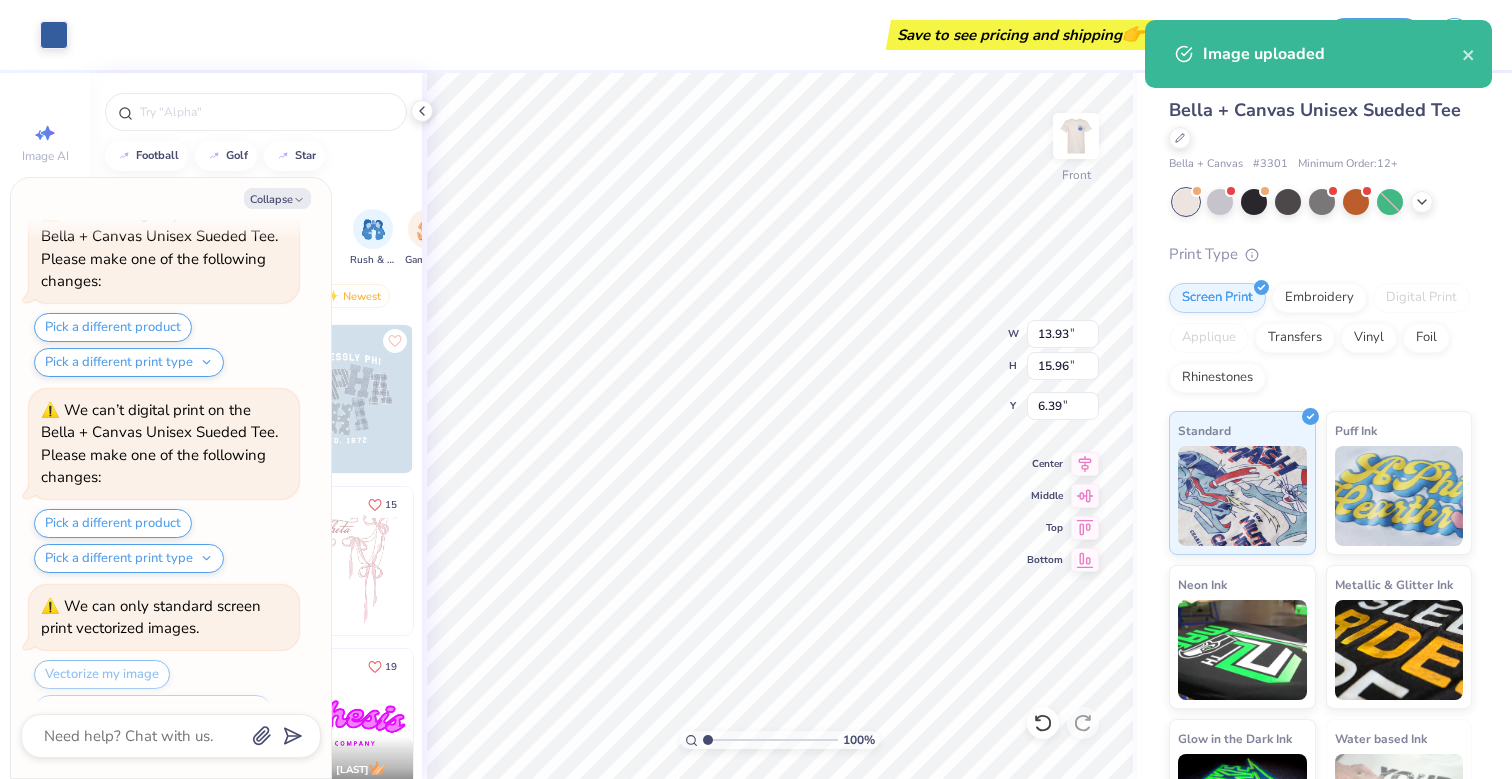 type on "10.94" 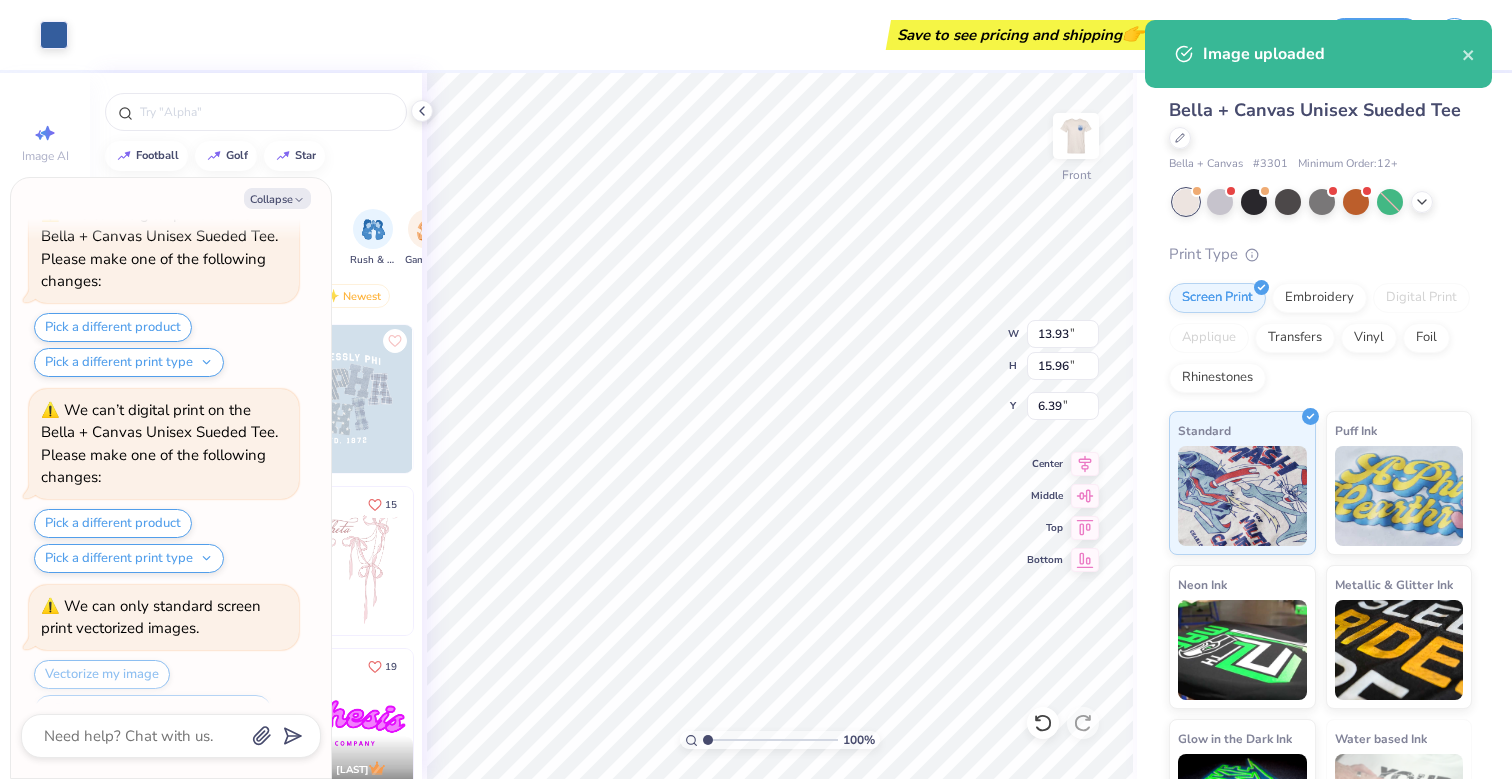 type on "6.40" 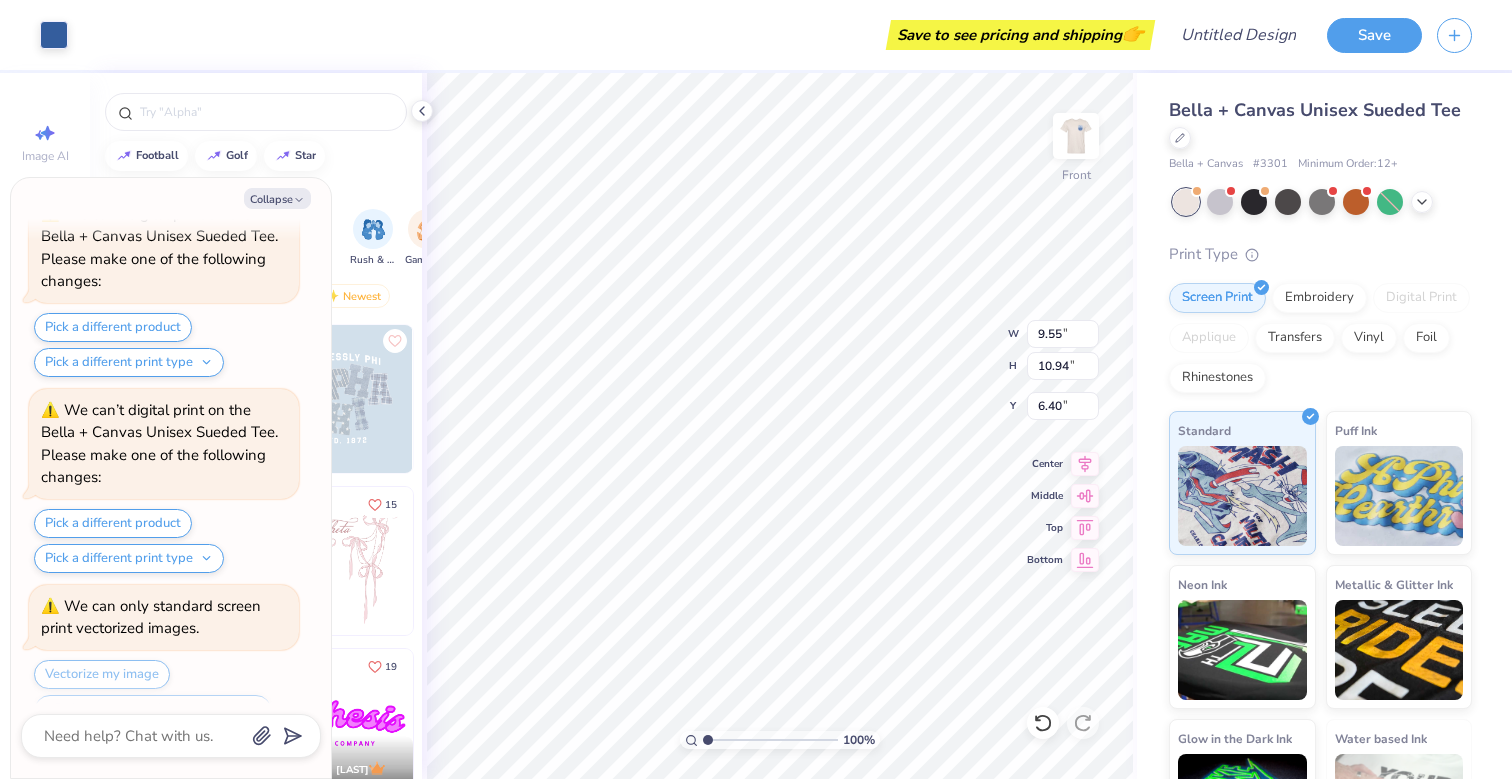 type on "x" 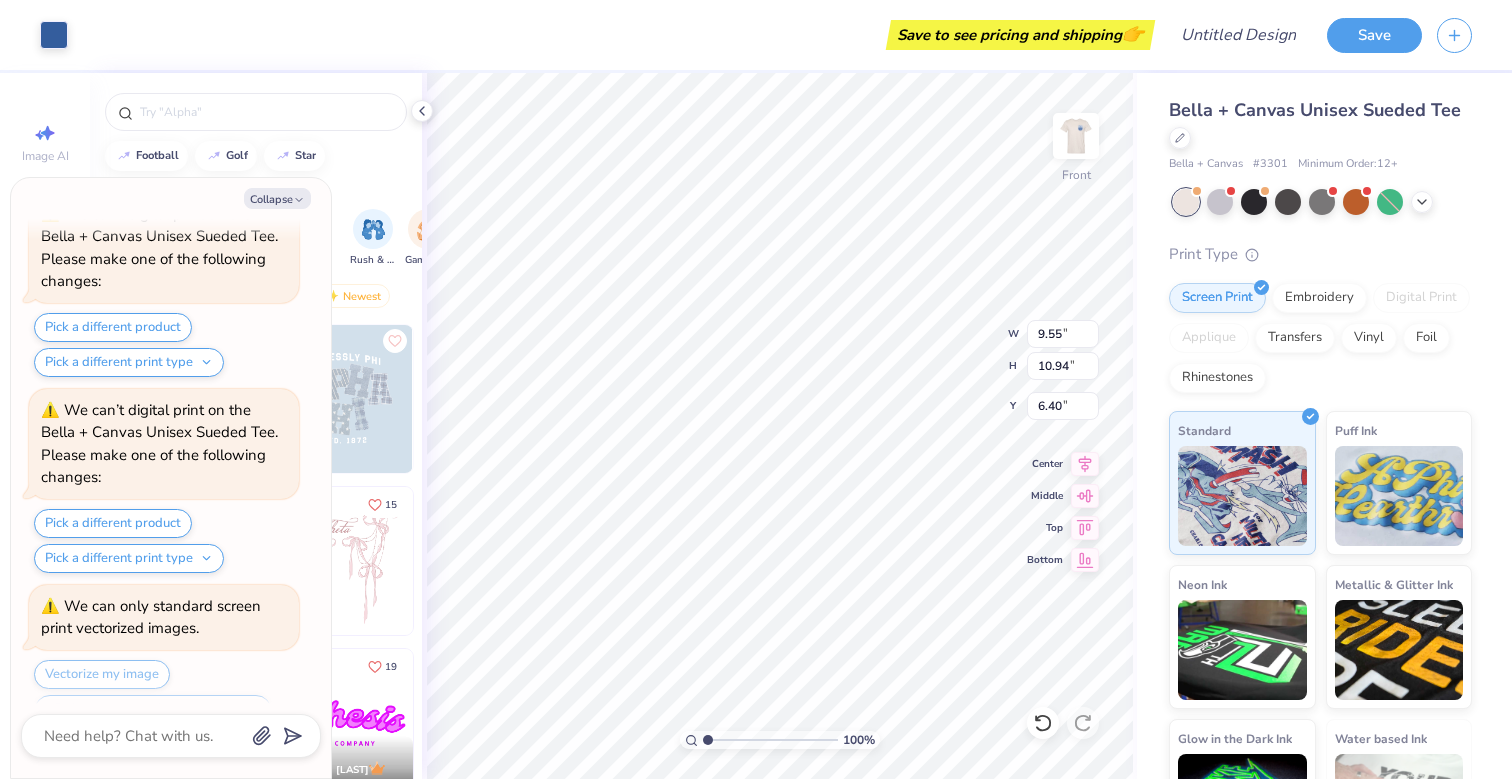type on "3.00" 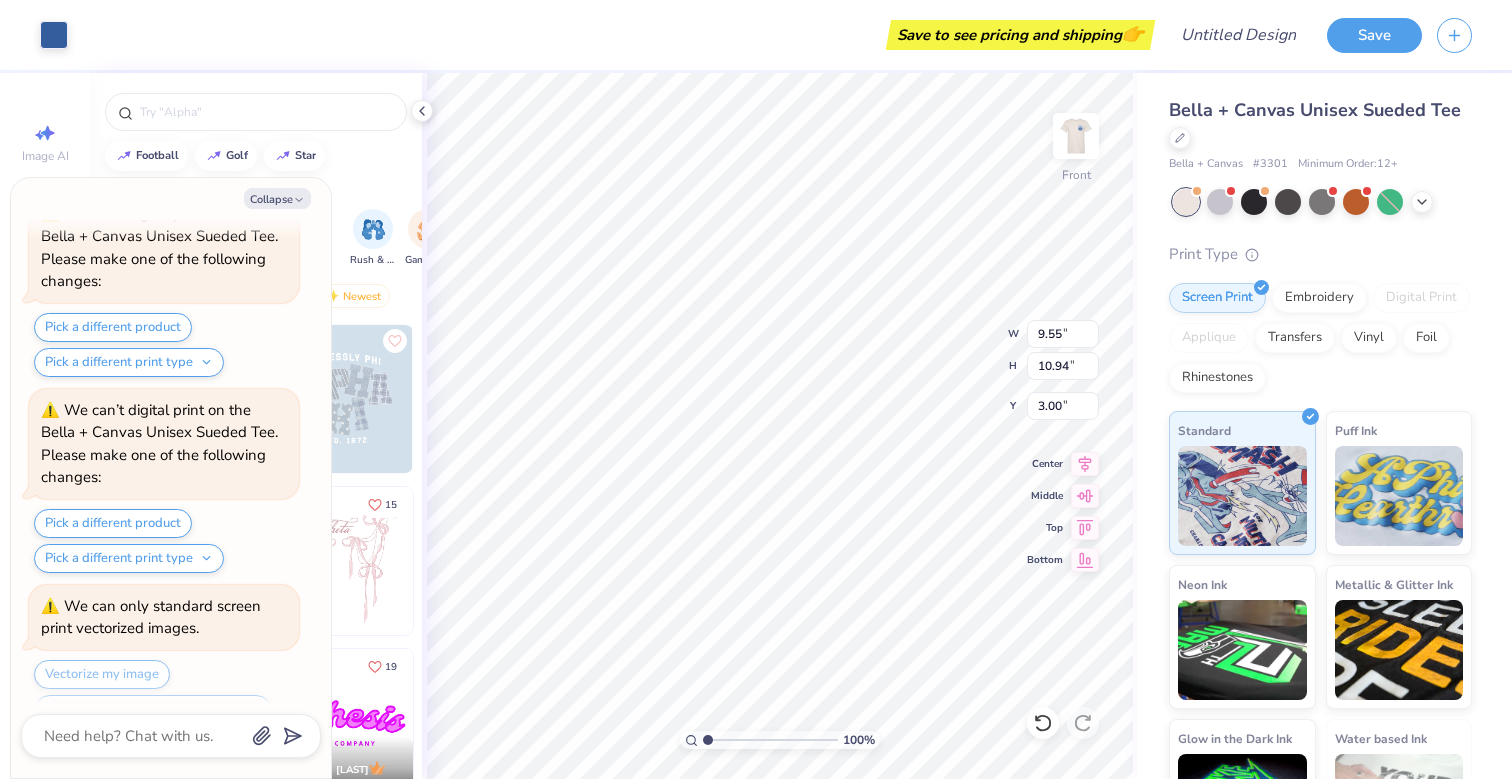 type on "x" 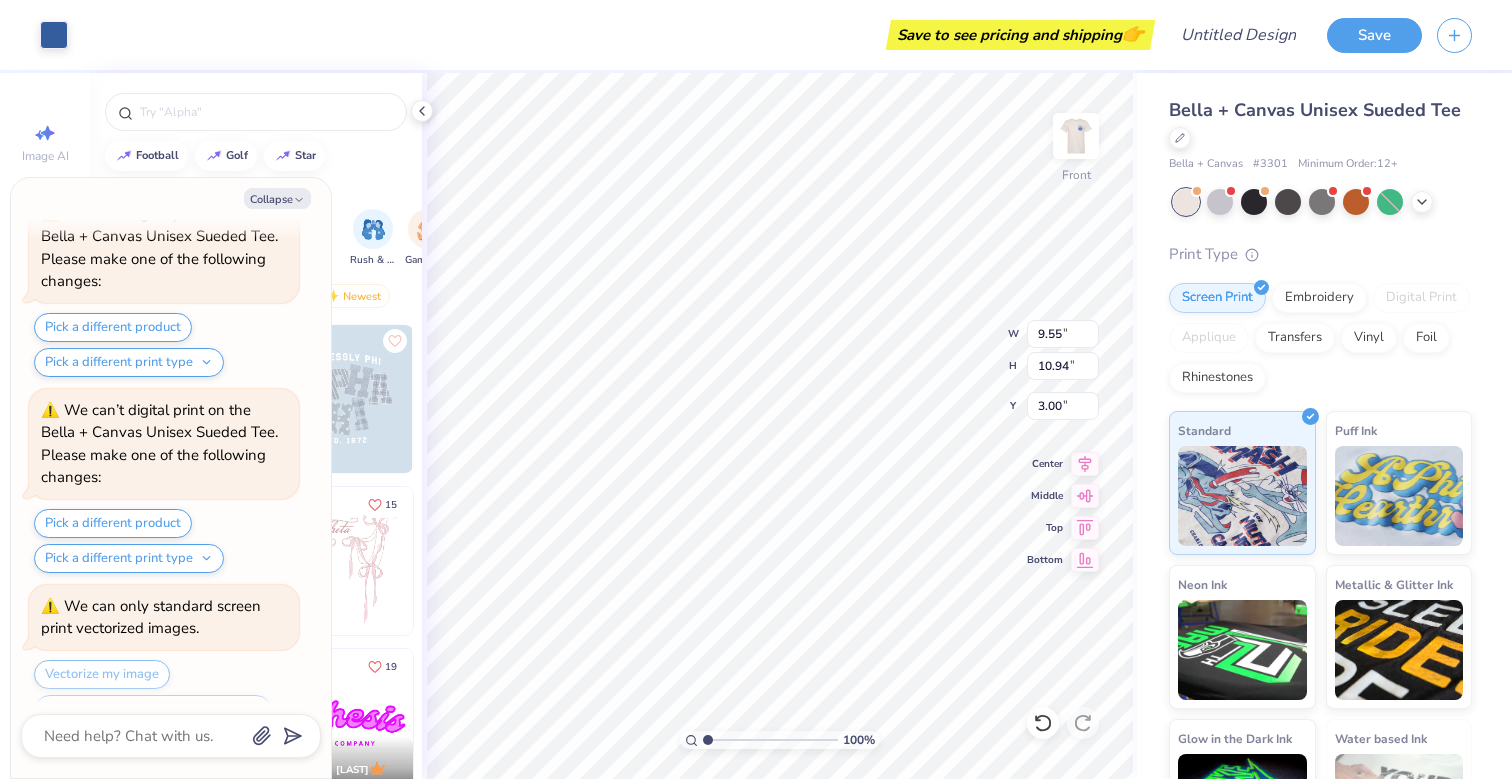 type on "9.89" 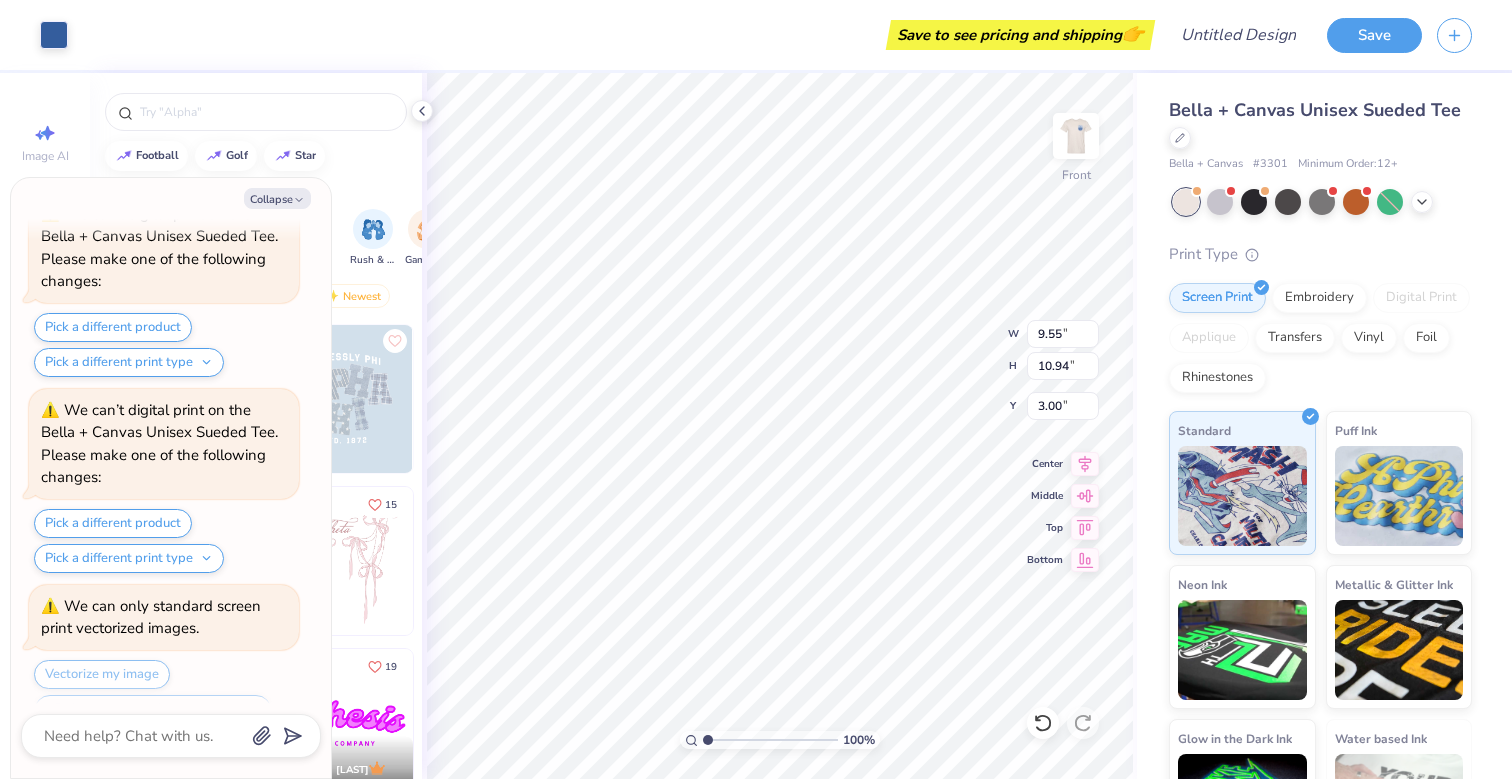 type on "11.34" 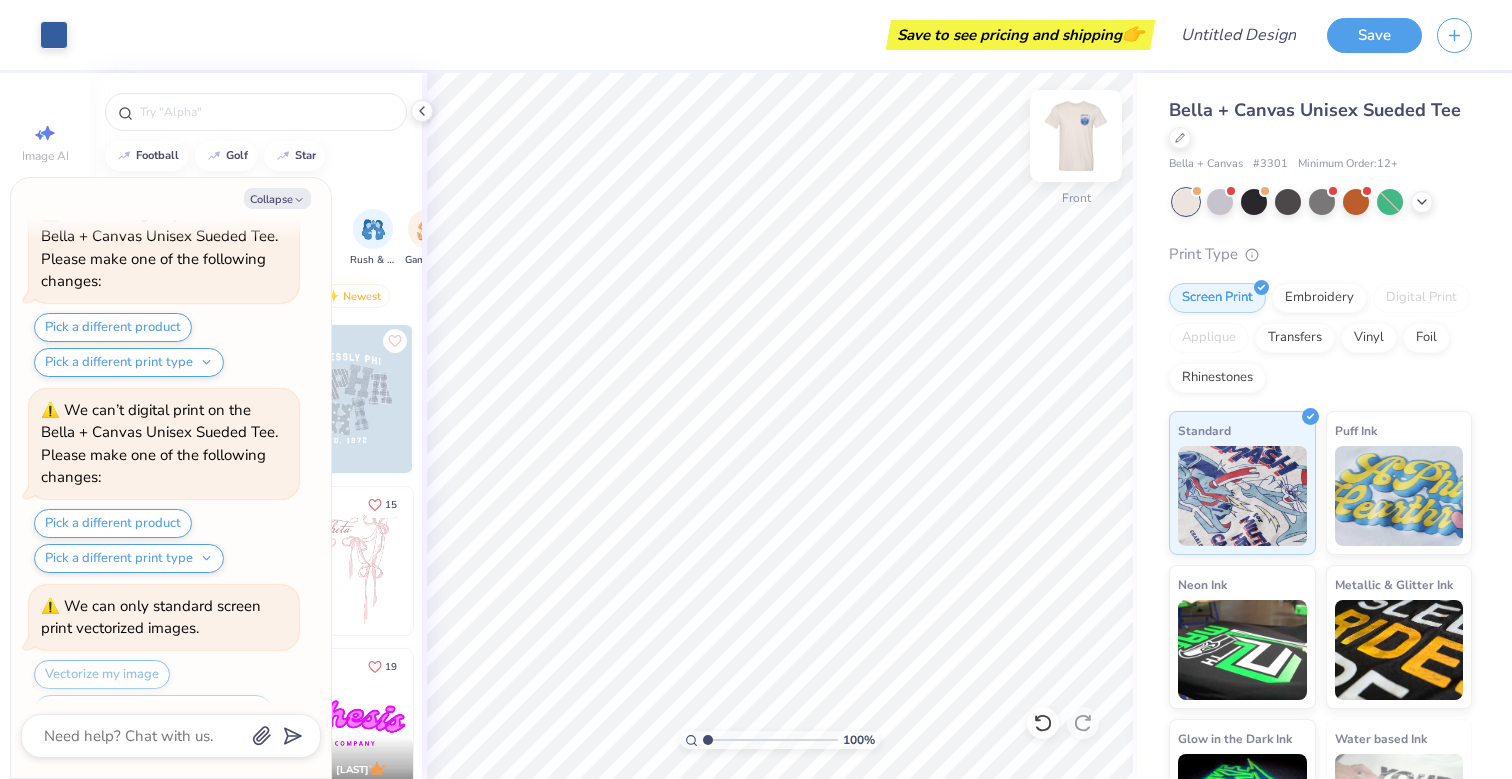 click at bounding box center [1076, 136] 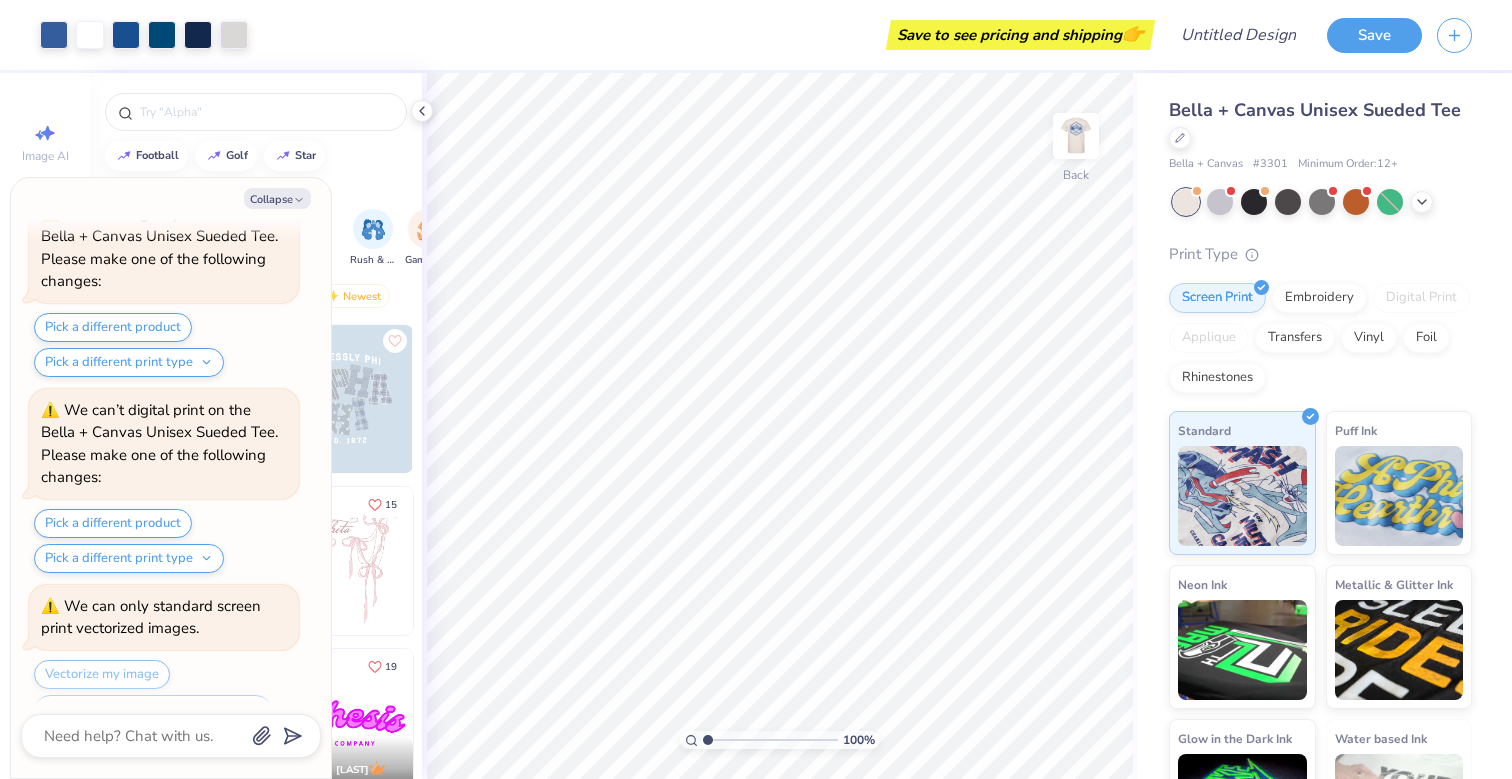click at bounding box center (1076, 136) 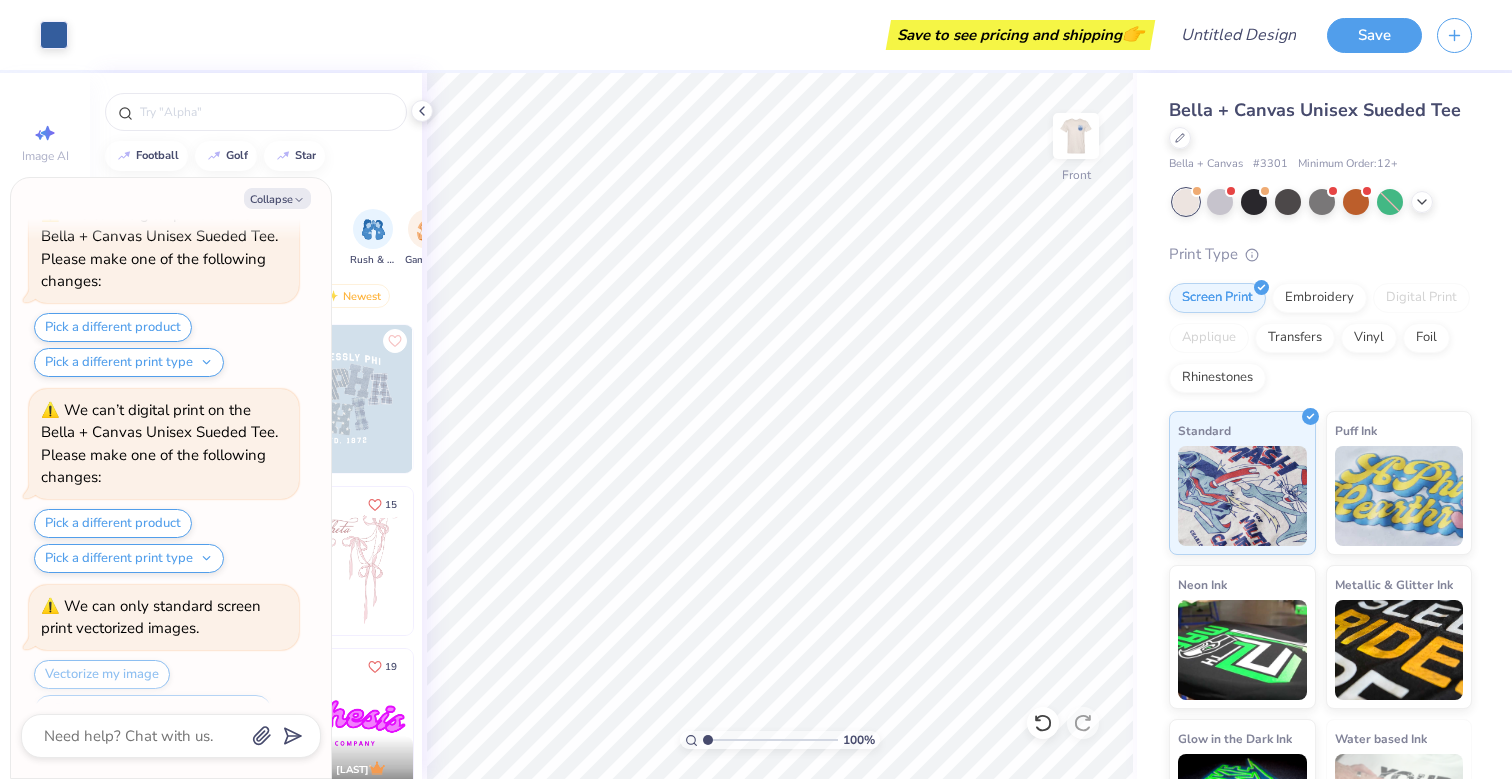 click at bounding box center [1076, 136] 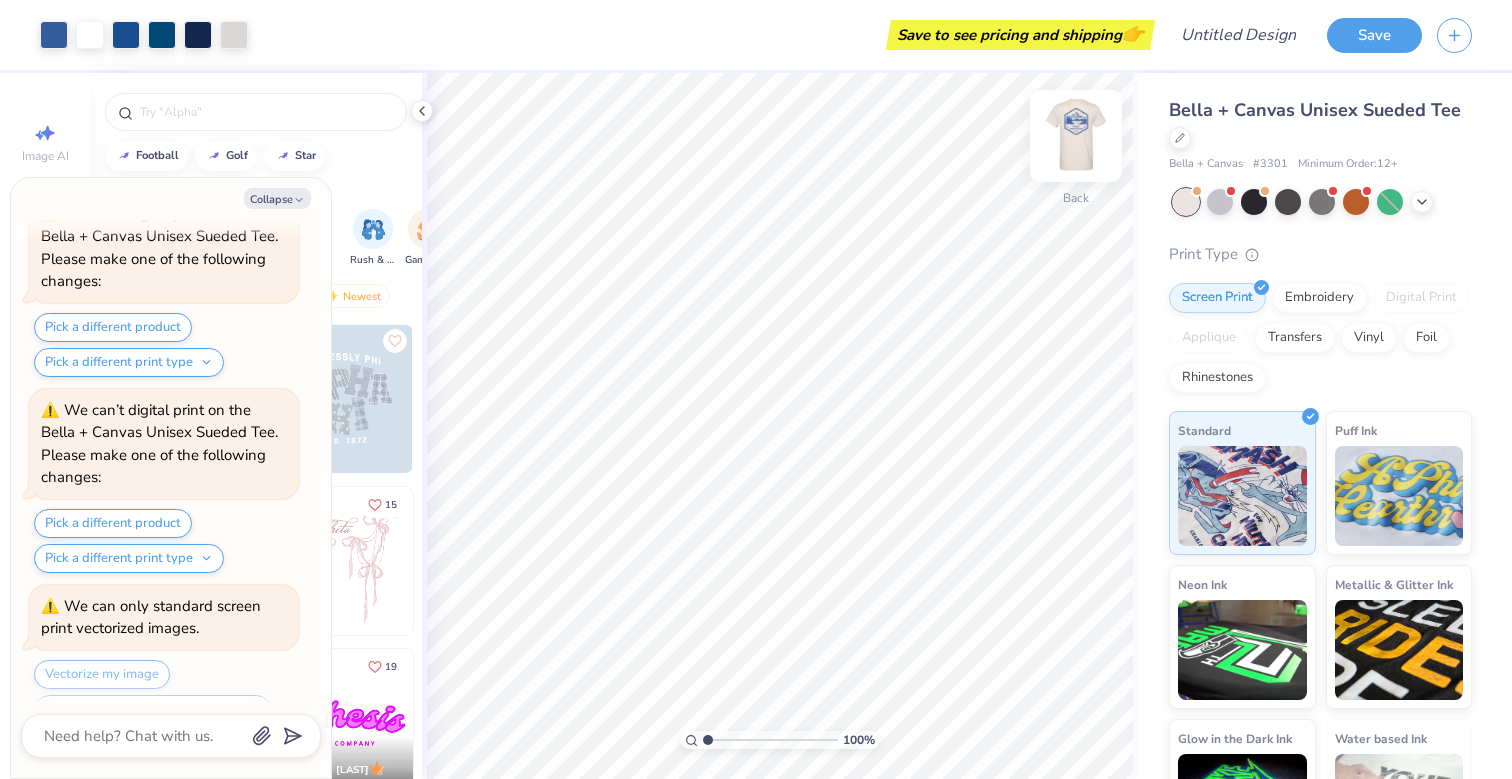 click at bounding box center [1076, 136] 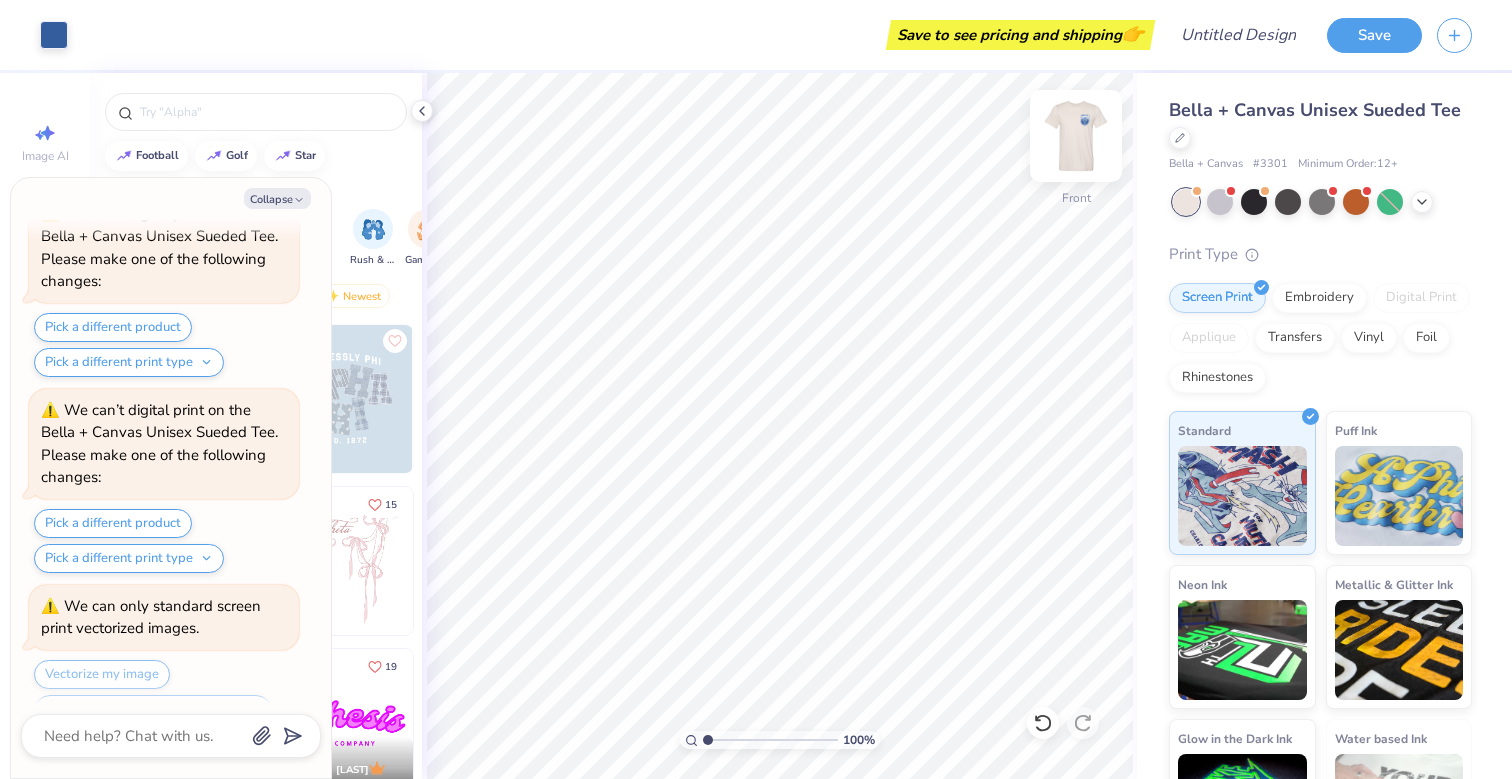 click at bounding box center [1076, 136] 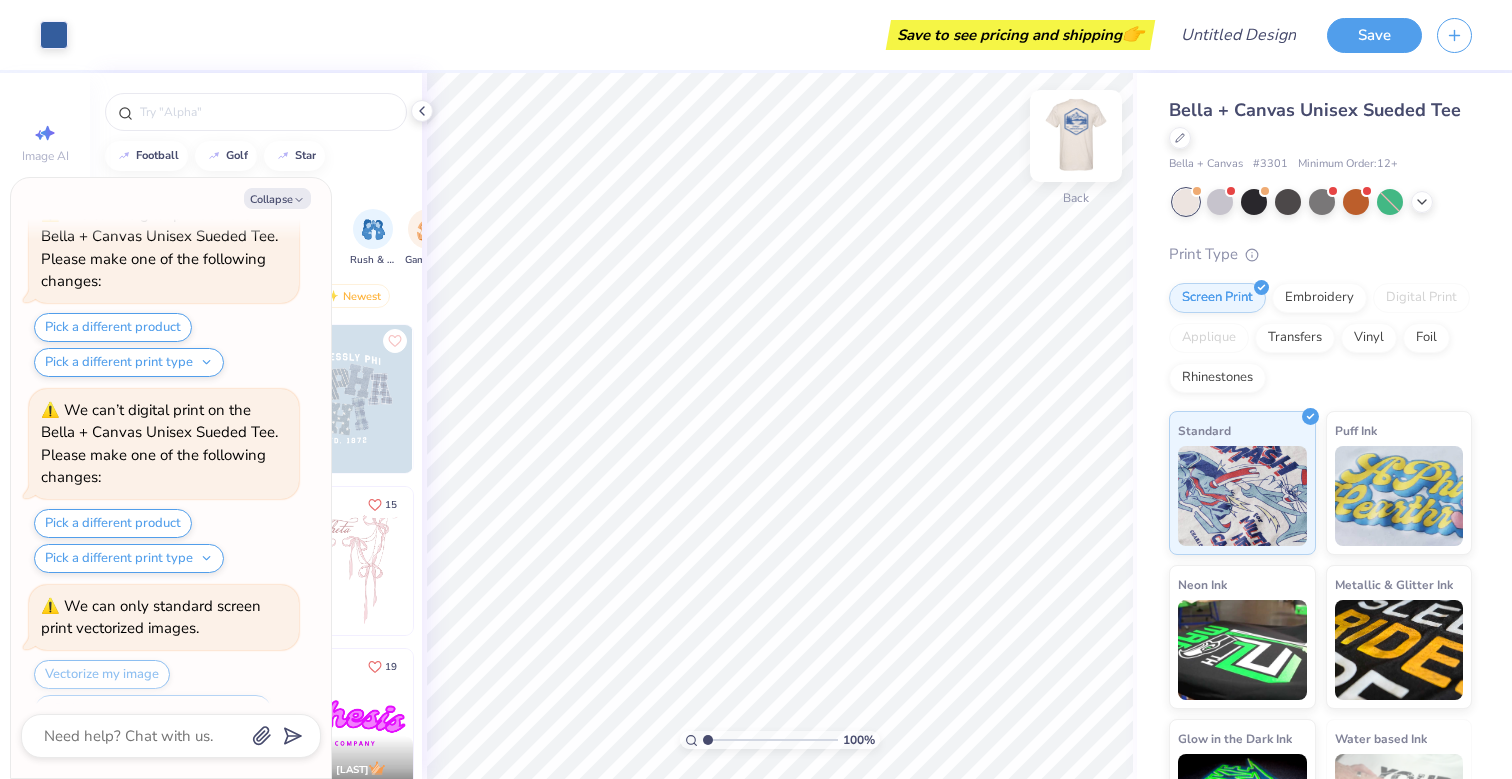 type on "x" 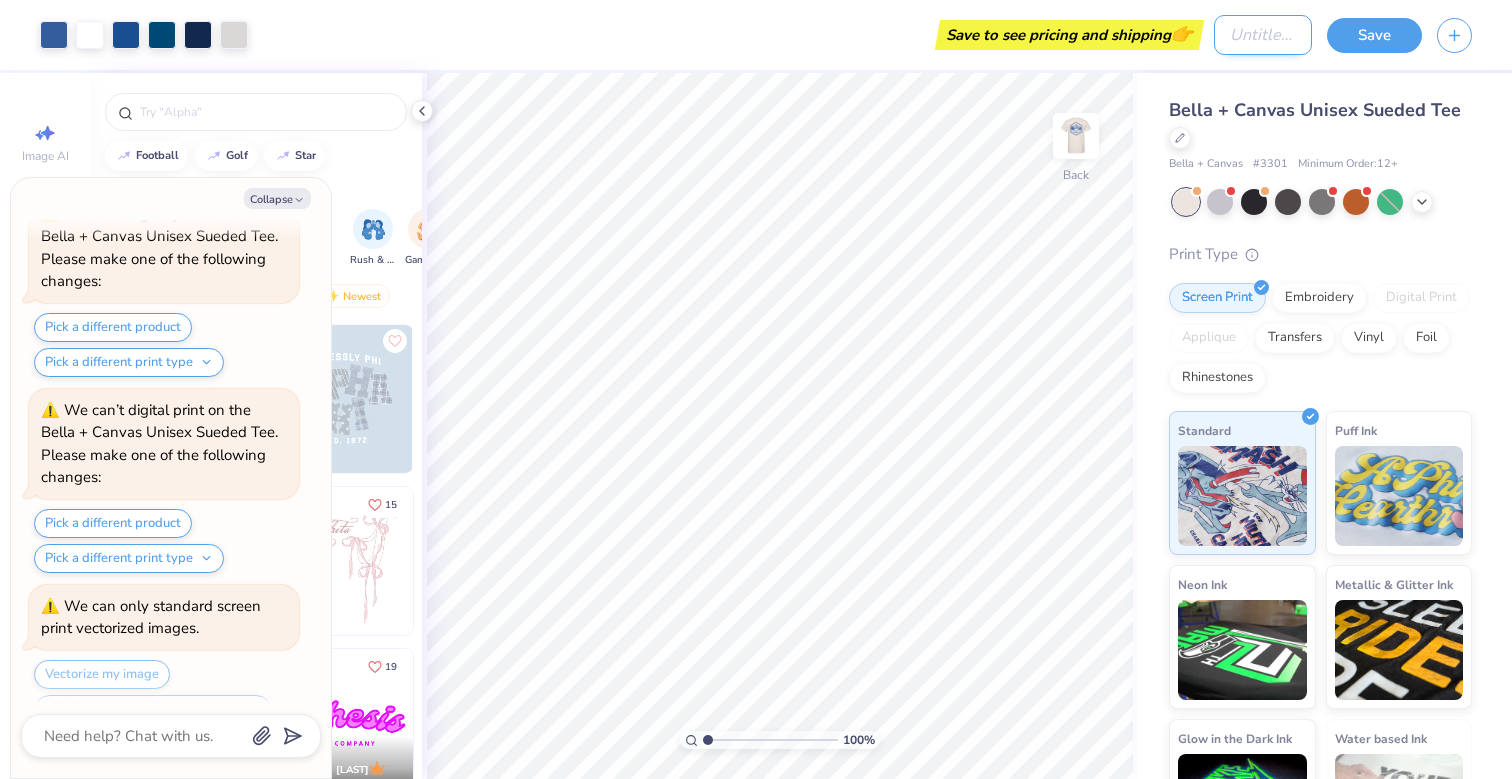 click on "Design Title" at bounding box center (1263, 35) 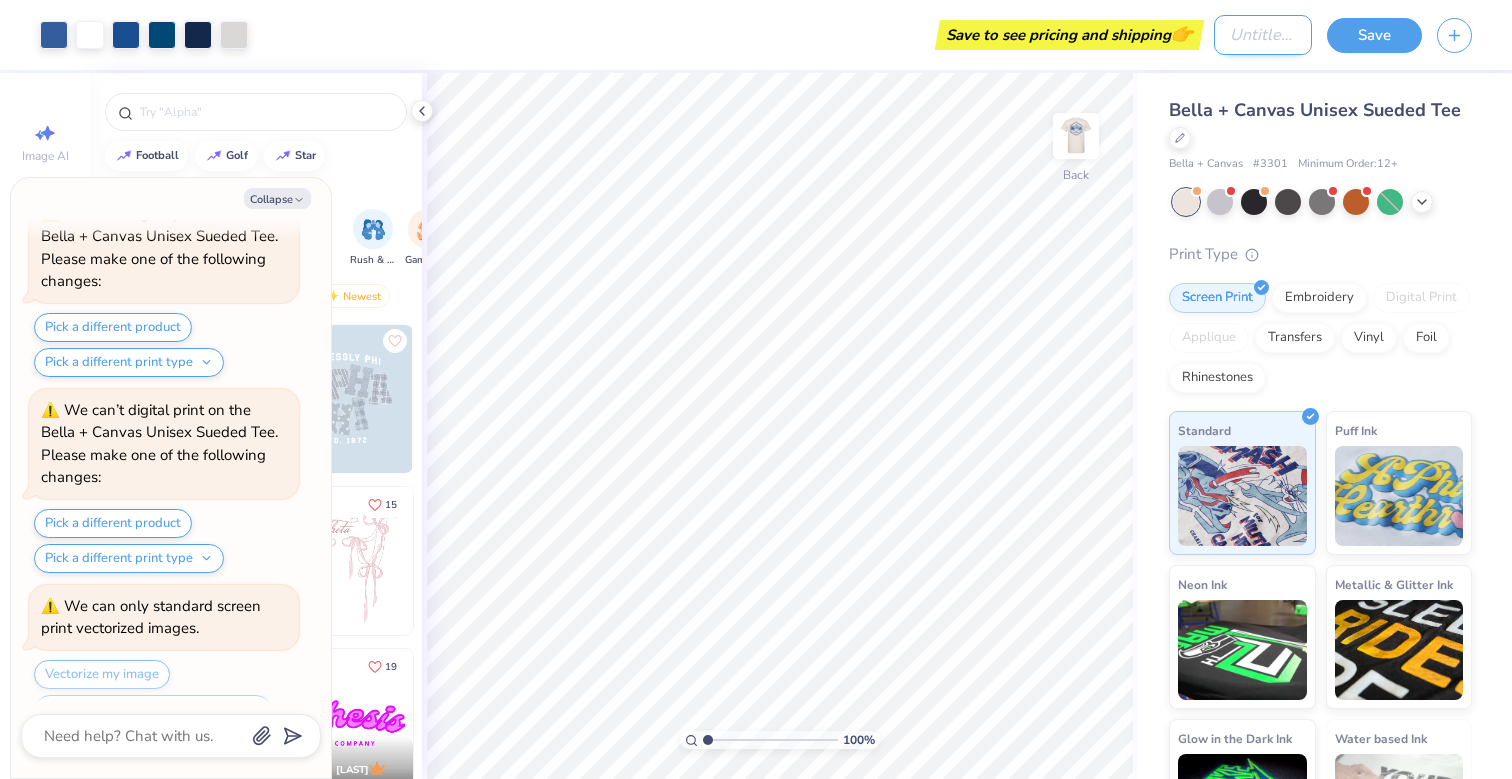 type on "2" 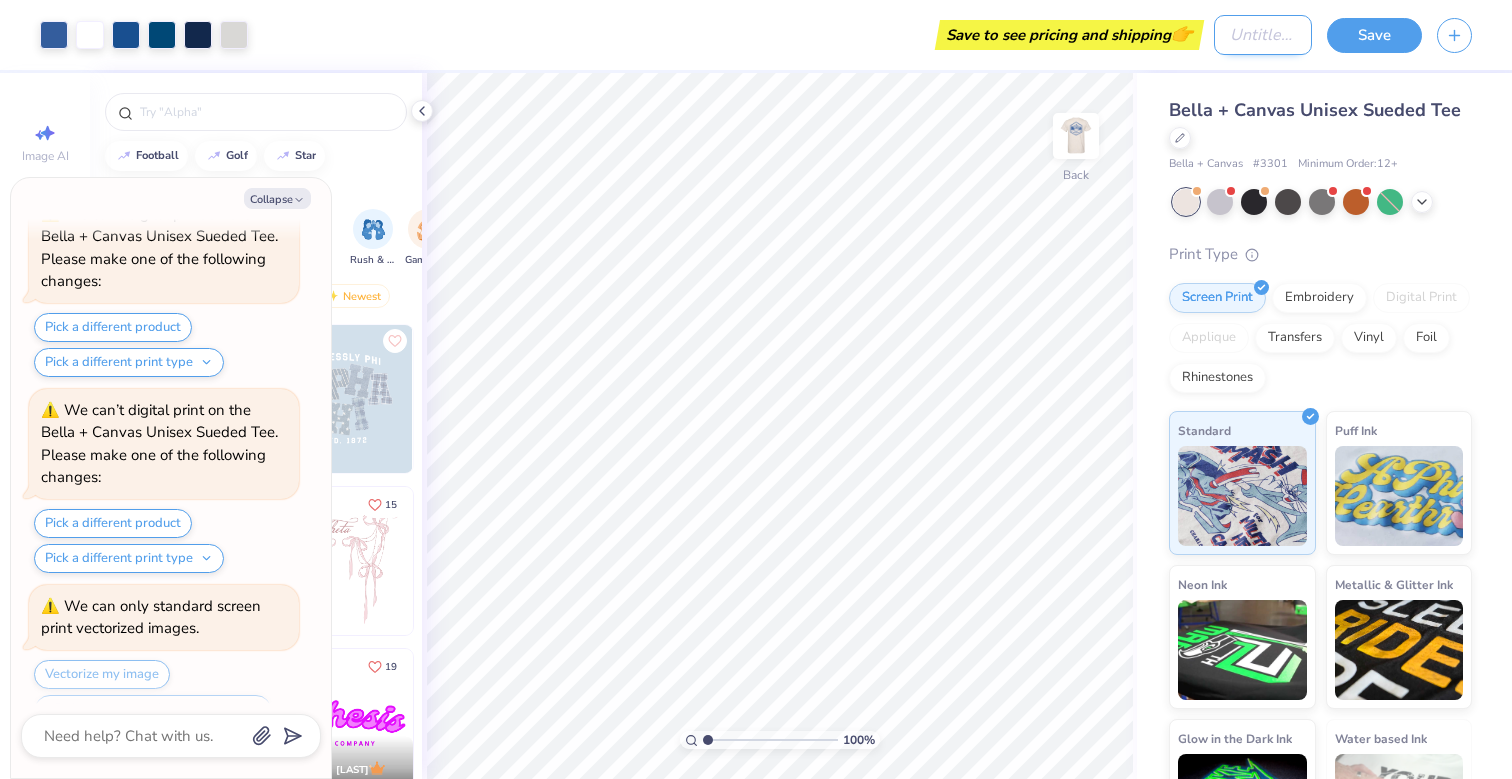type on "x" 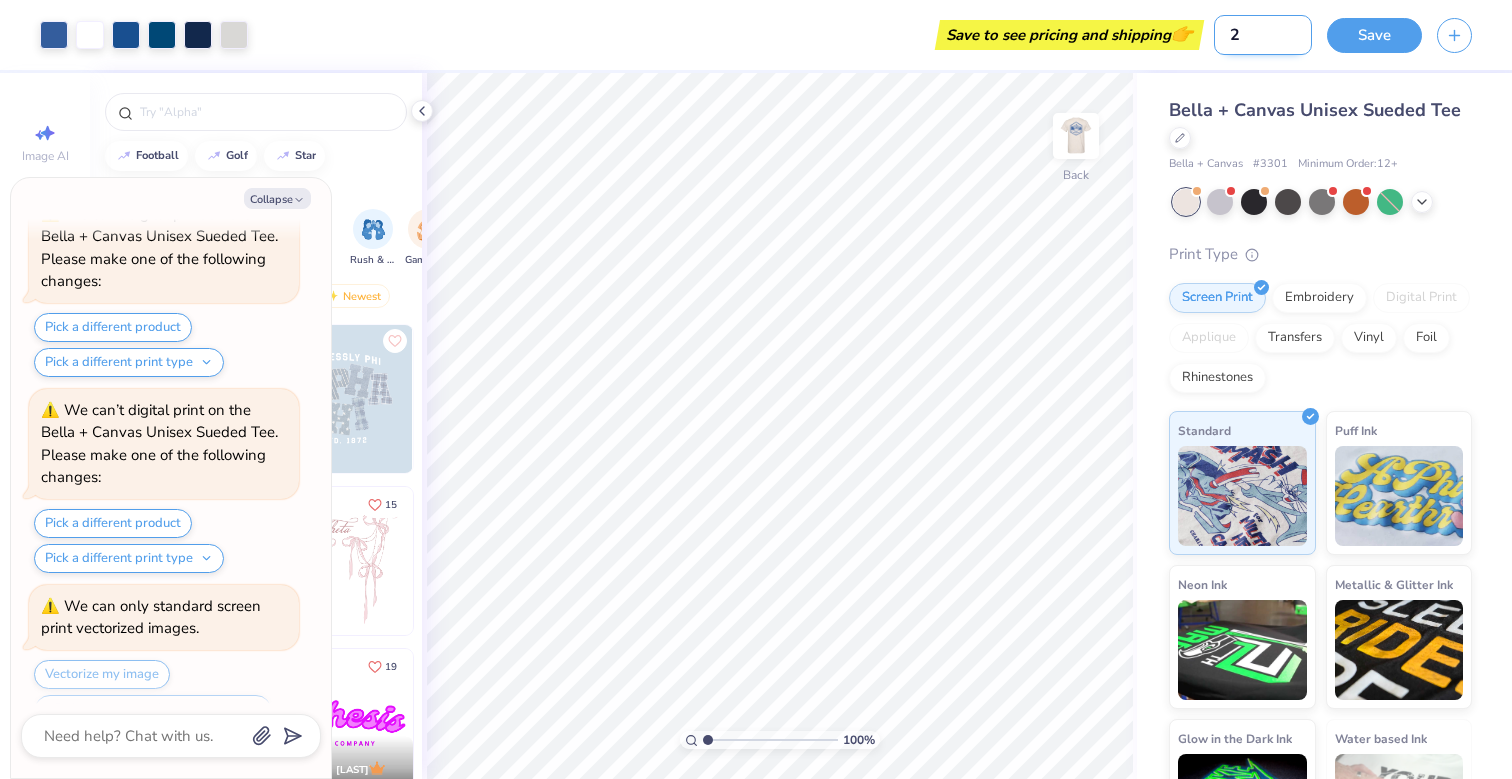 type on "20" 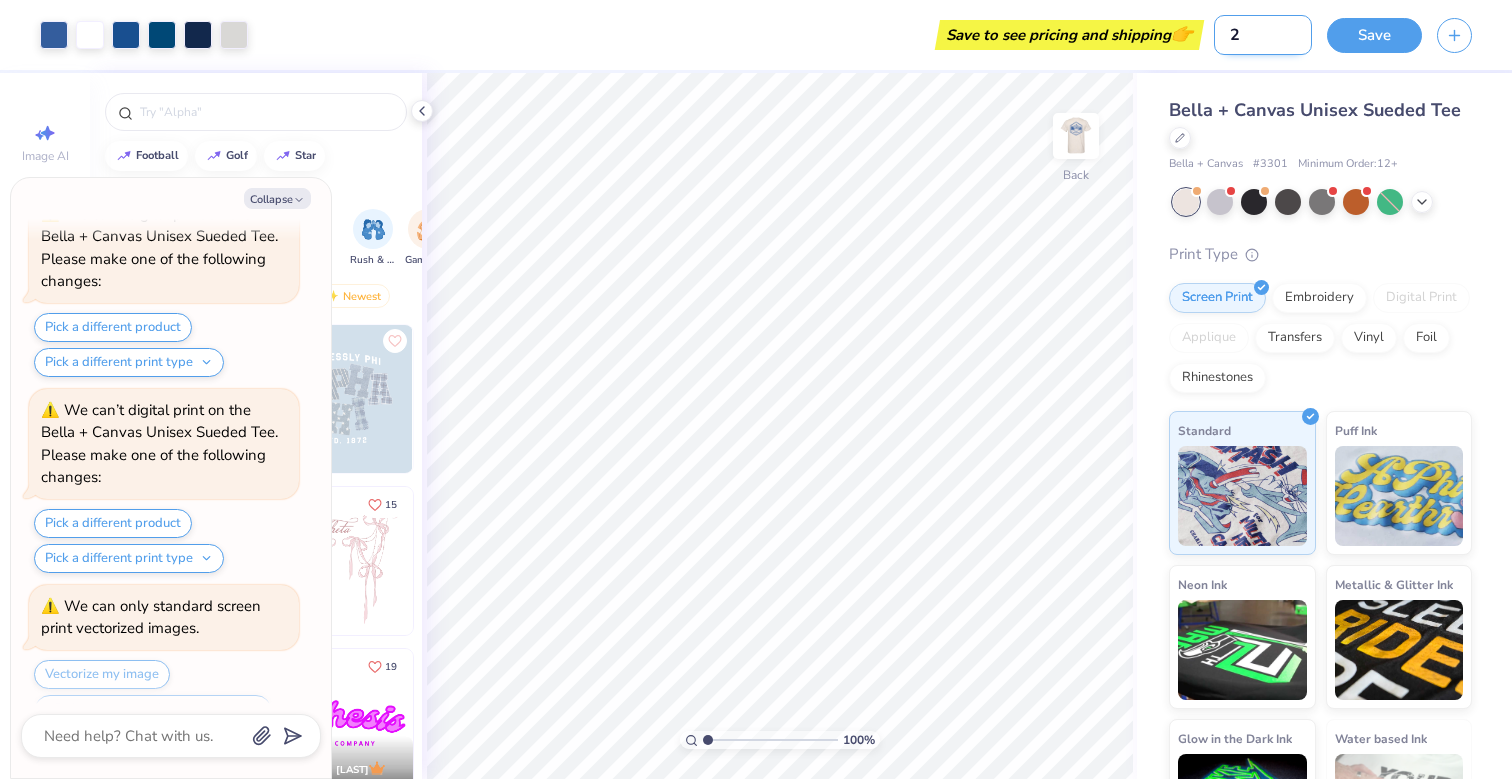 type on "x" 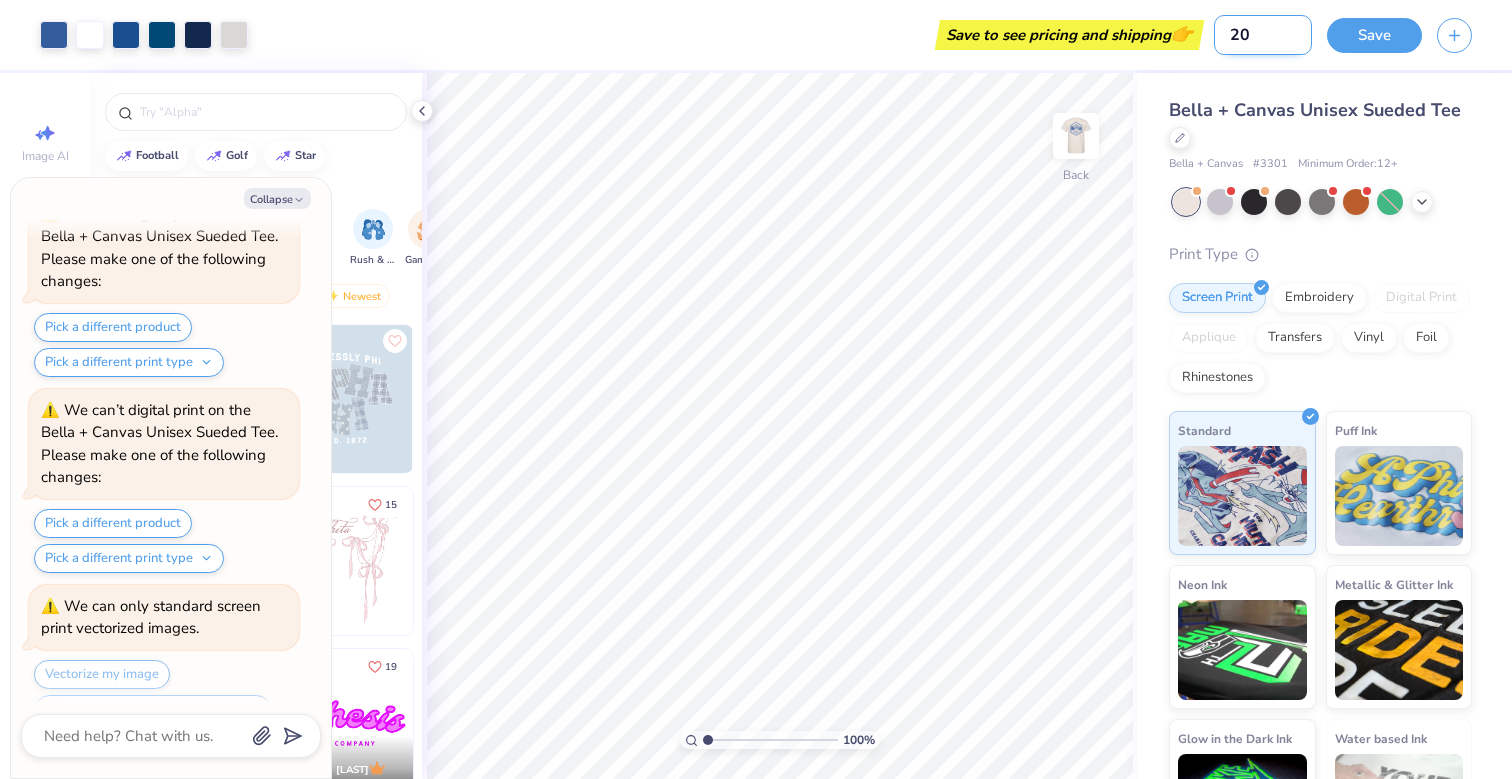 type on "202" 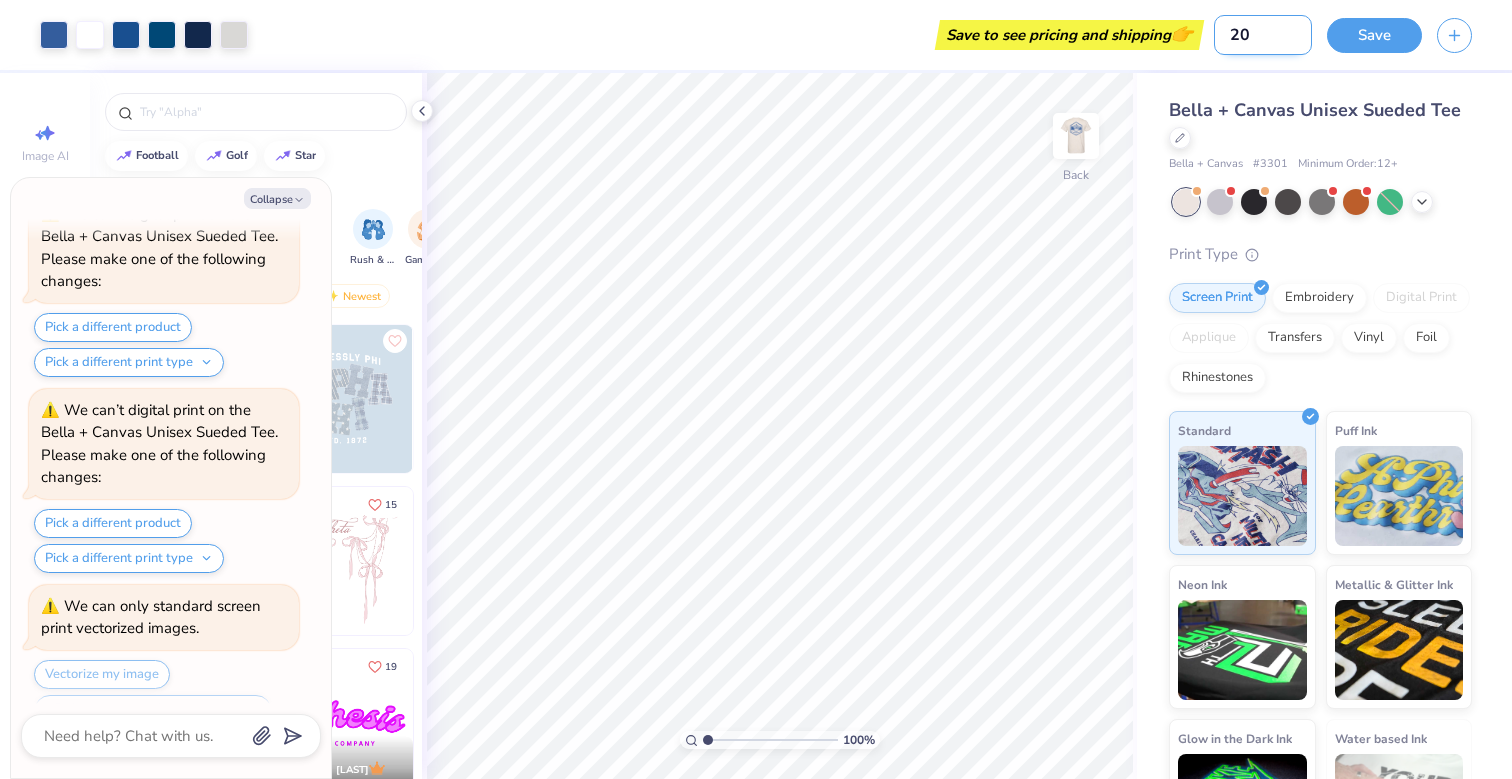 type on "x" 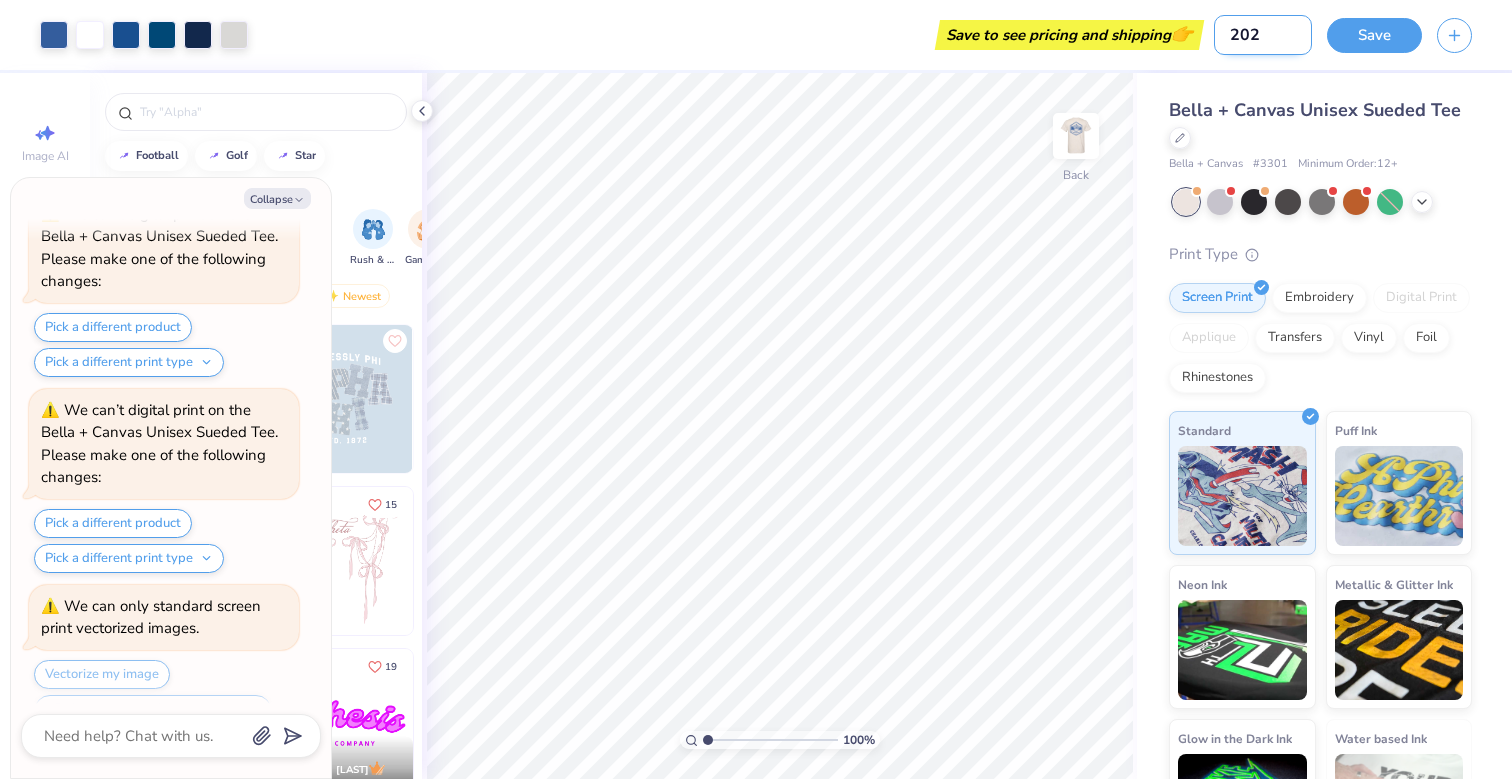 type on "2025" 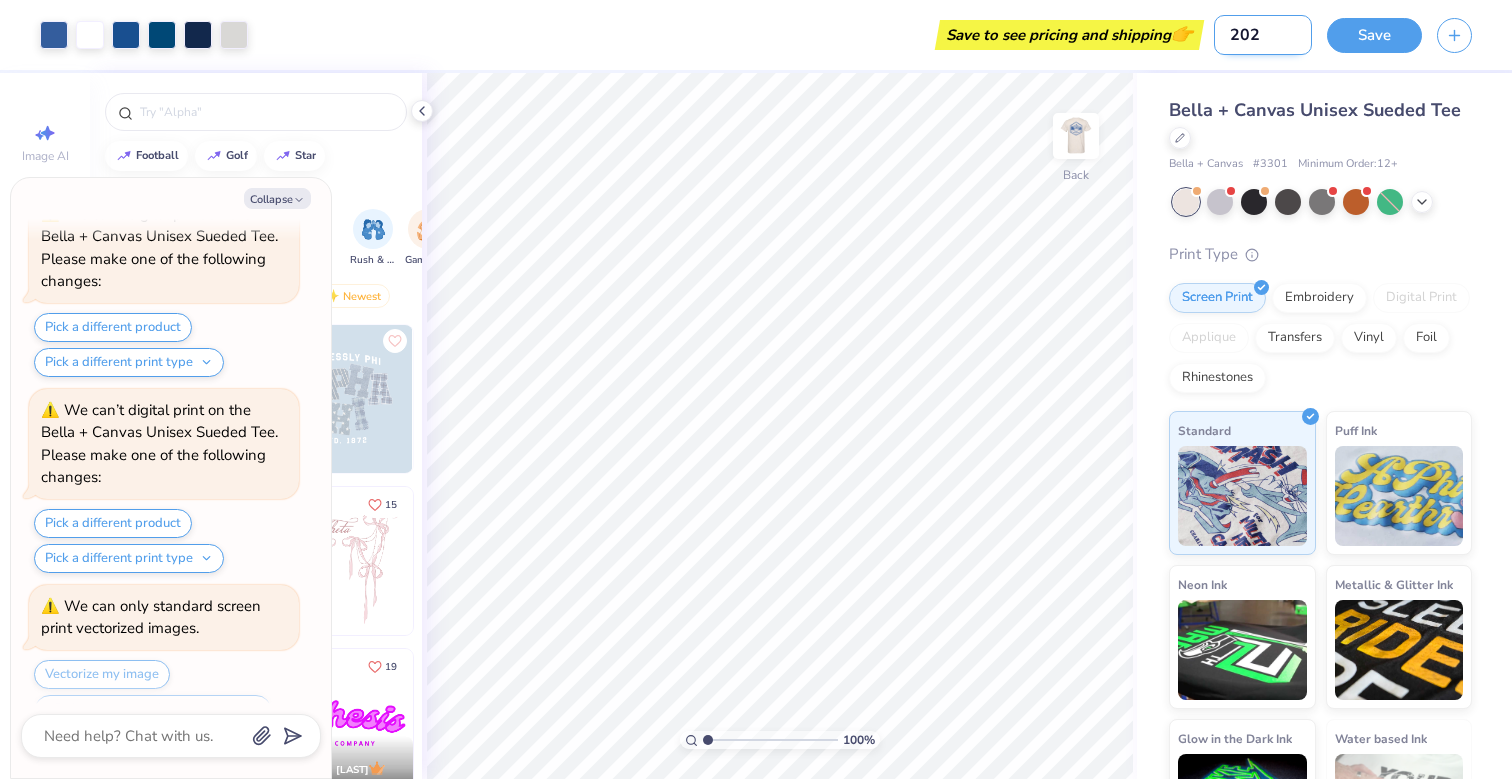 type on "x" 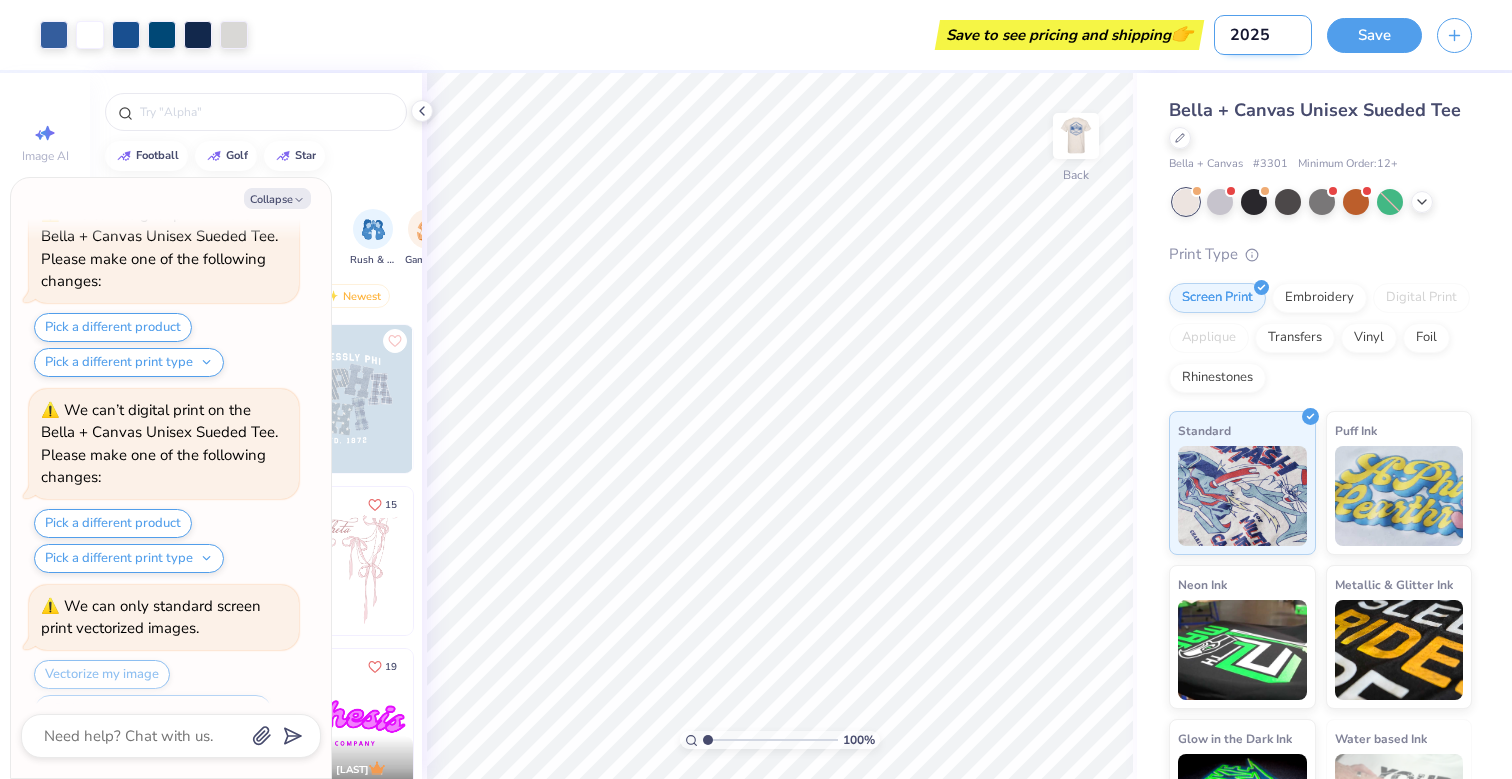 type on "2025" 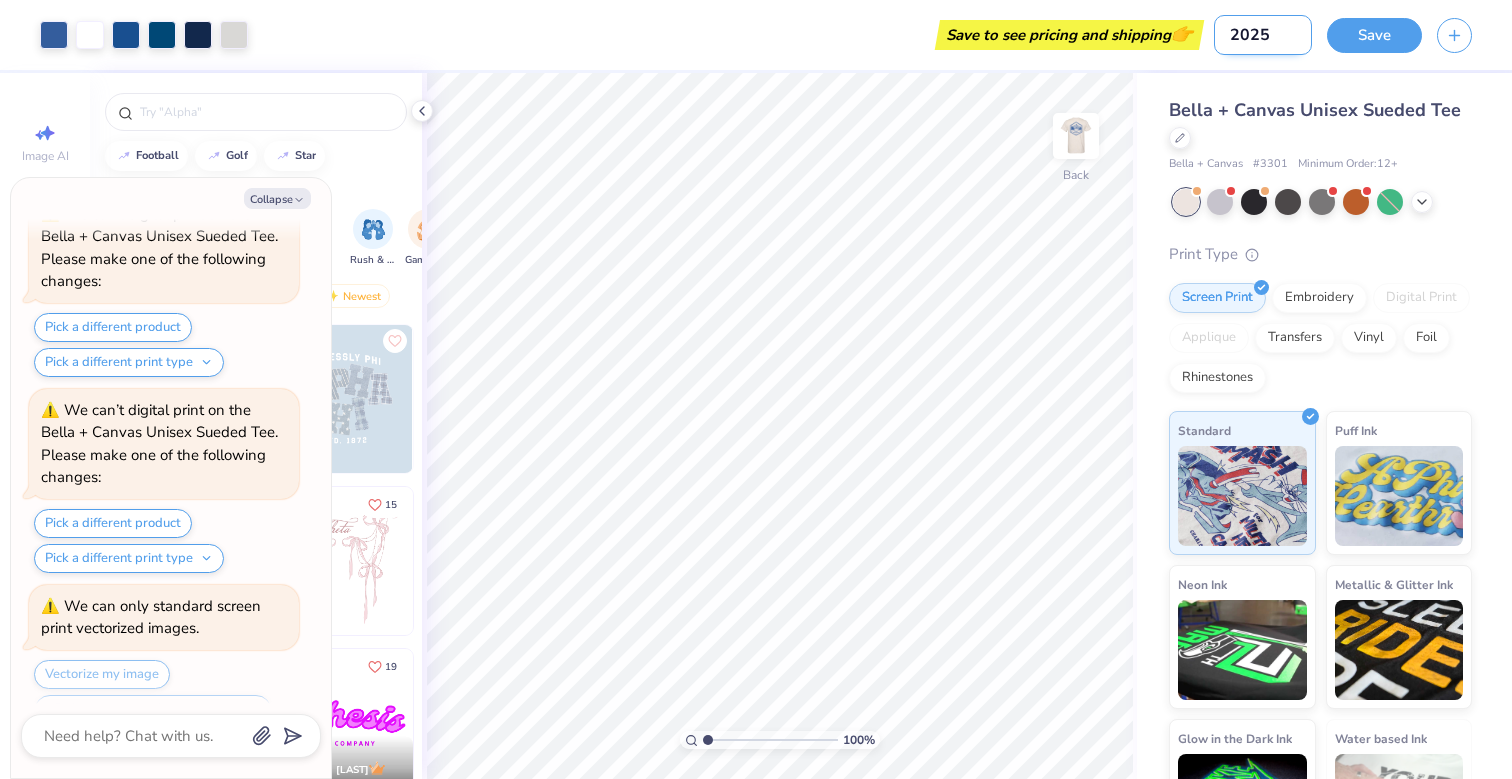 type on "x" 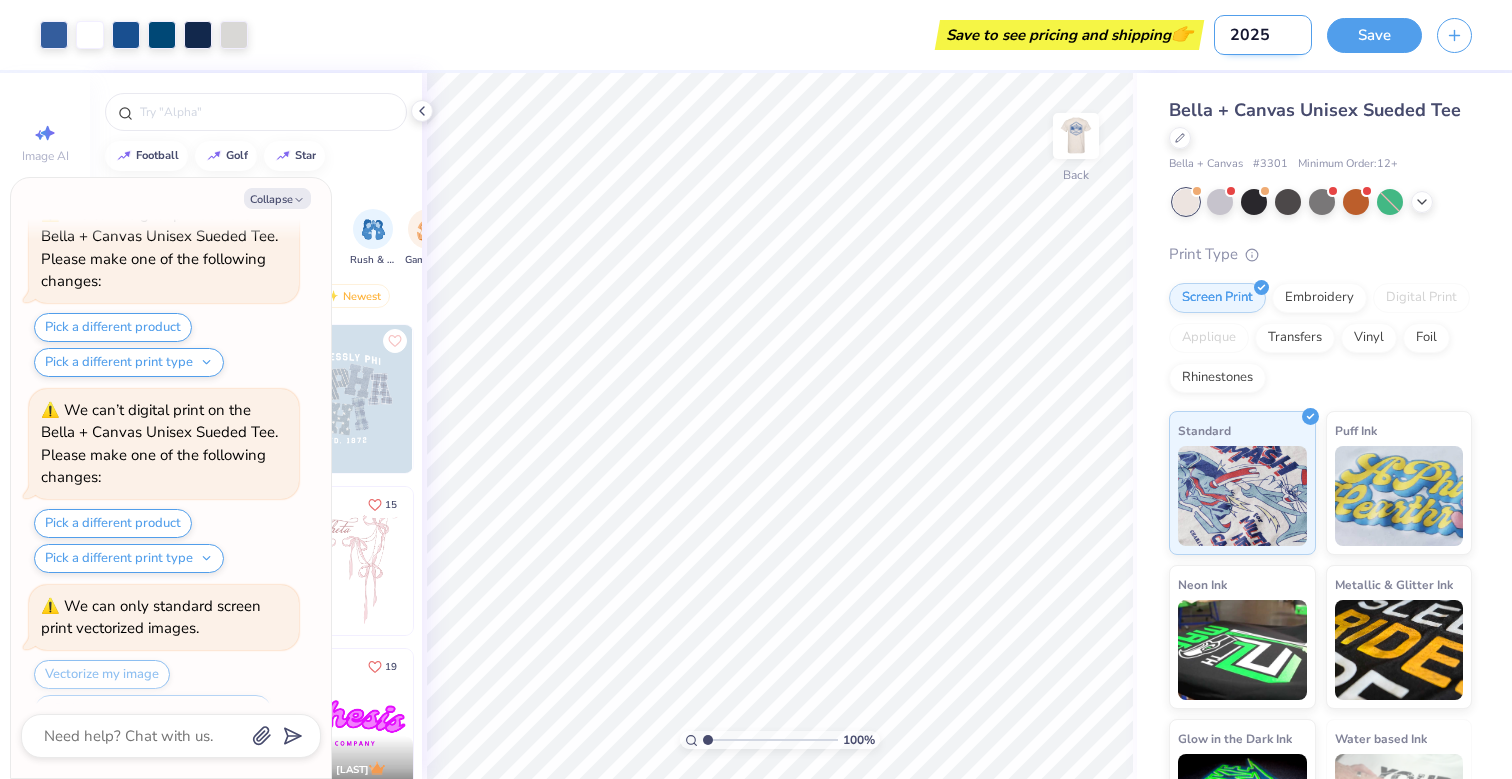 type on "2025 C" 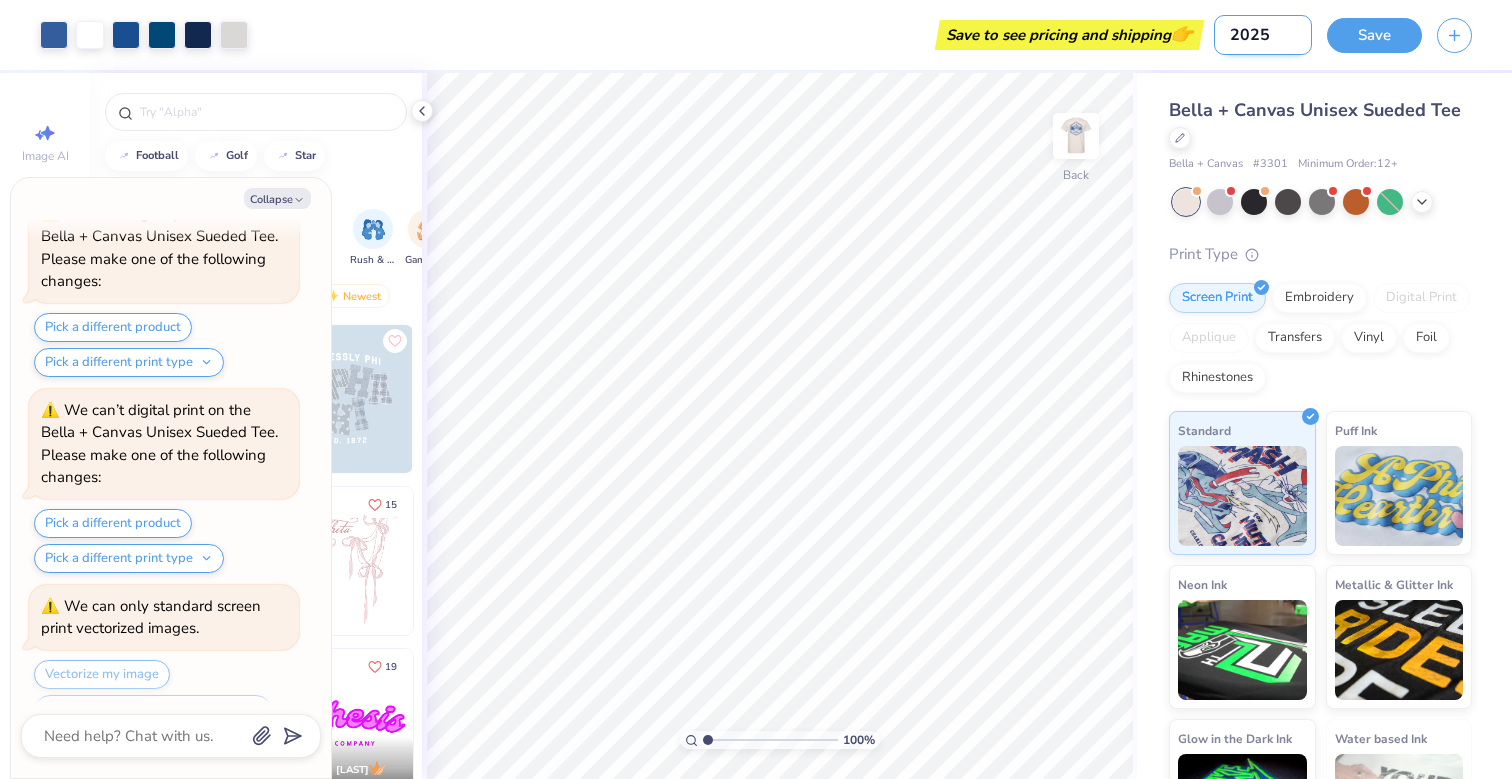 type on "x" 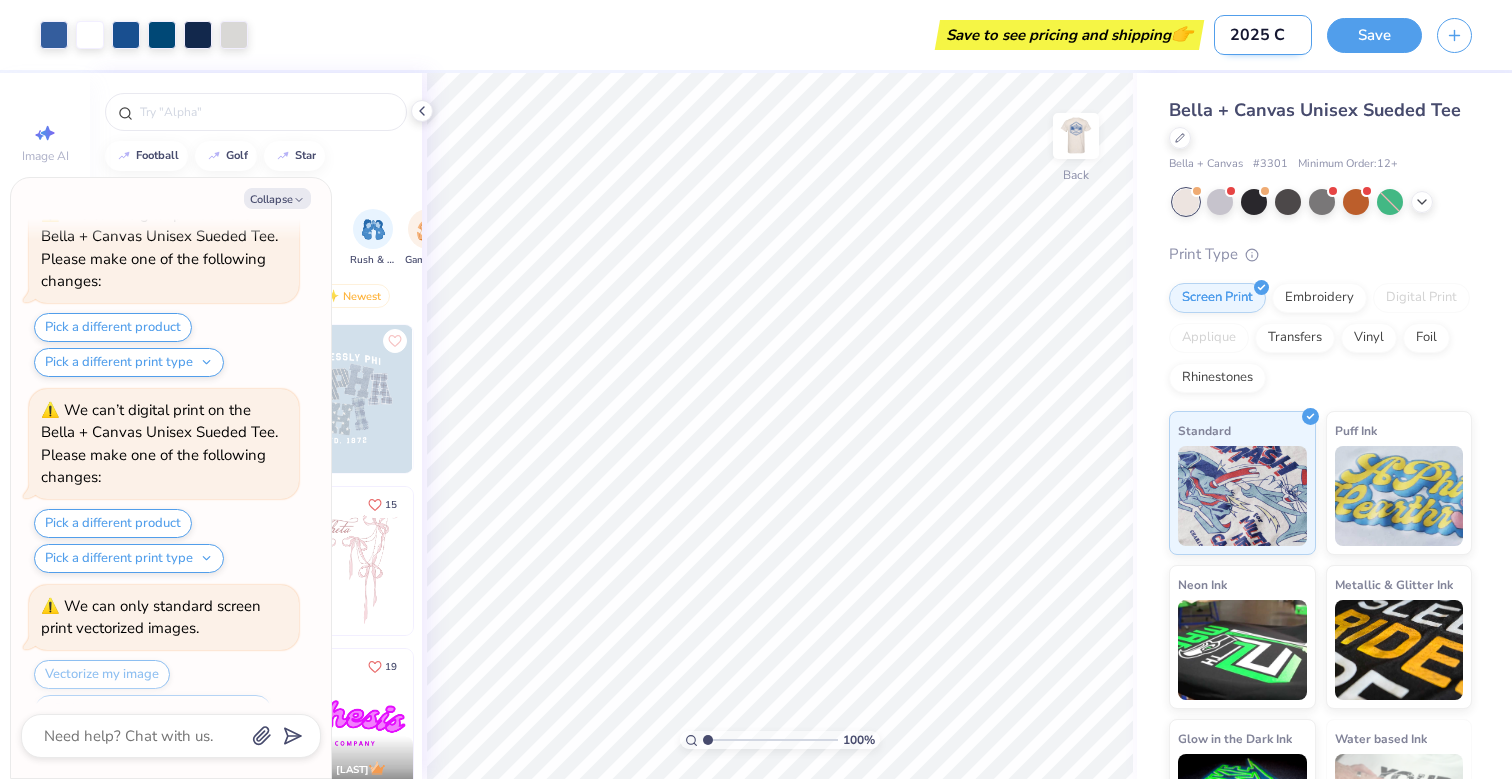 type on "2025 Co" 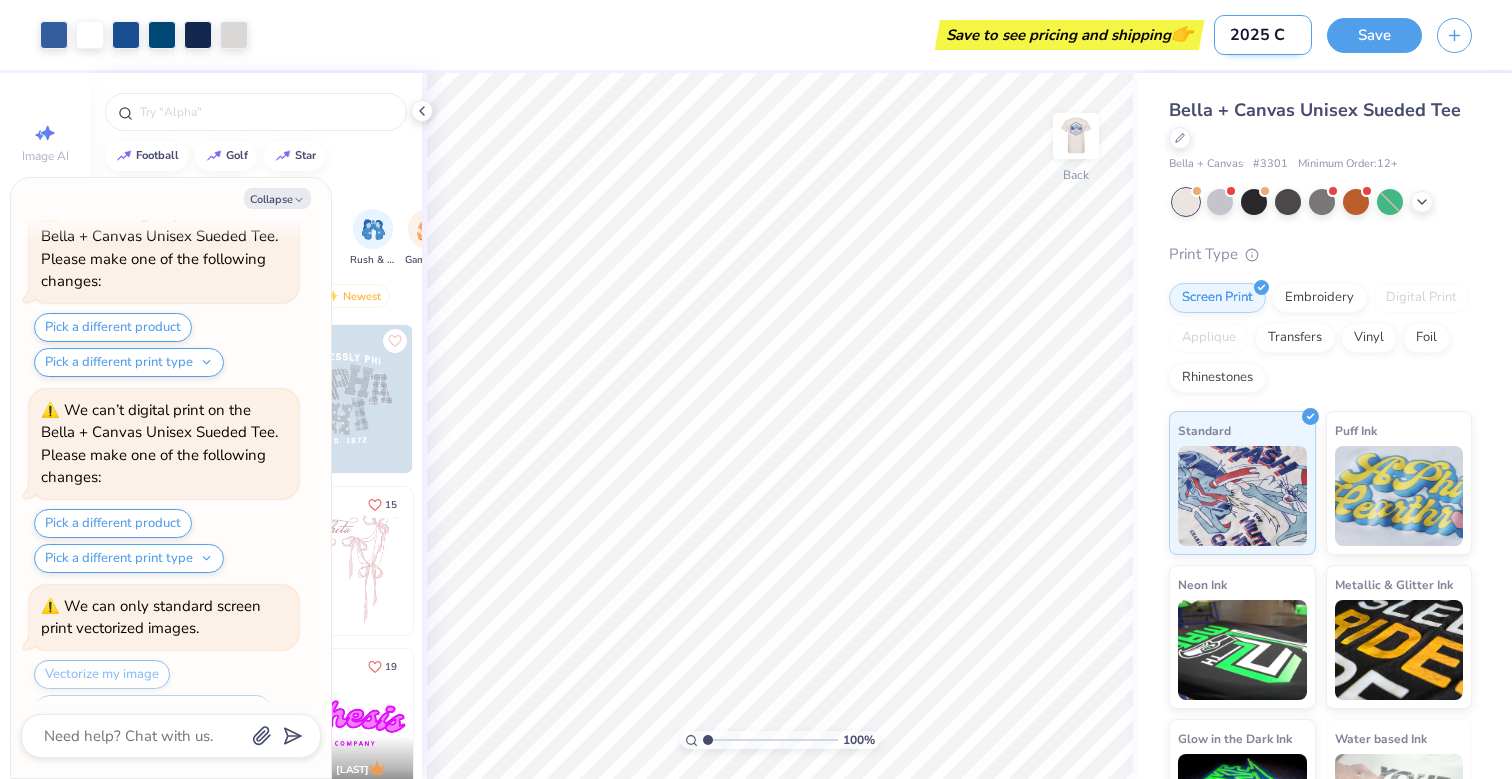 type on "x" 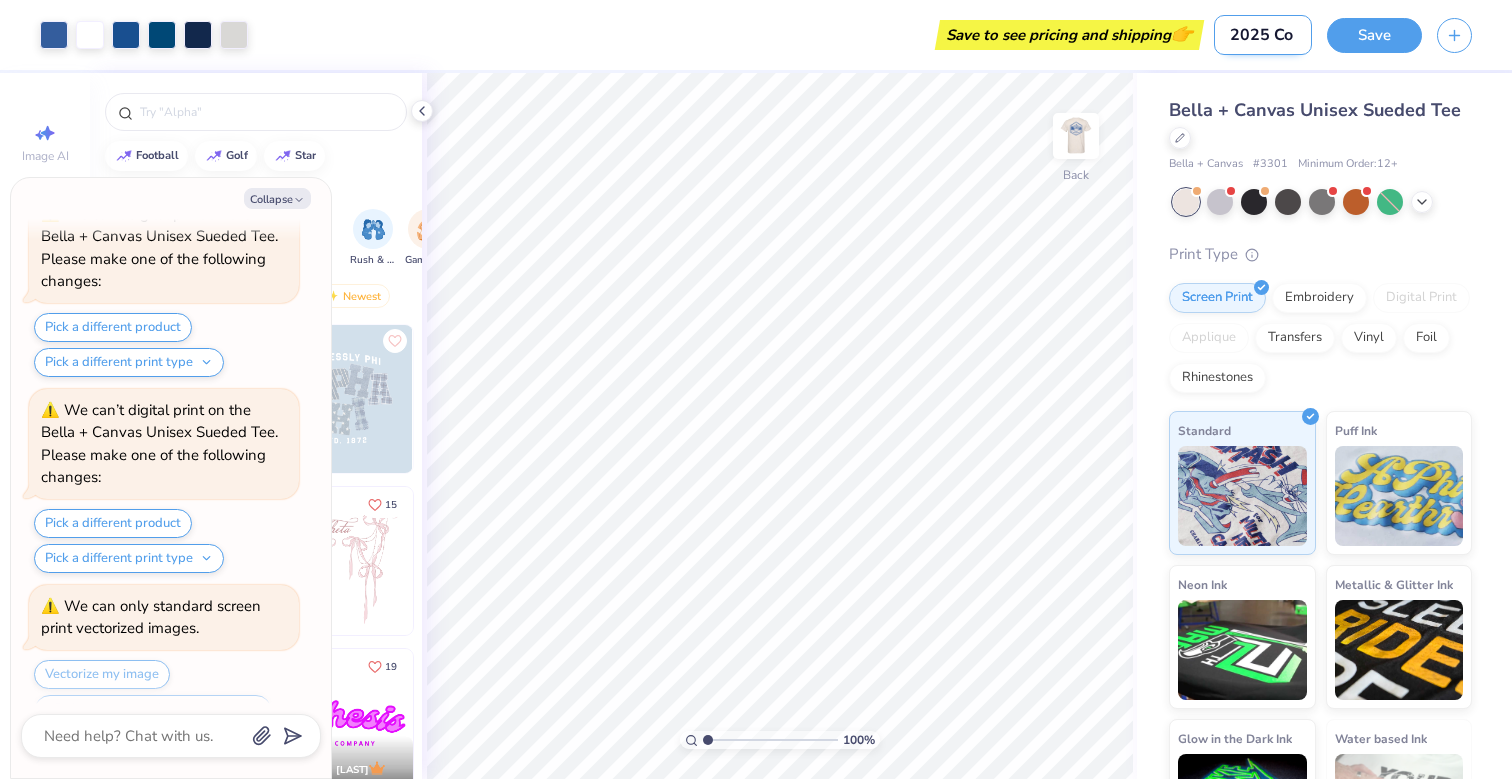 type on "2025 Col" 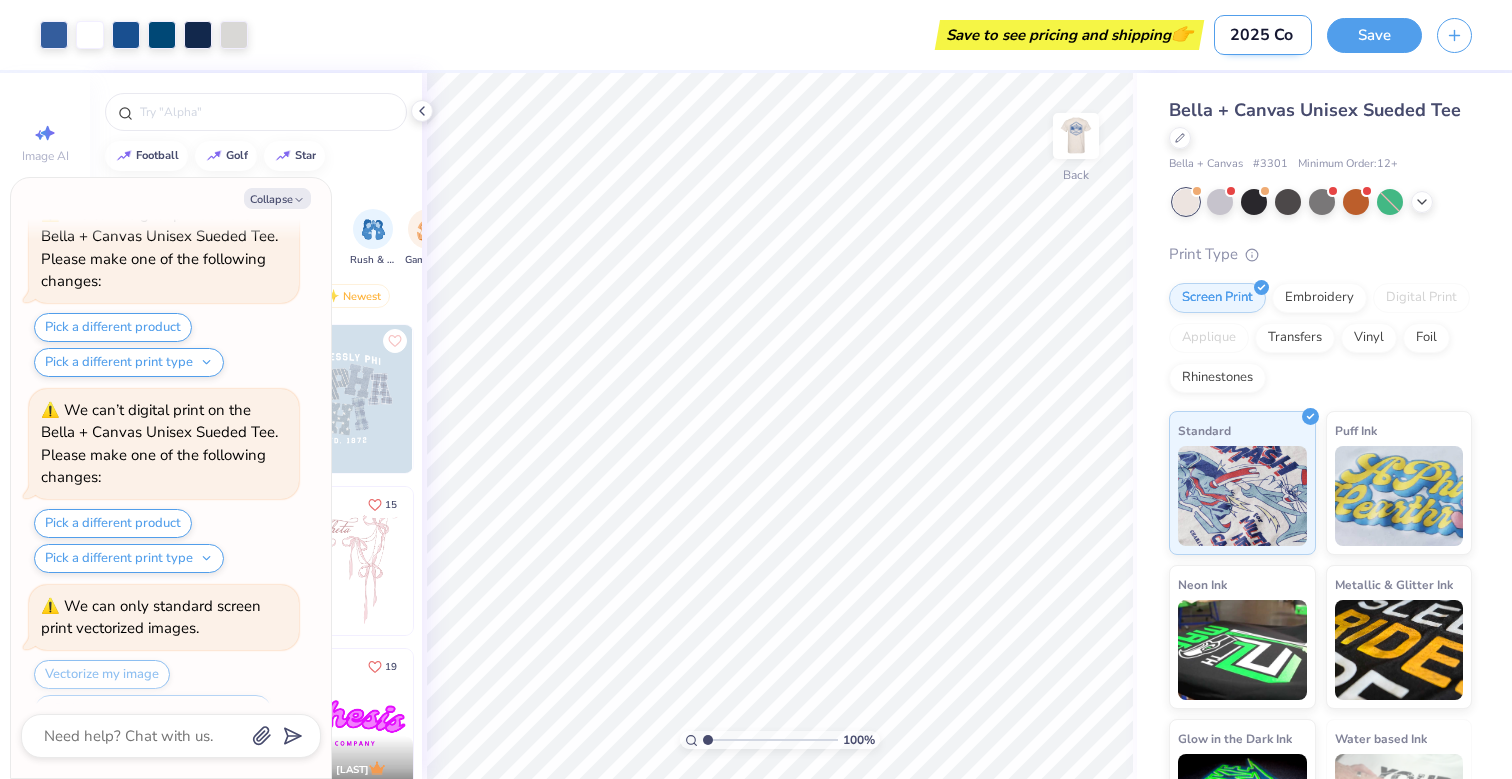 type on "x" 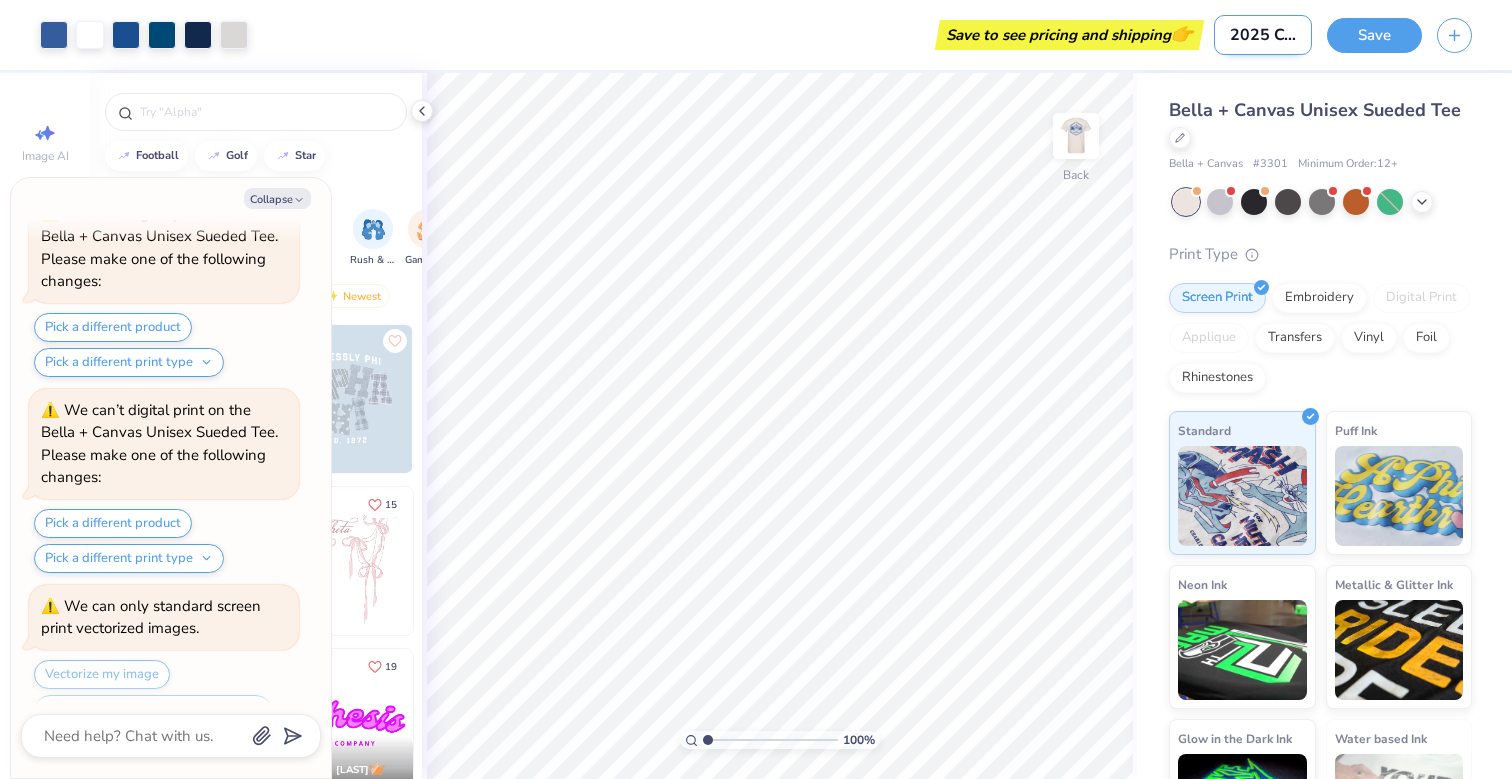 type on "2025 Coll" 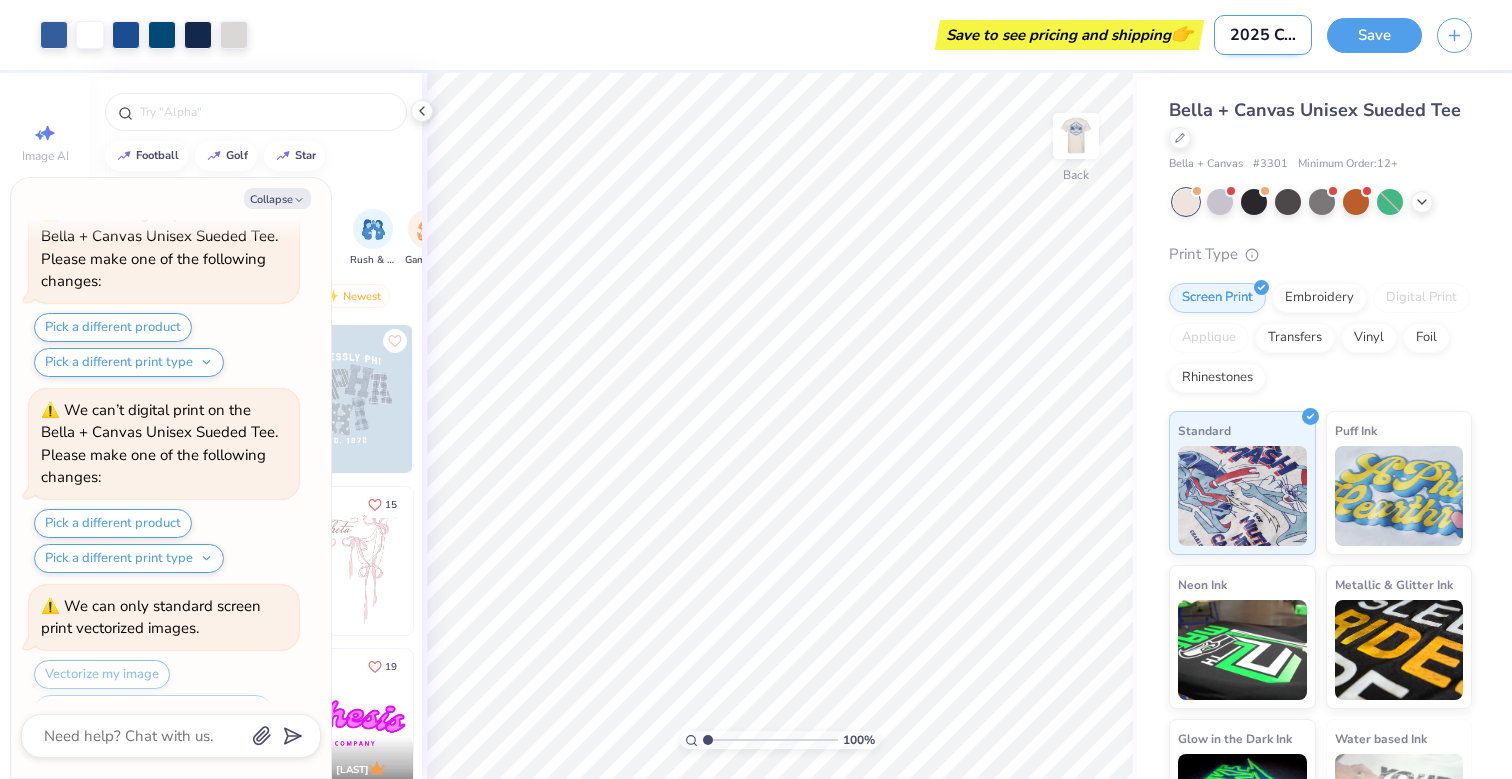 type on "x" 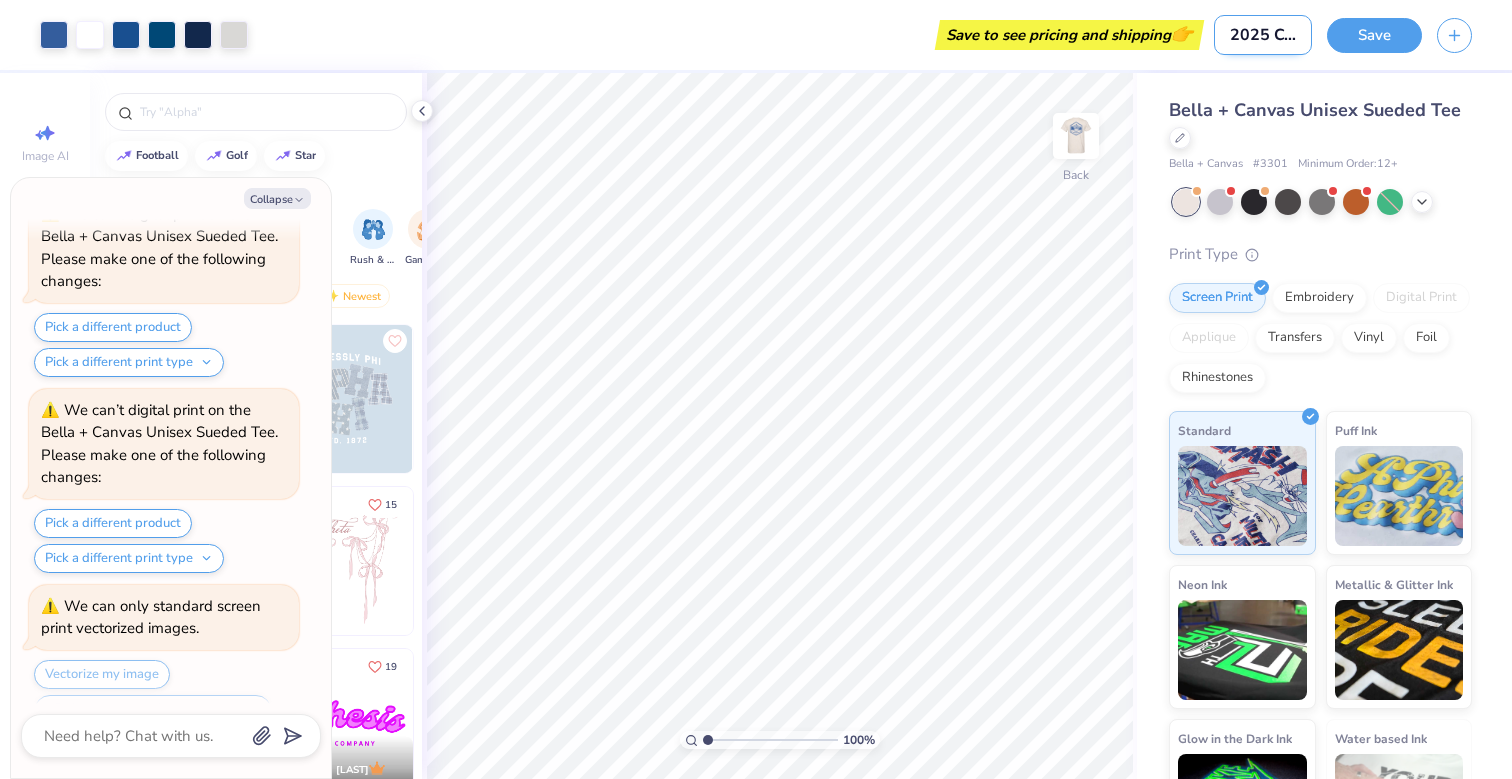 type on "2025 Colle" 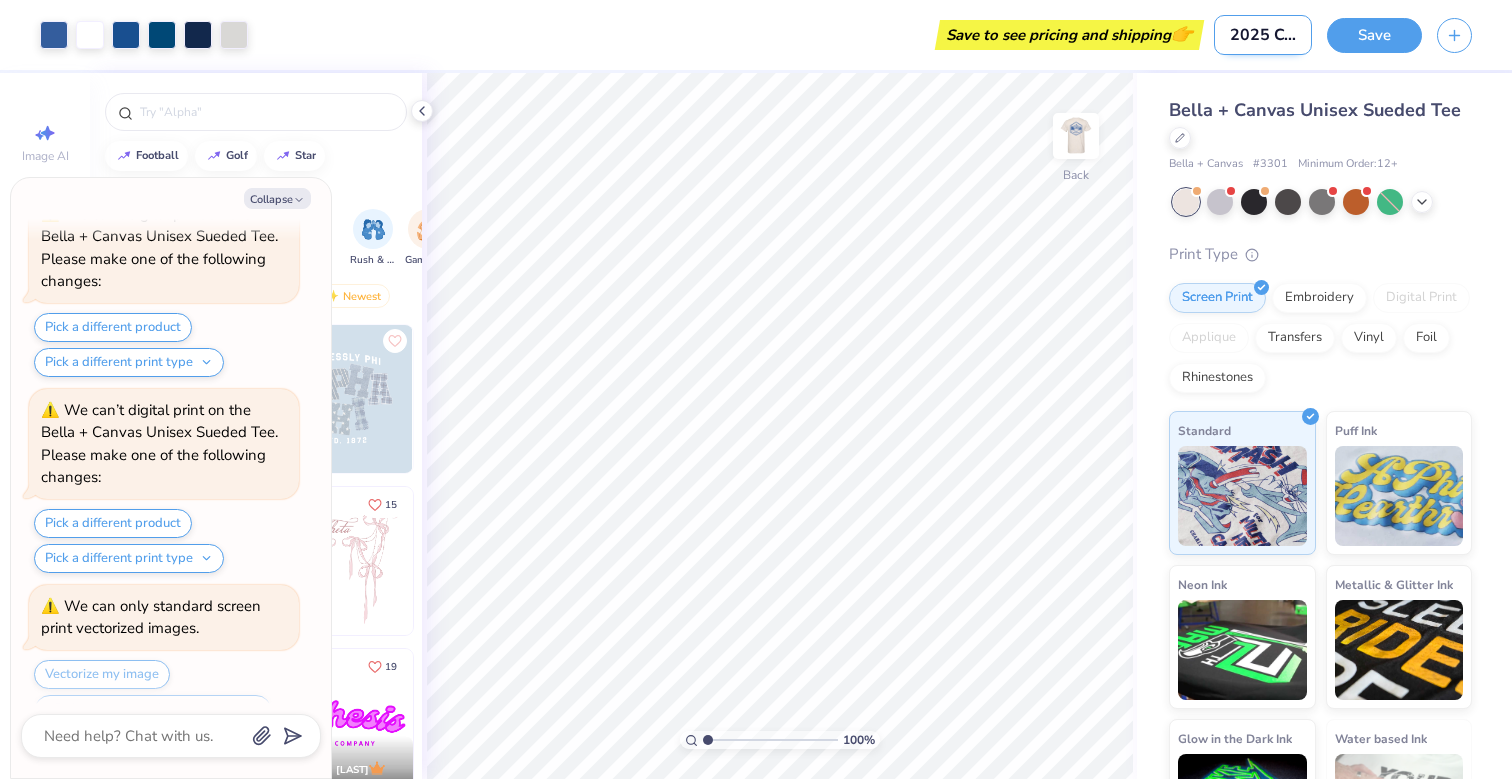 type on "x" 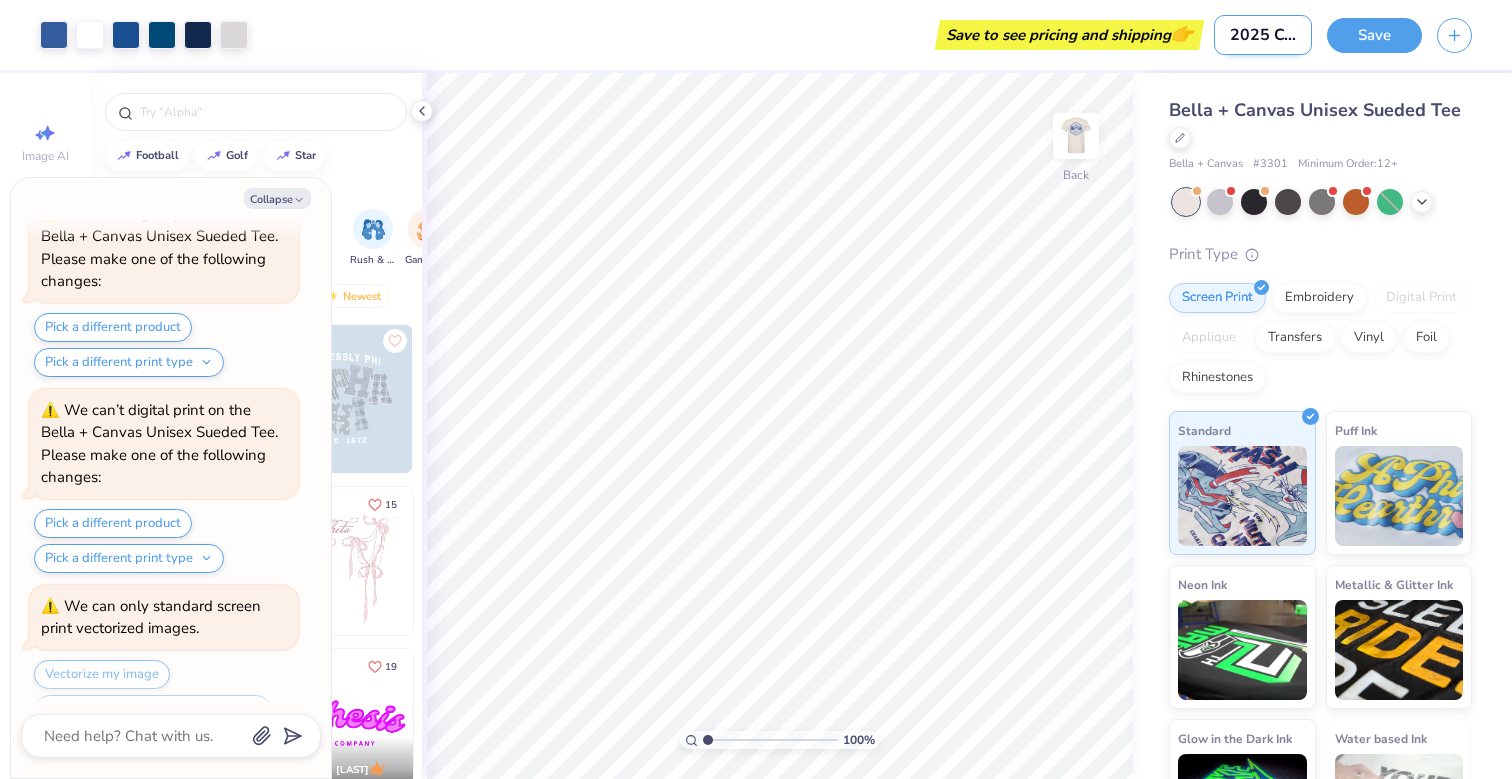 type on "2025 Colleg" 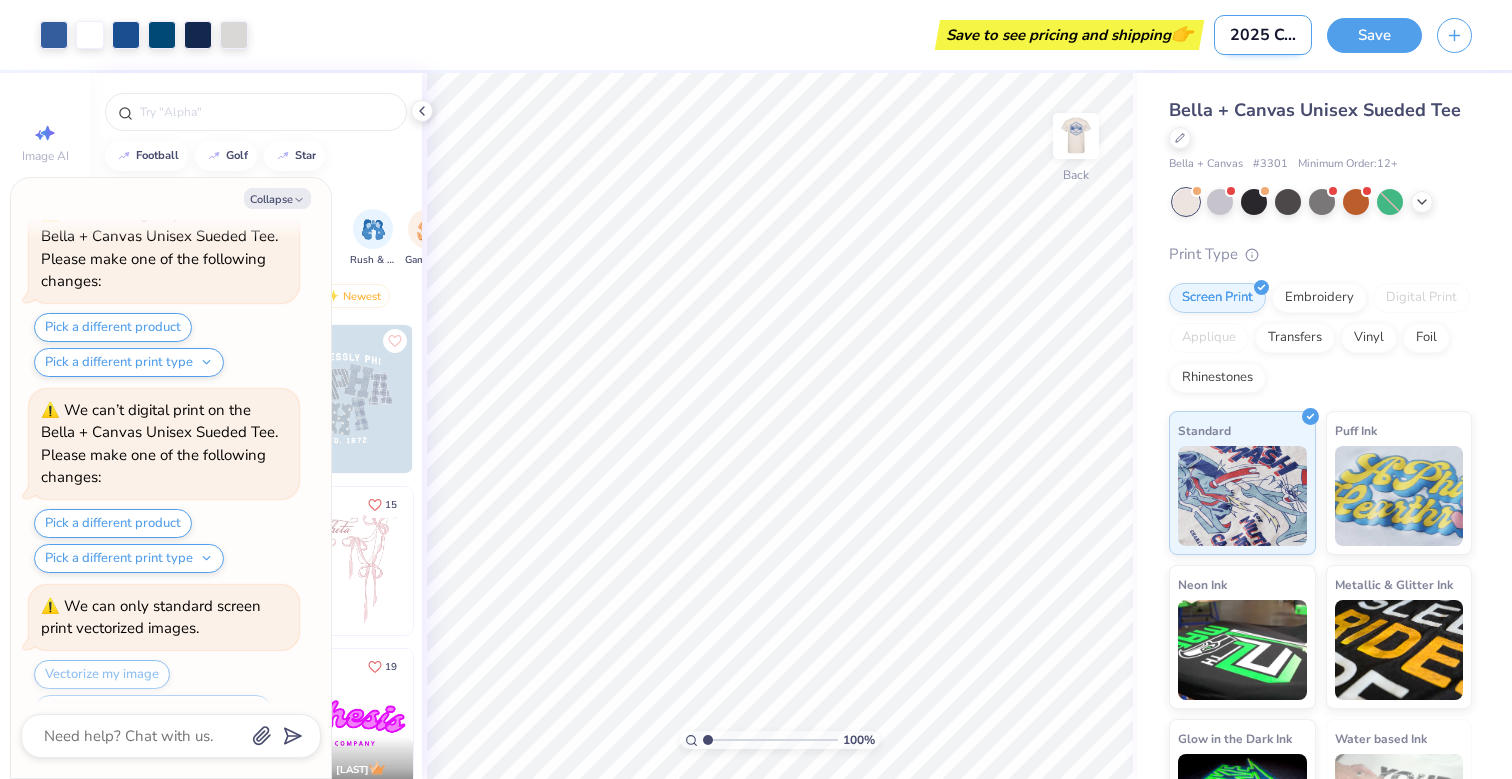 type on "x" 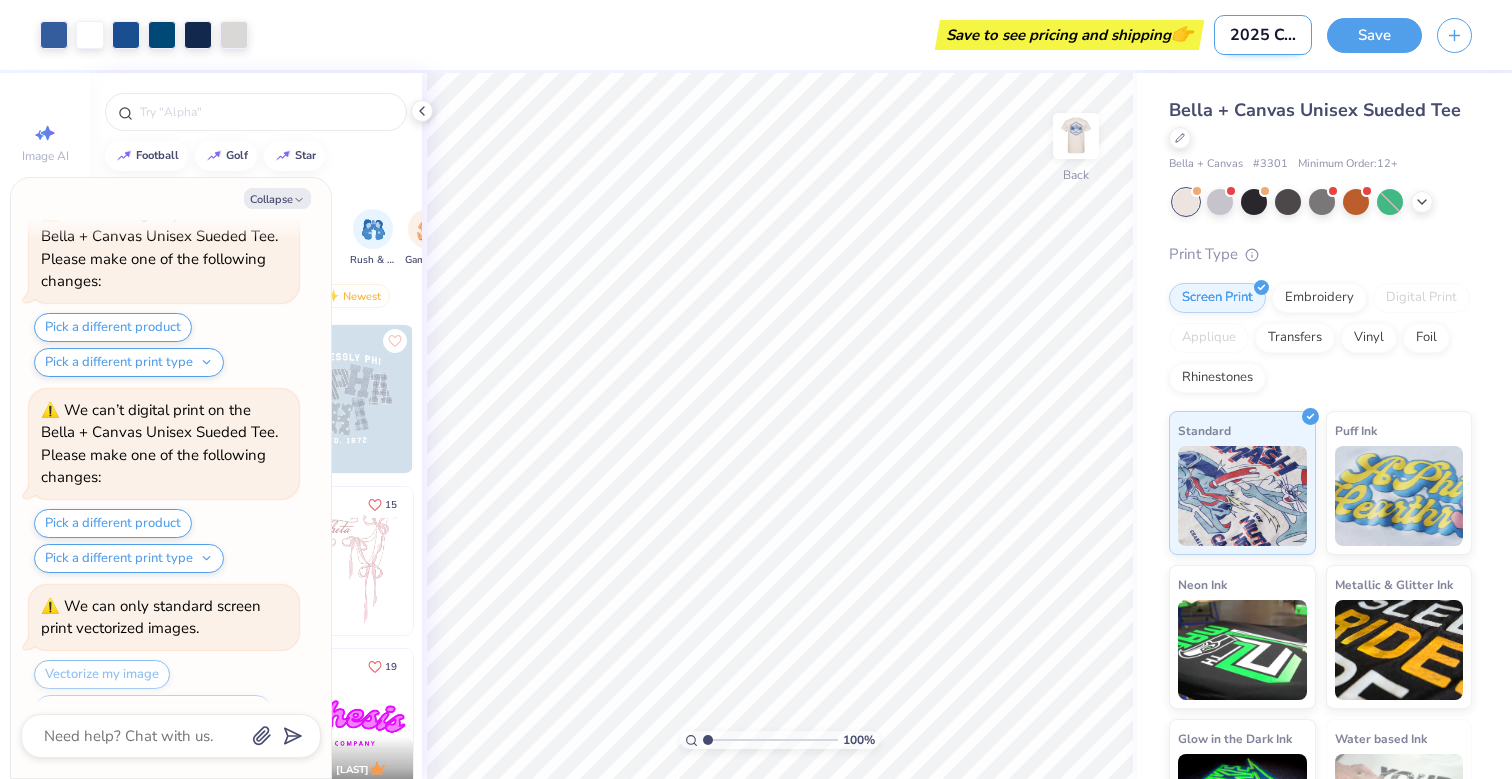 type on "2025 College" 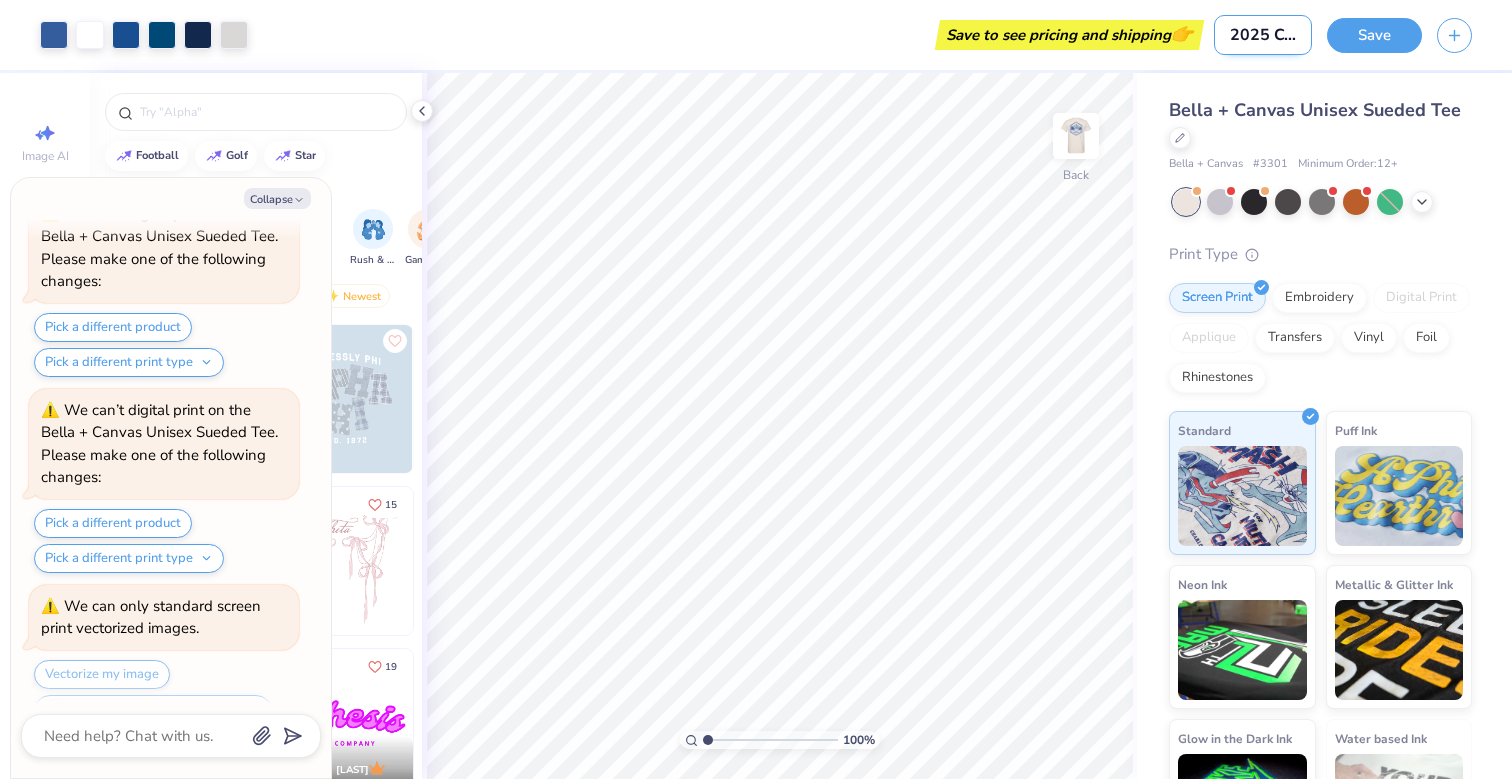 type on "x" 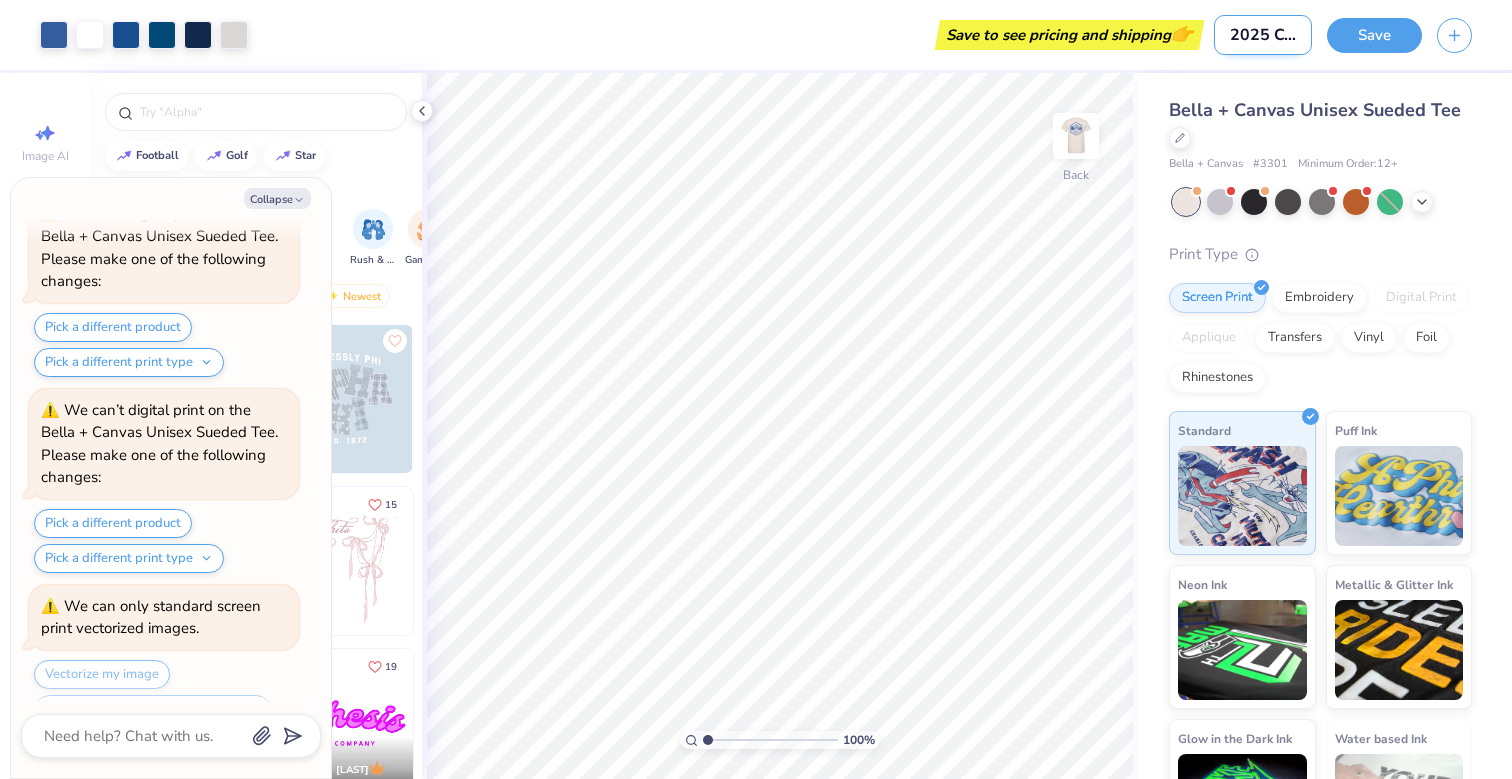 type on "2025 College" 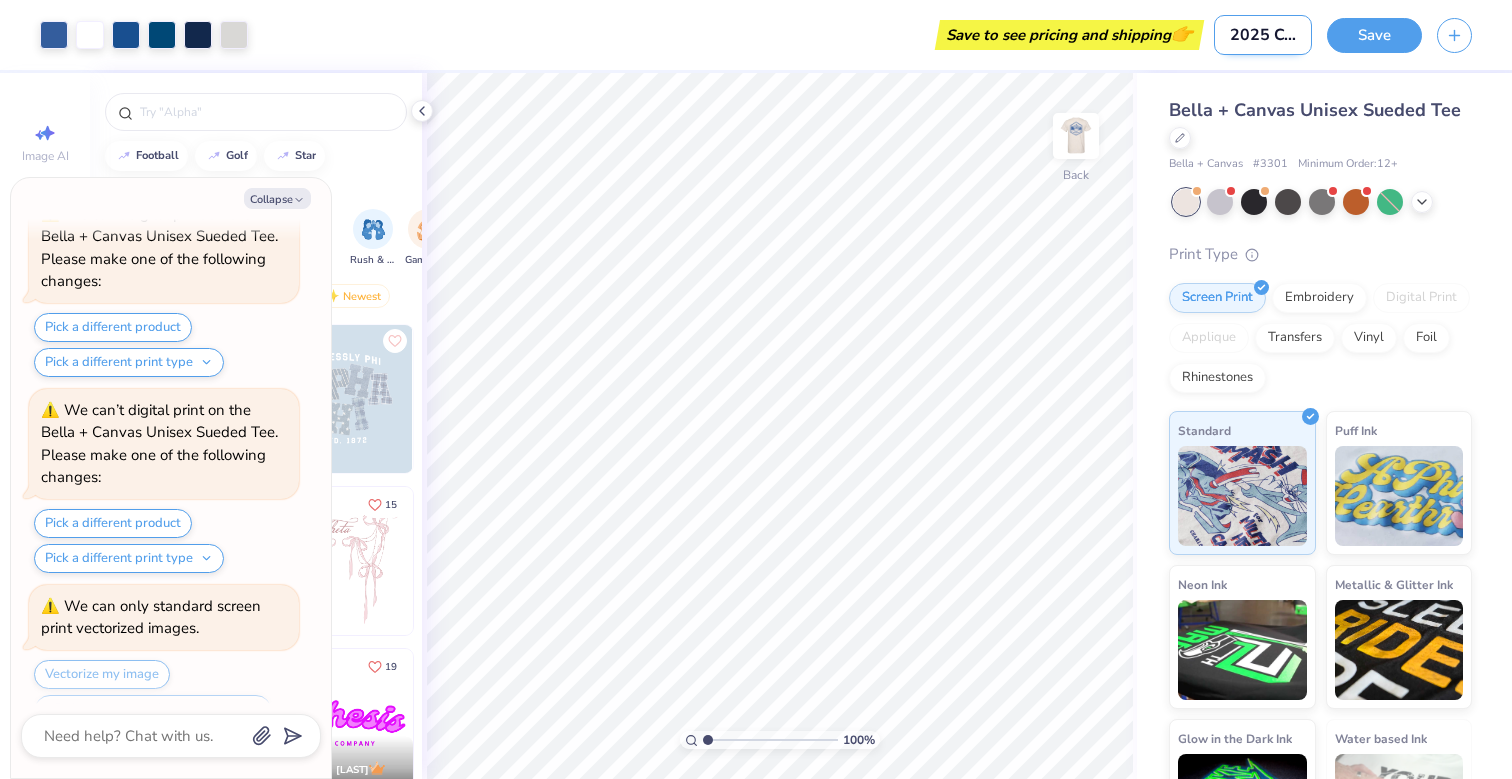 type on "x" 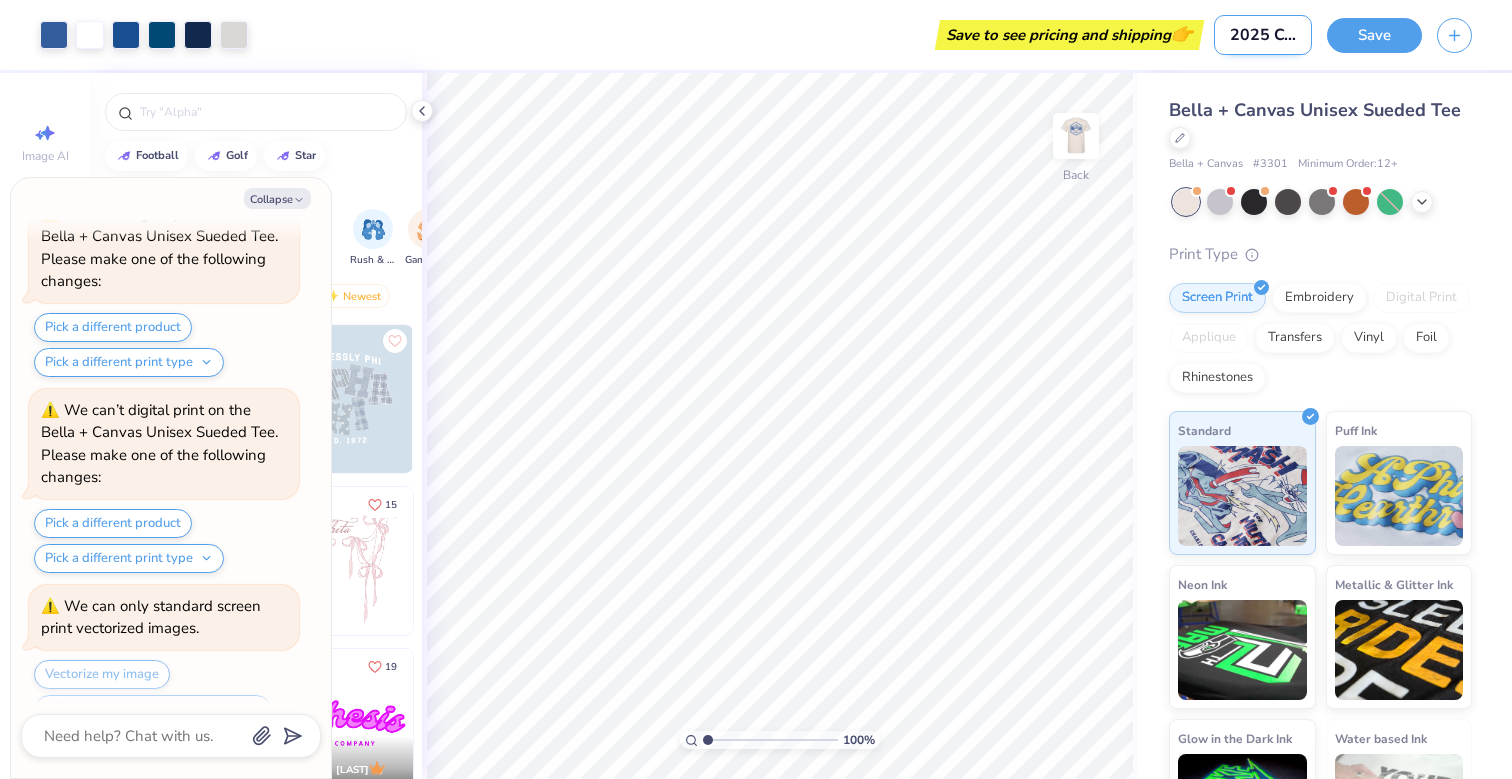 type on "2025 College A" 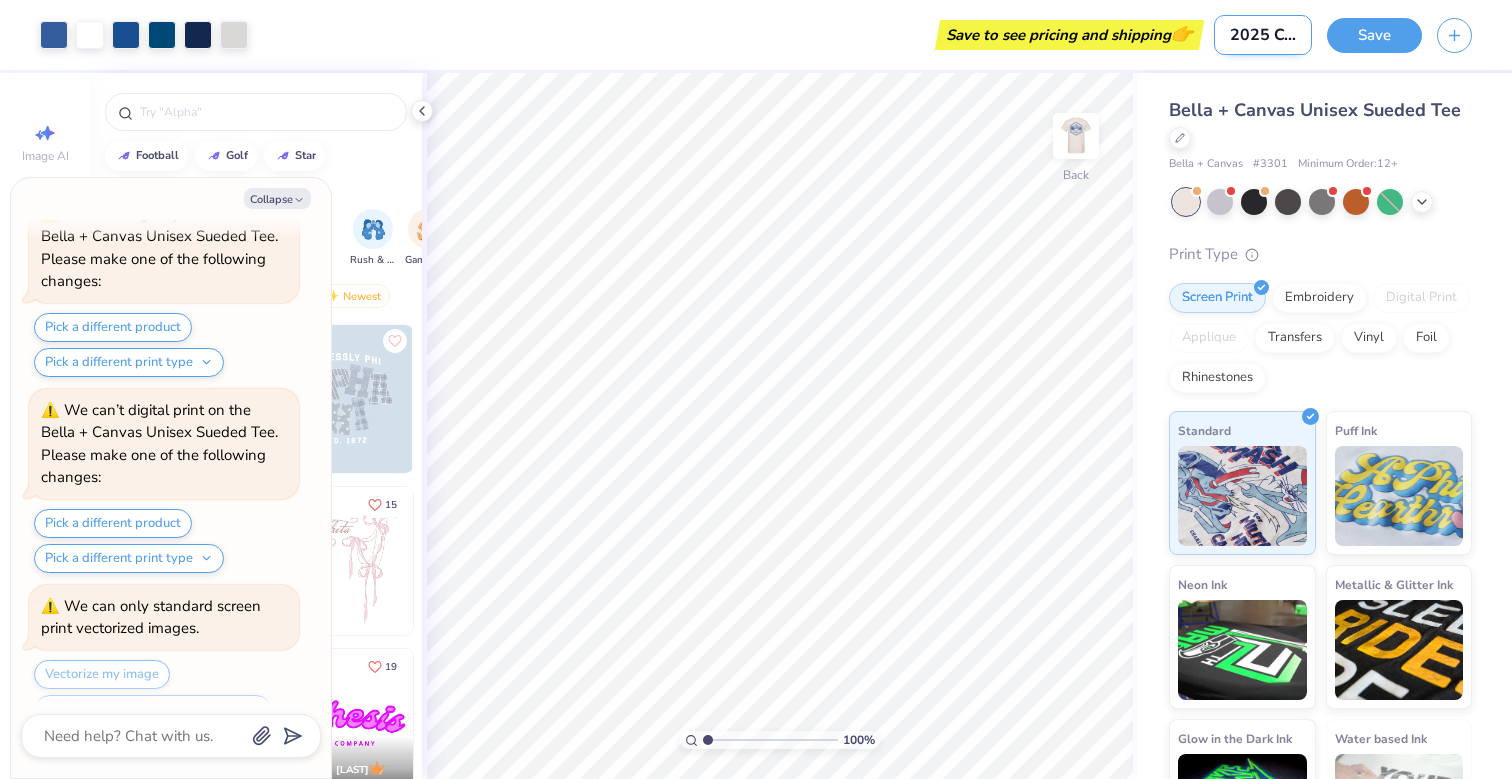 type on "x" 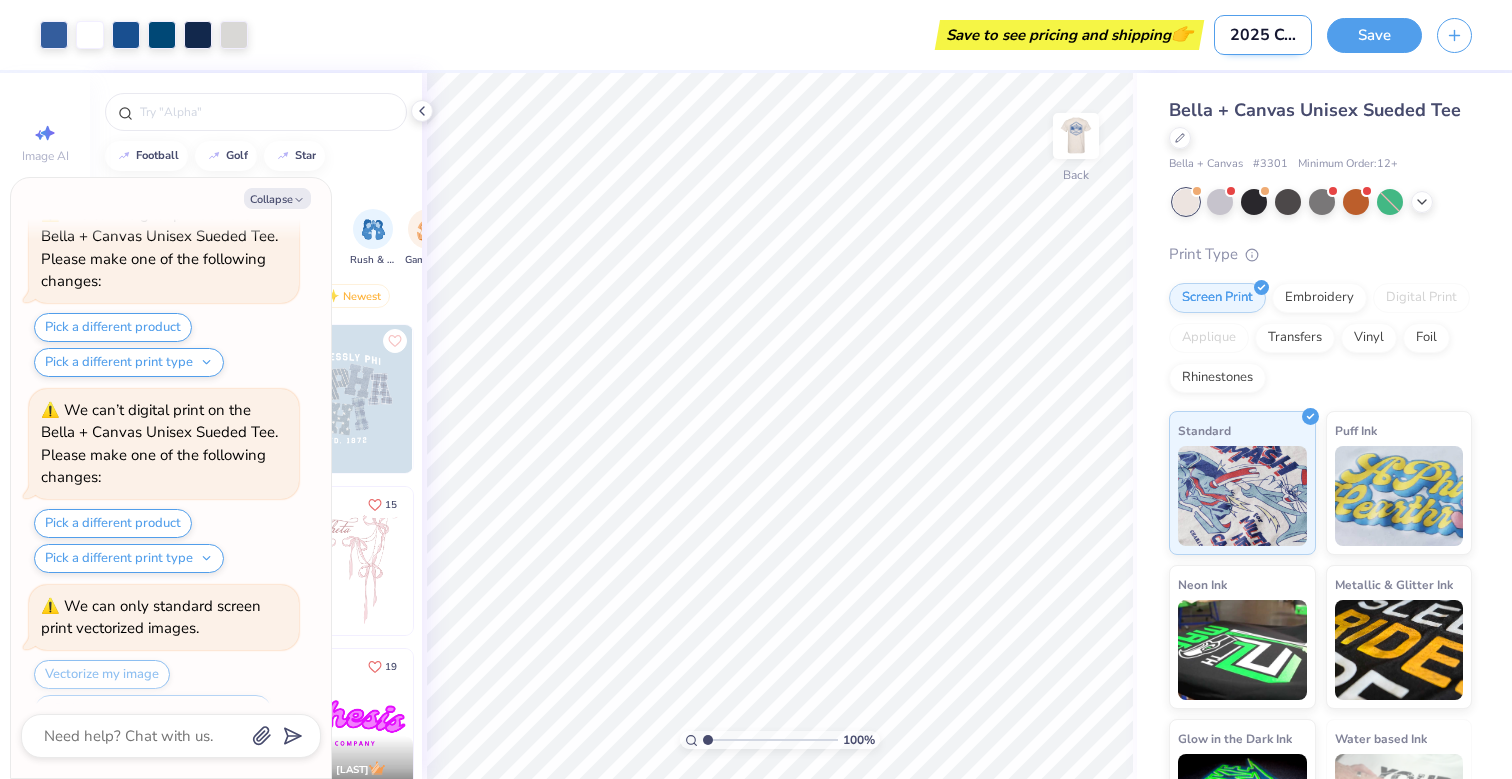 type on "2025 College AM" 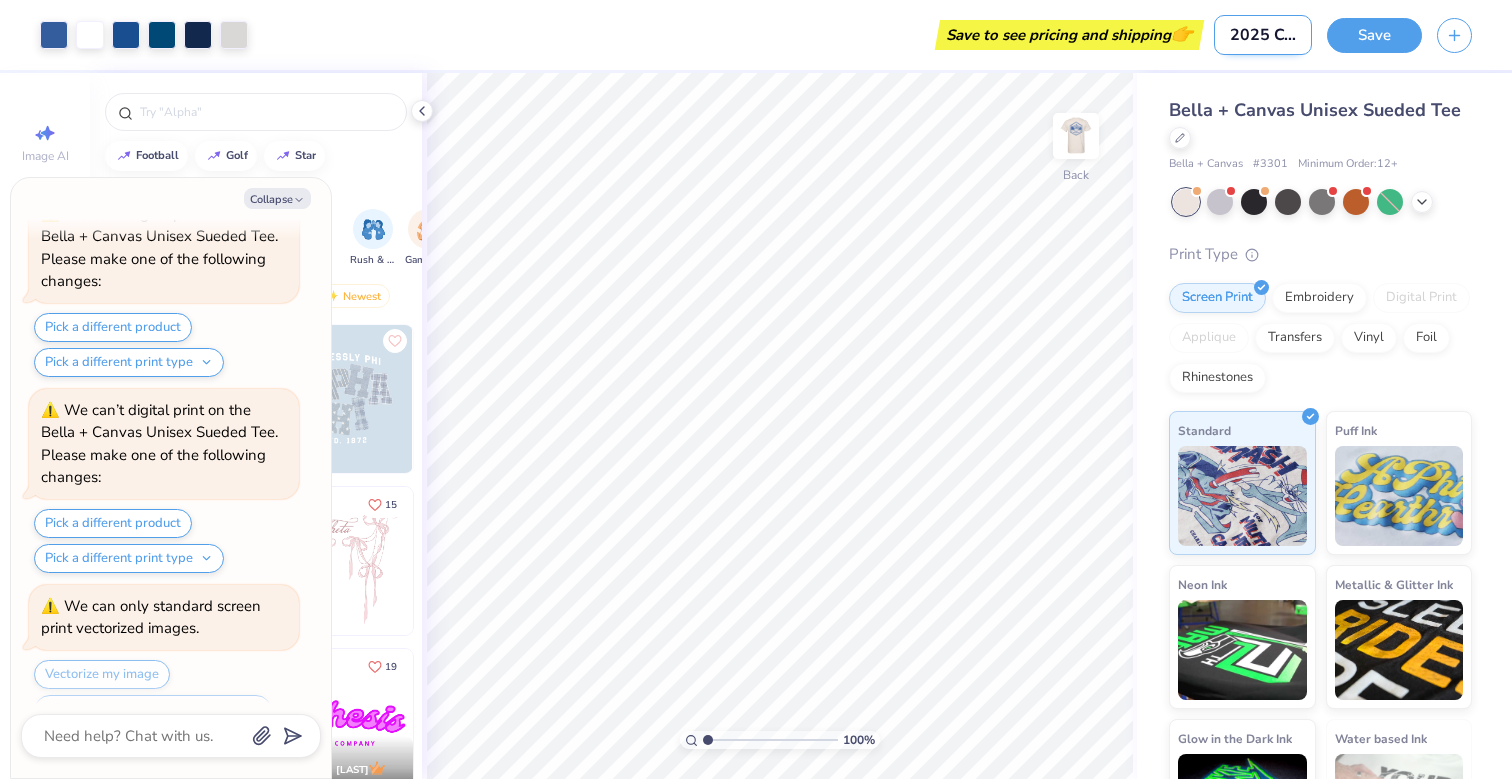 type on "x" 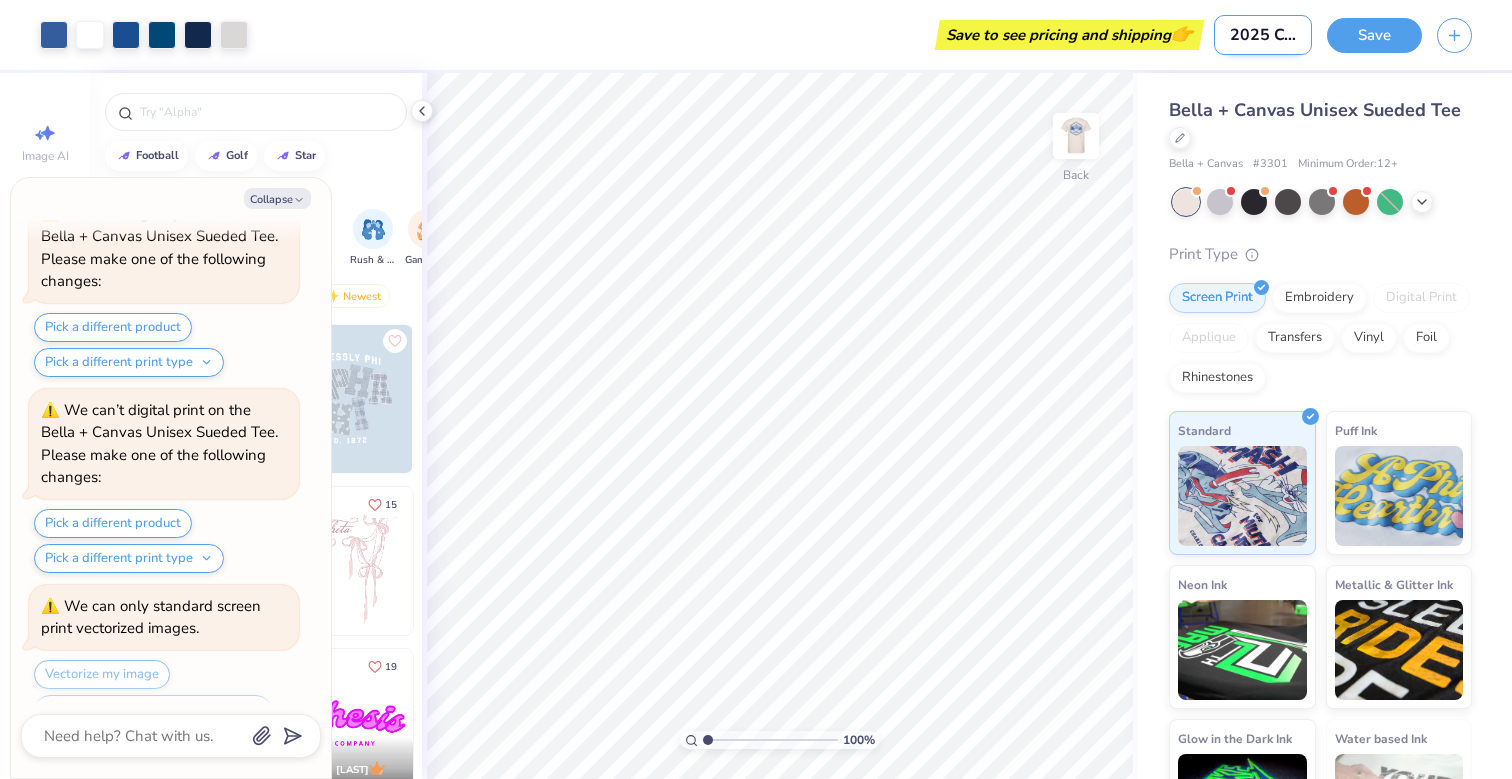 type on "2025 College AMb" 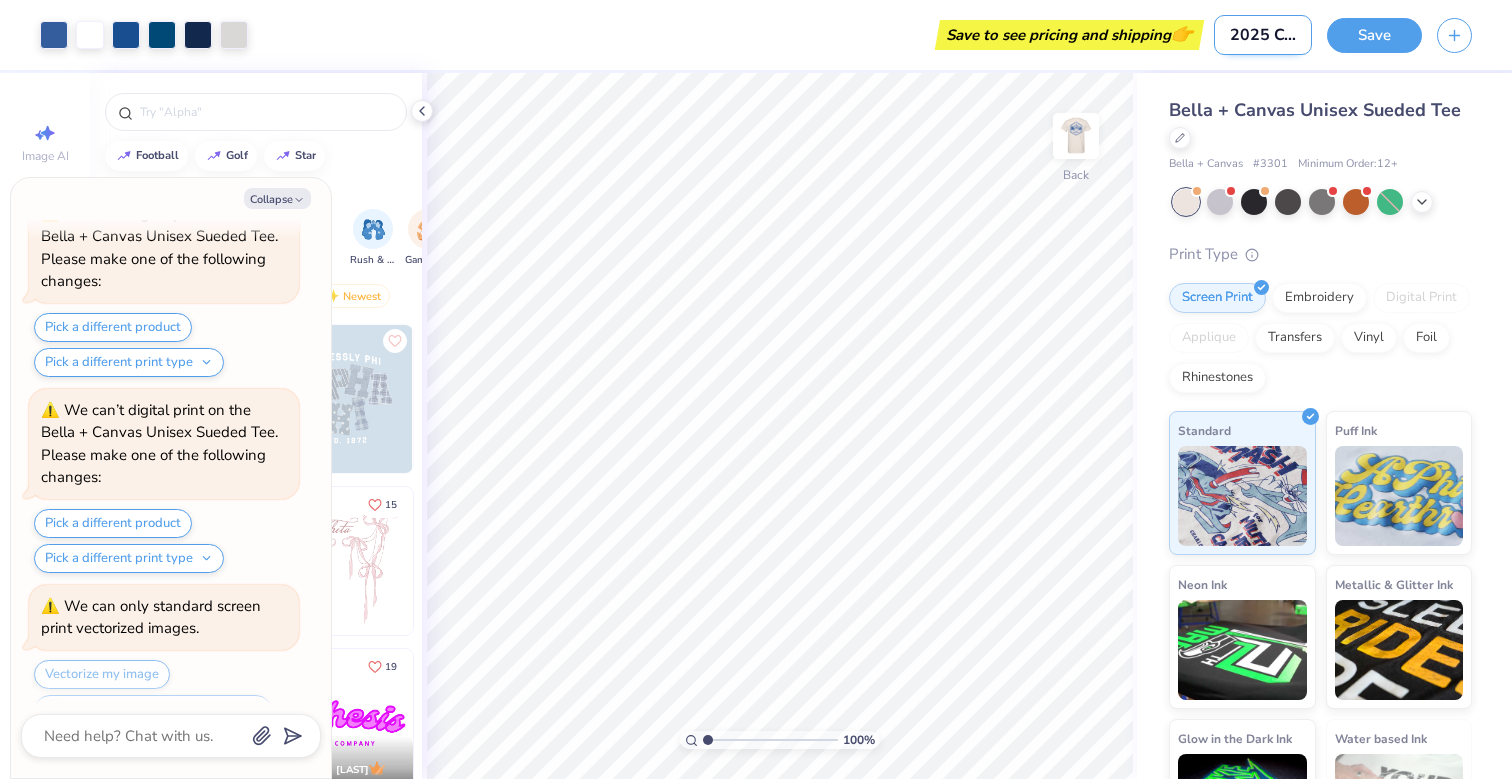 type on "x" 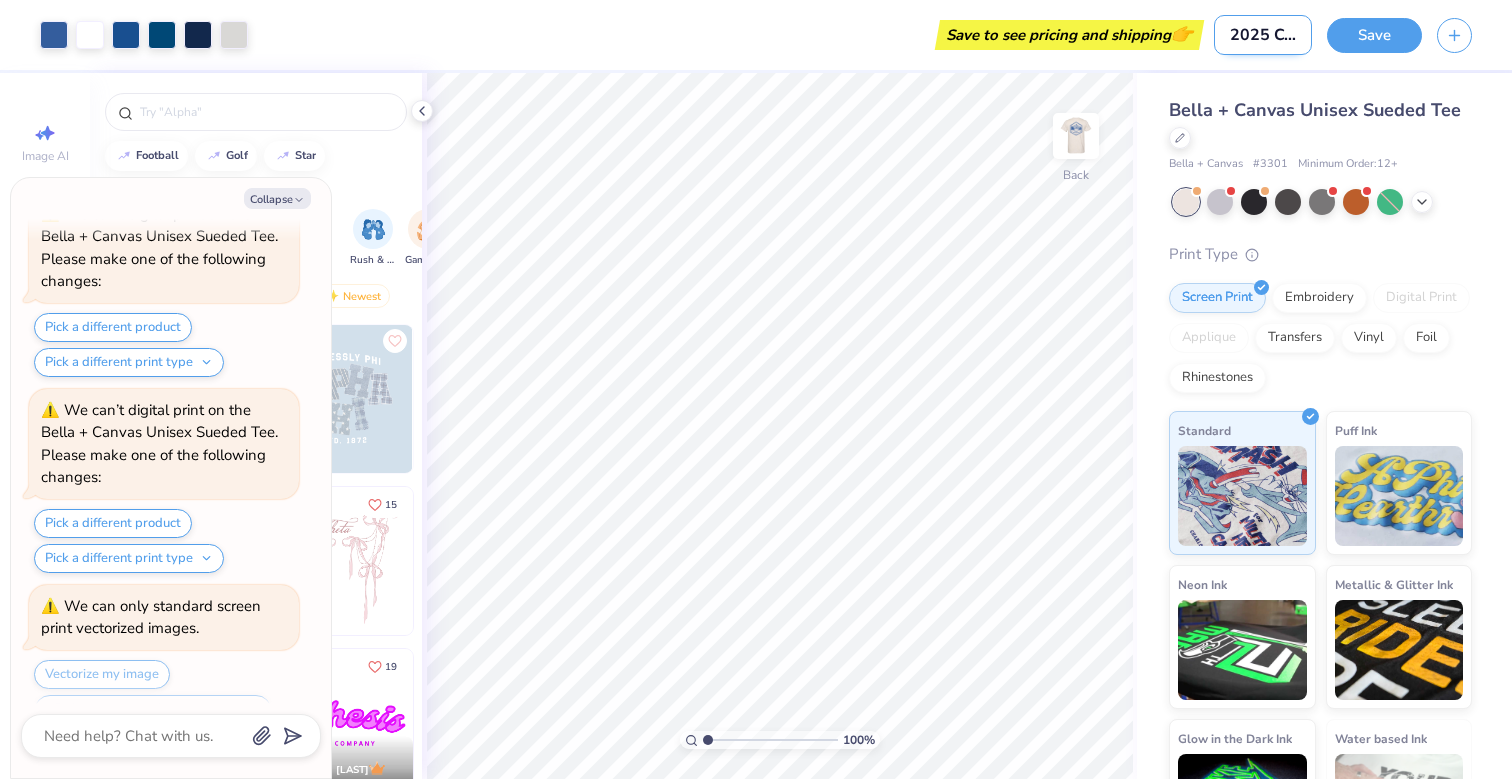type on "2025 College AMba" 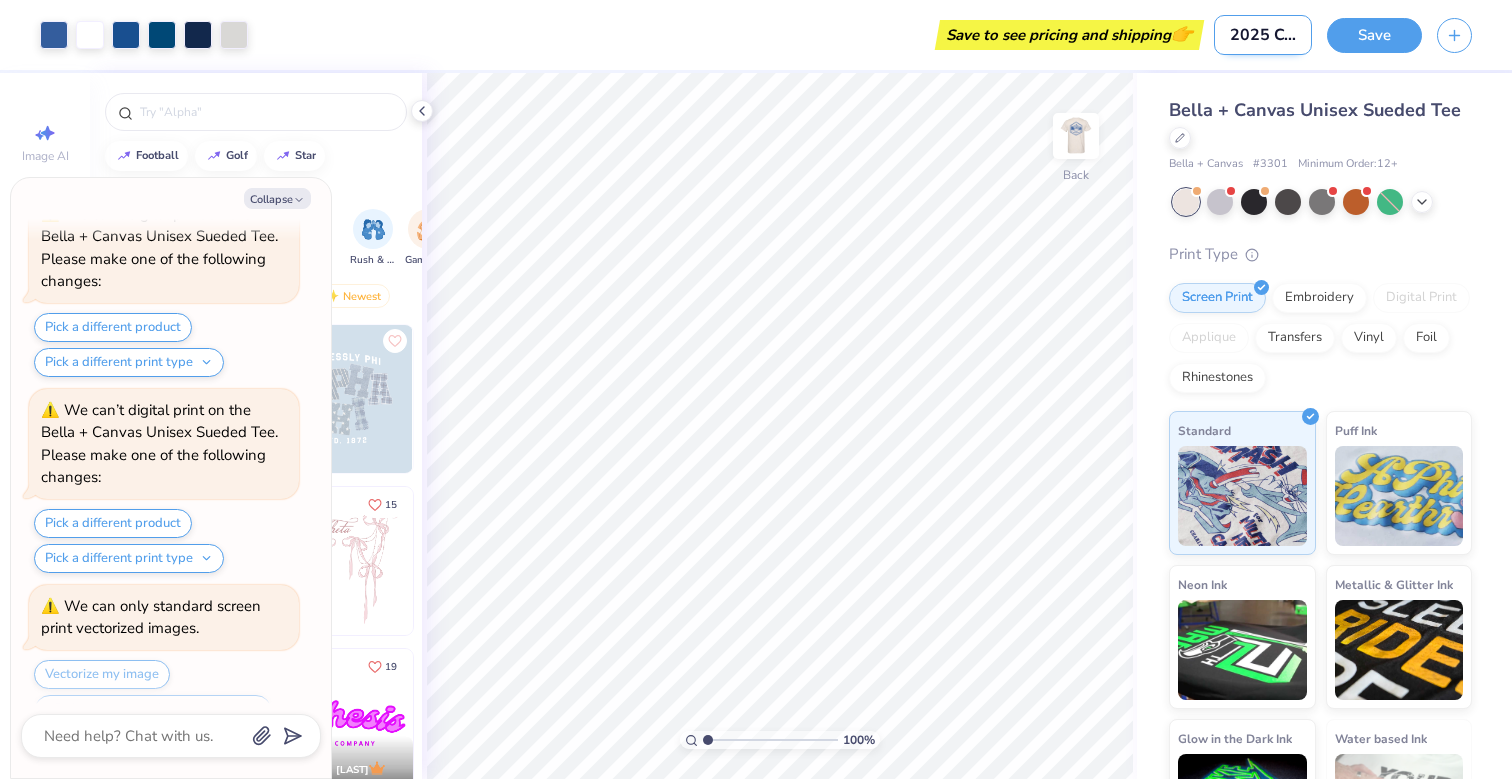 type on "x" 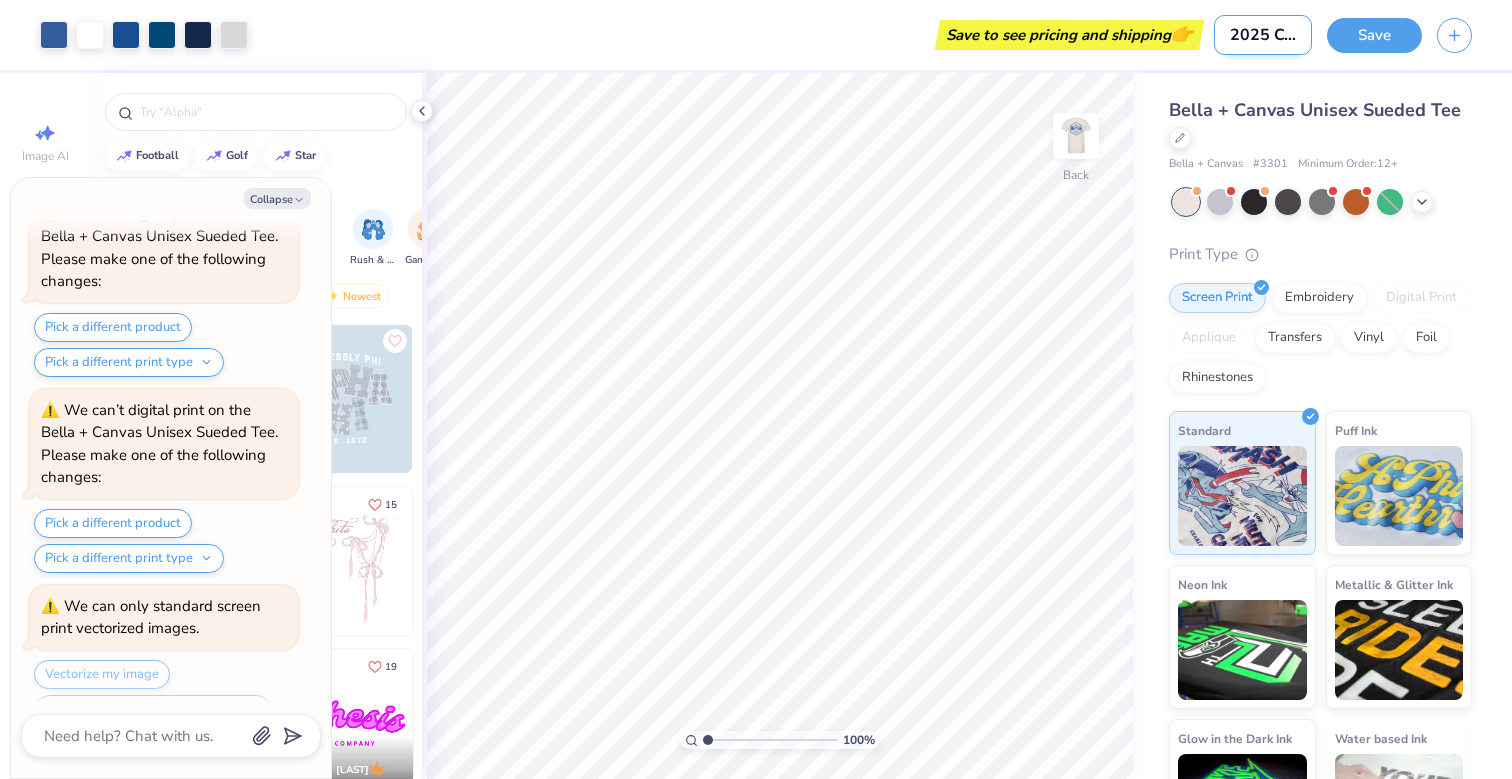 type on "2025 College AMbas" 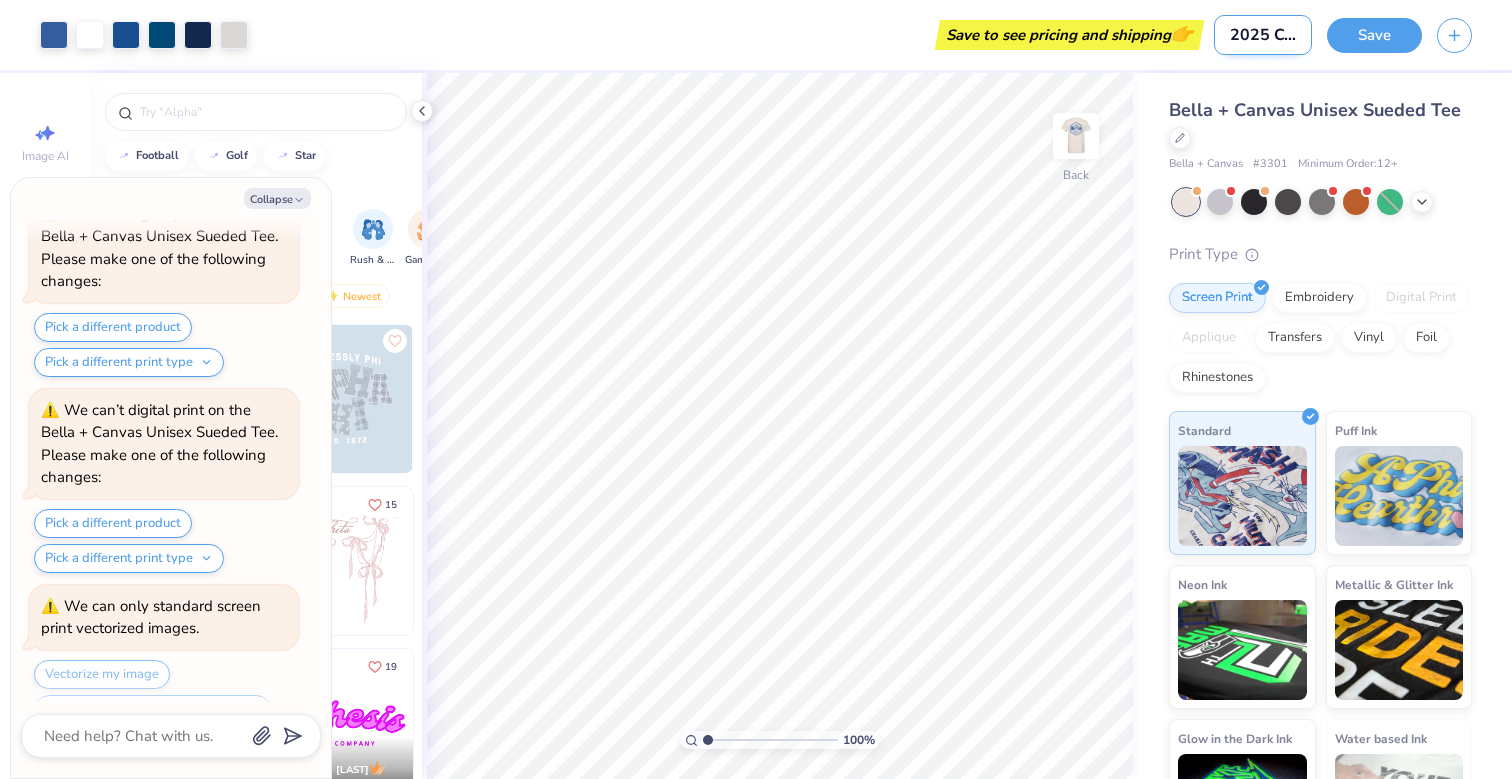 type on "x" 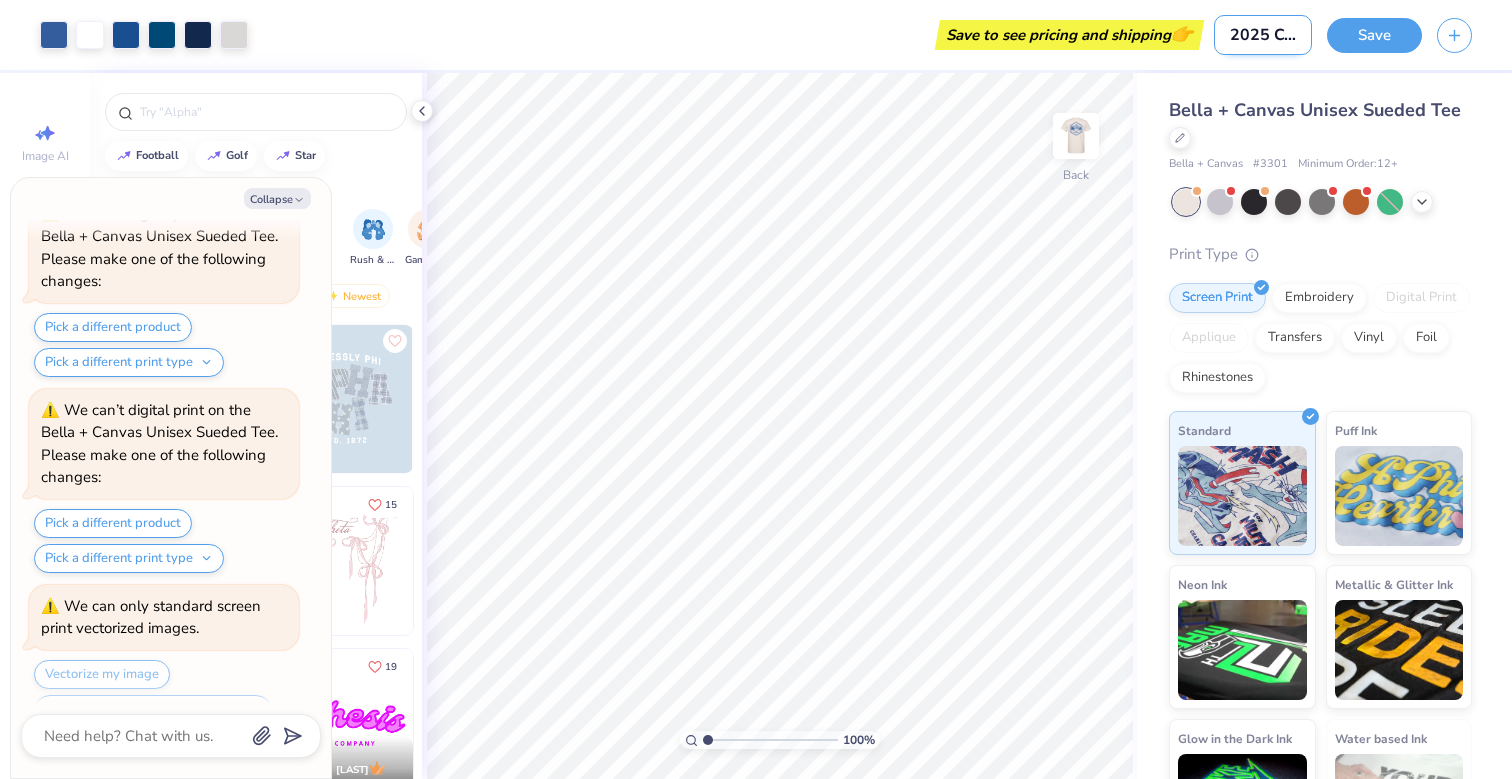 type on "2025 College AMbass" 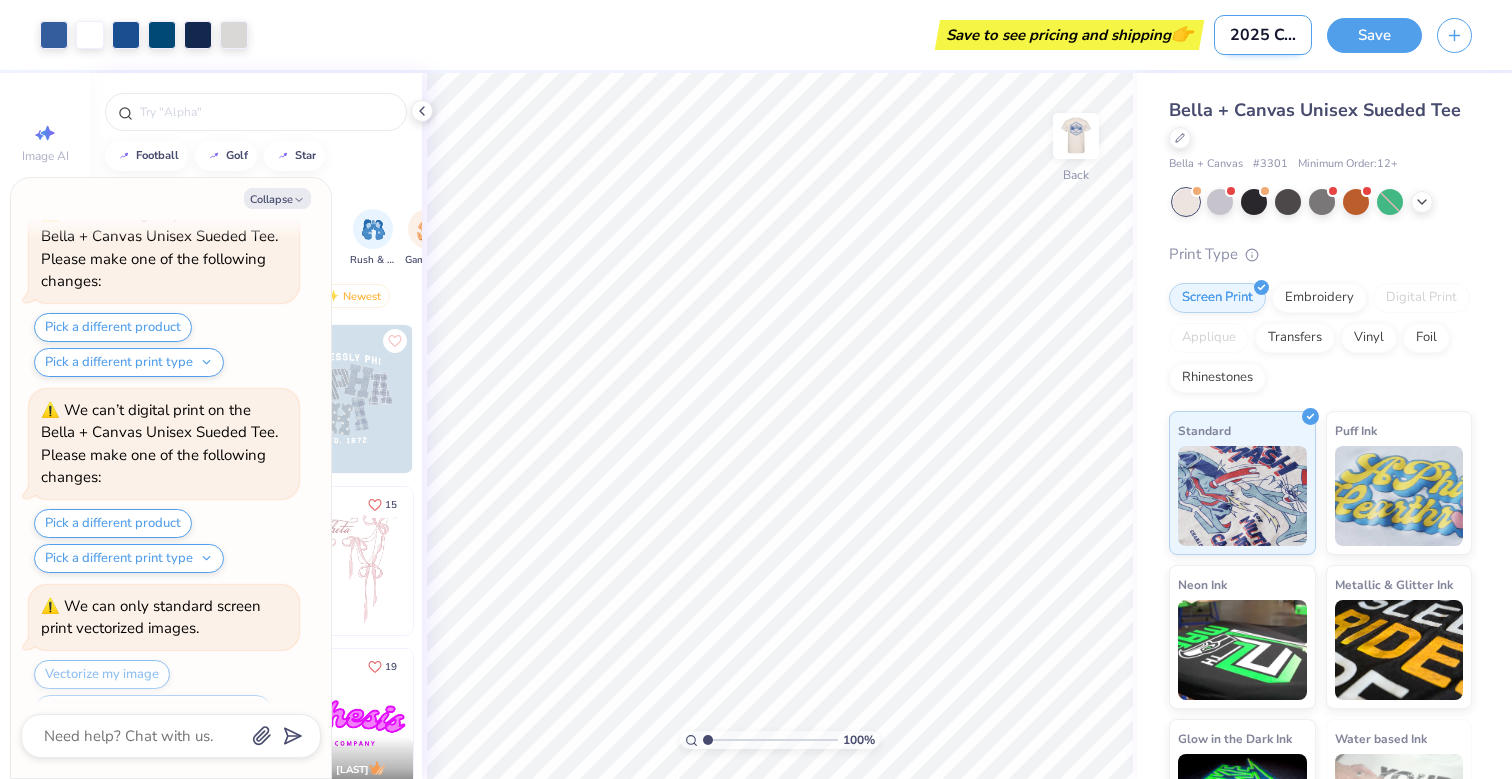 type on "x" 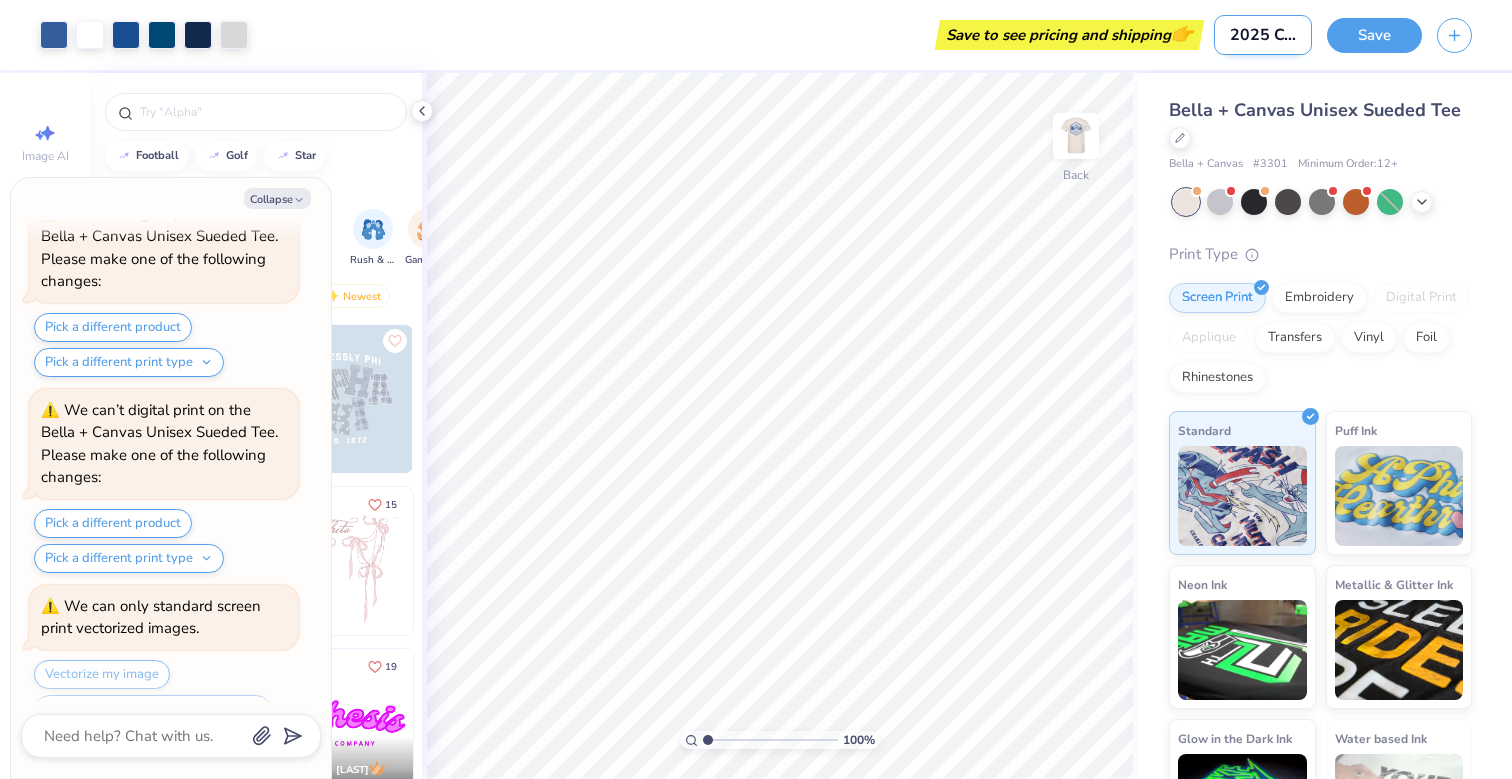 type on "2025 College AMbassa" 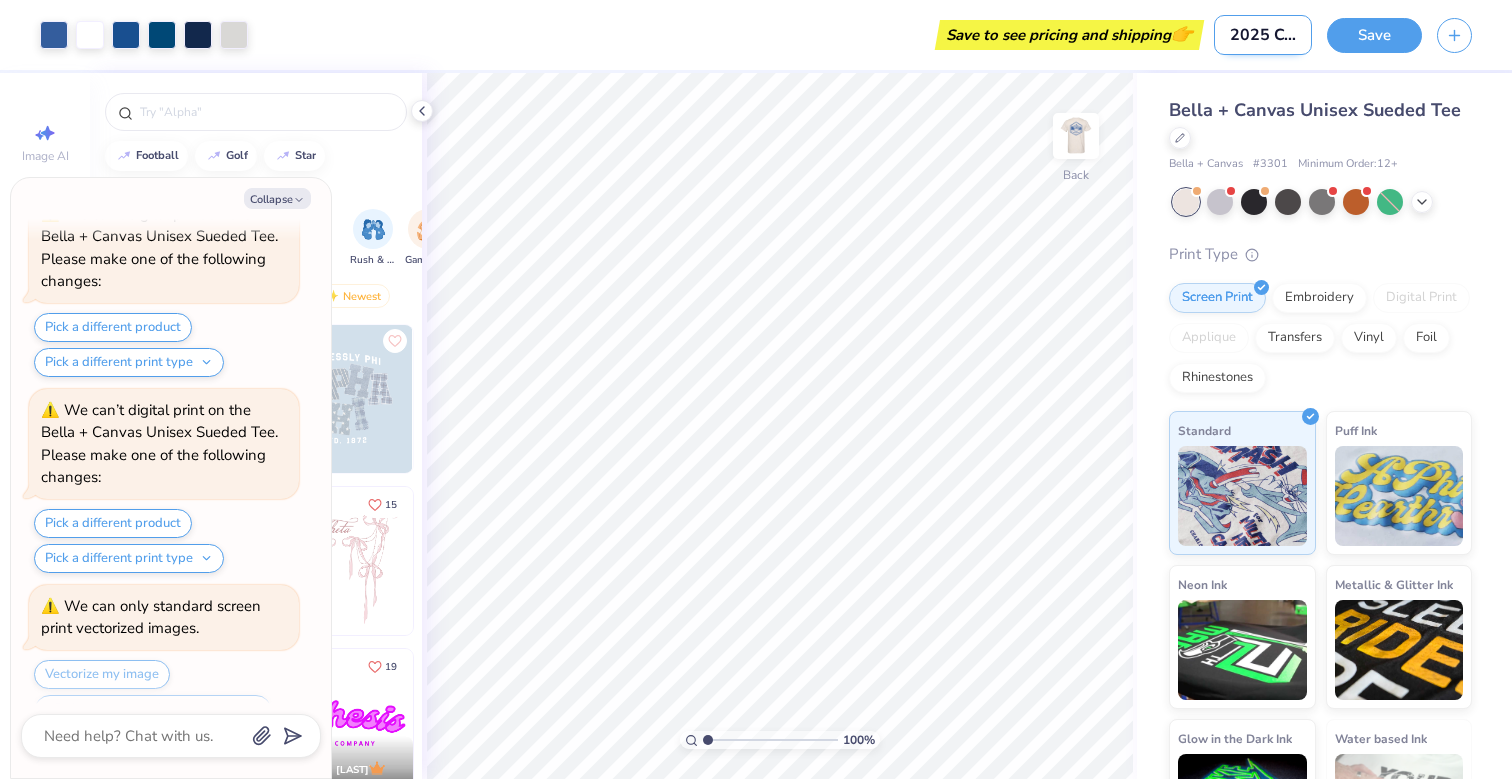 type on "x" 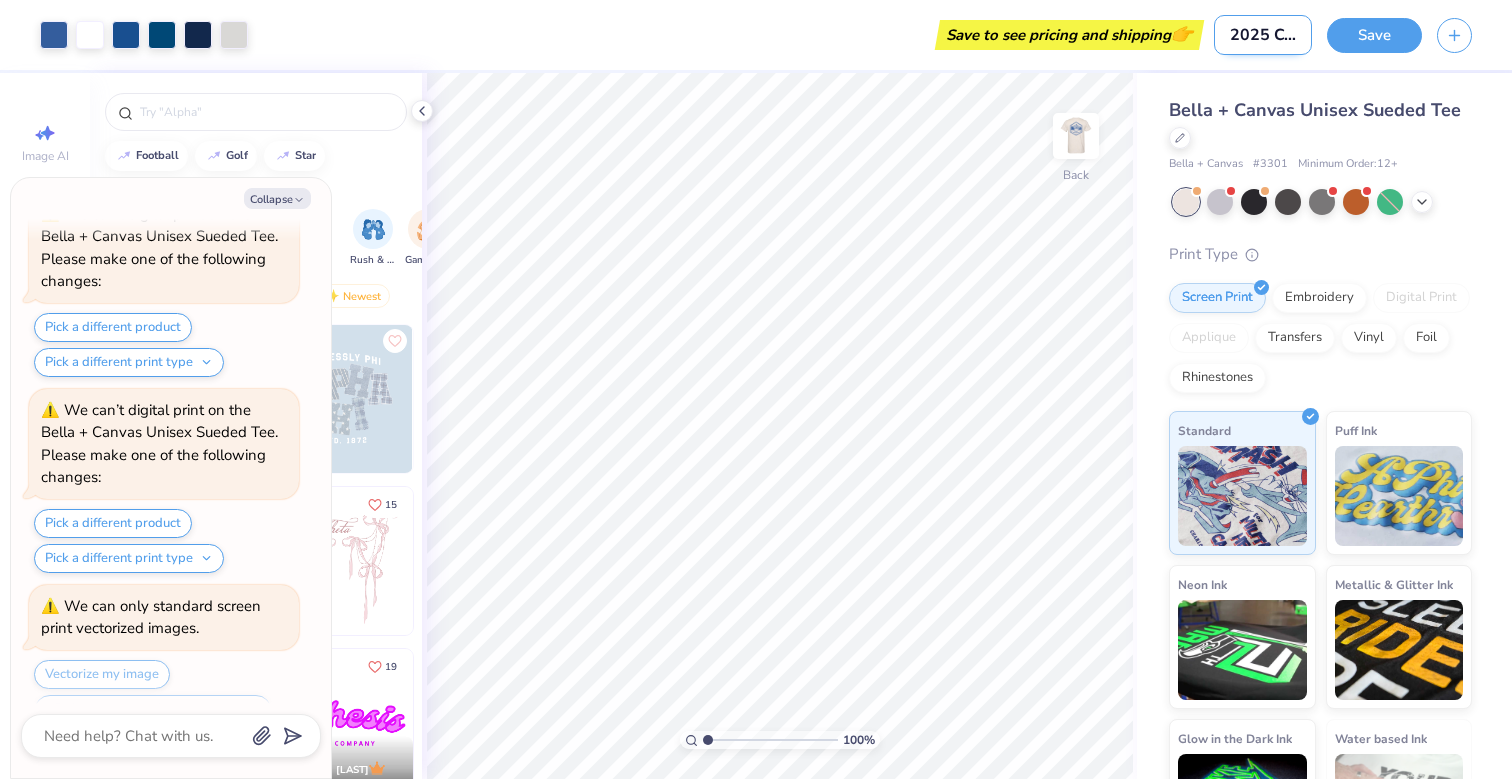 type on "2025 College AMbassad" 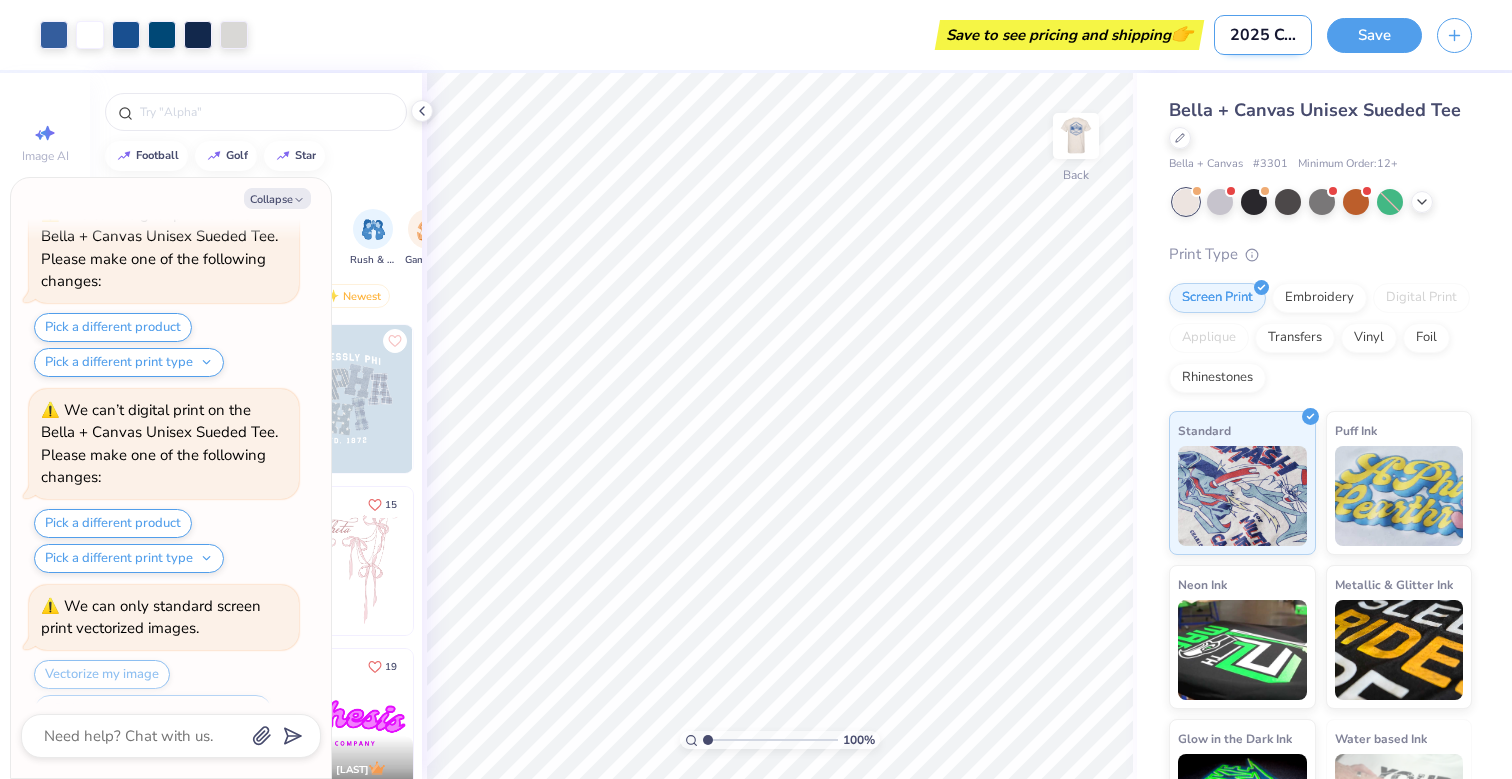 type on "x" 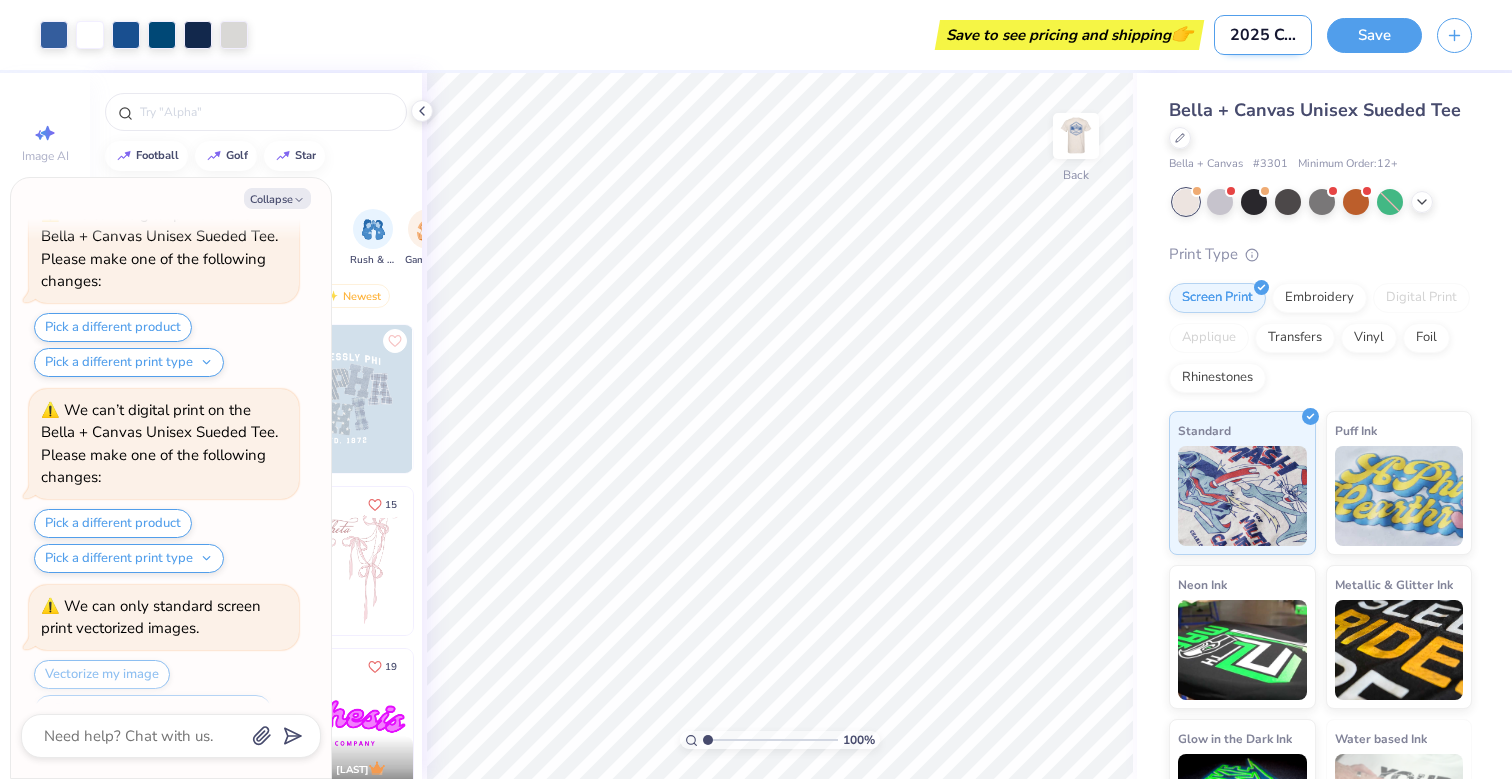 type on "2025 College AMbassado" 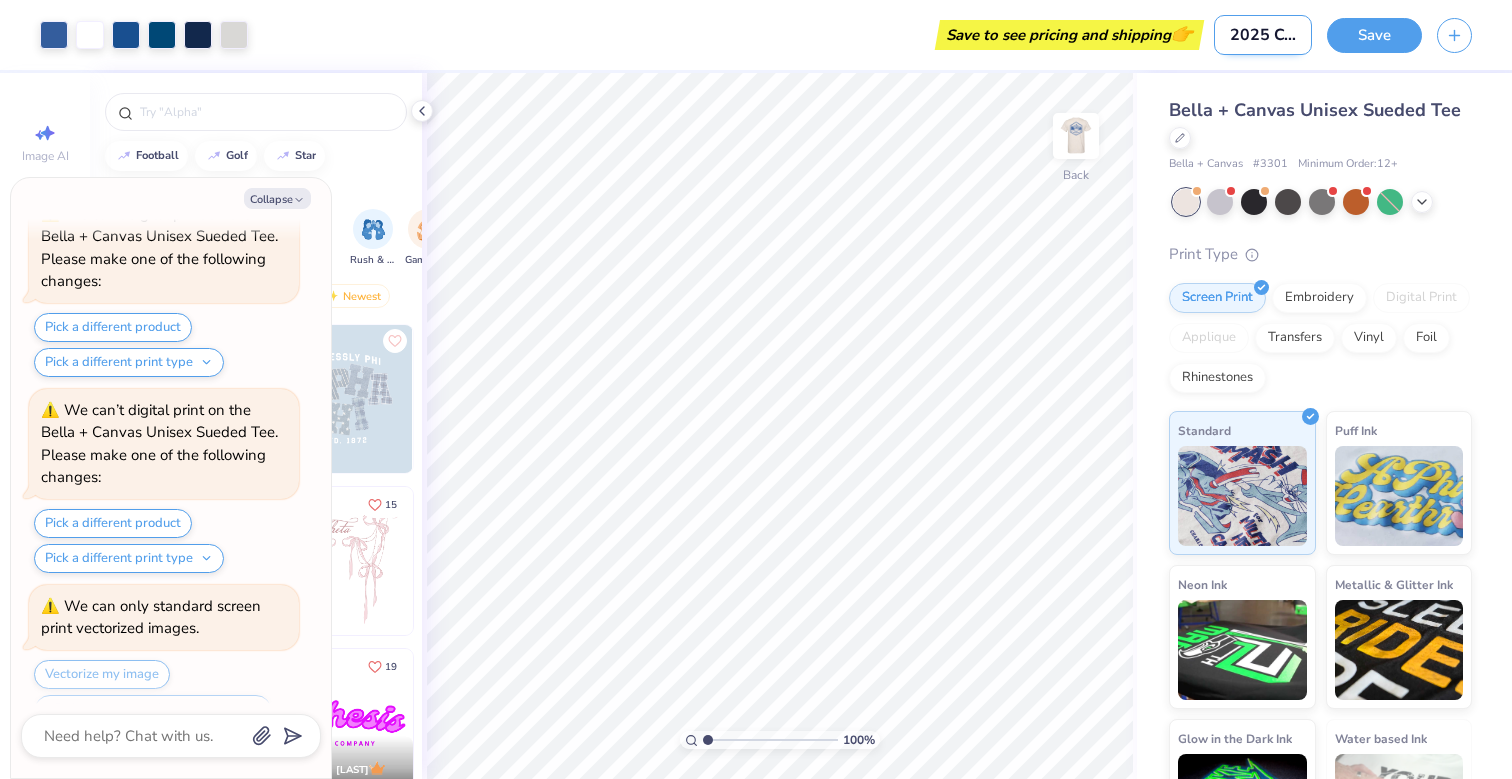 type on "x" 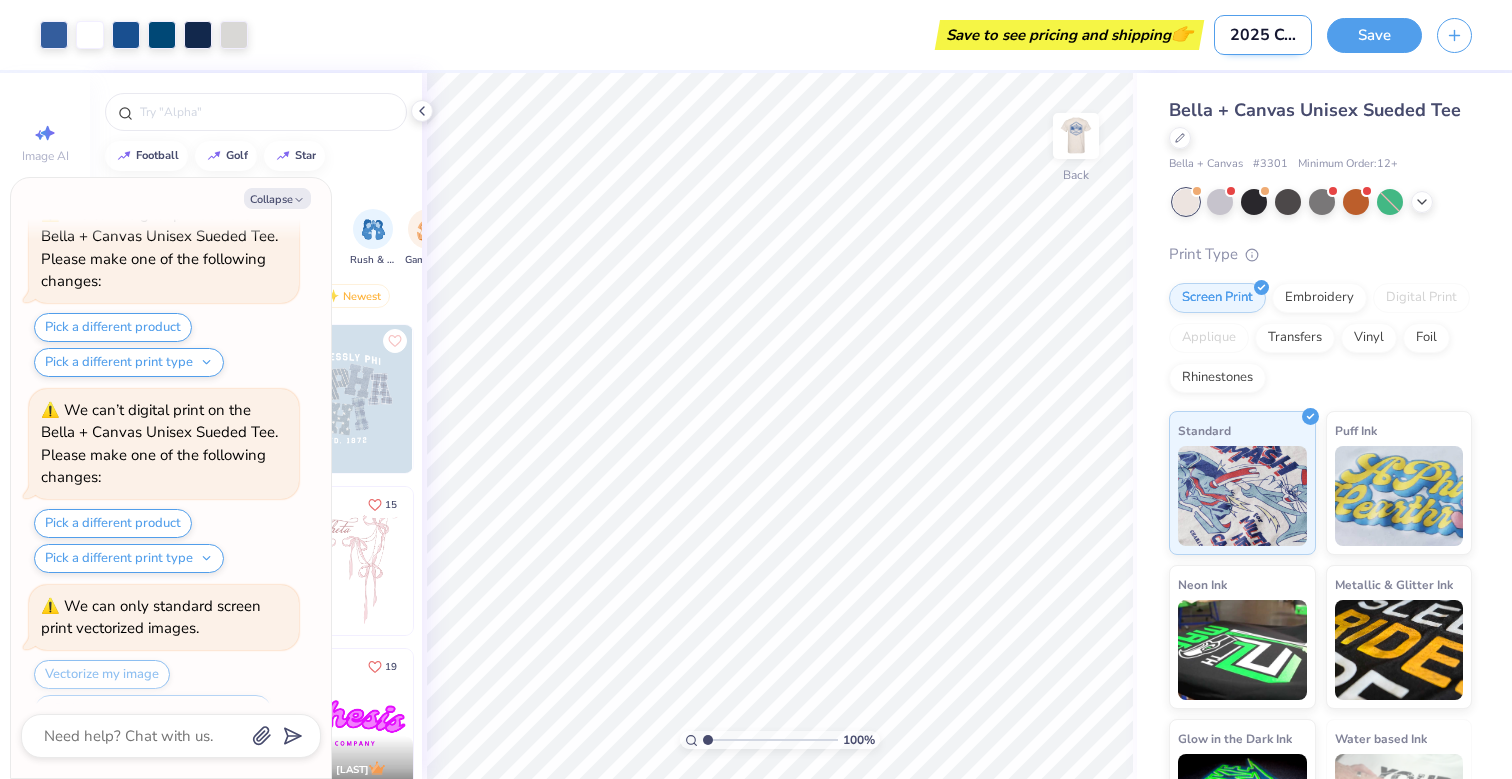 type on "2025 College AMbassad" 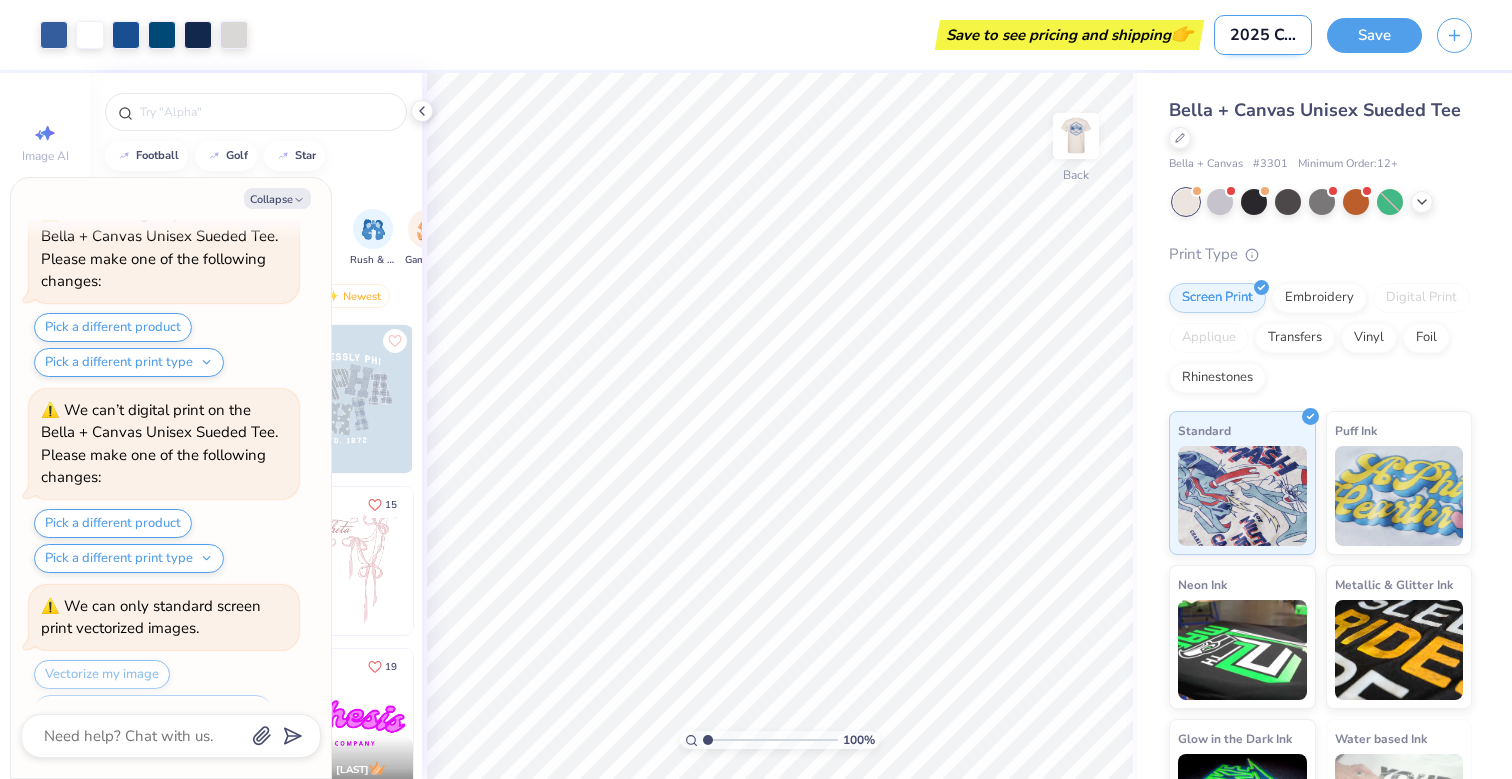 type on "x" 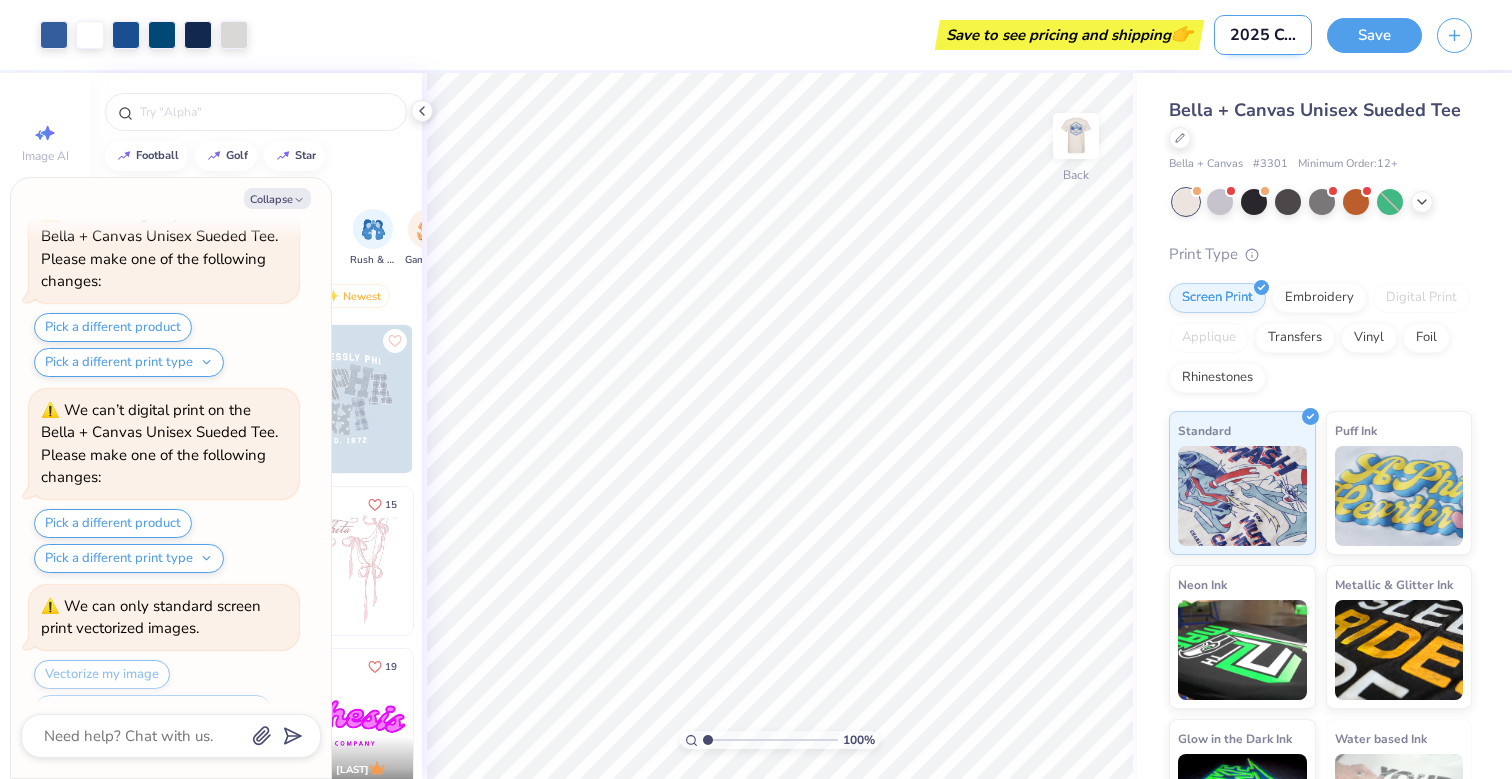 type on "2025 College AMbassa" 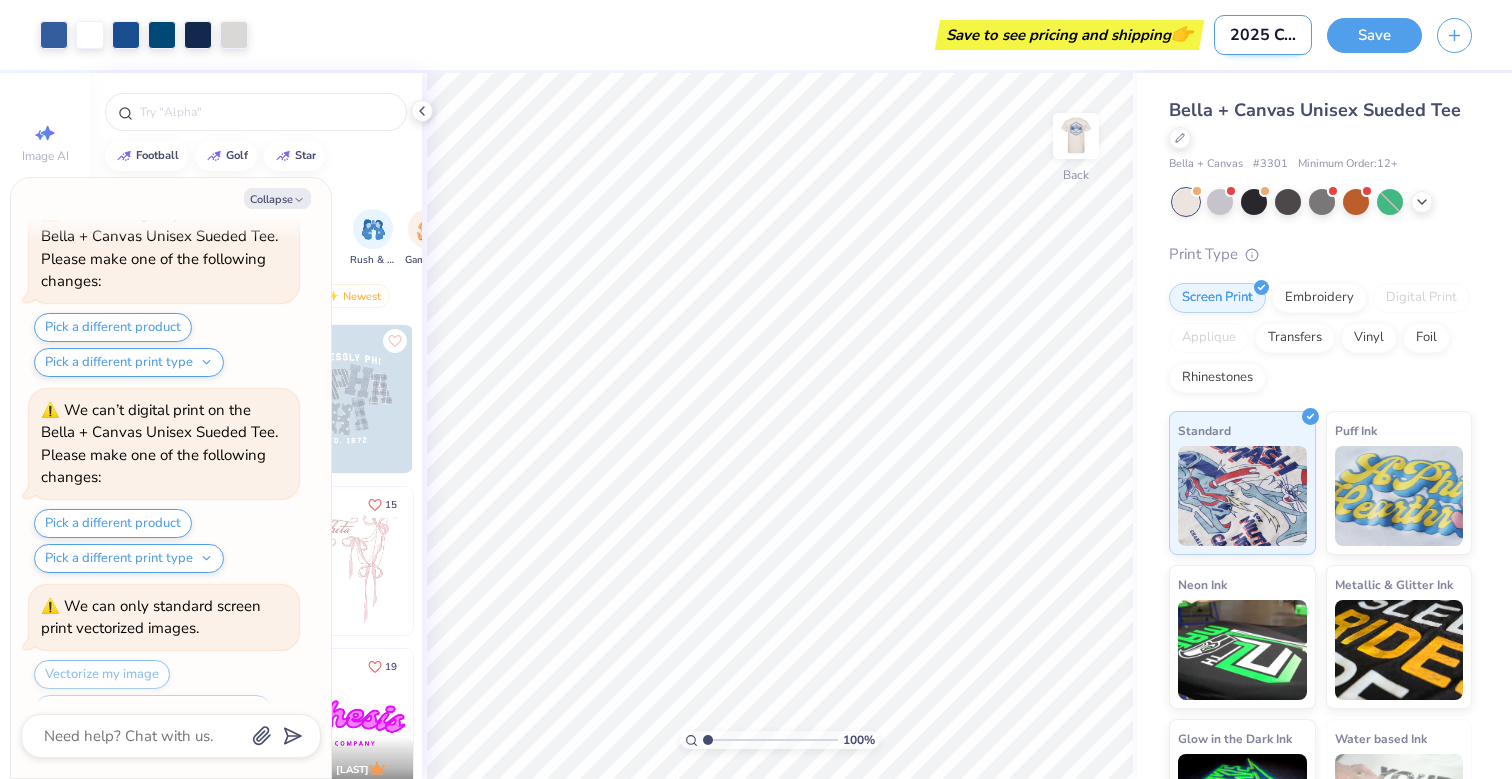 type on "x" 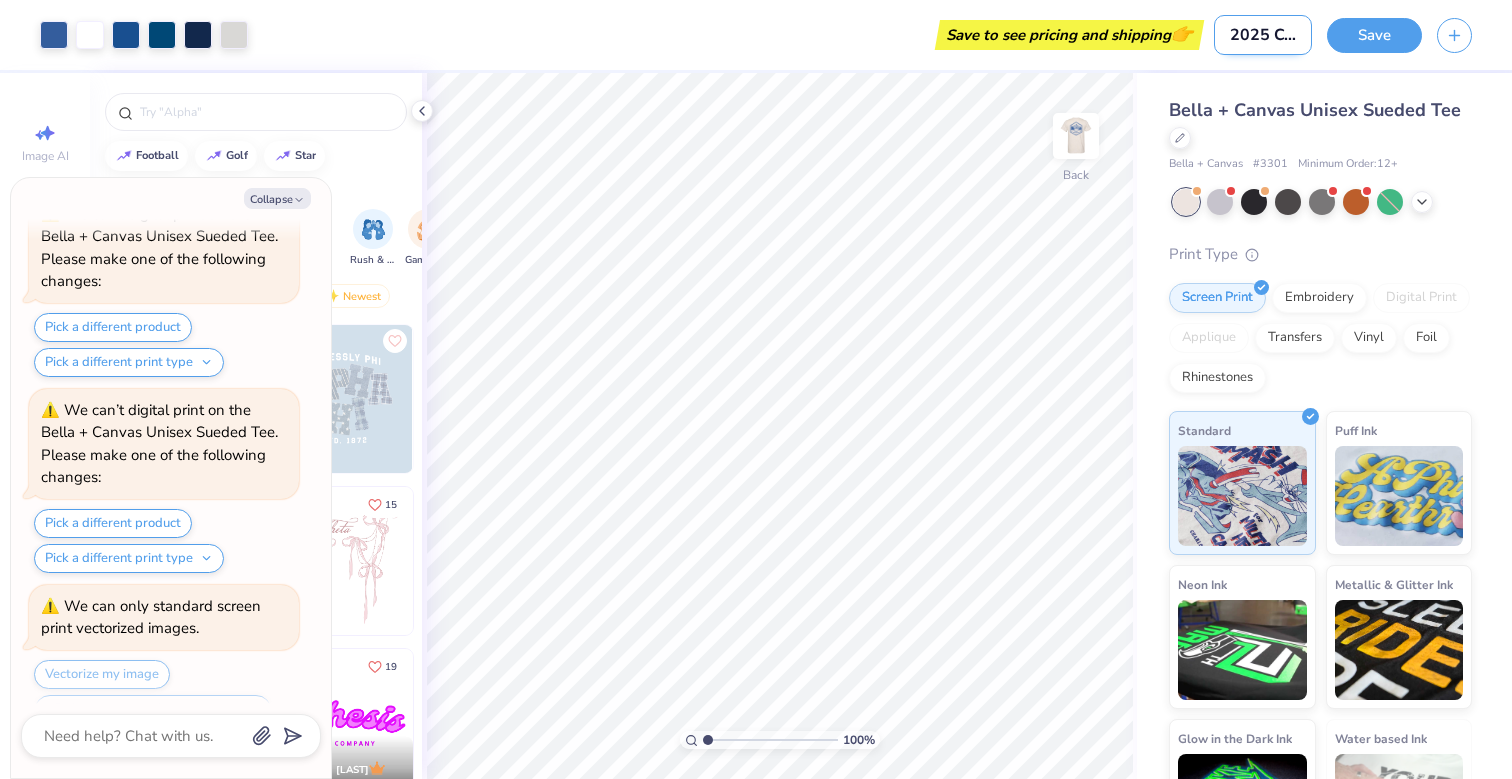 type on "2025 College AMbass" 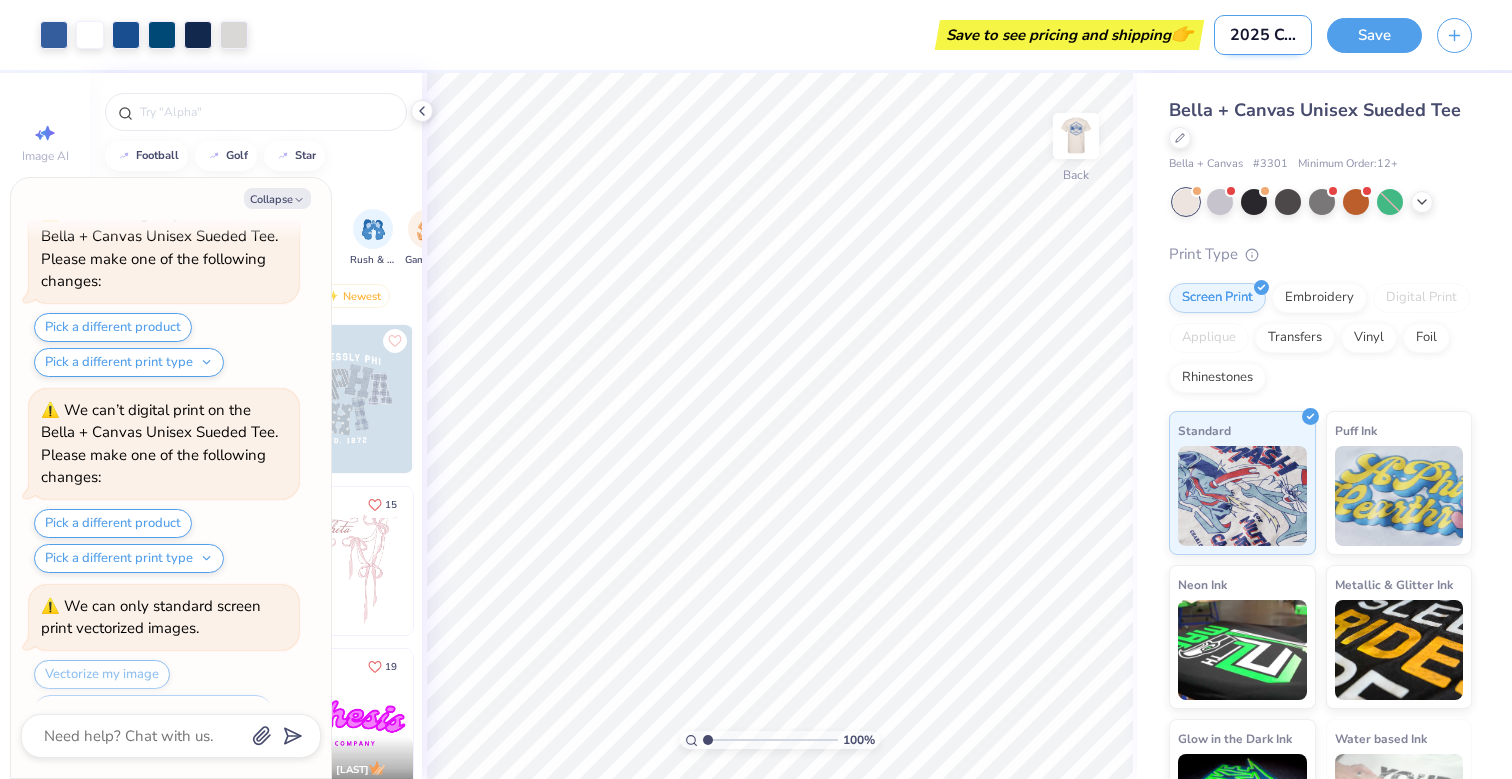 type on "x" 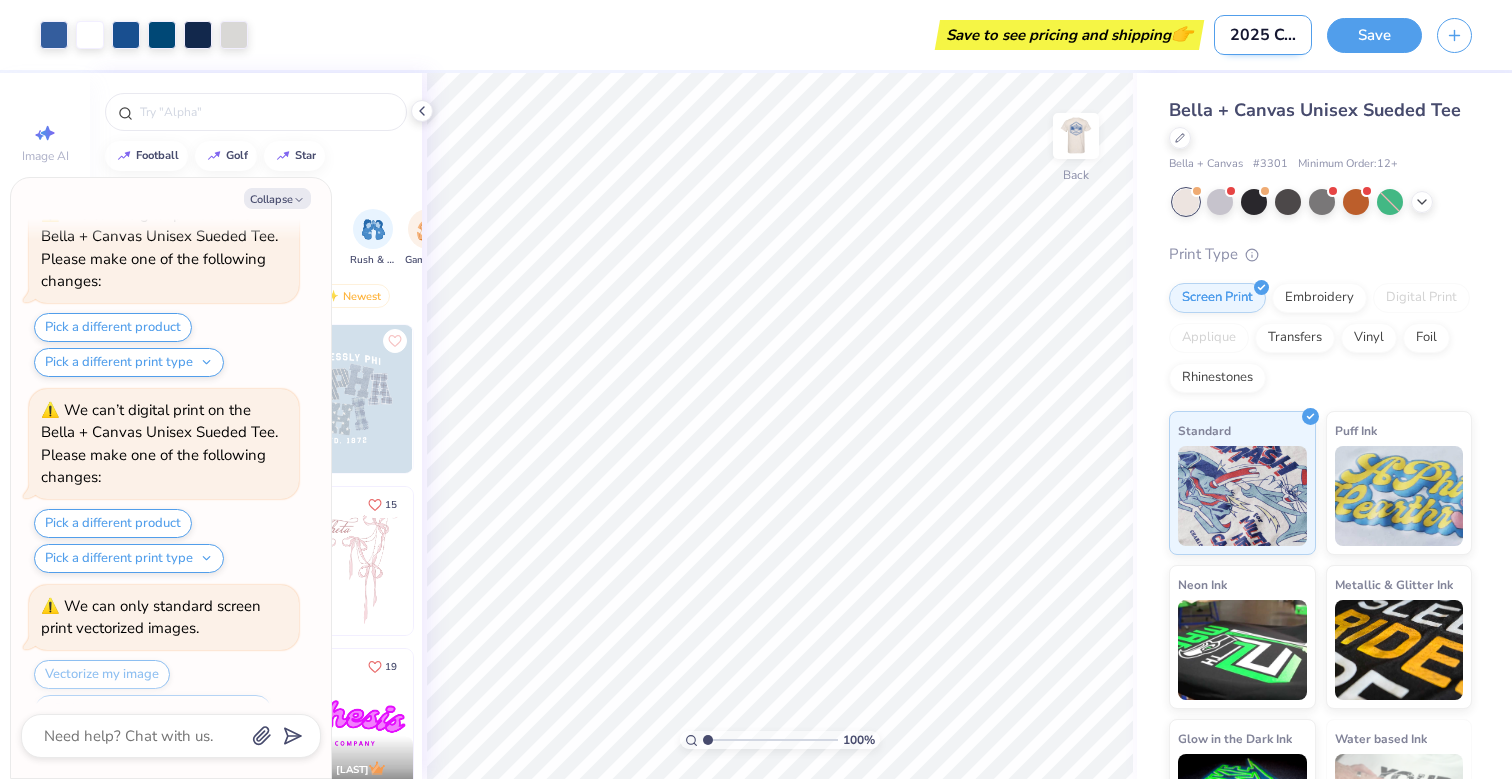 type on "2025 College AMbas" 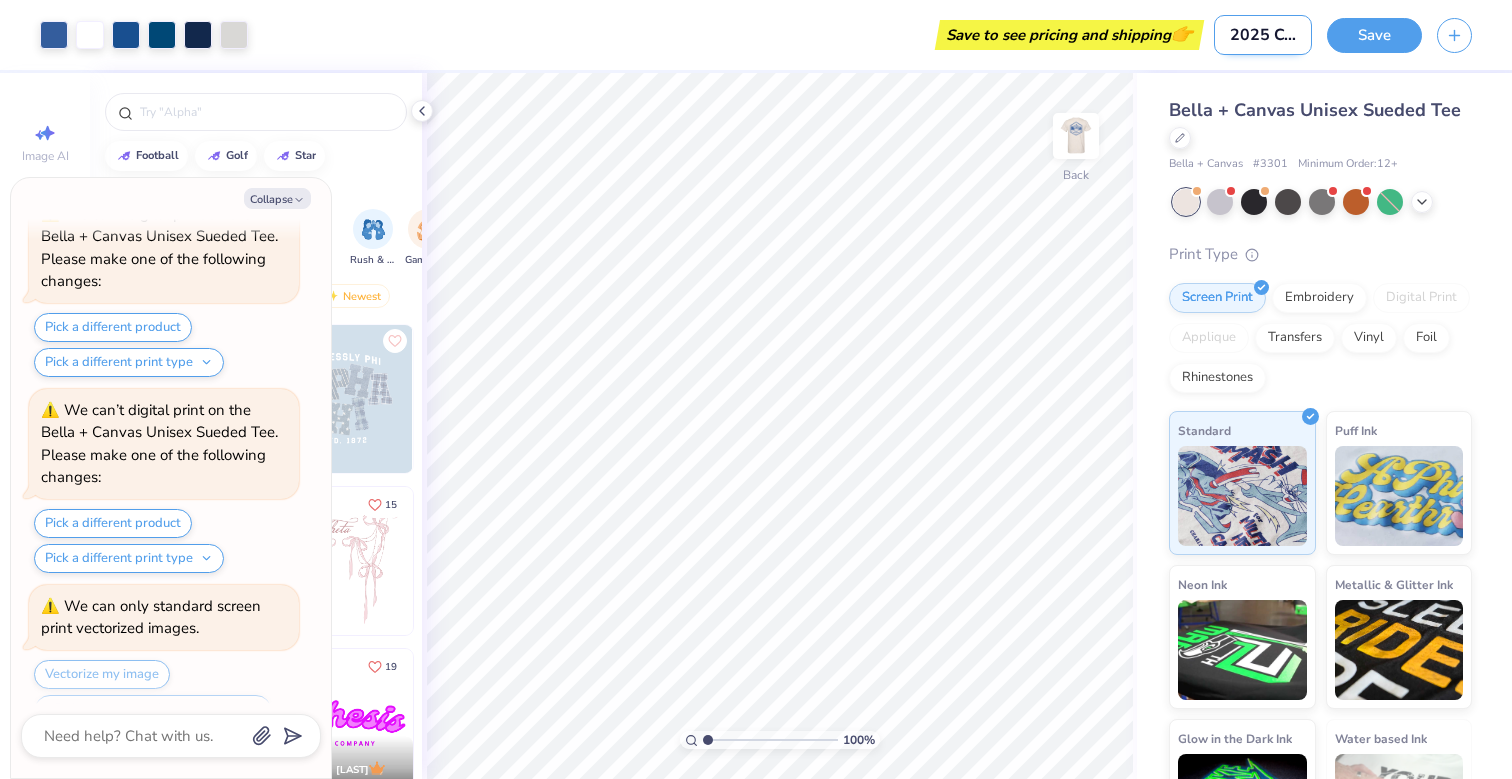 type on "x" 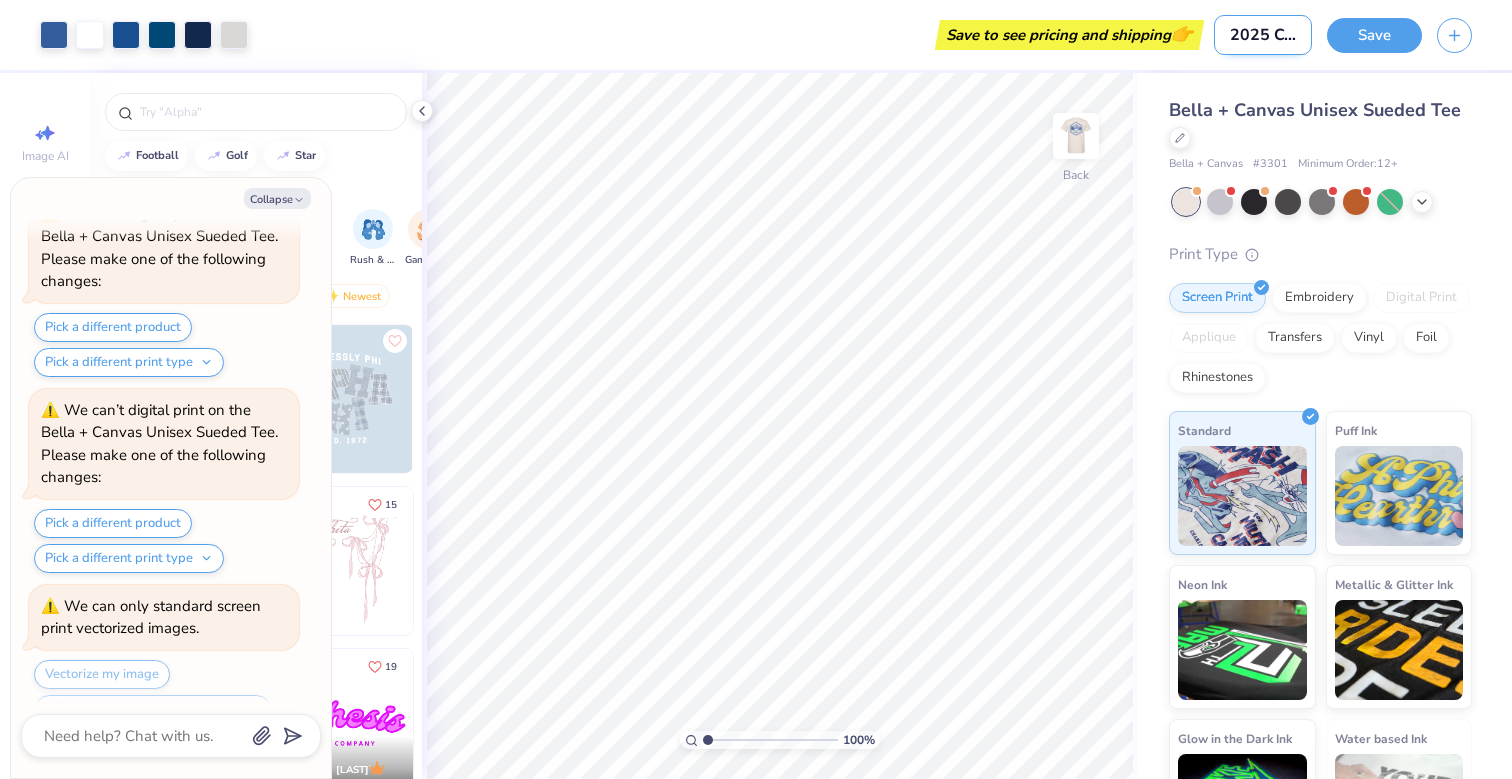 type on "2025 College AMba" 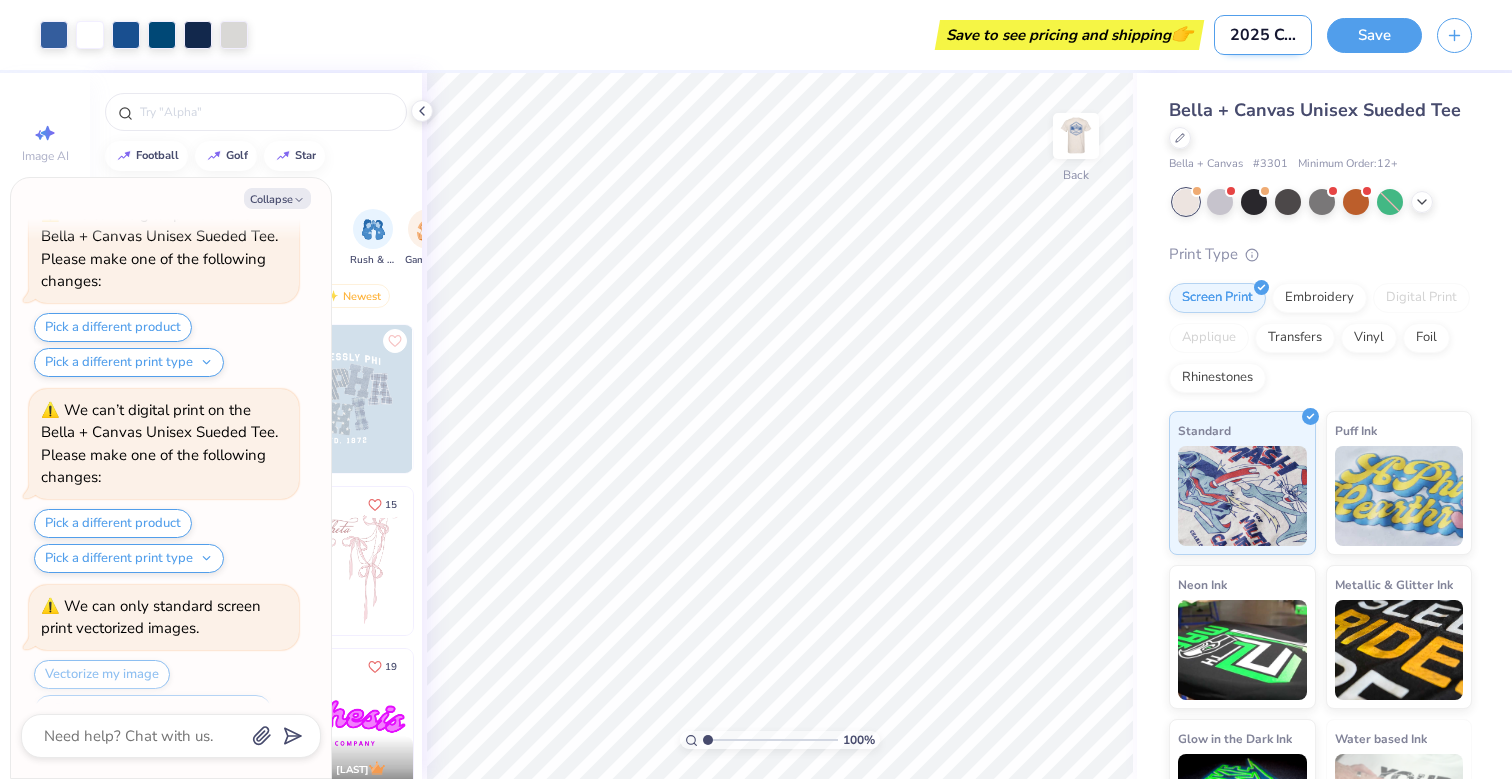 type on "x" 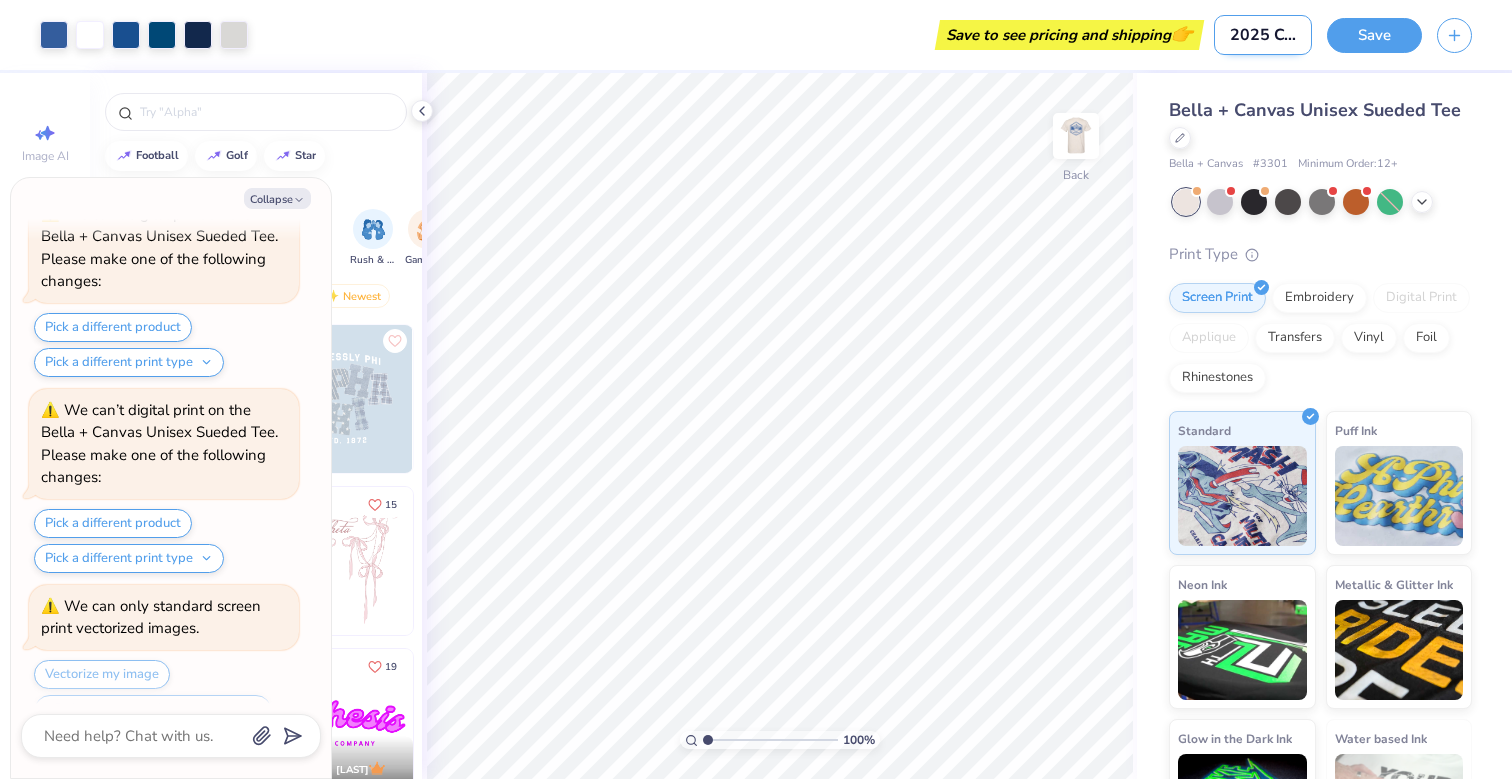 type on "2025 College AMb" 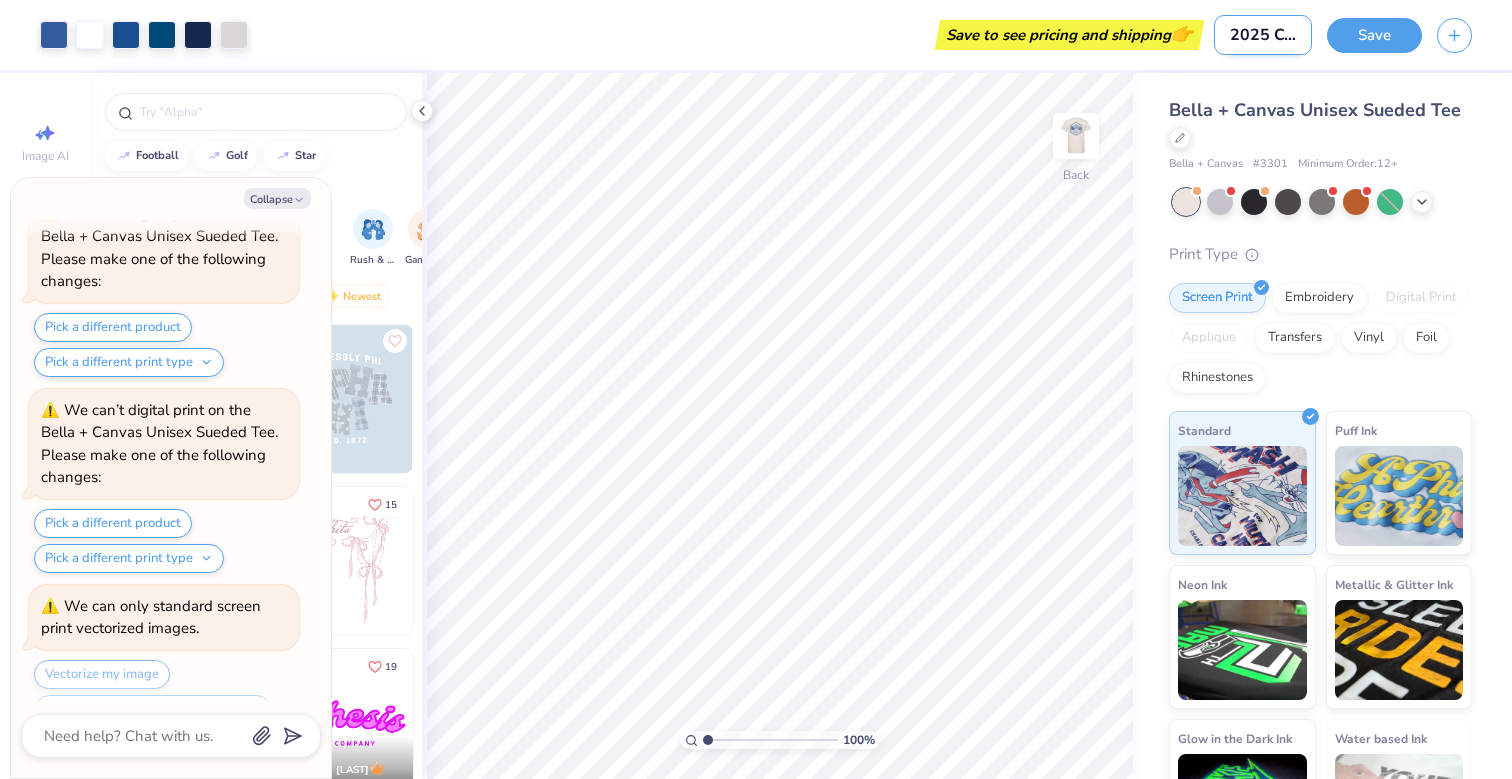 type on "x" 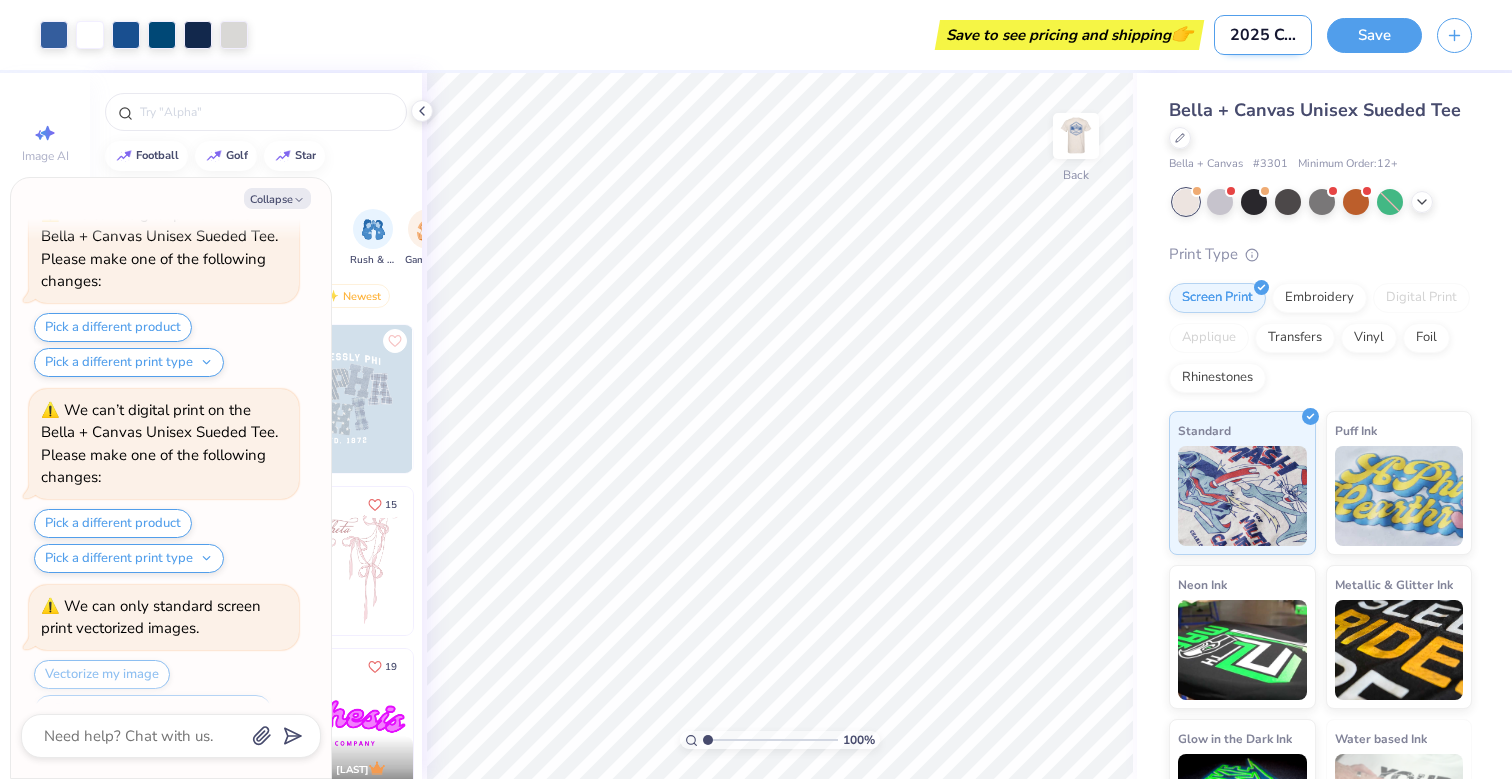 type on "2025 College AM" 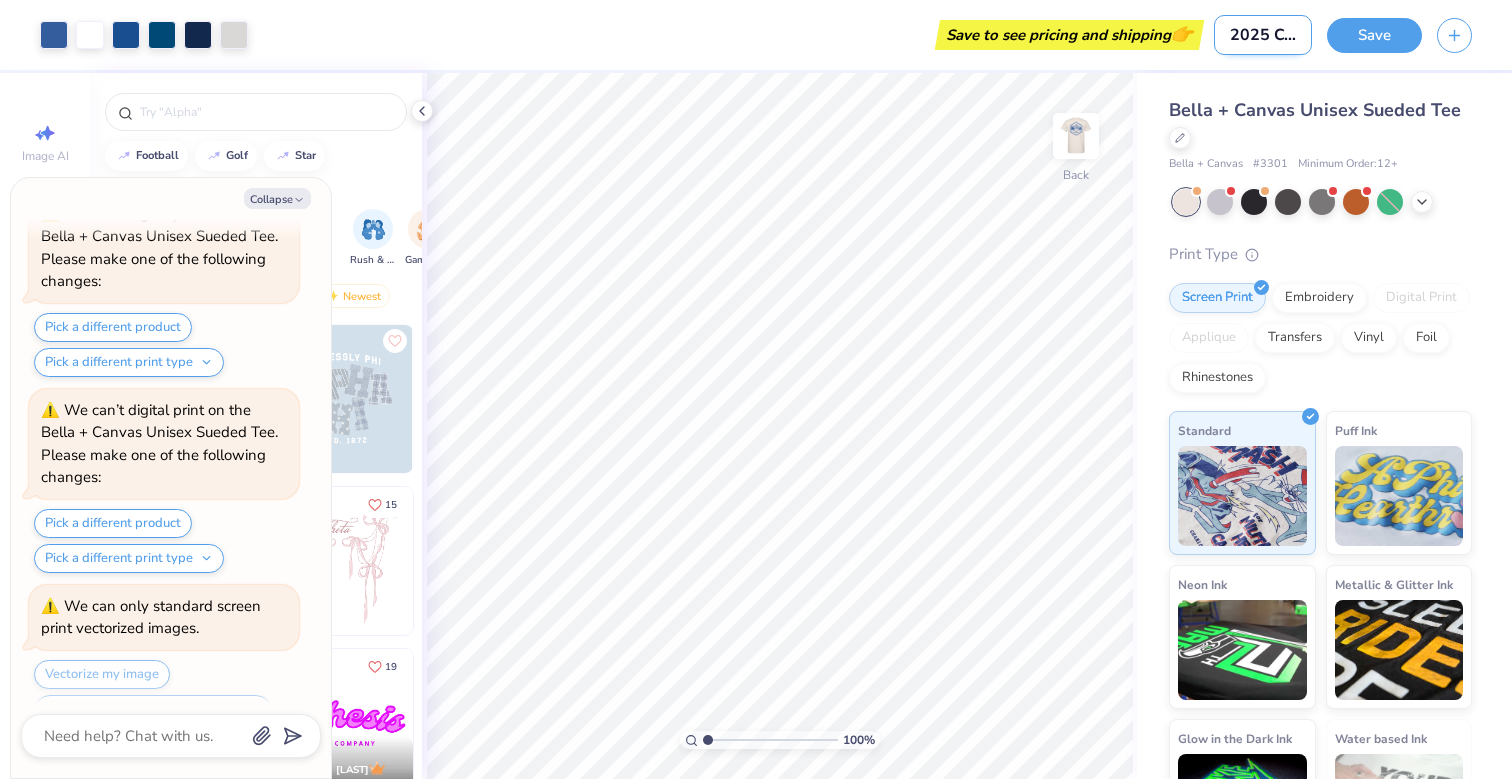 type on "x" 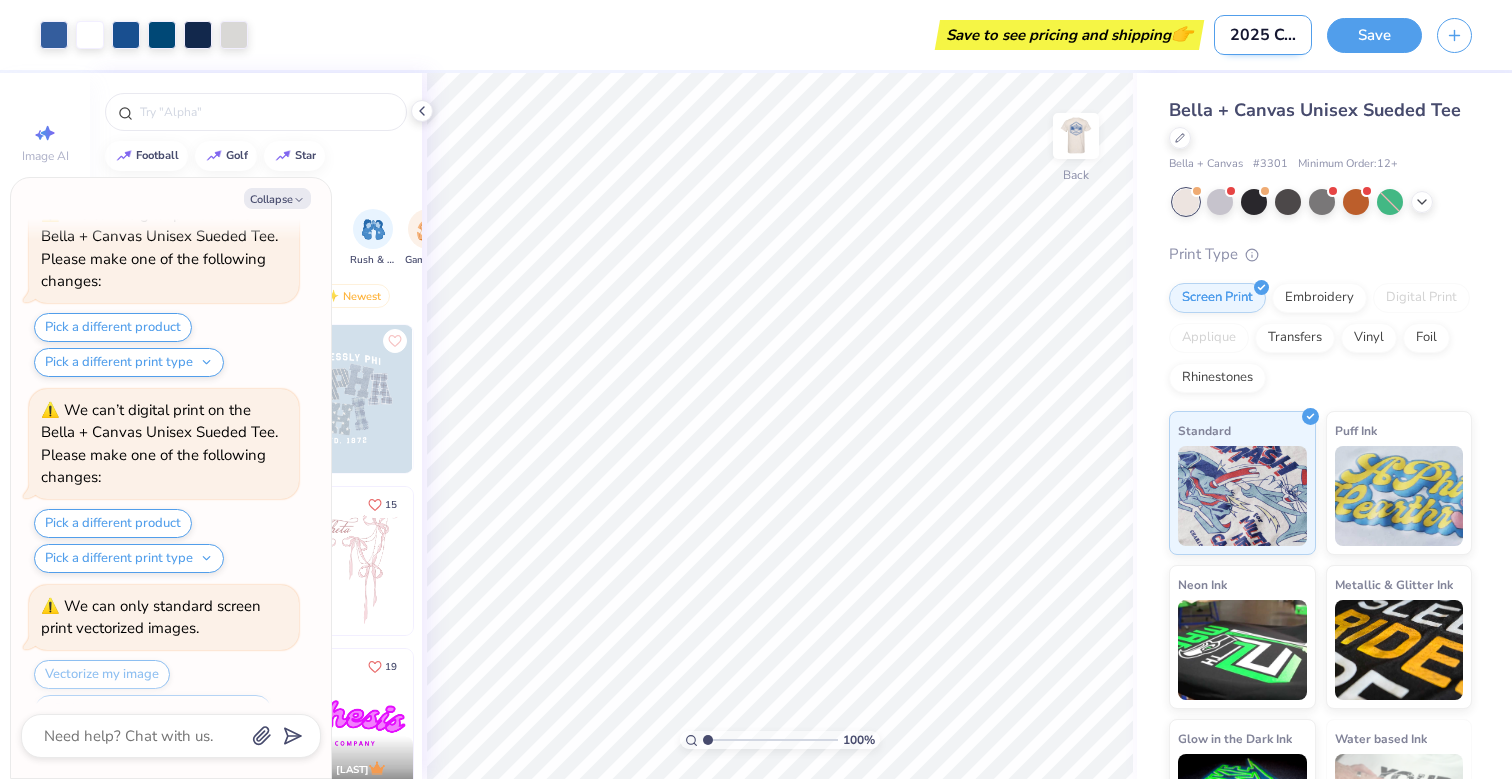 type on "2025 College A" 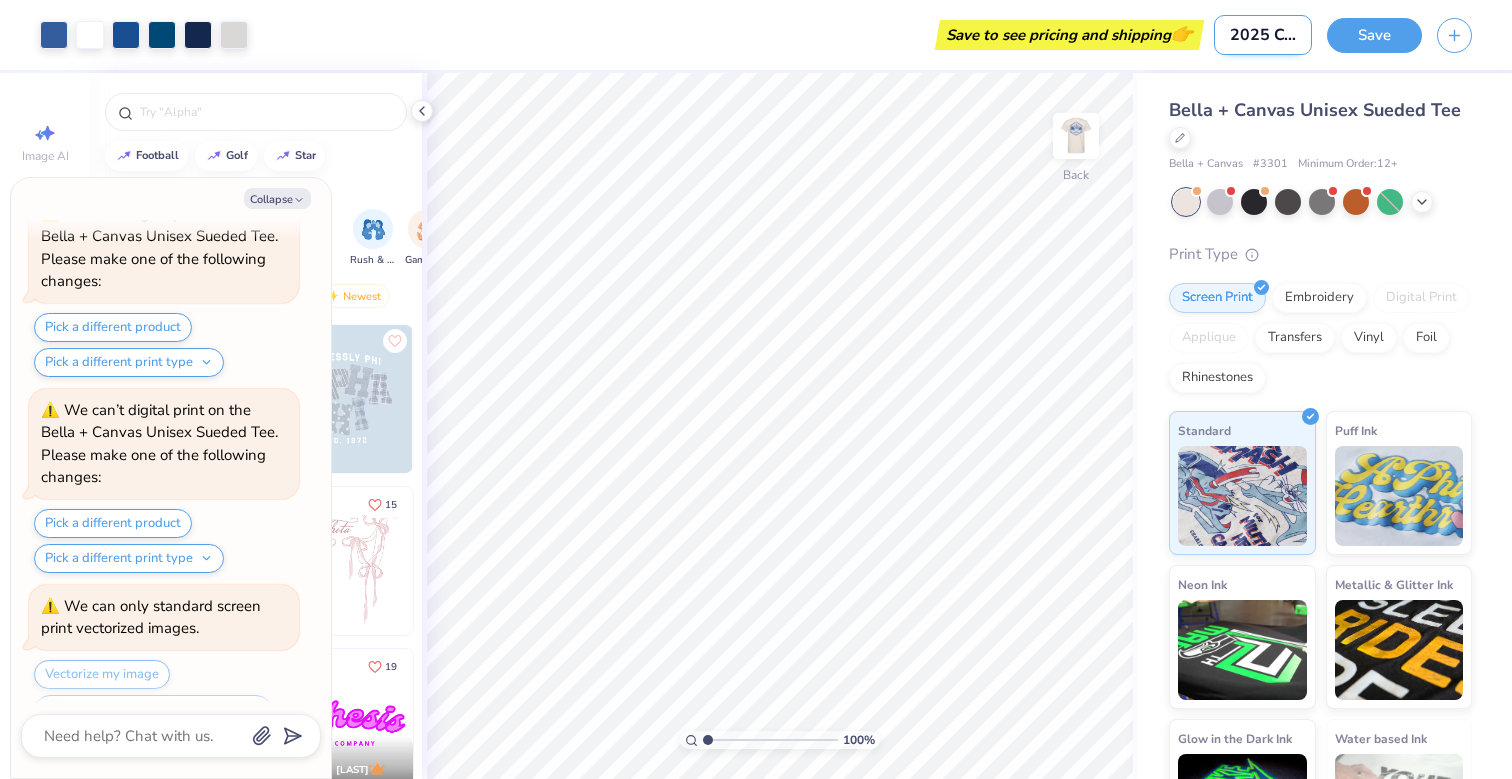 type on "x" 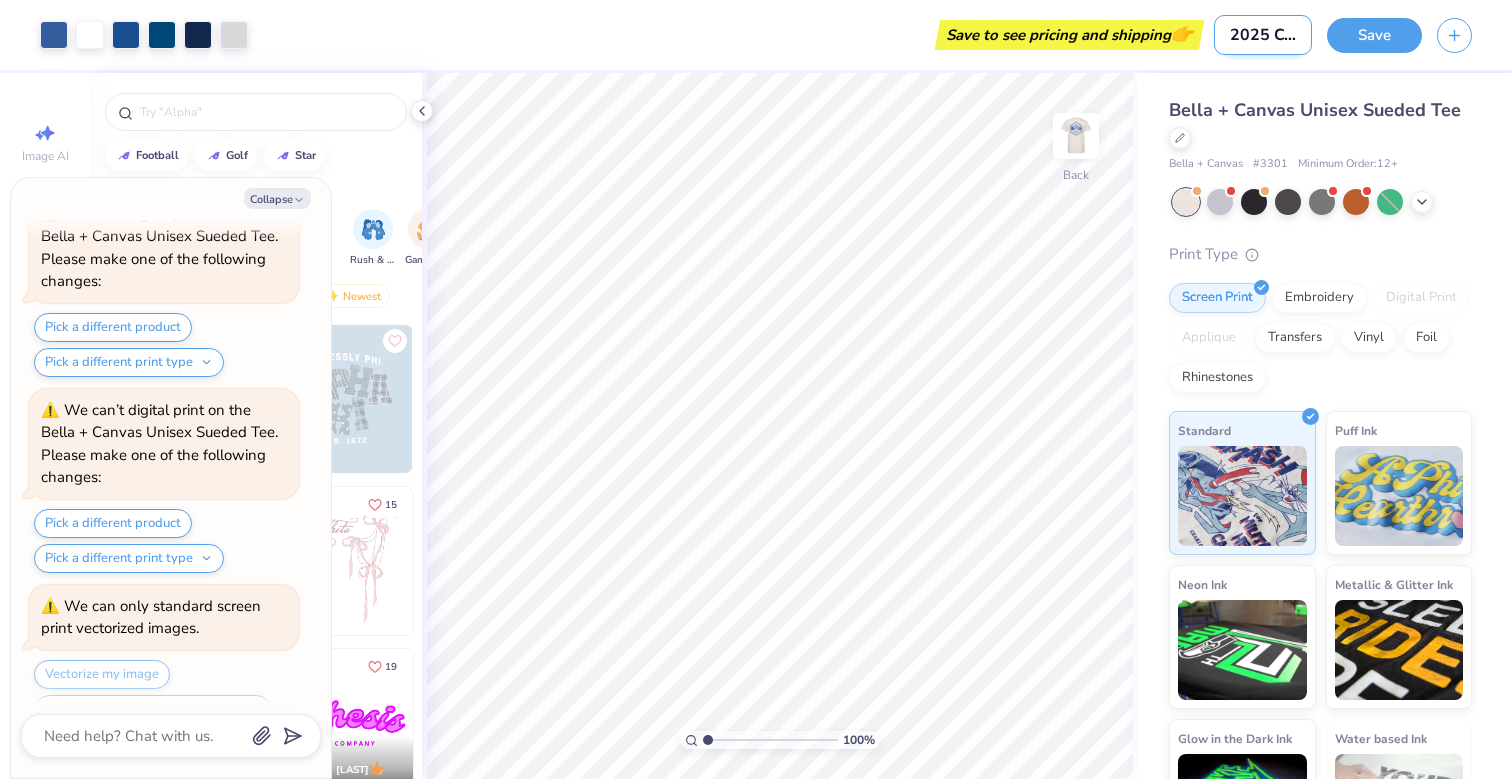 type on "2025 College Am" 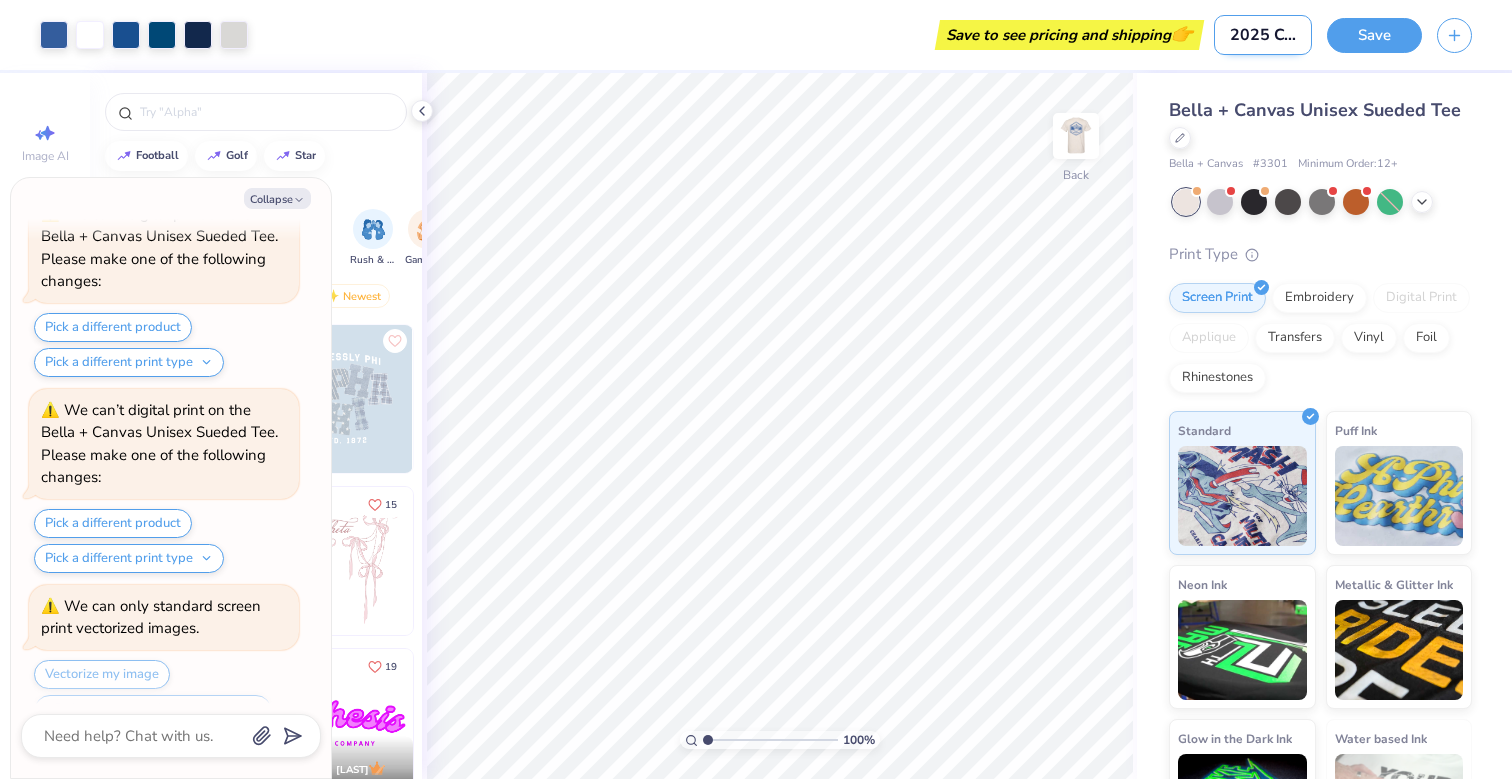 type on "x" 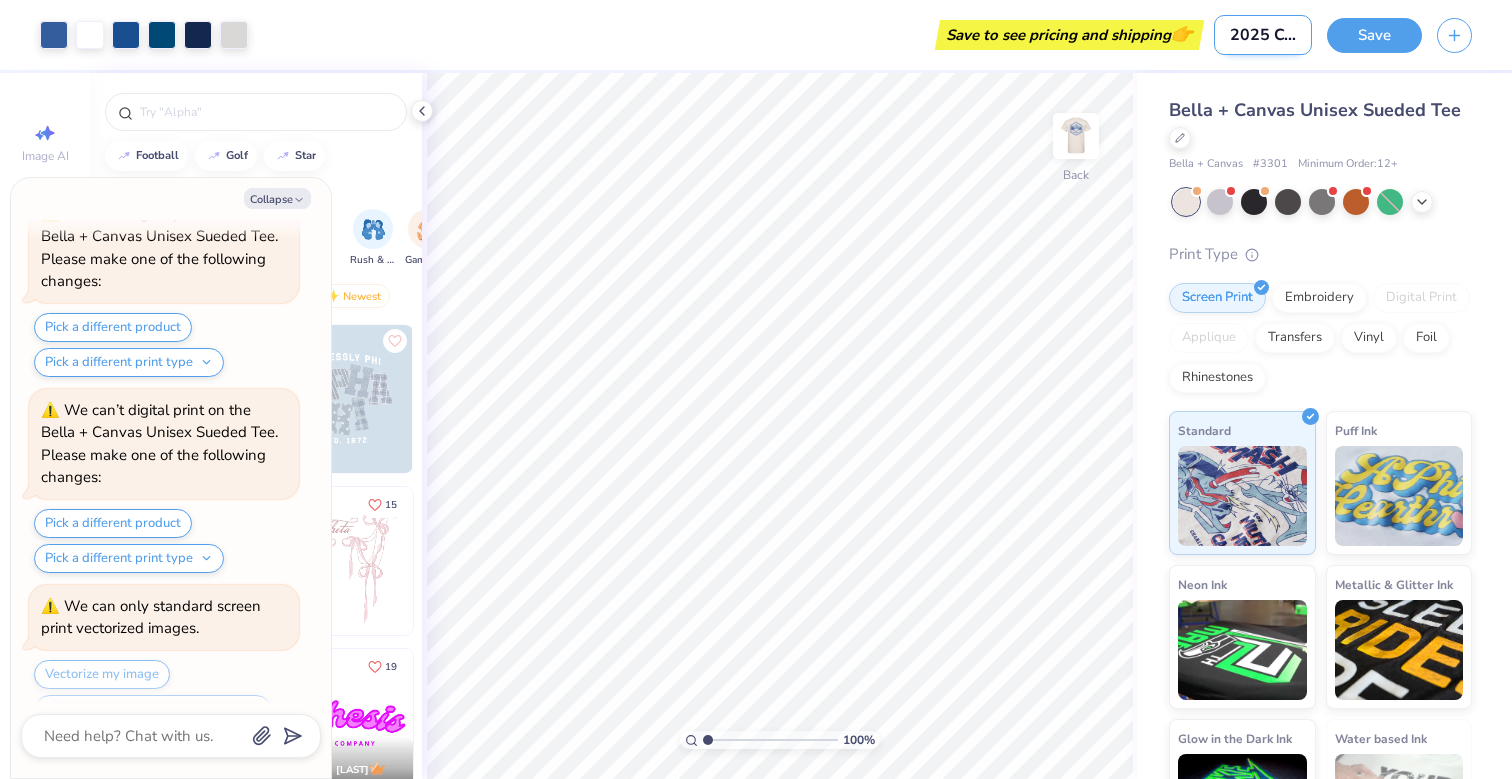type on "2025 College Amb" 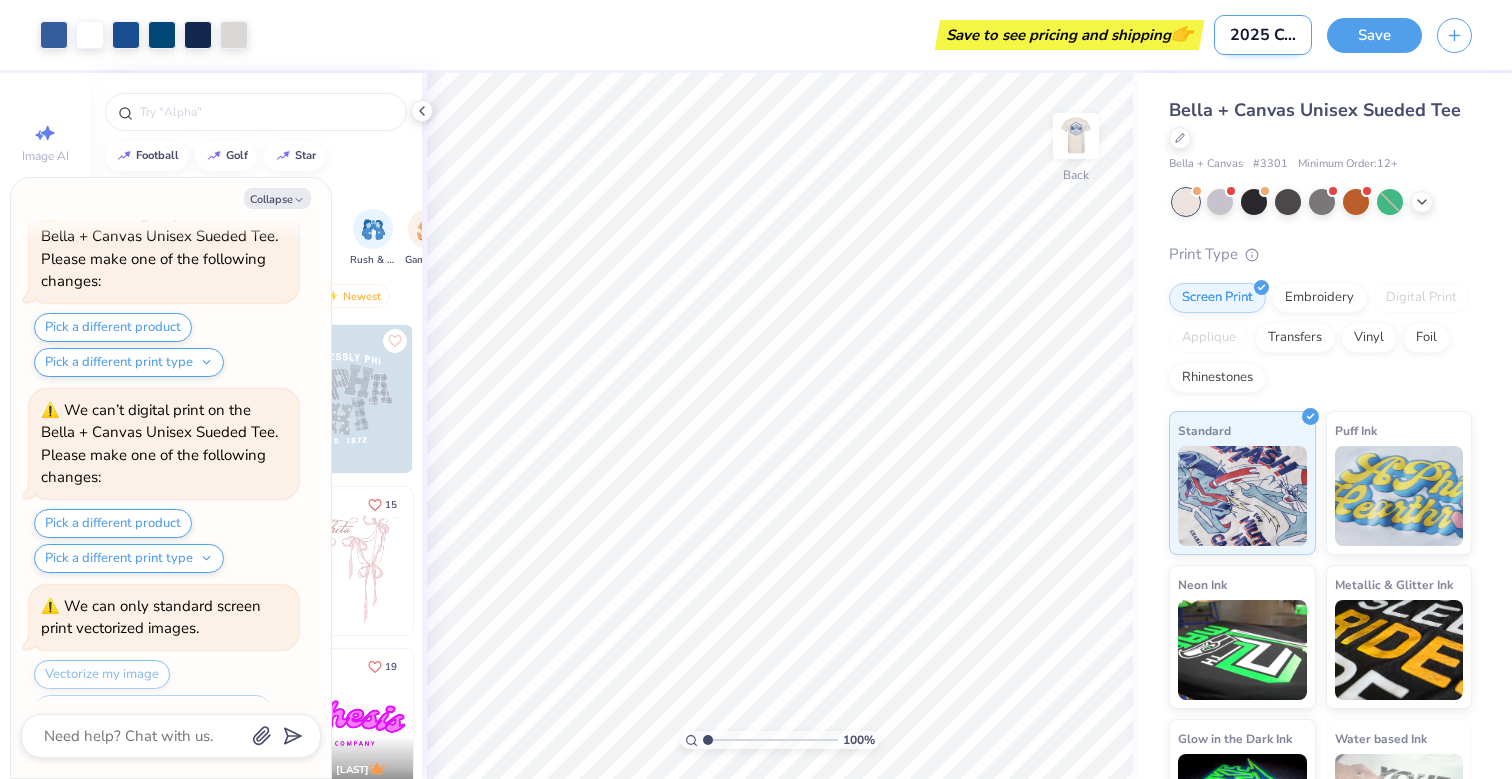 type on "x" 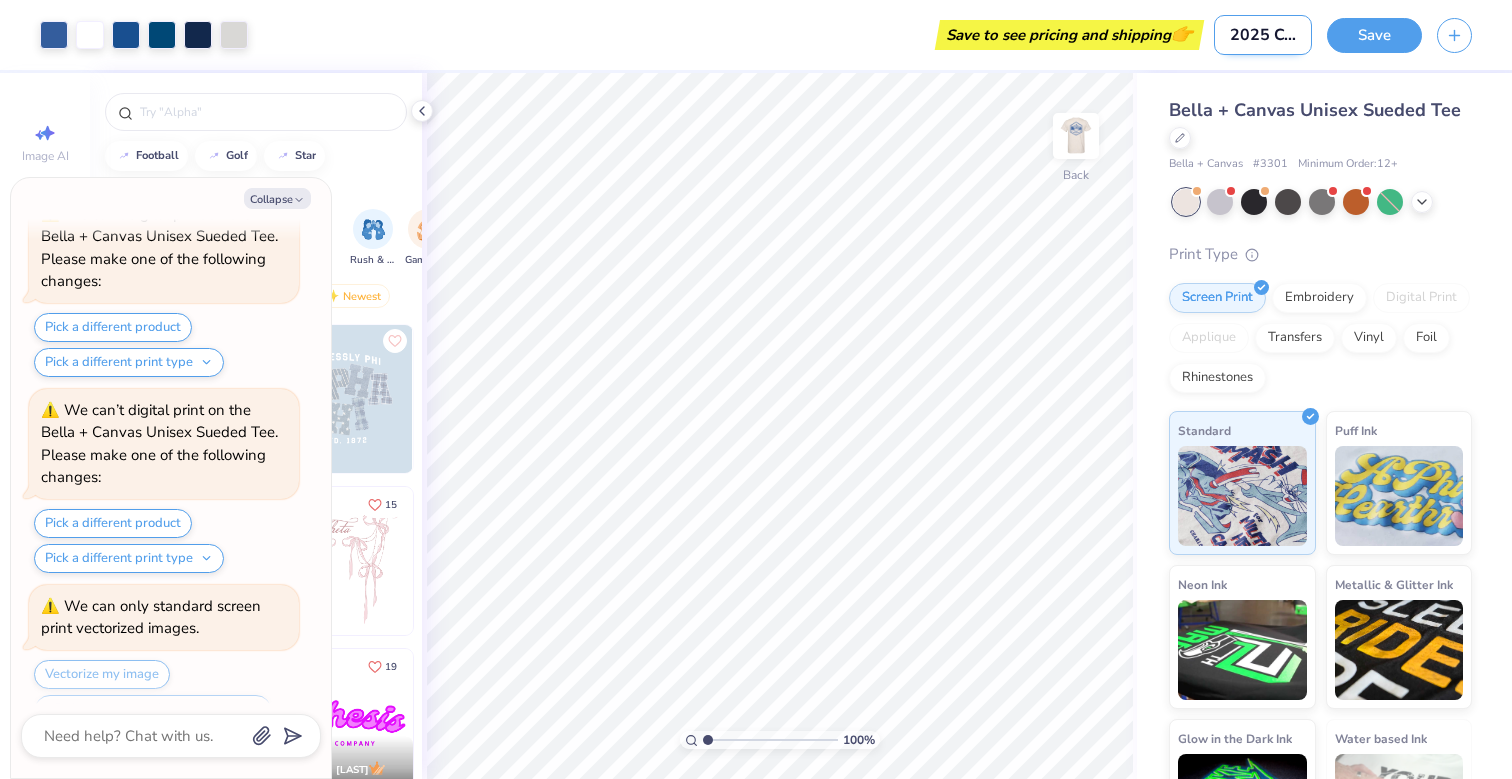 type on "2025 College Amba" 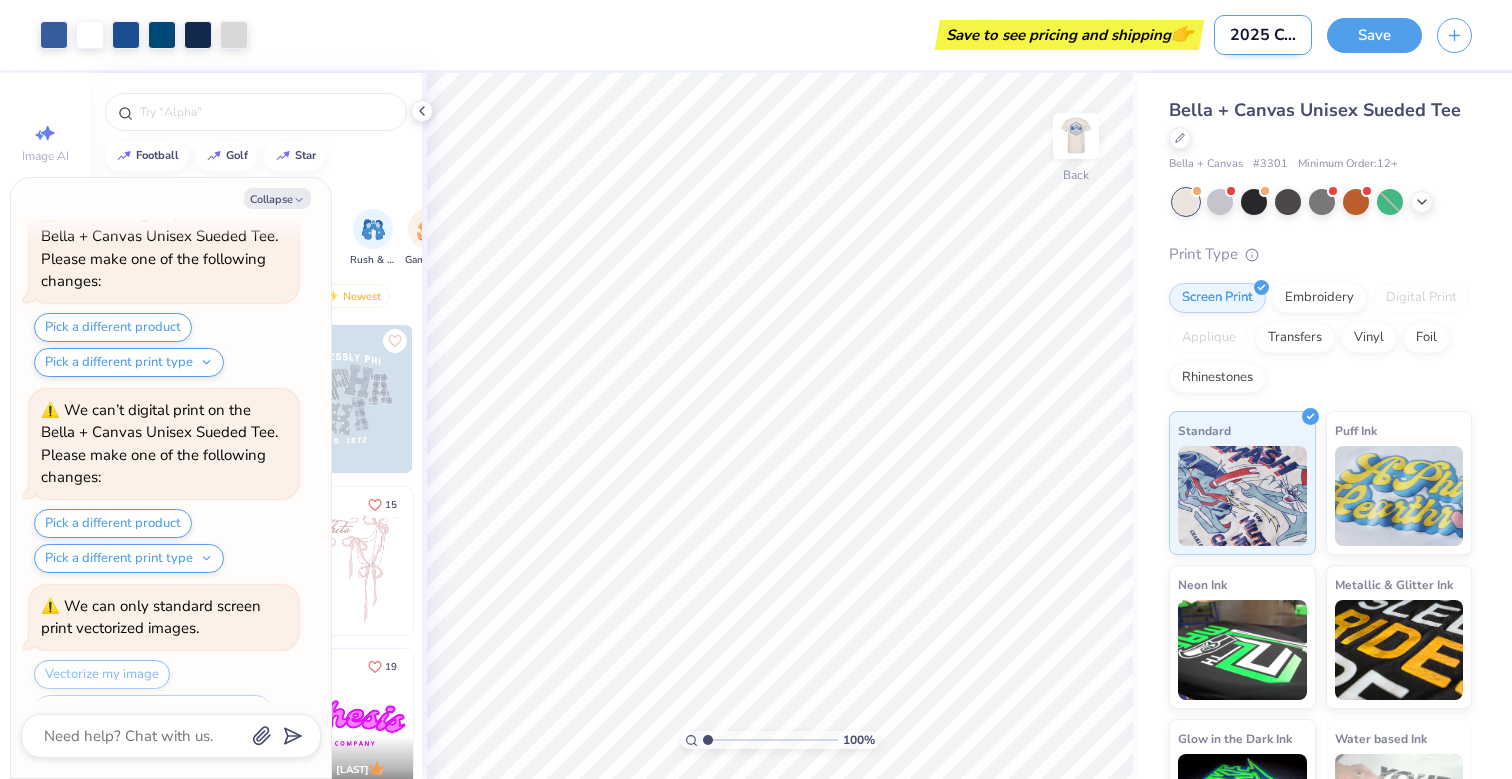 type on "x" 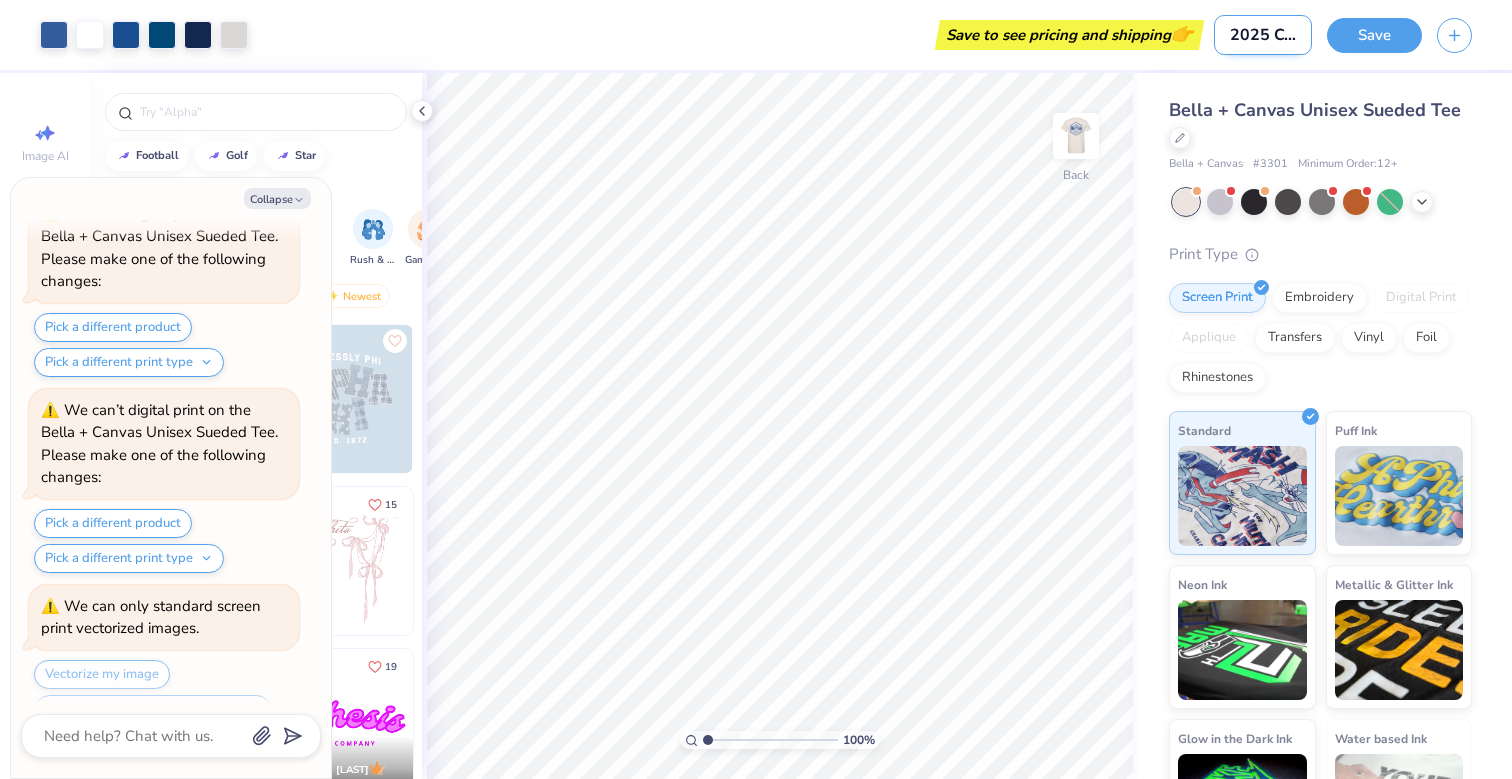 type on "2025 College Ambas" 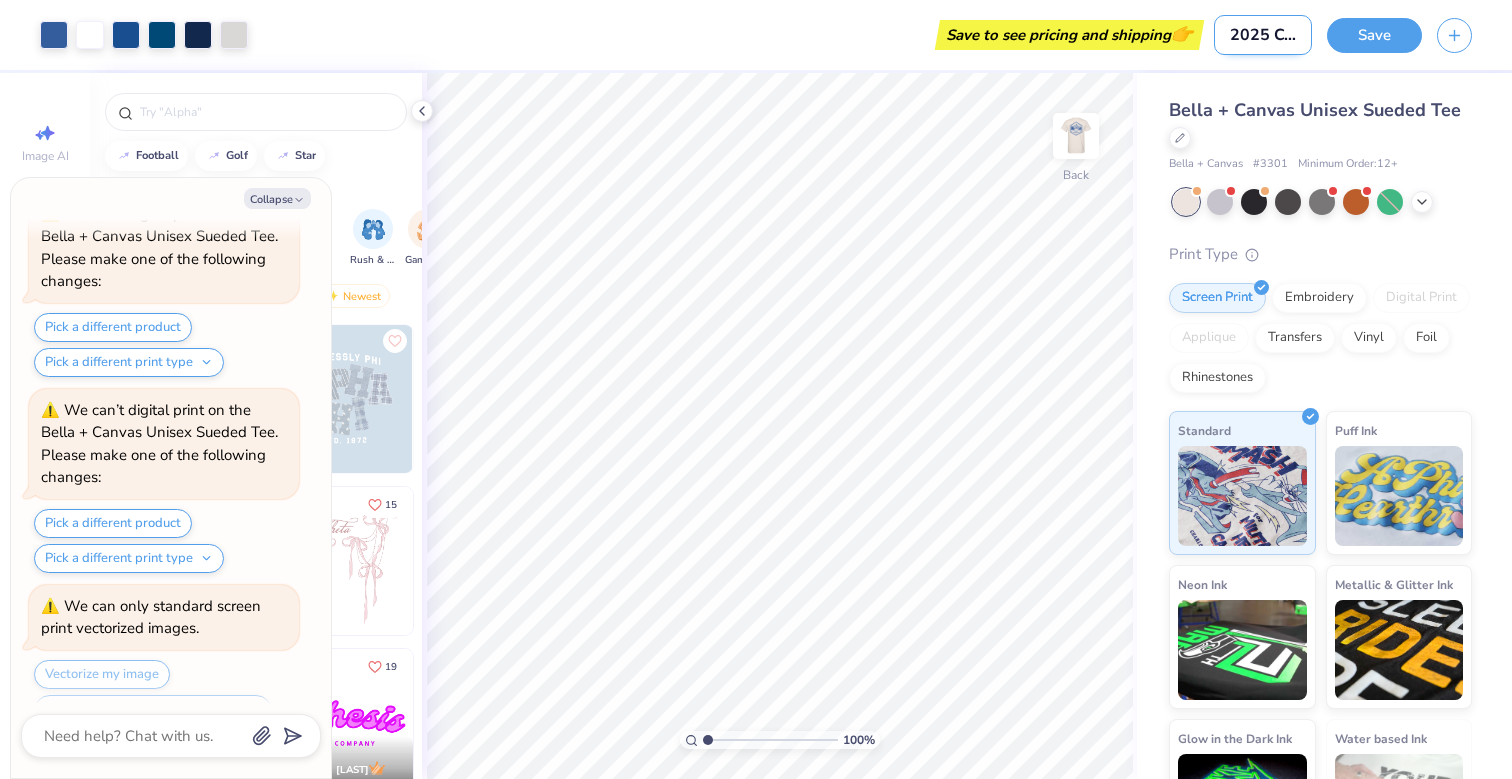 type on "x" 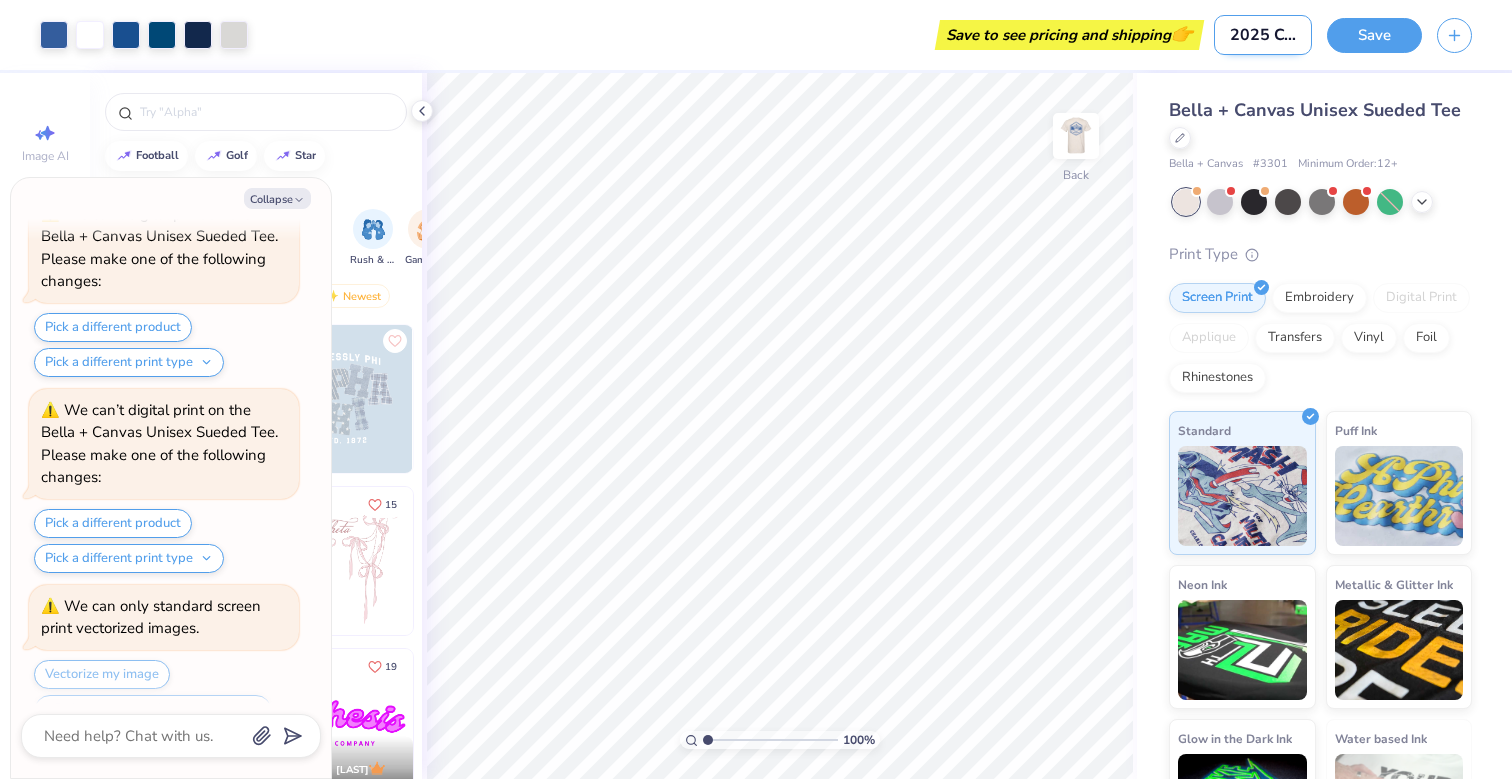 type on "2025 College Ambass" 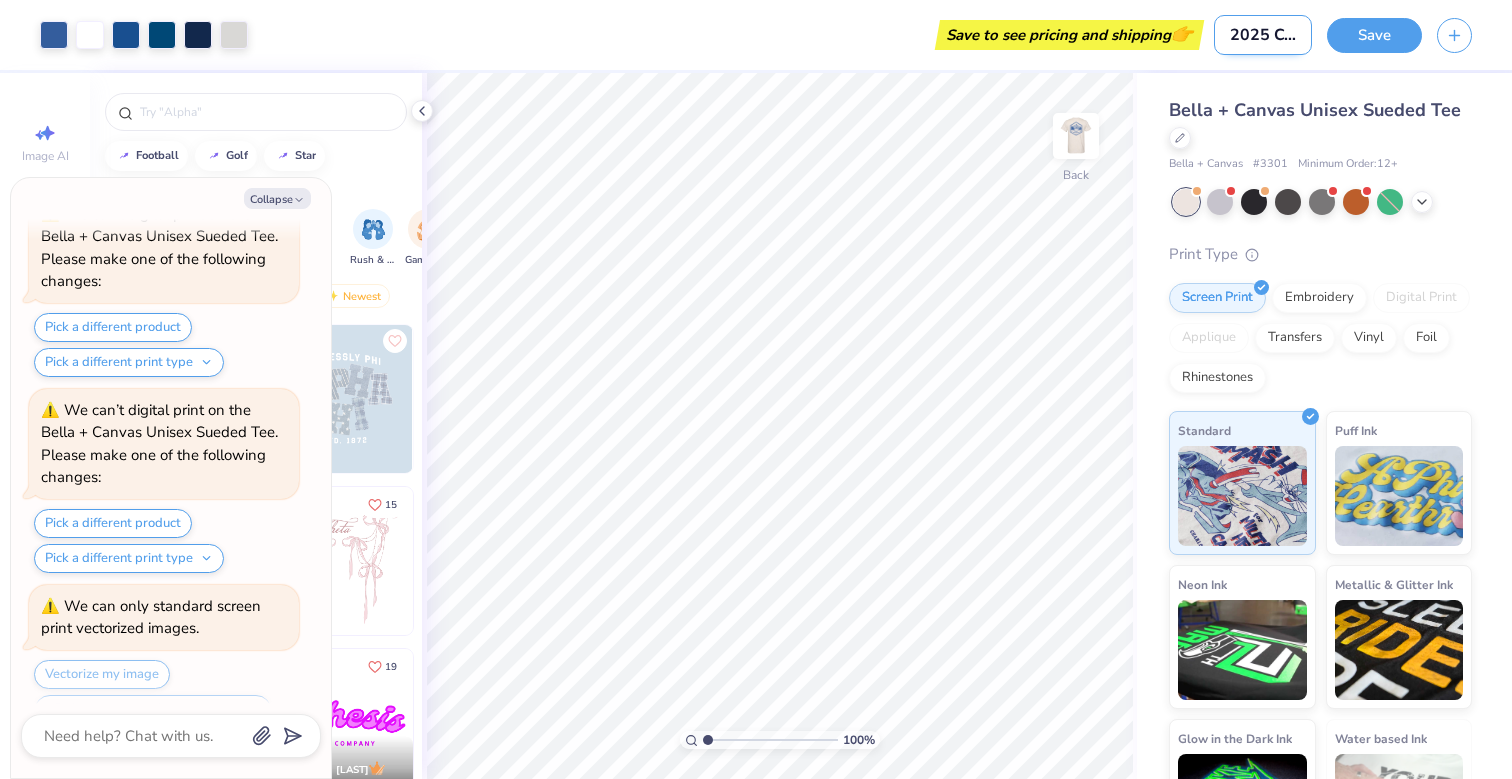 type on "x" 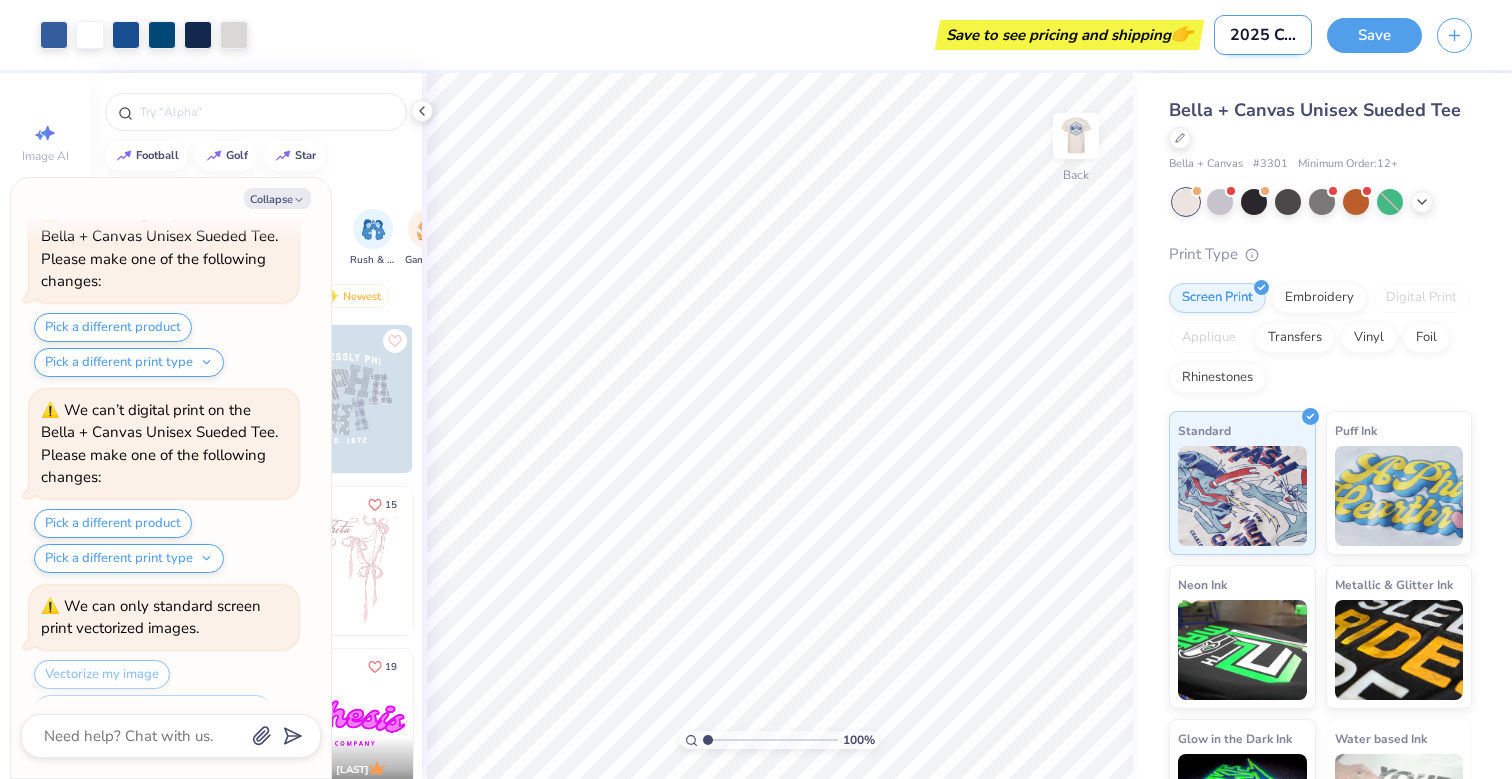 type on "2025 College Ambassa" 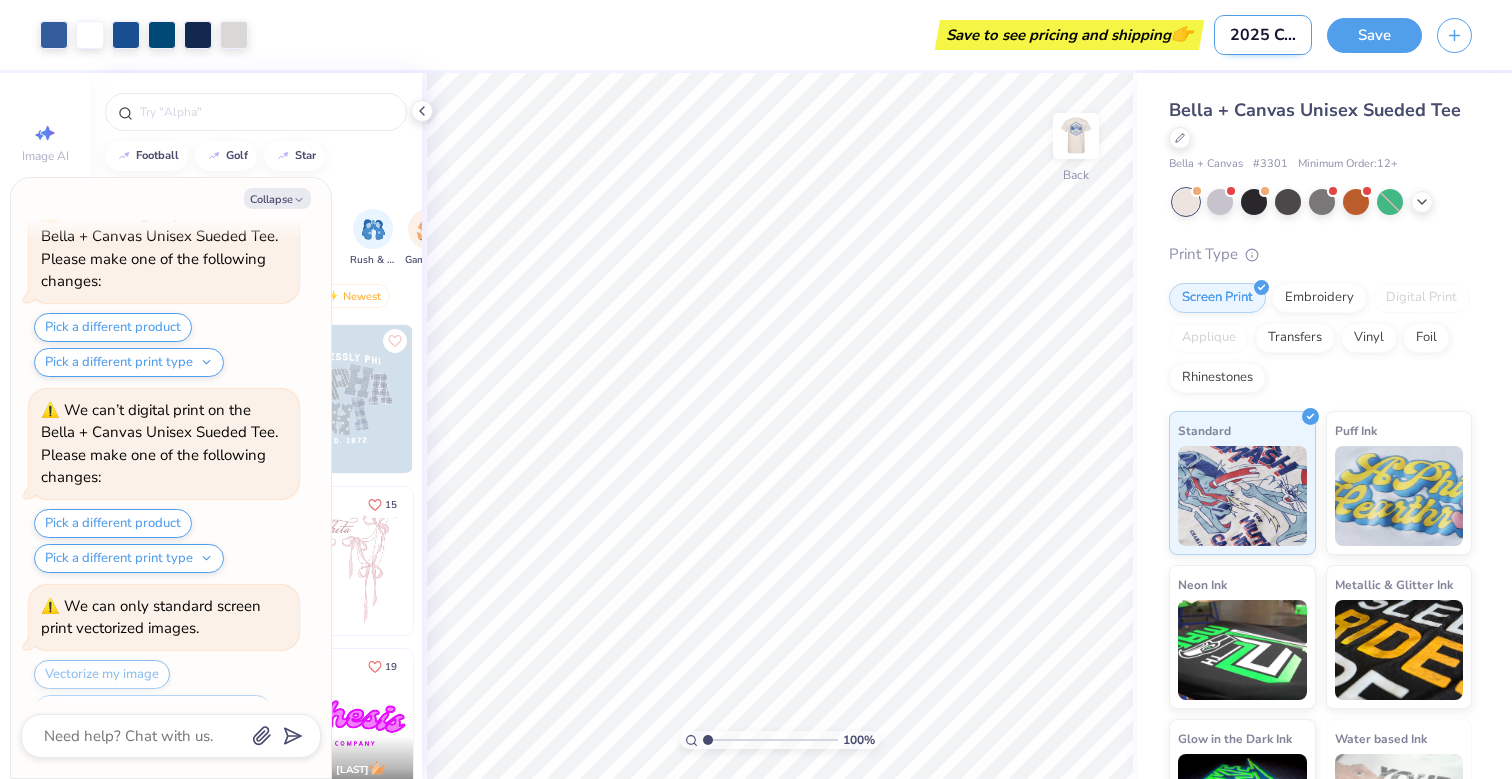 type on "x" 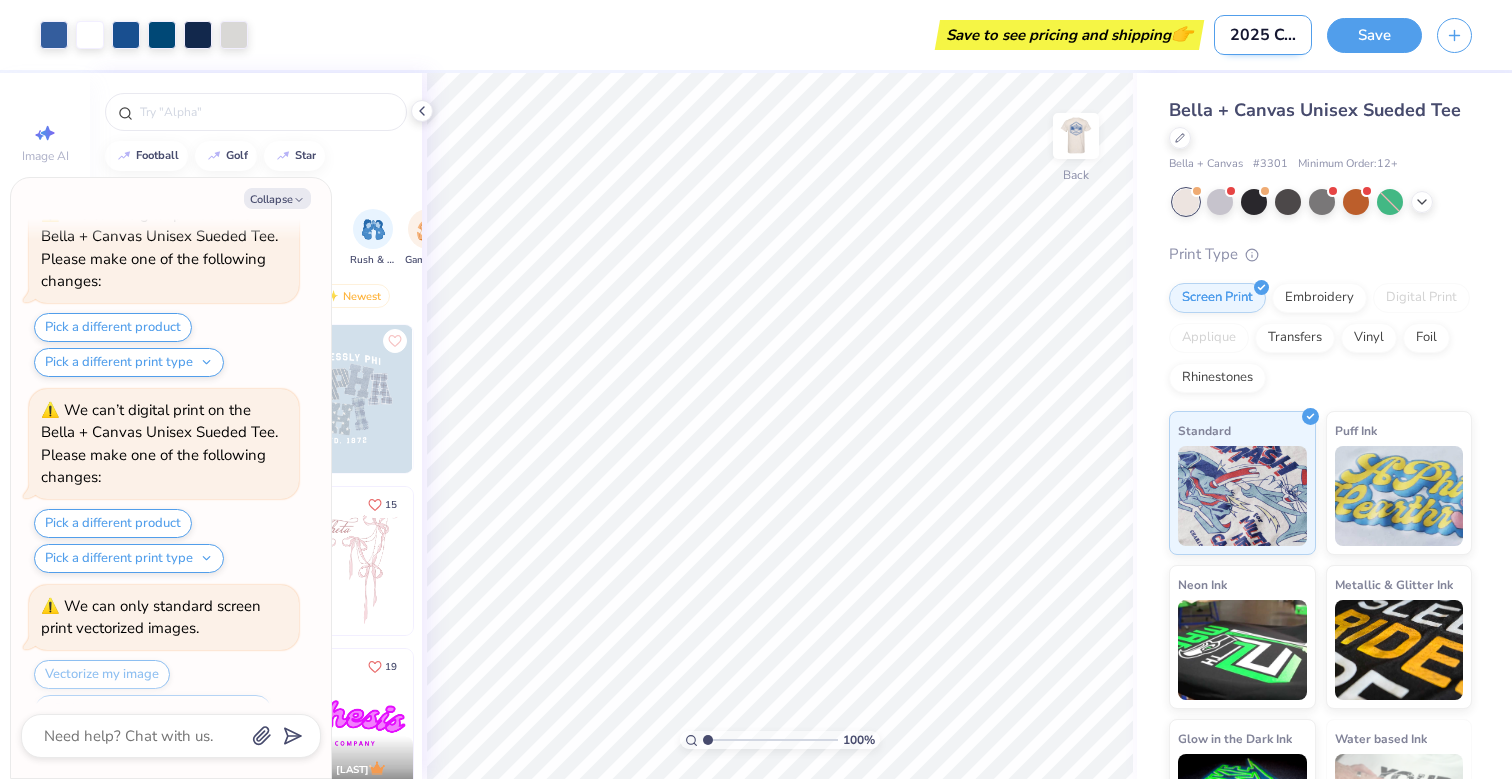 type on "2025 College Ambassad" 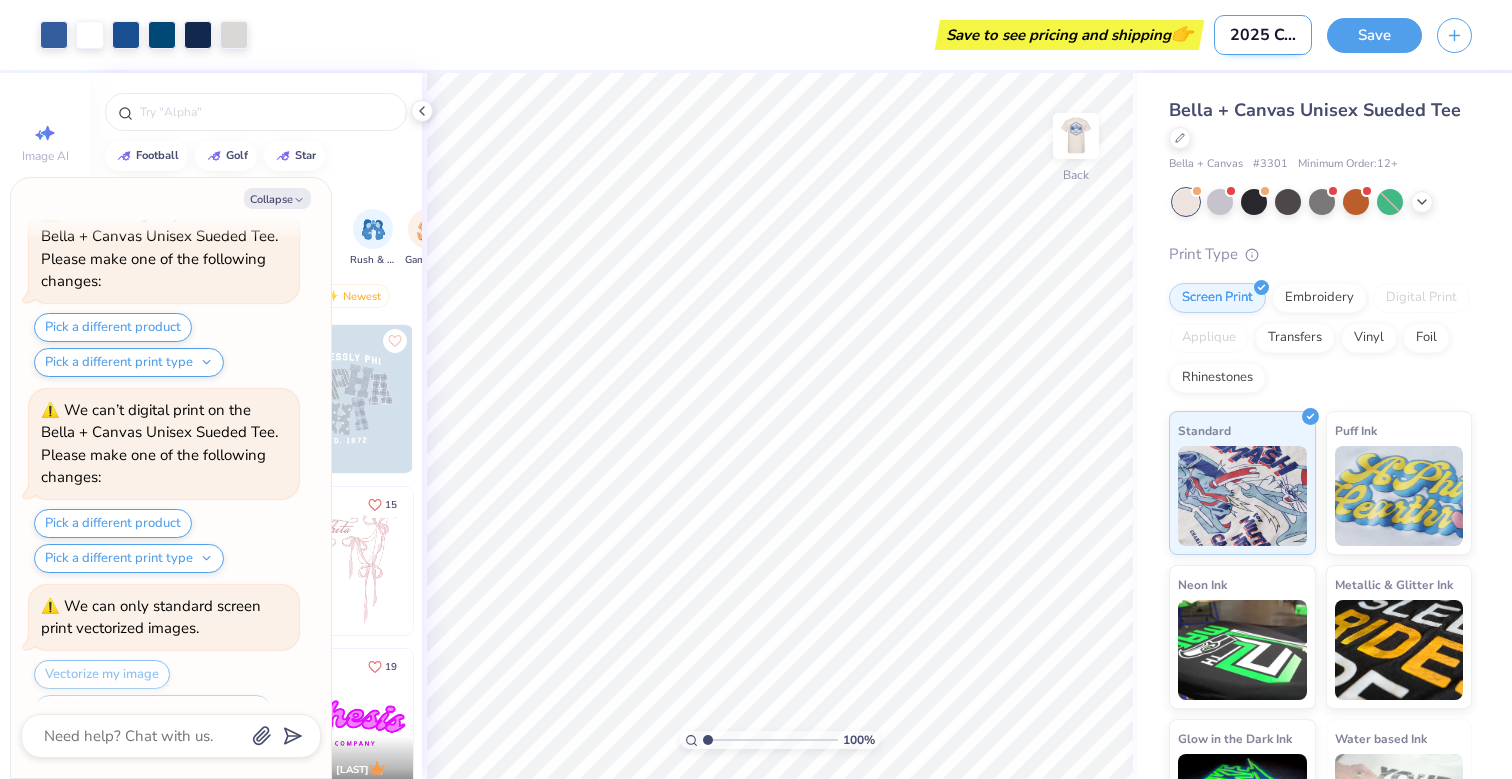 type on "x" 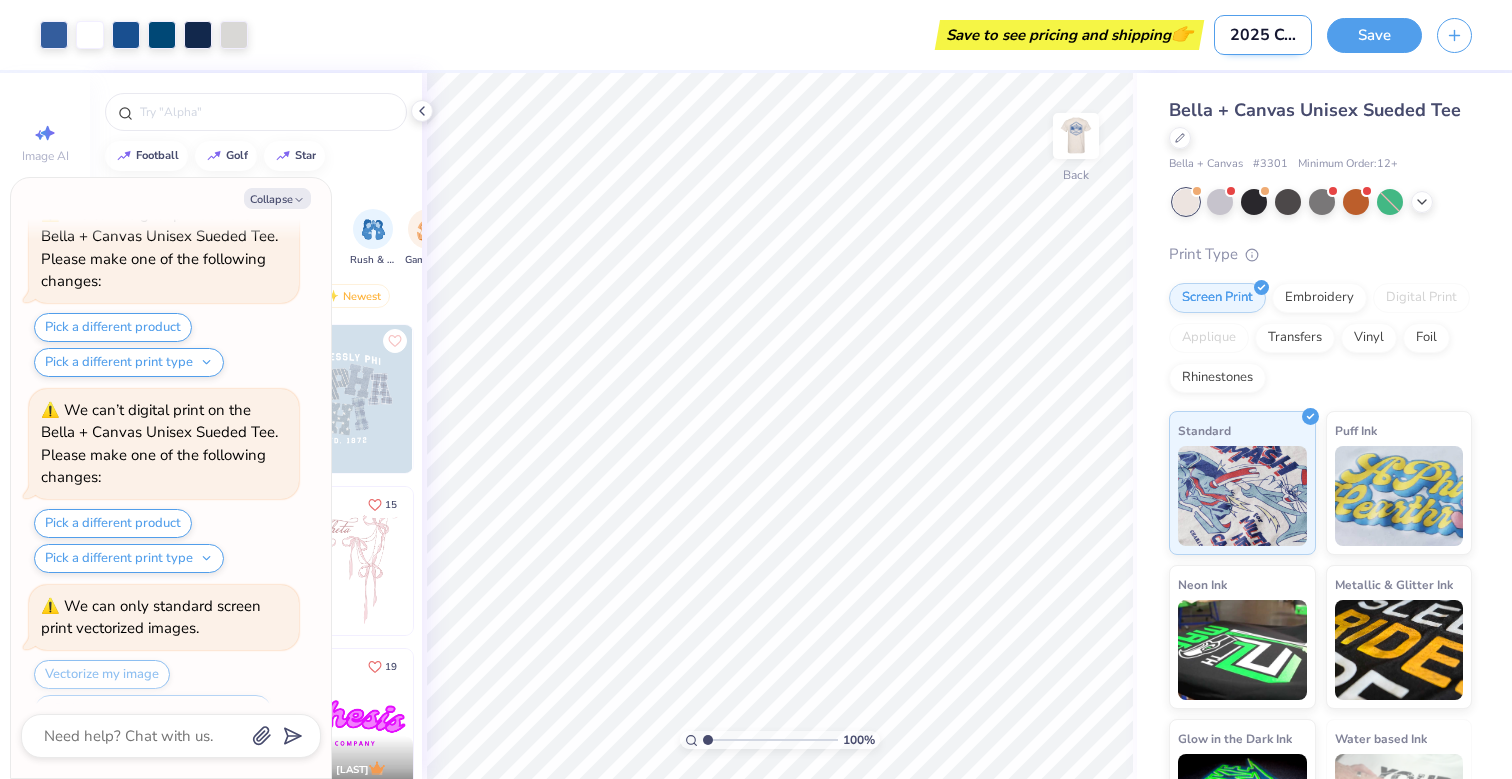 type on "2025 College Ambassado" 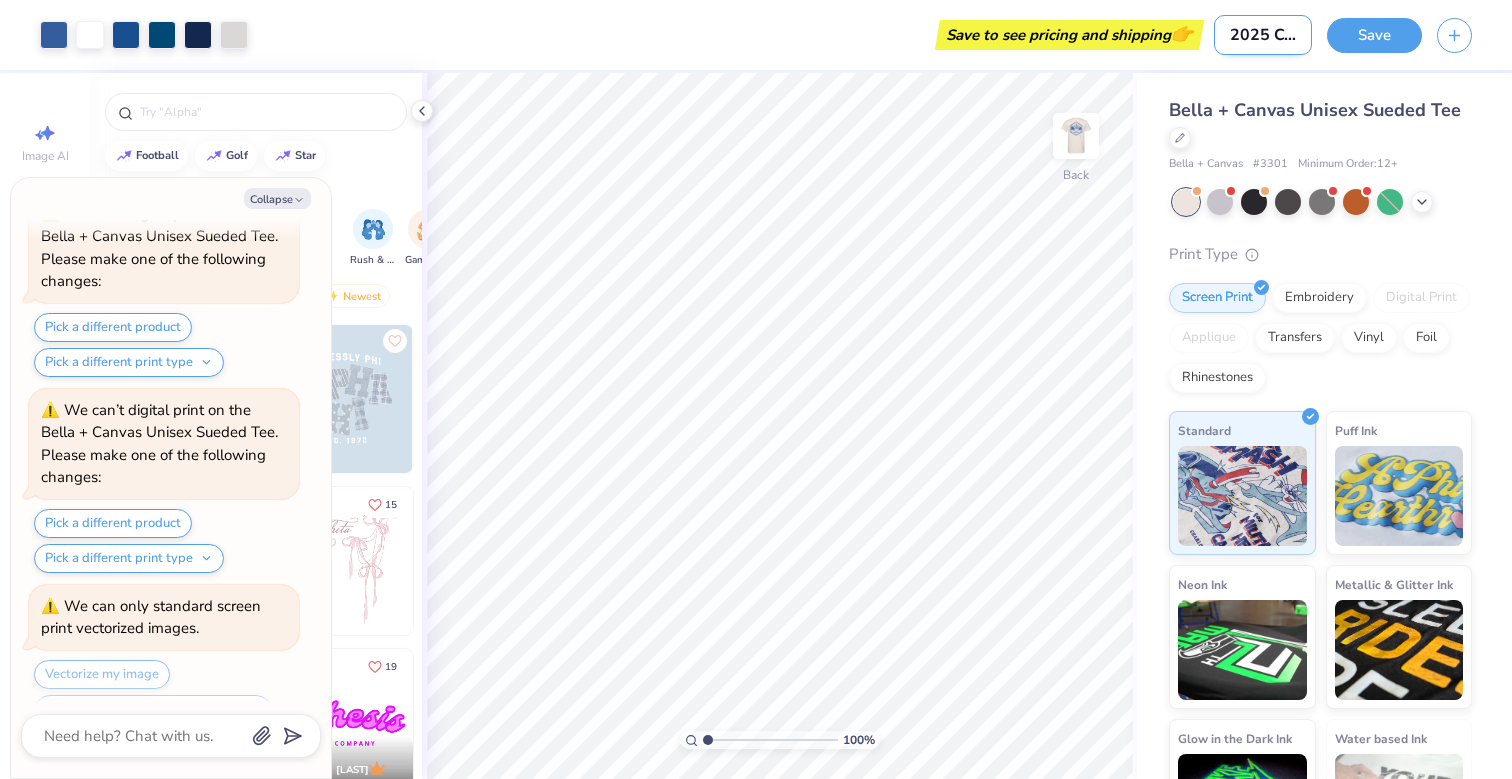 type on "x" 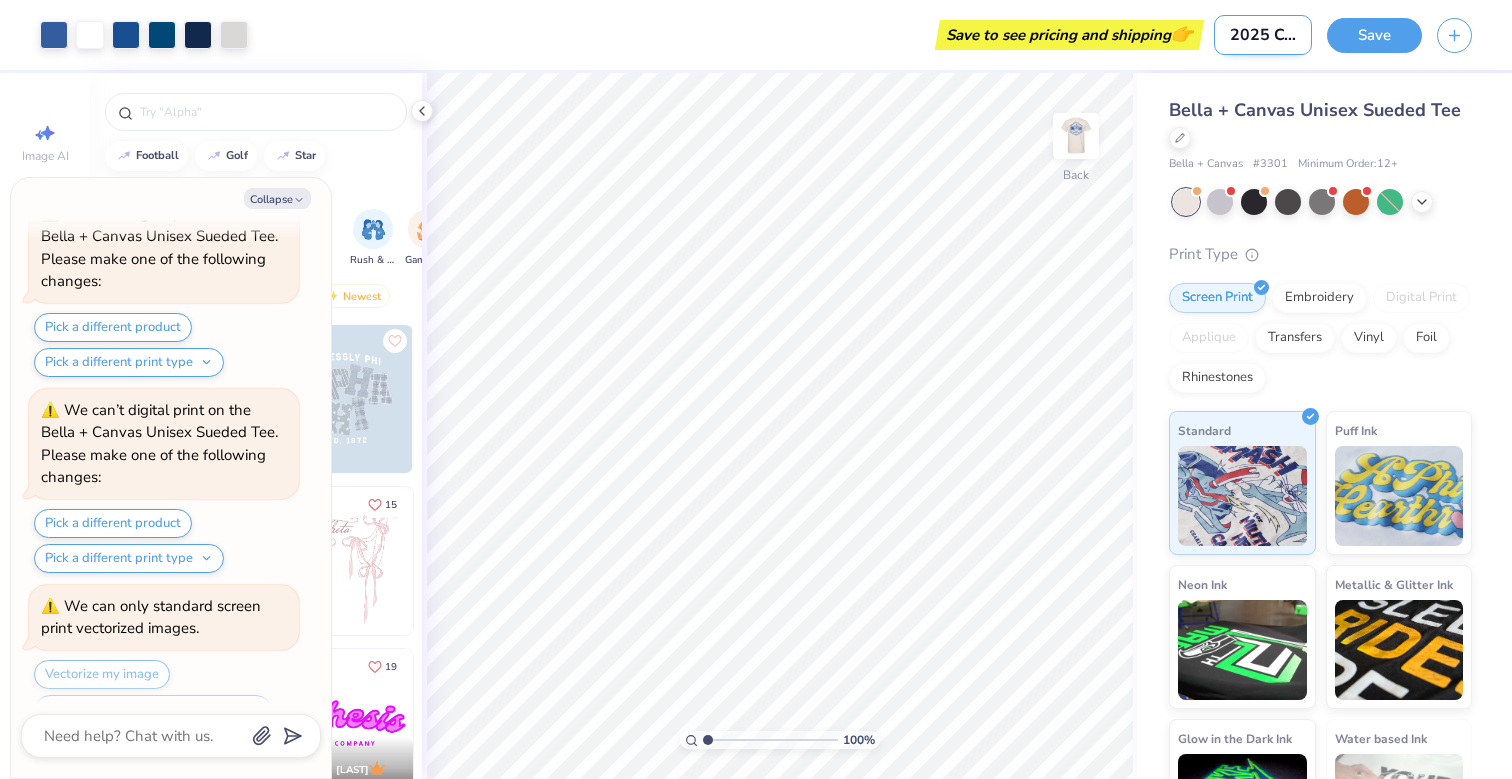 type on "2025 College Ambassador" 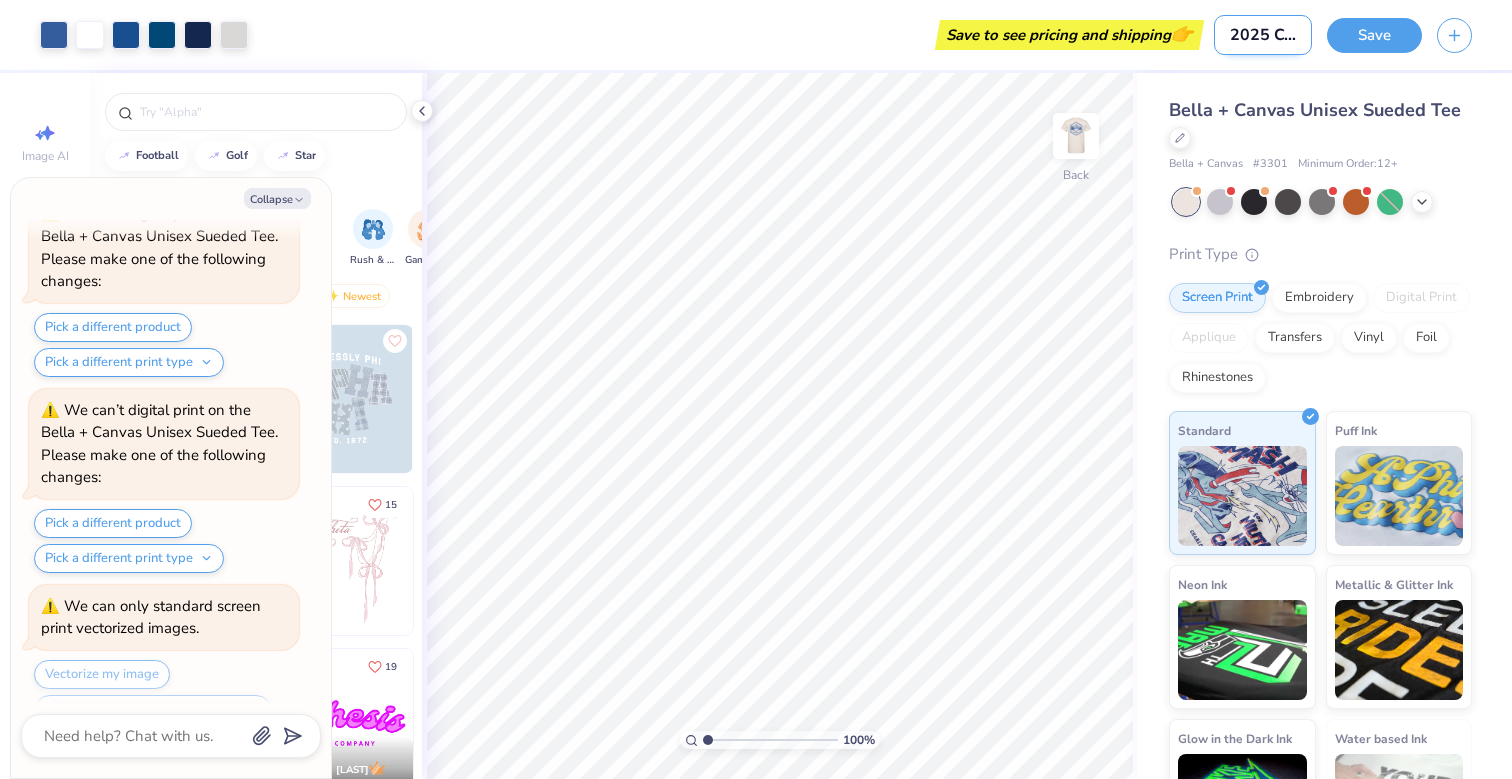 type on "x" 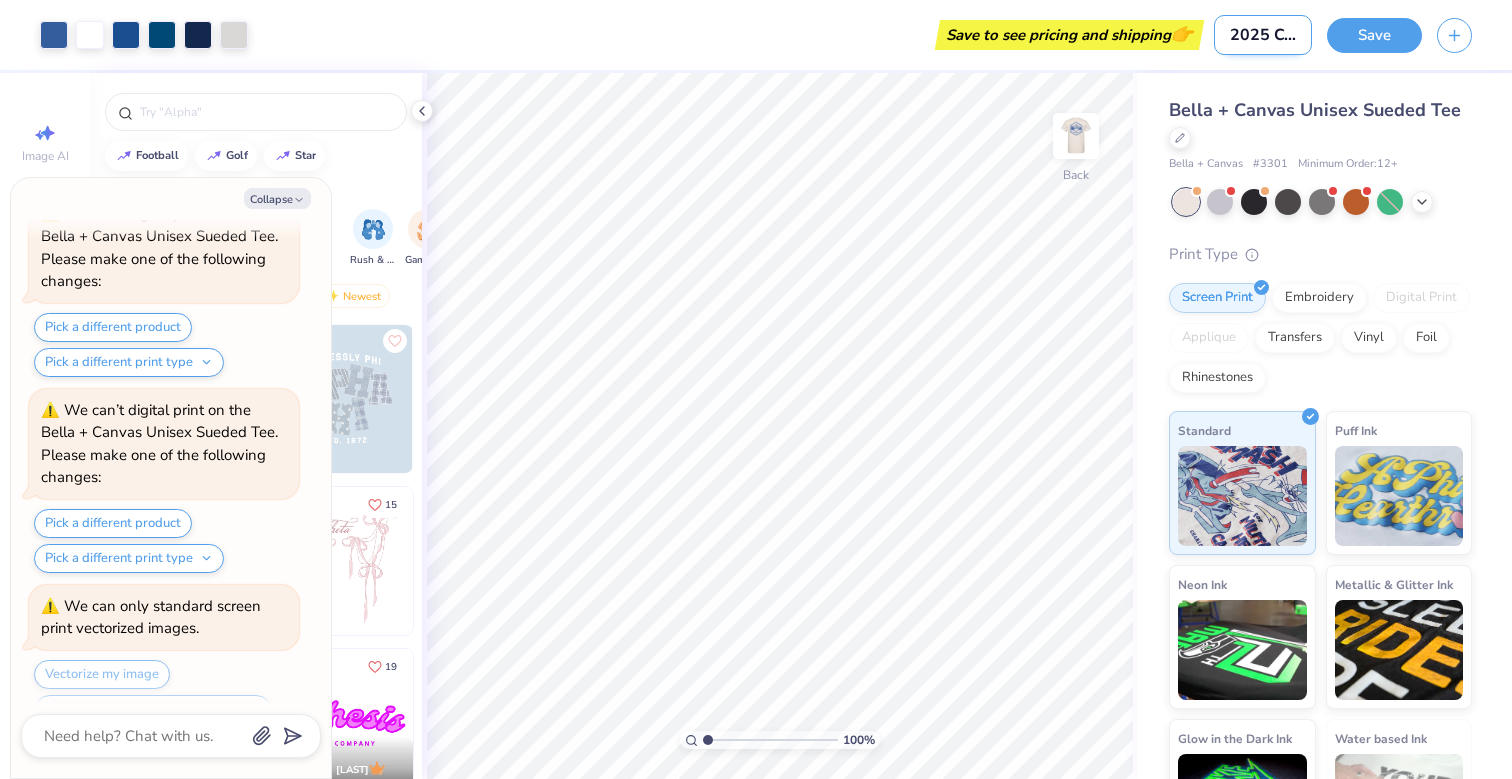 type on "2025 College Ambassador" 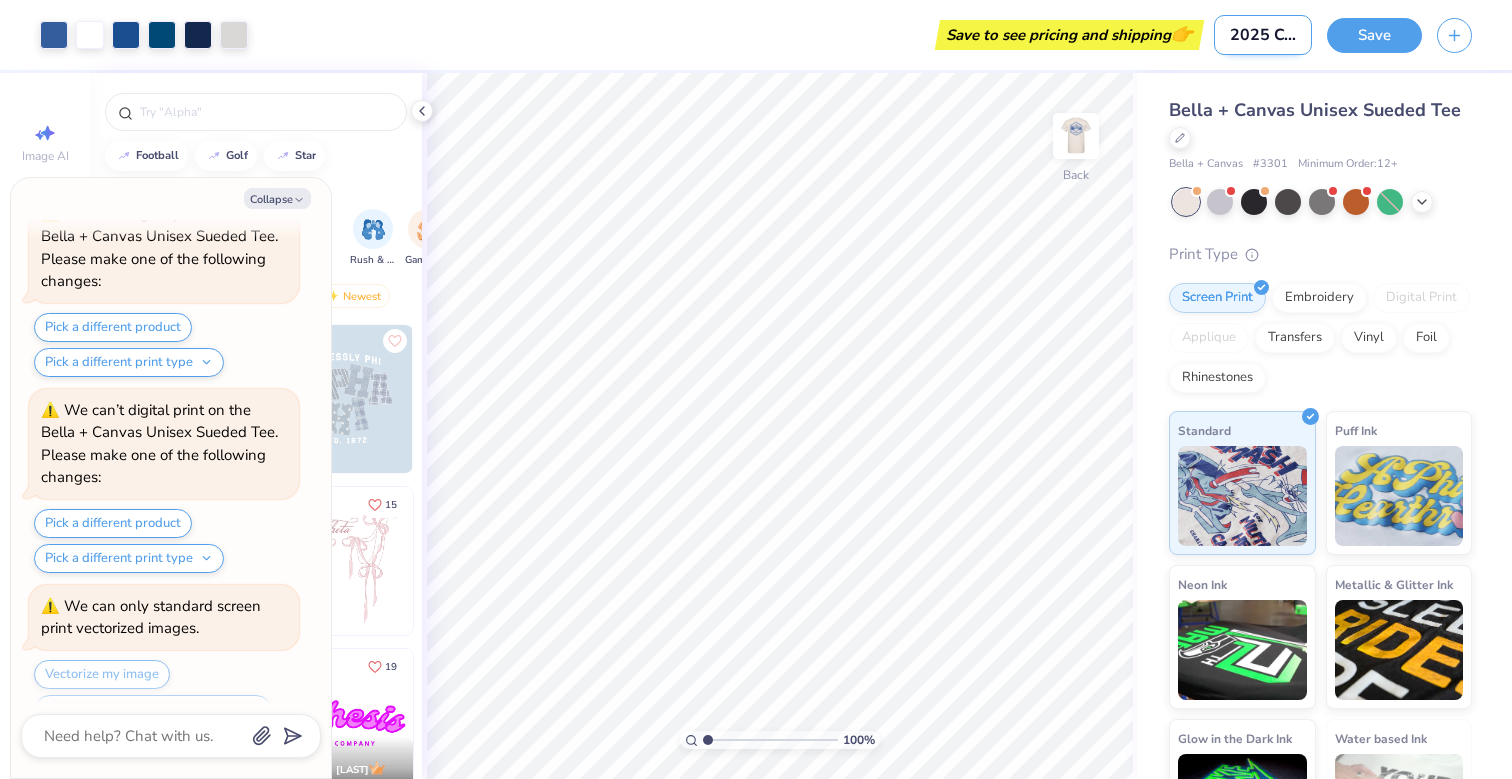 type on "x" 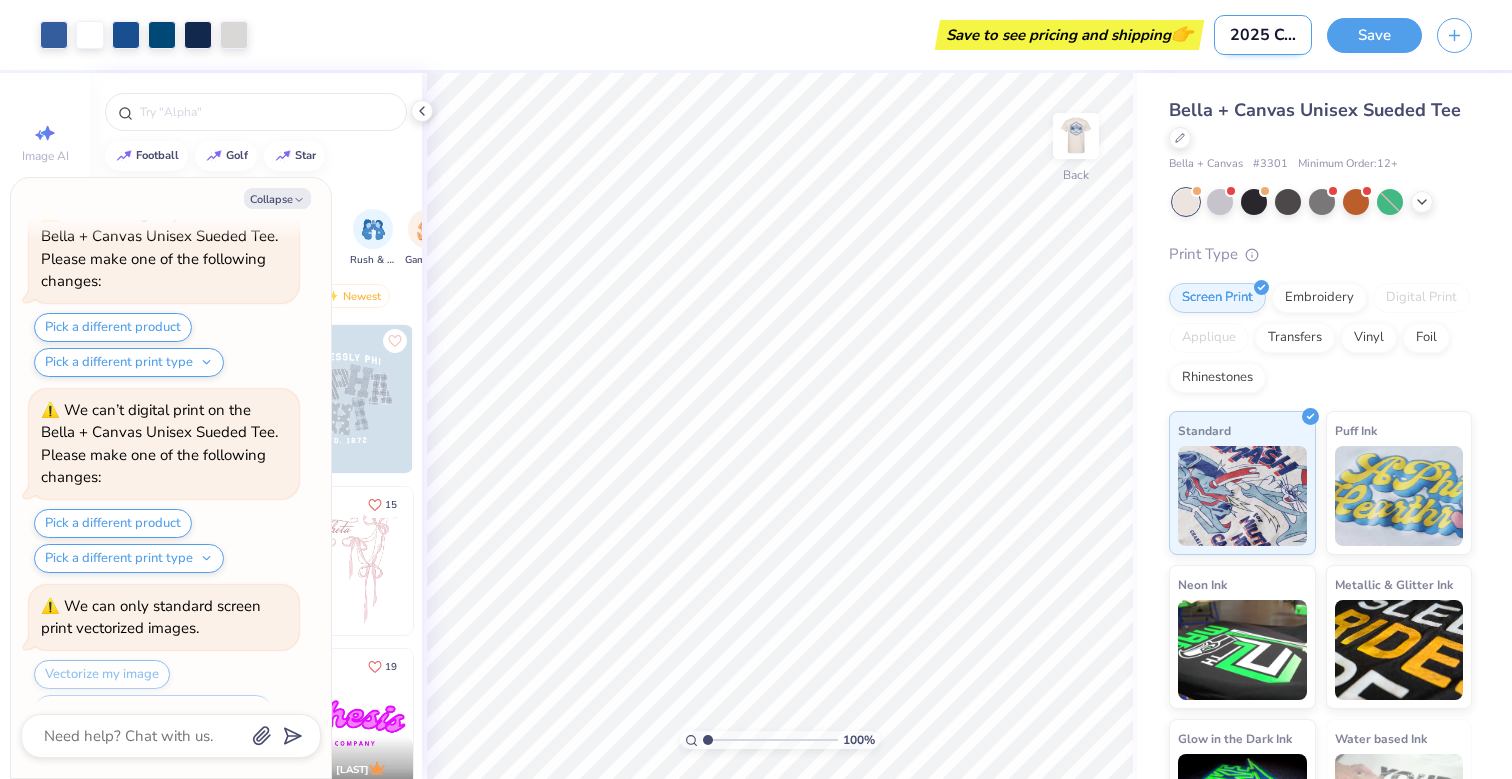 type on "2025 College Ambassador S" 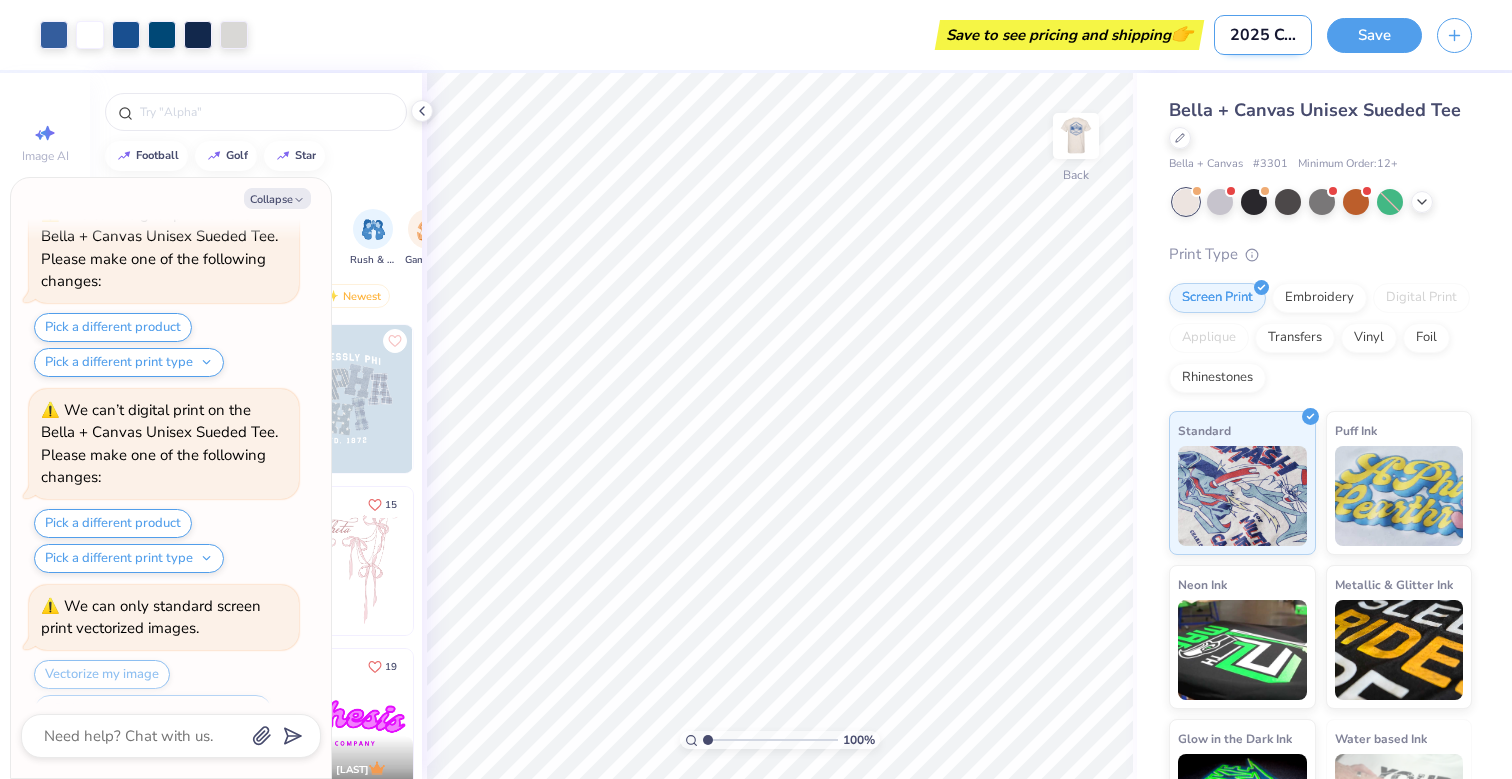 type on "x" 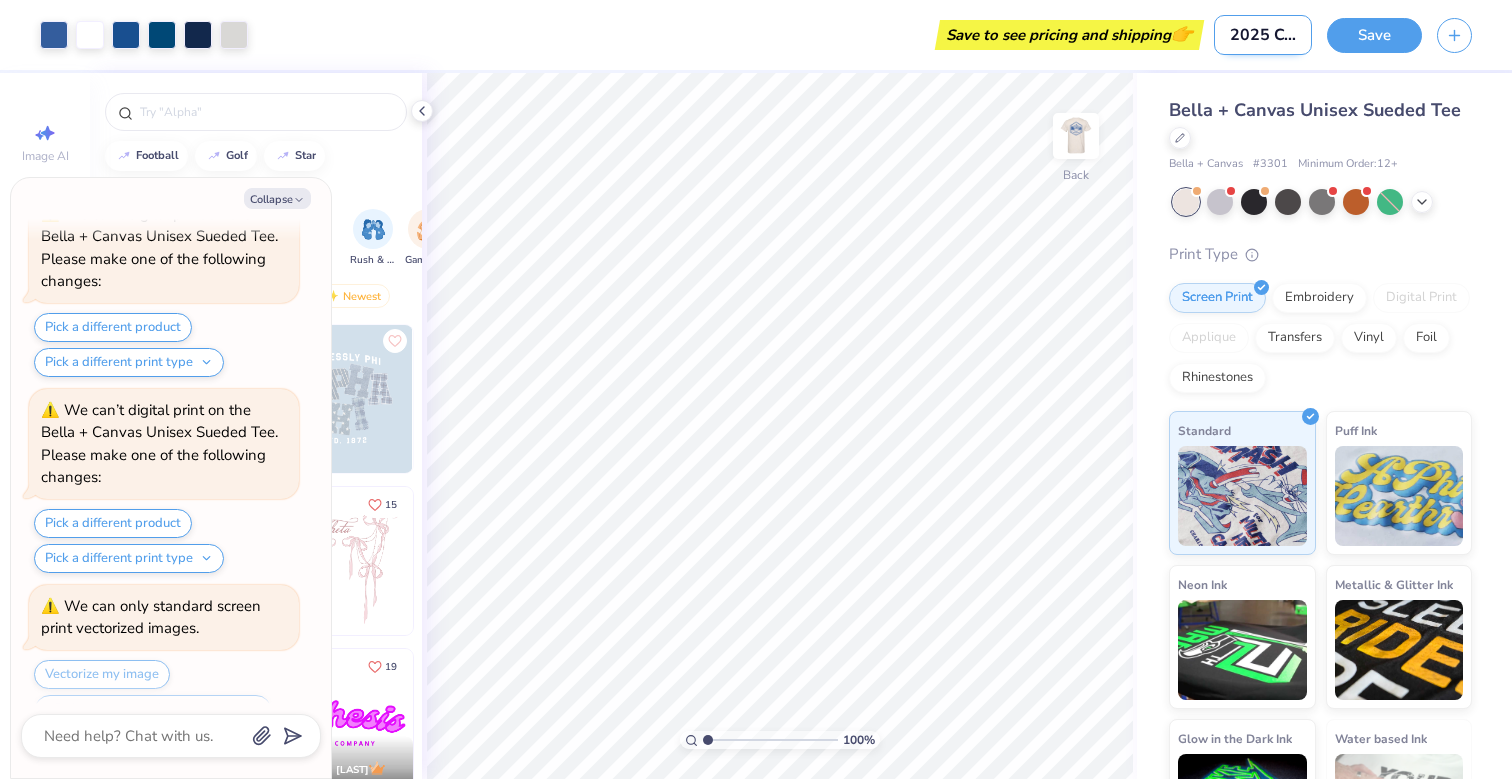 type on "2025 College Ambassador Sh" 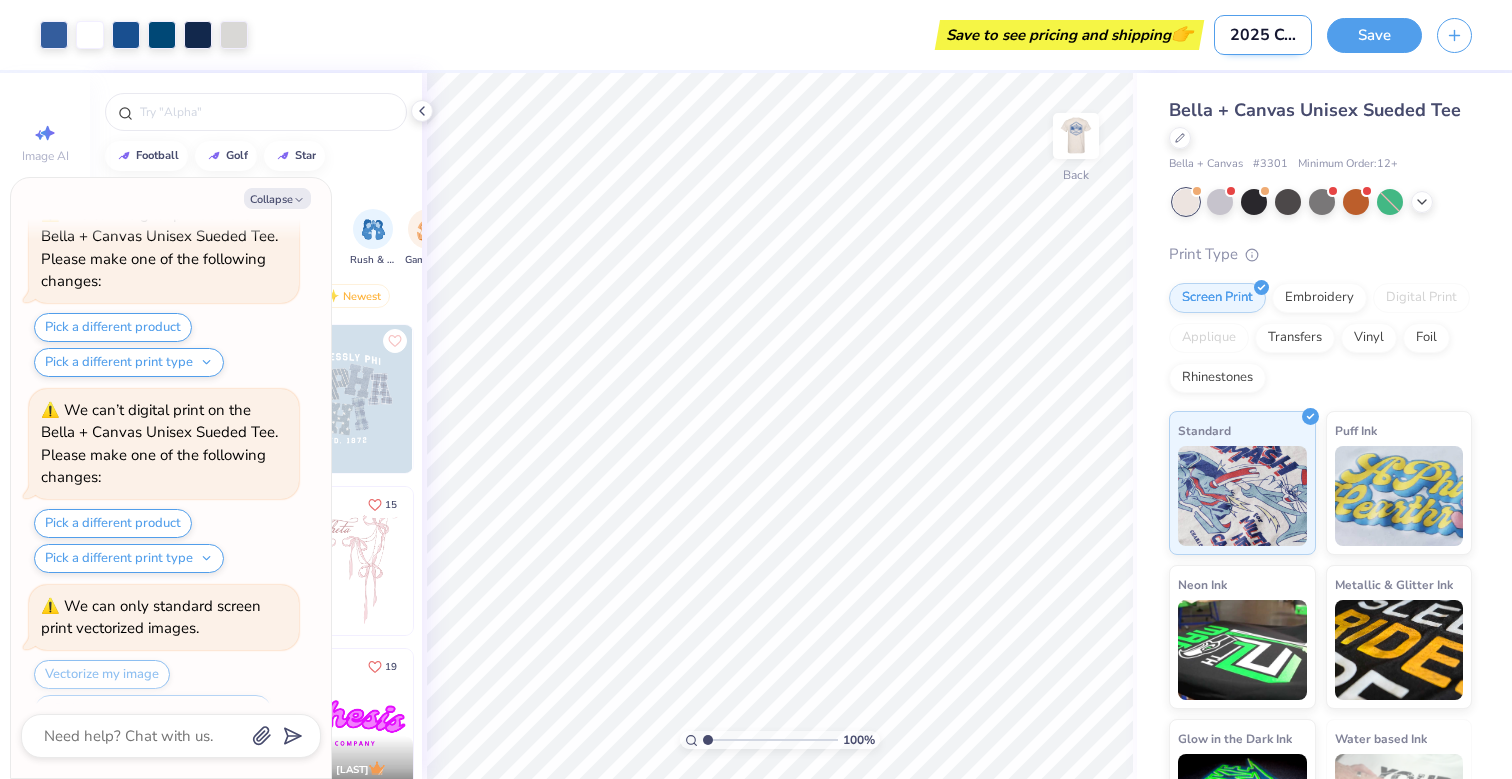 type on "x" 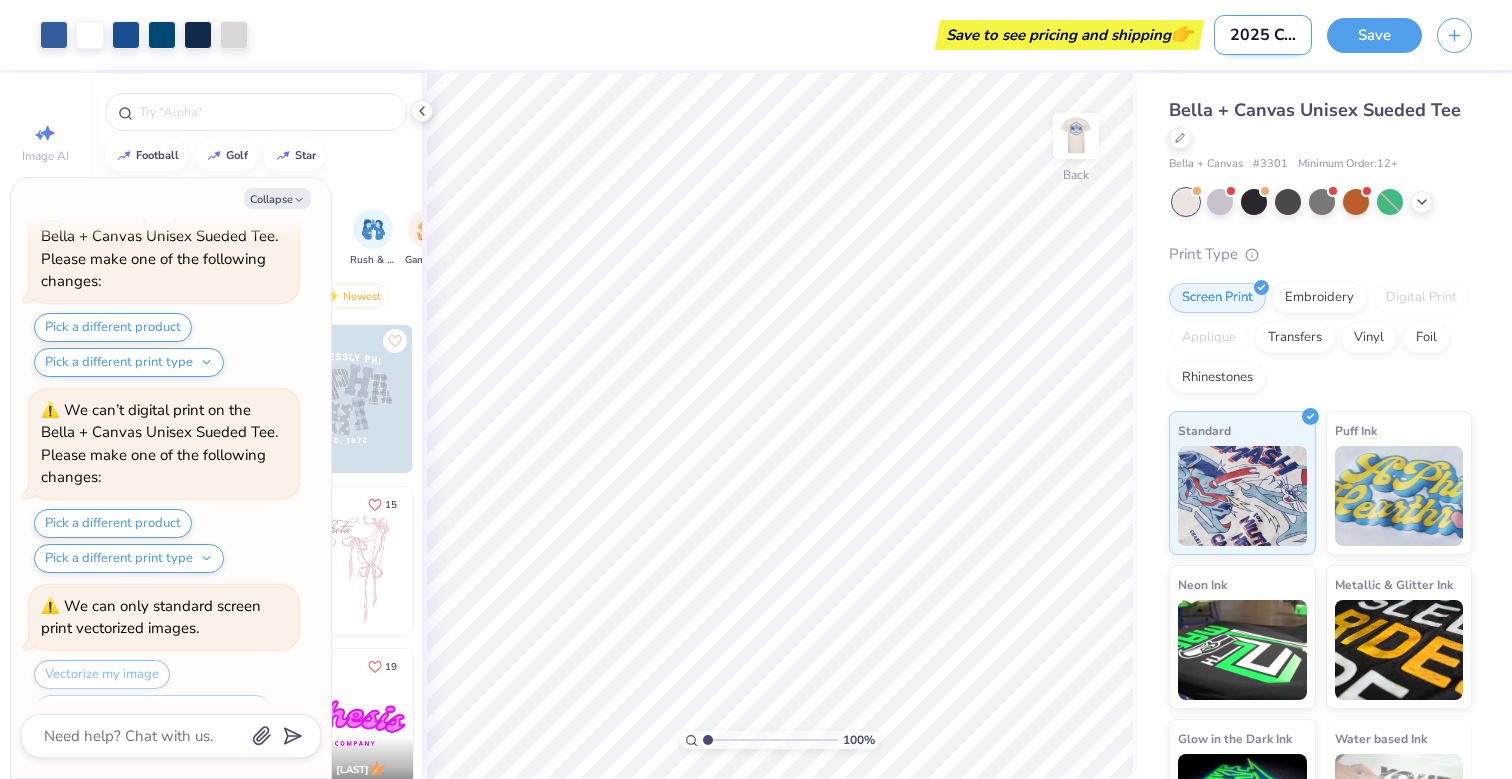 type on "2025 College Ambassador Shi" 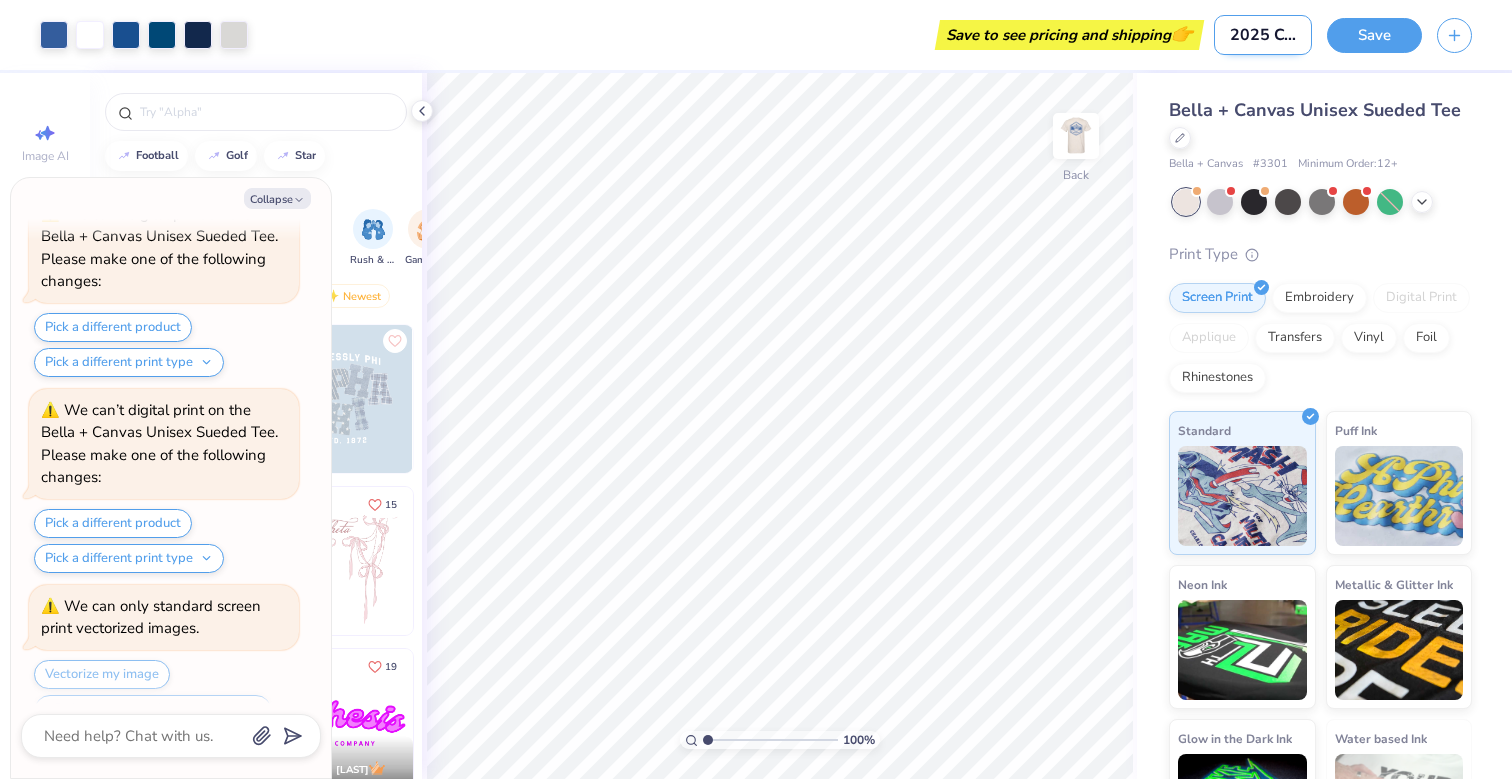 type on "x" 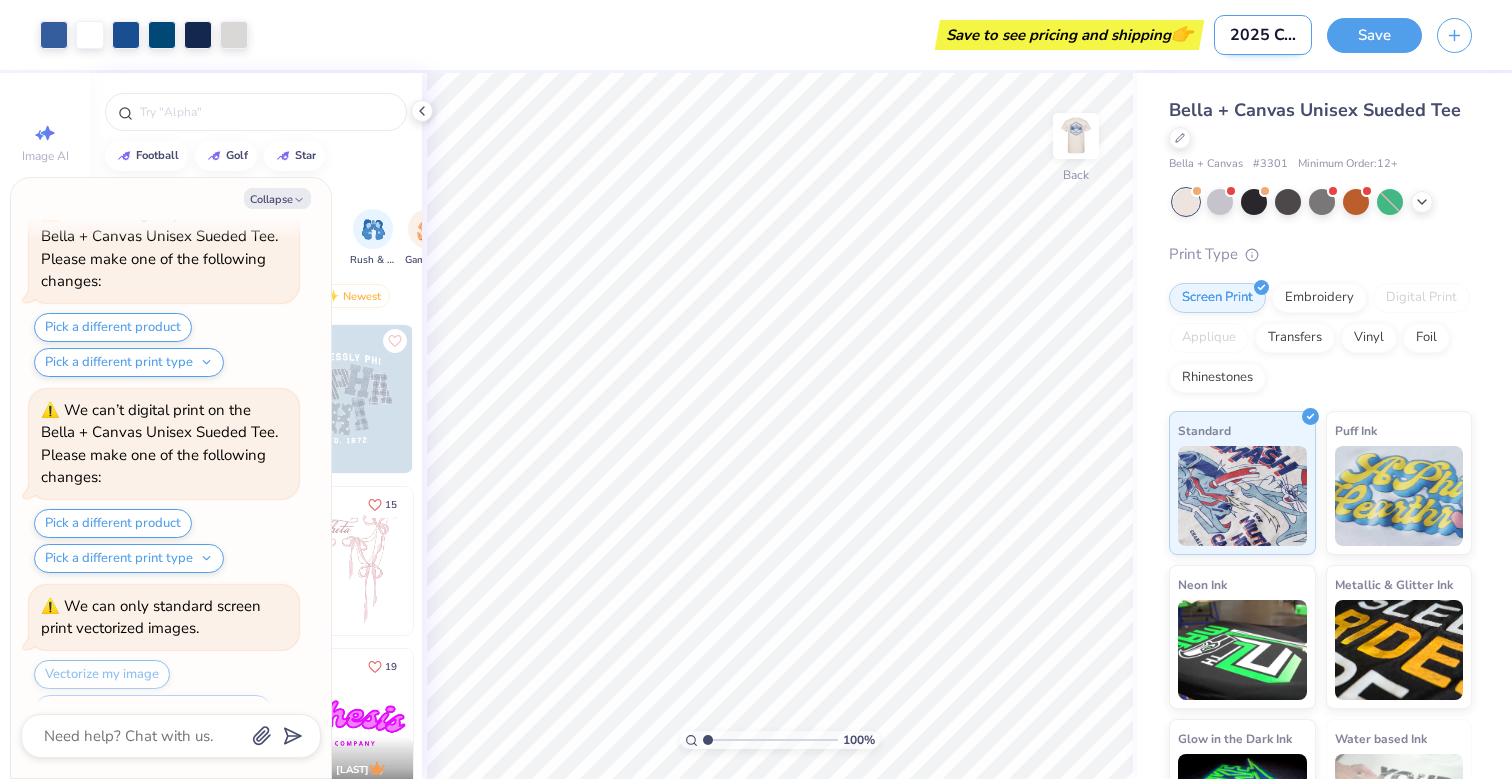 type on "2025 College Ambassador Shir" 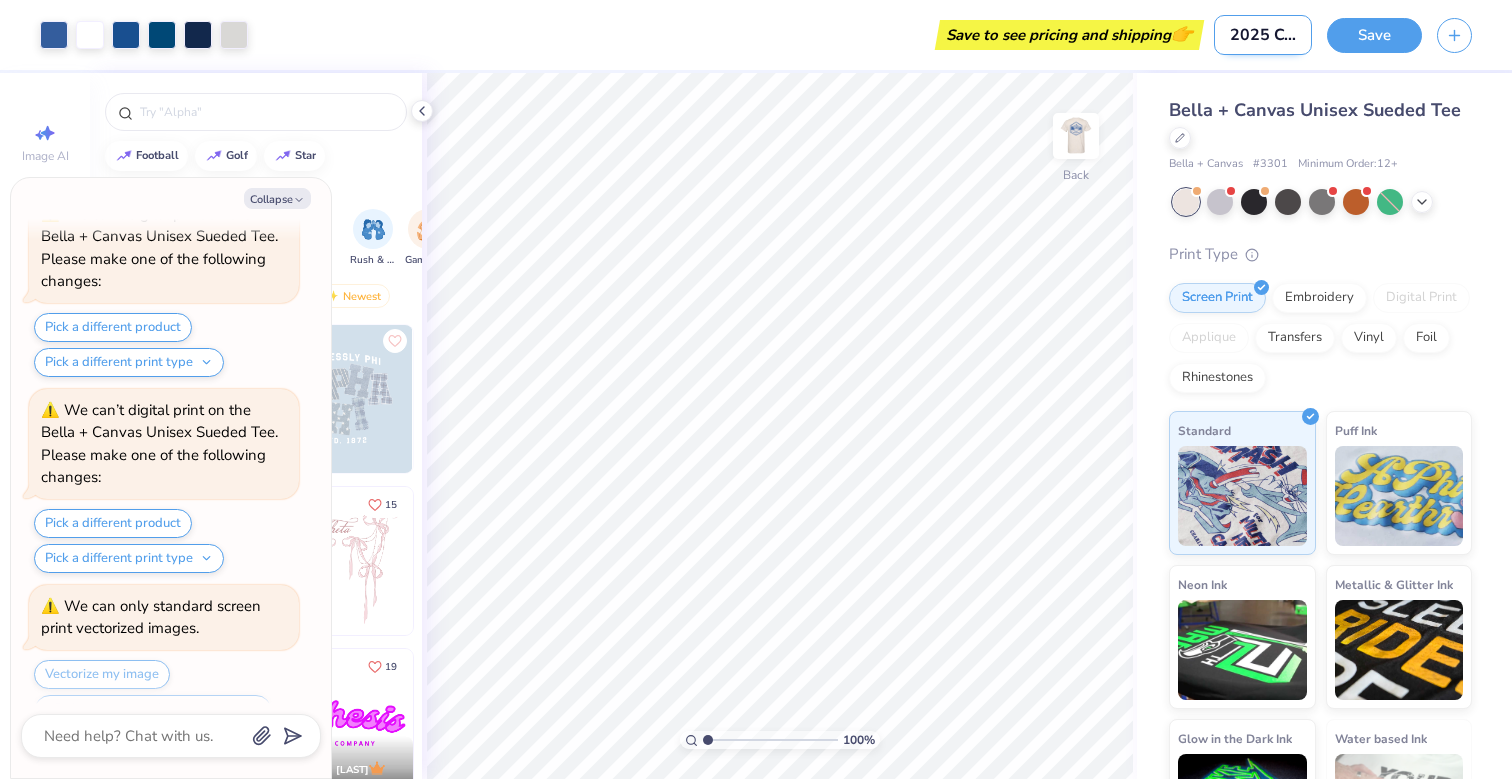 type on "x" 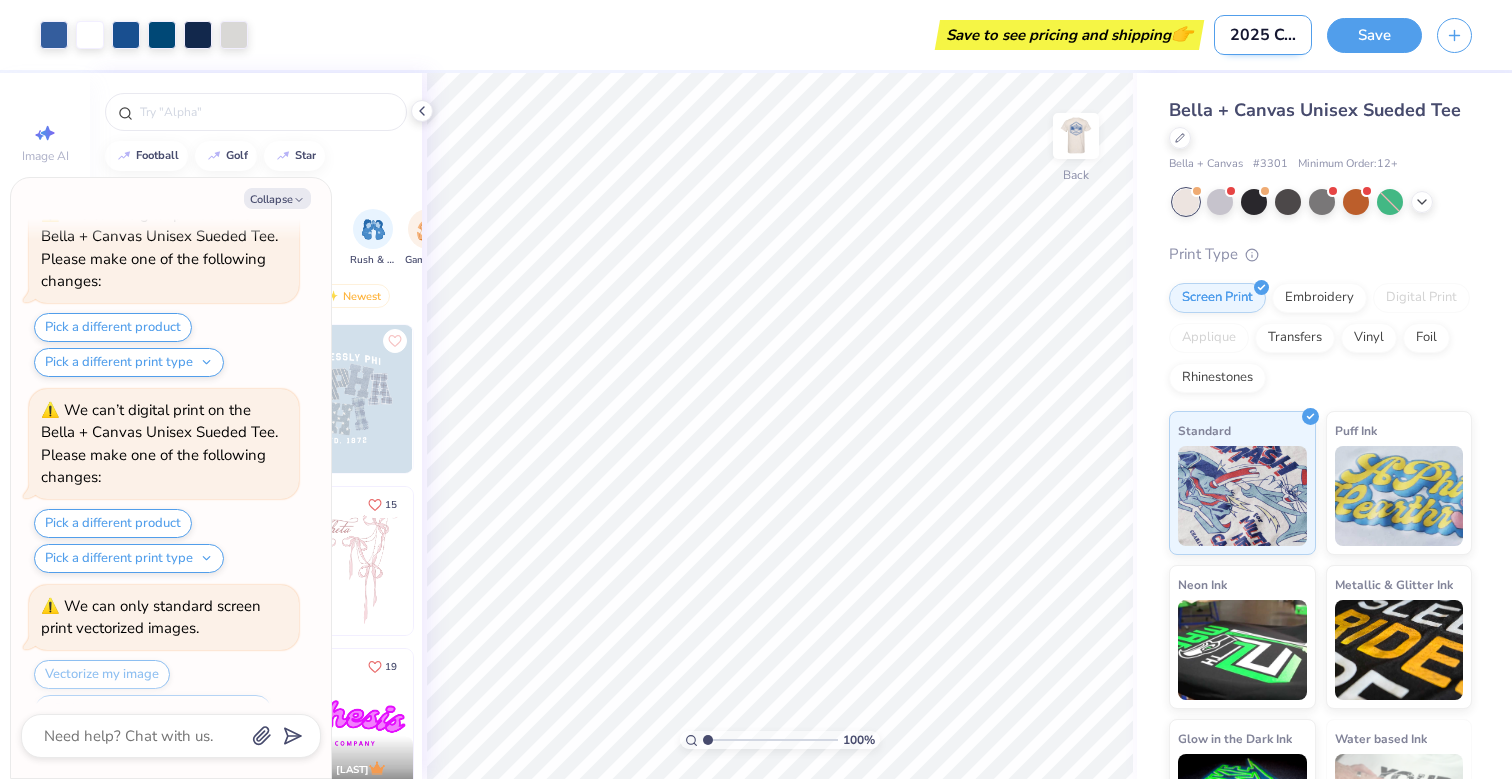 type on "2025 College Ambassador Shirt" 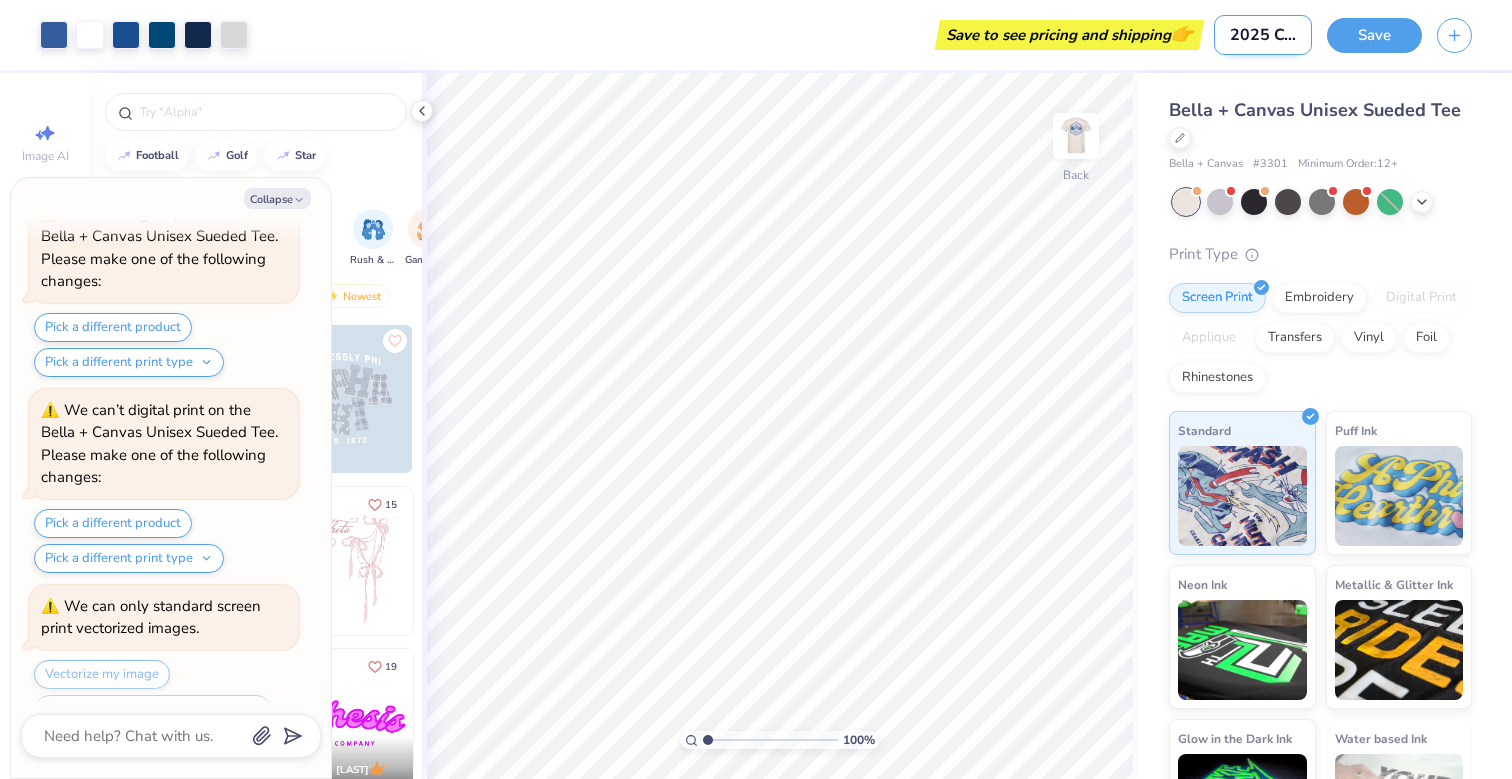 type on "x" 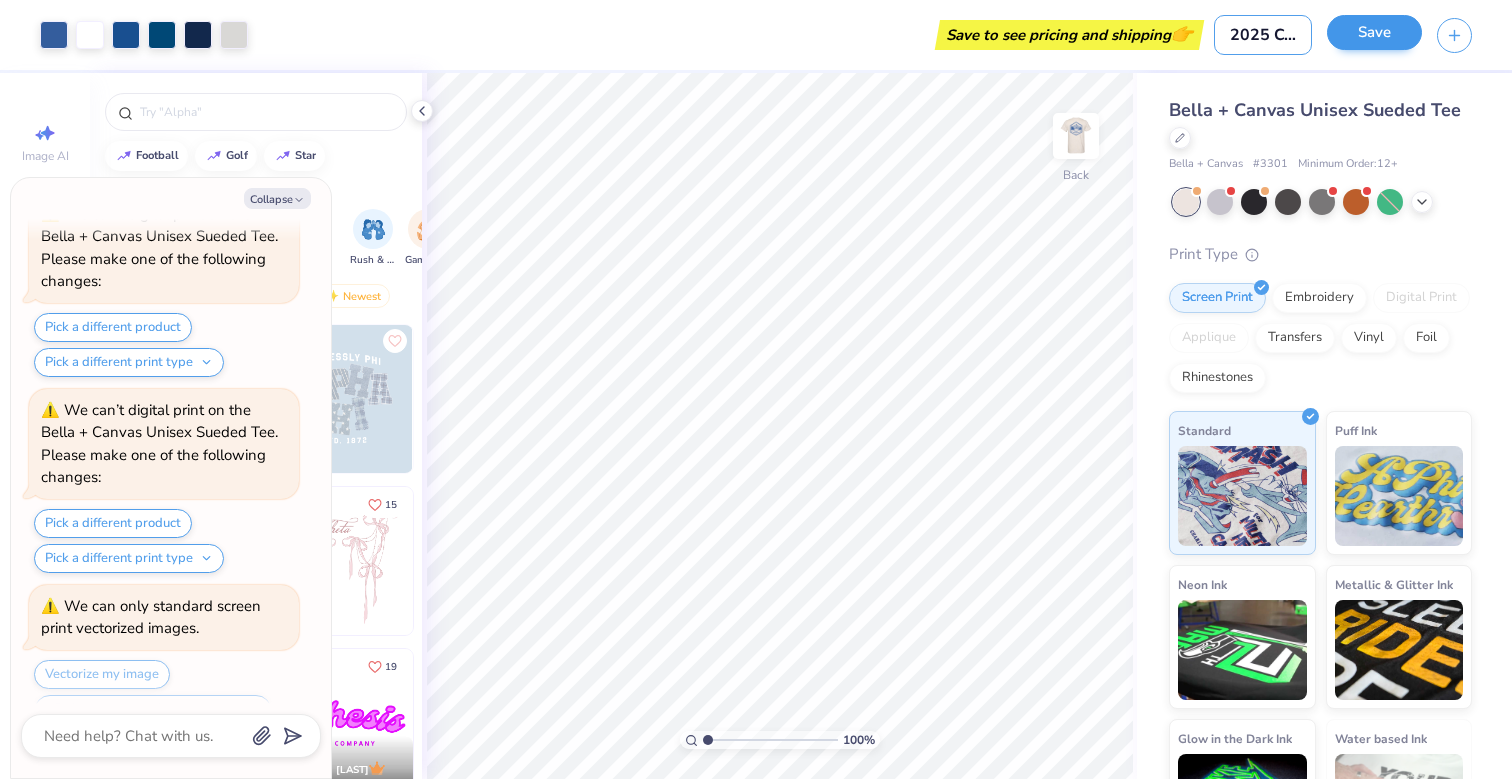 type on "2025 College Ambassador Shirt" 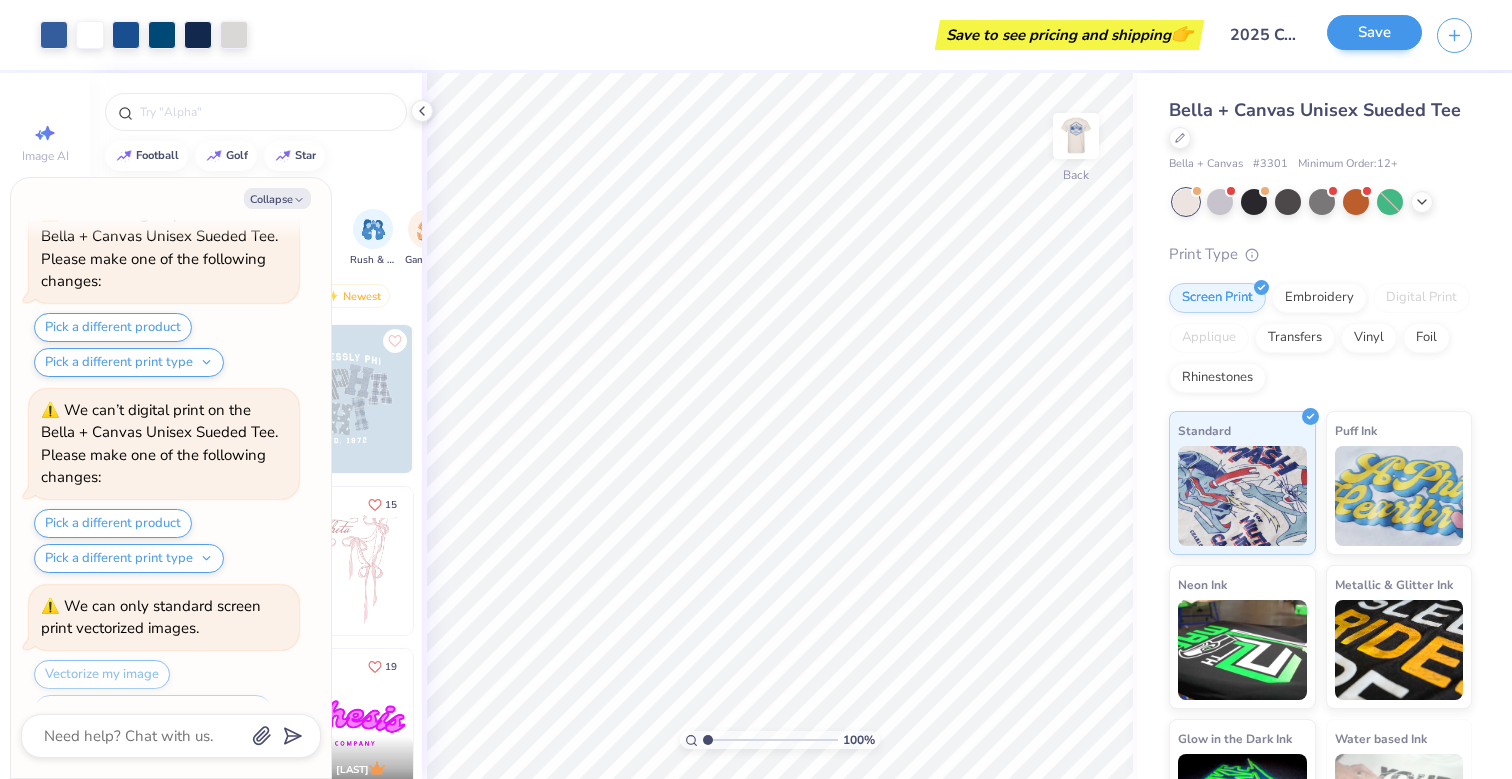 click on "Save" at bounding box center [1374, 32] 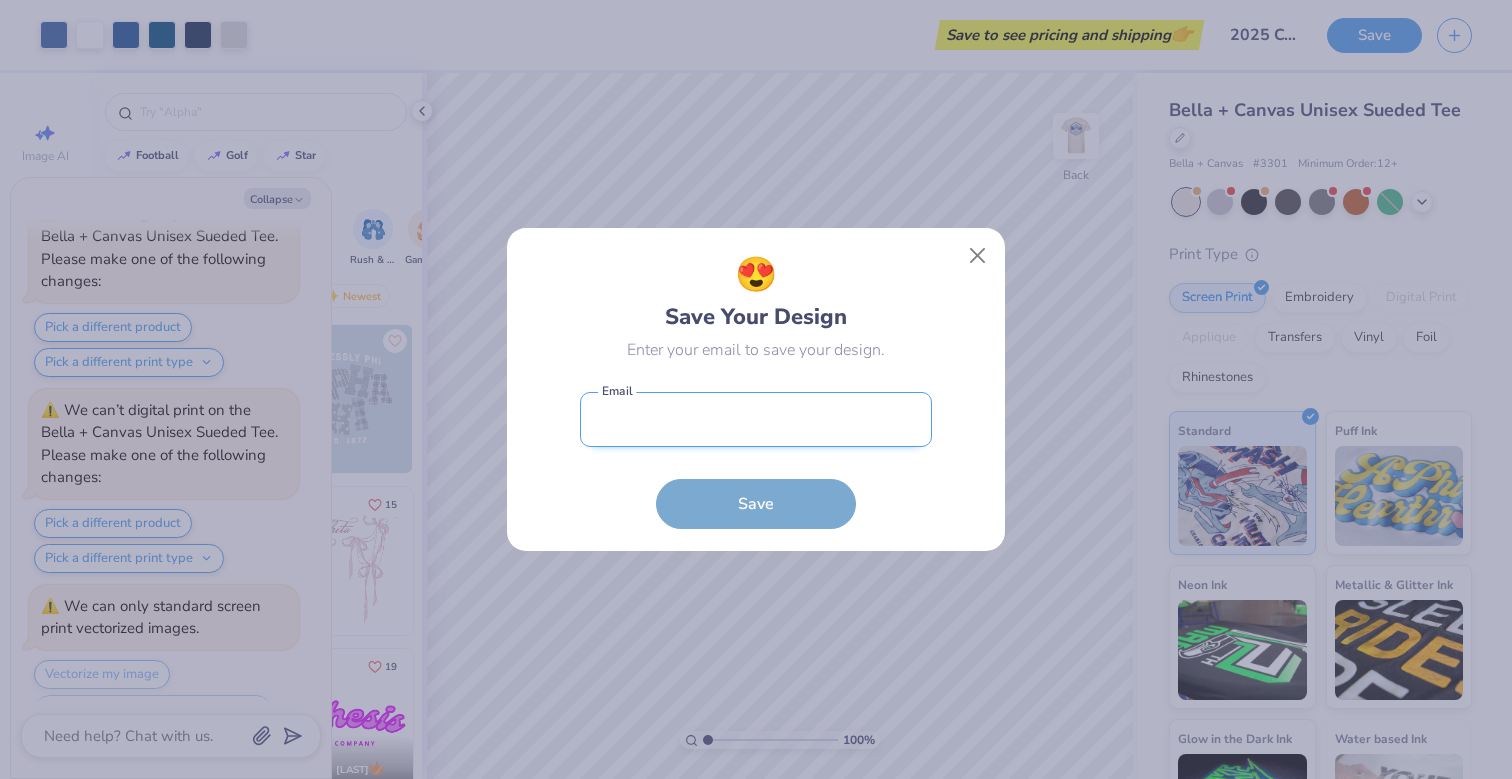 click at bounding box center (756, 419) 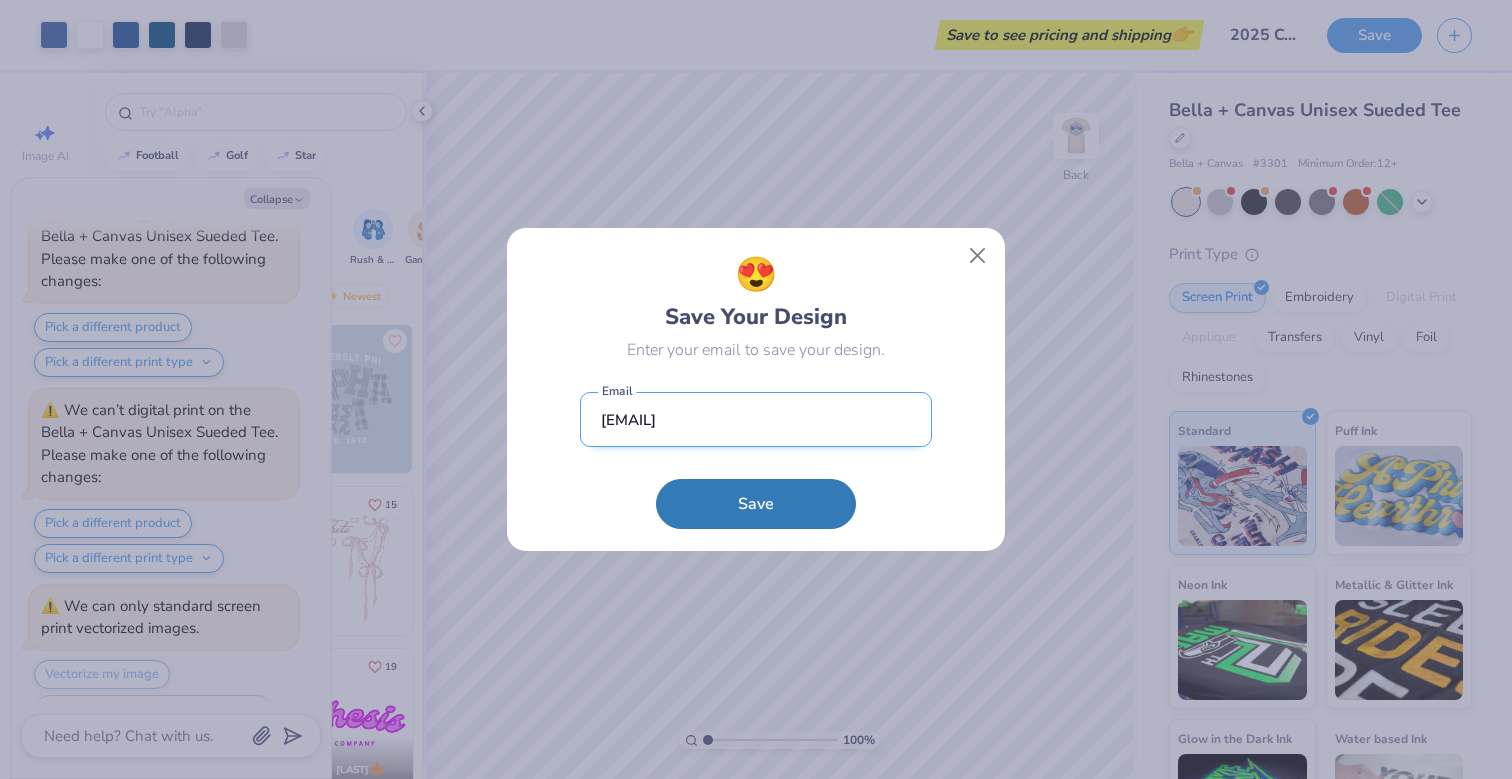 type on "[EMAIL]" 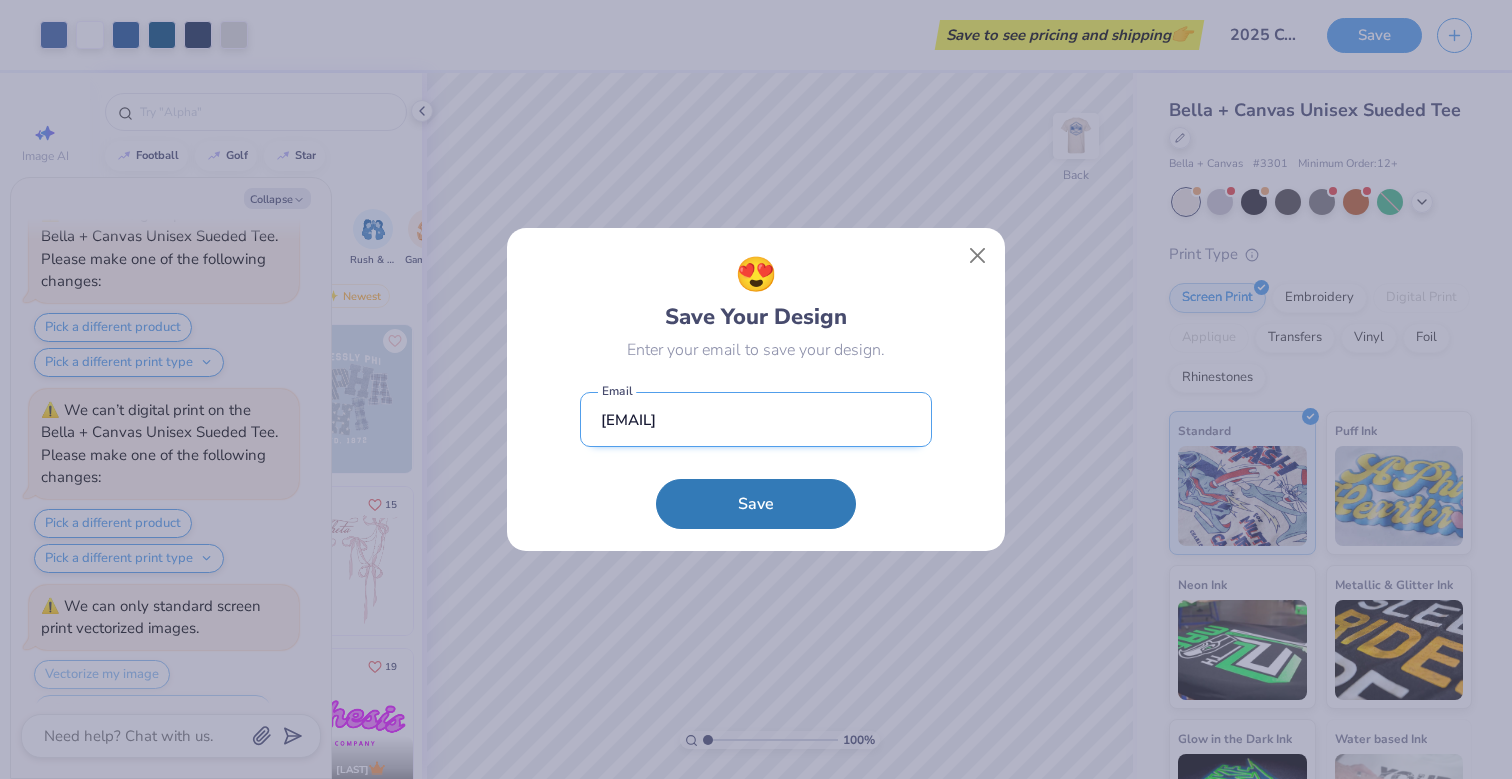 click on "Save" at bounding box center [756, 504] 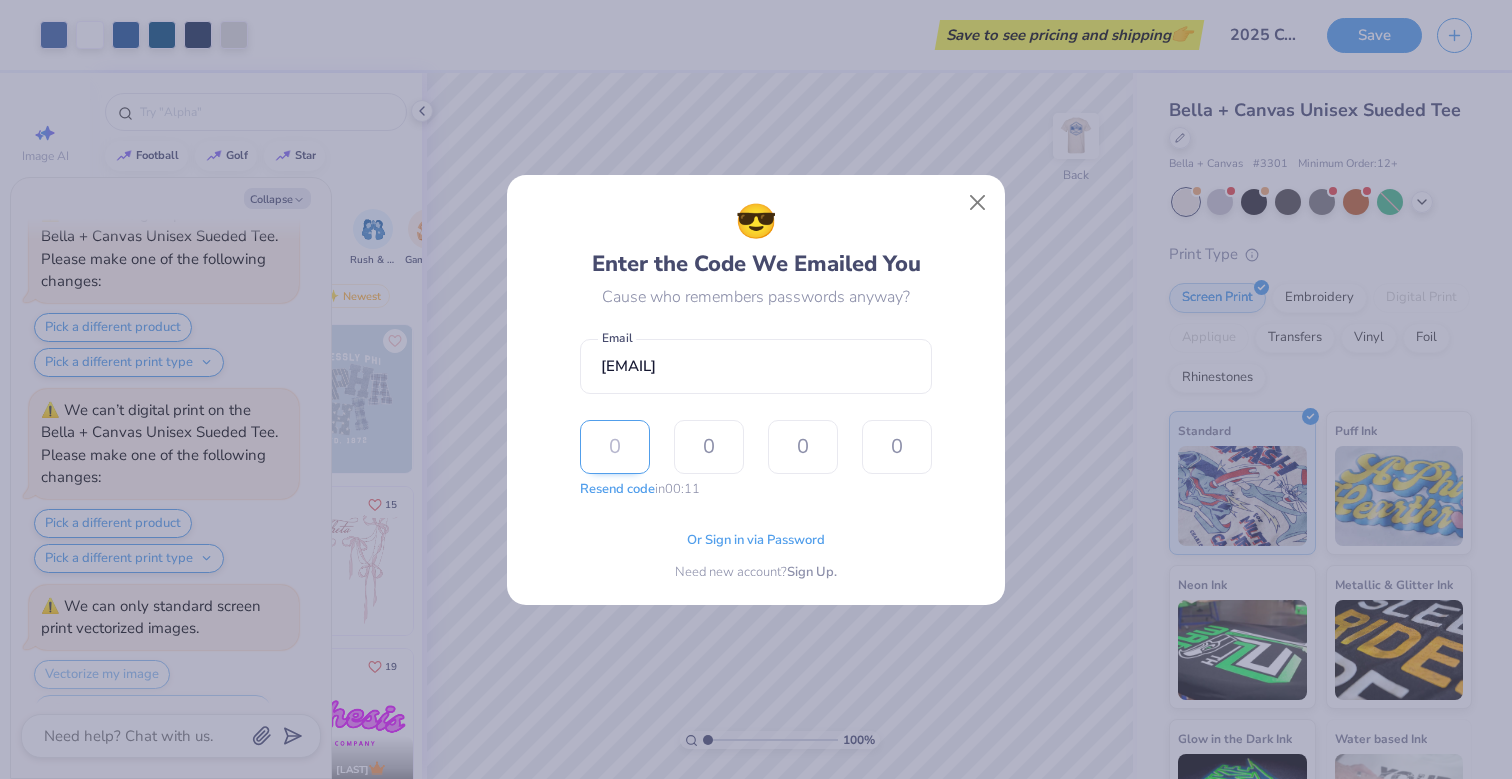 type on "2" 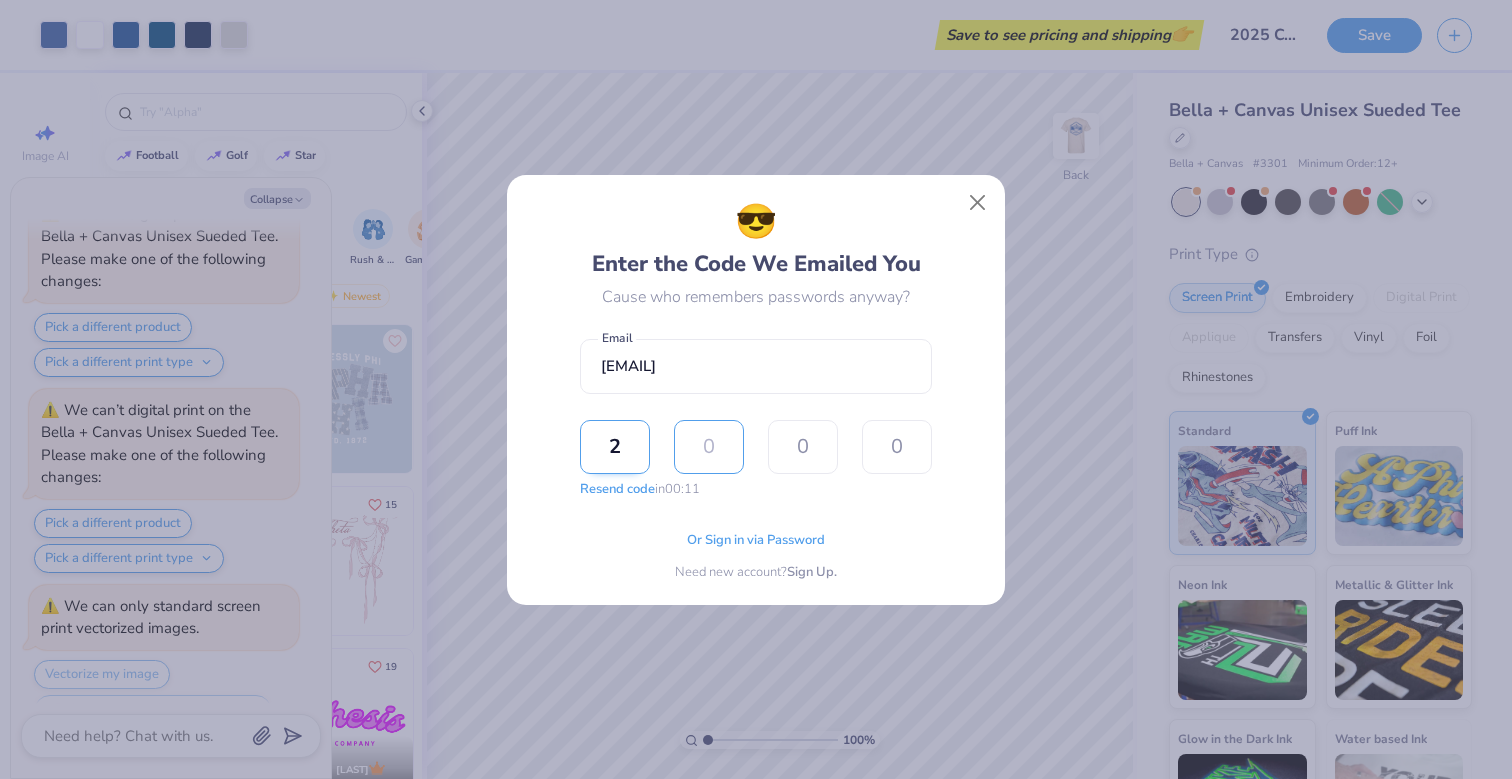type on "9" 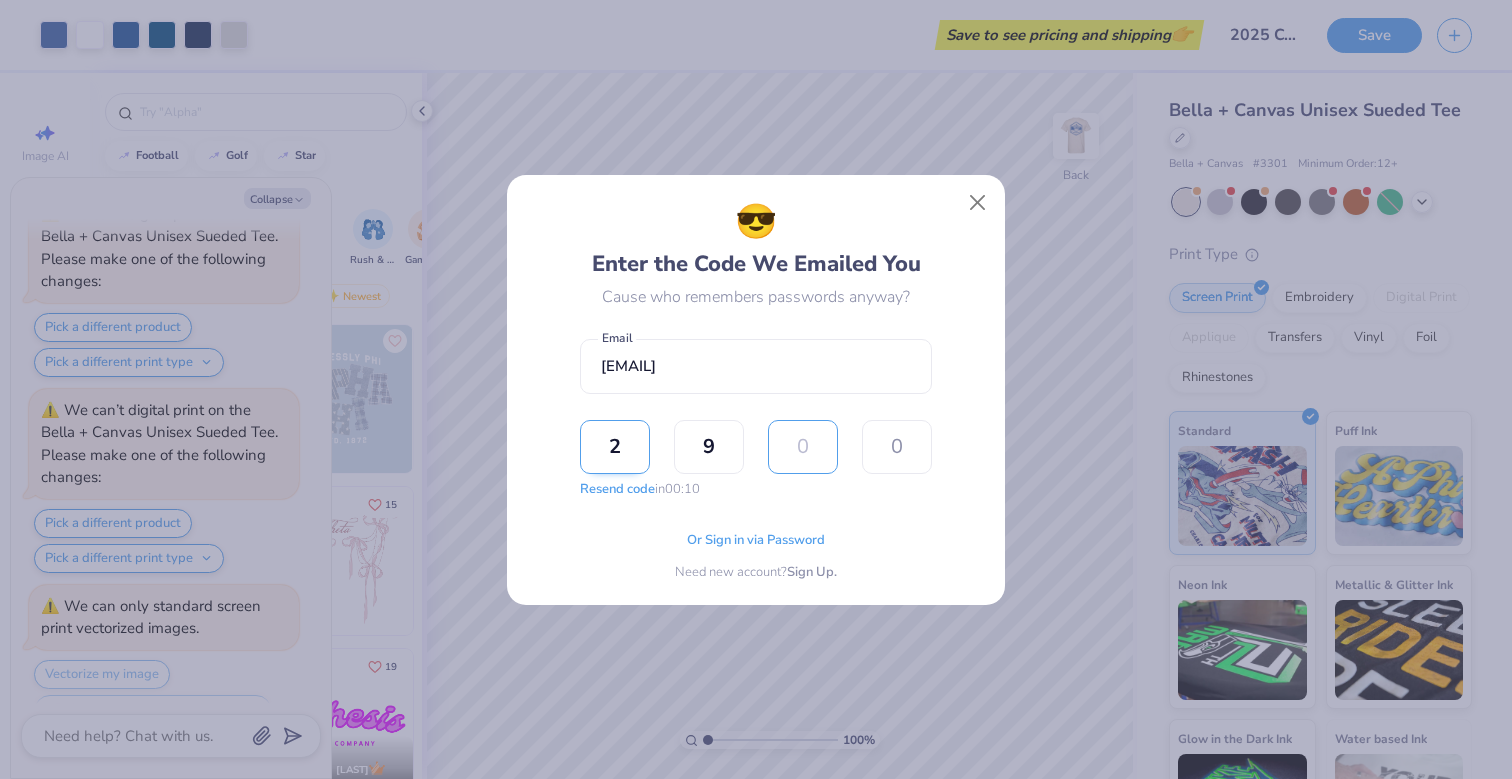 type on "5" 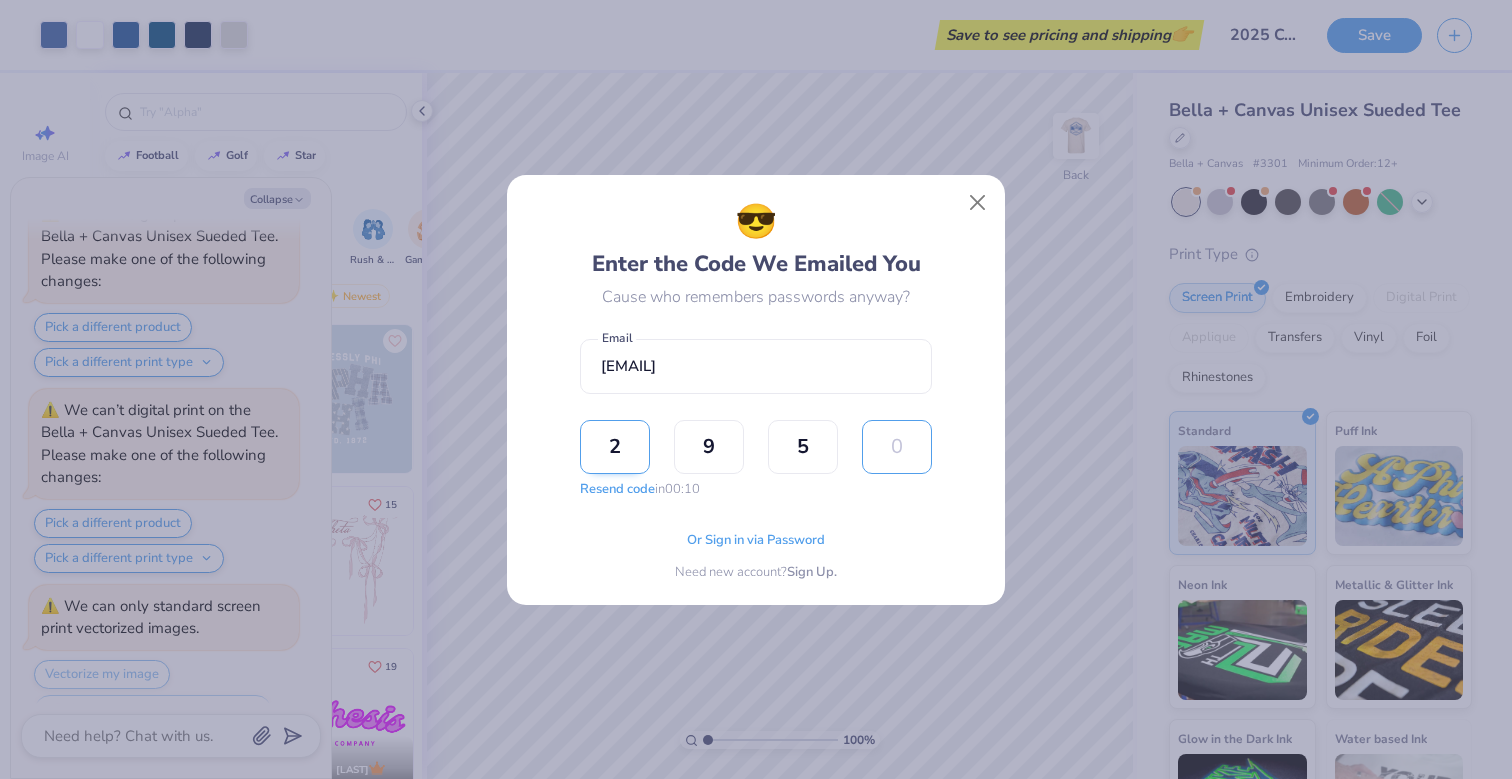 type on "0" 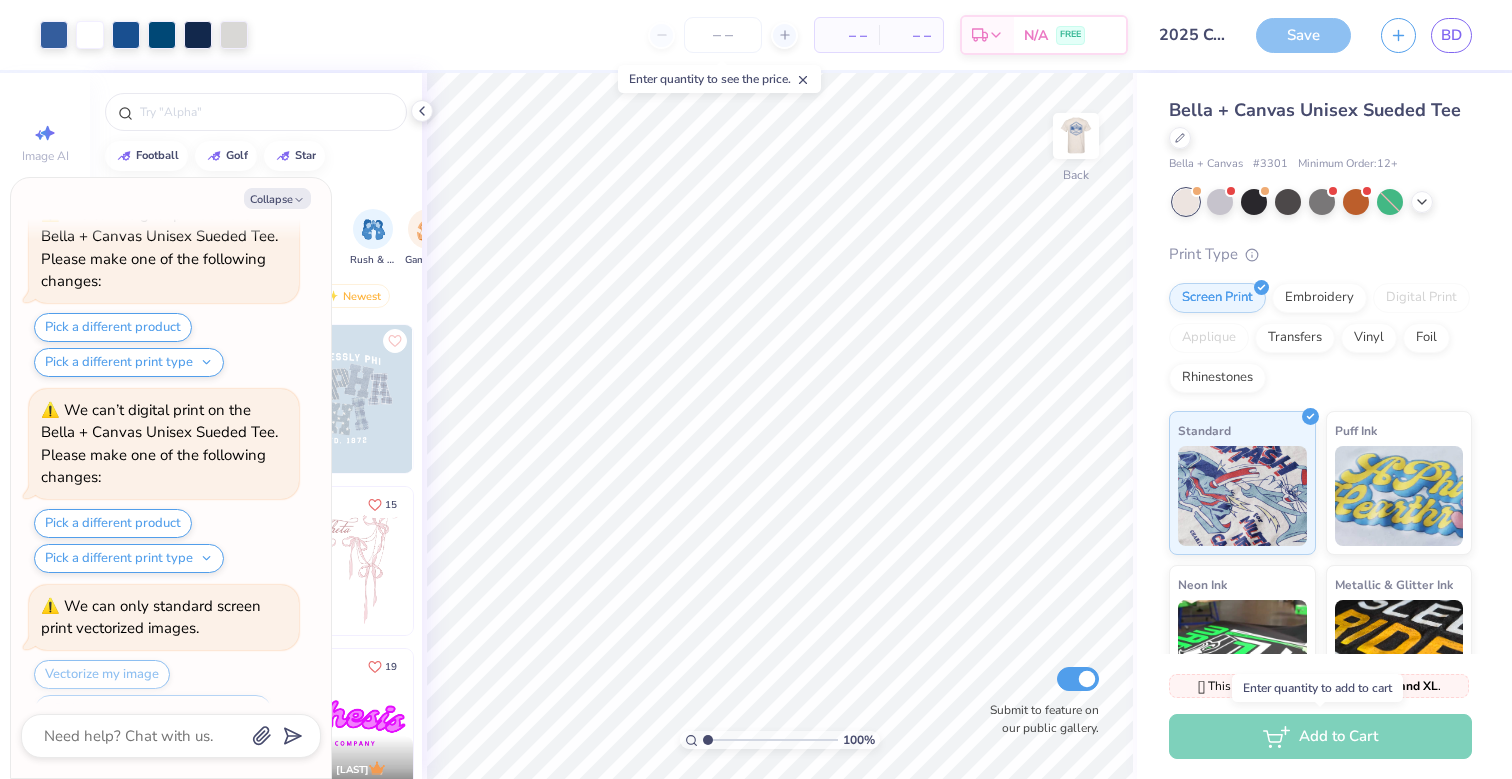 click on "Add to Cart" at bounding box center (1320, 736) 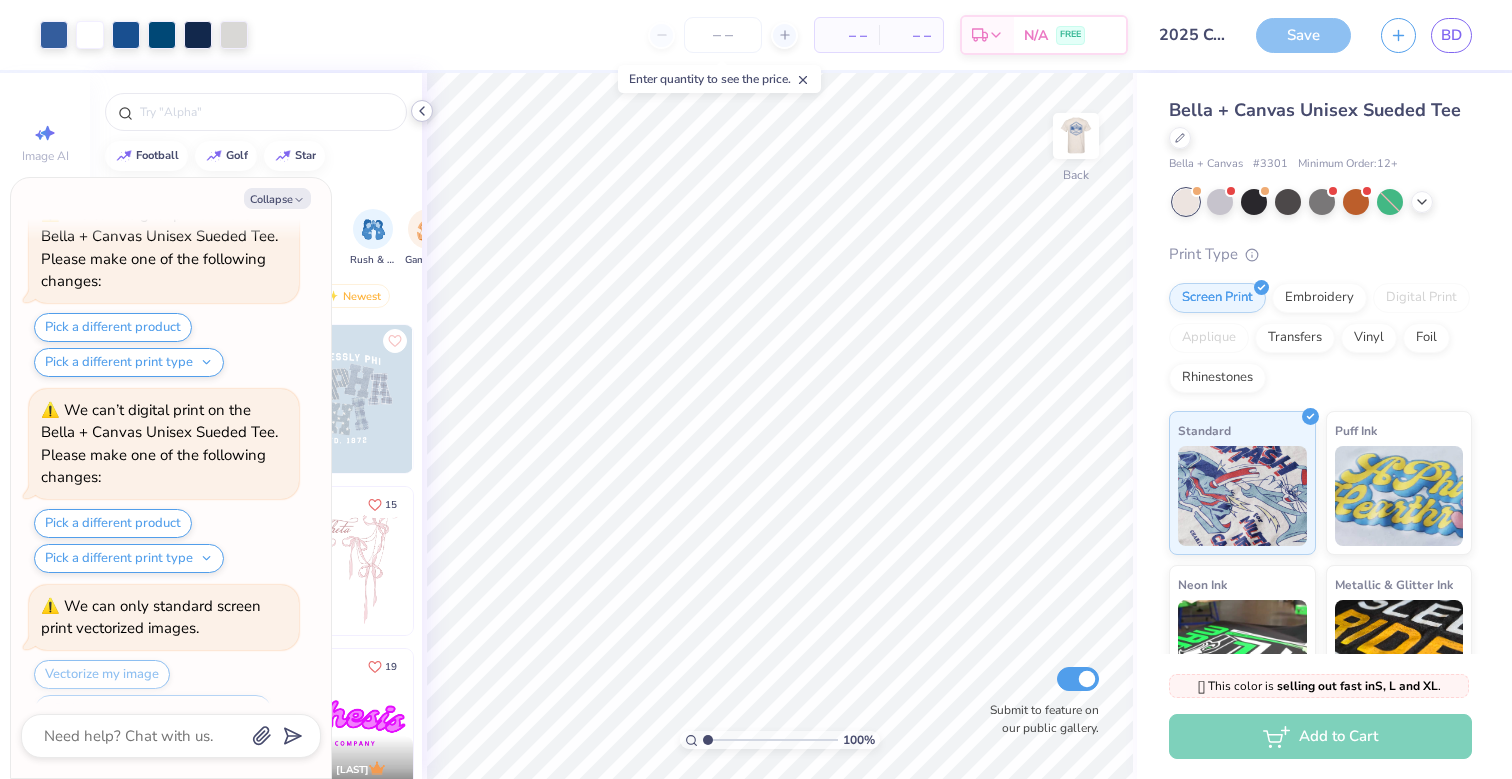click 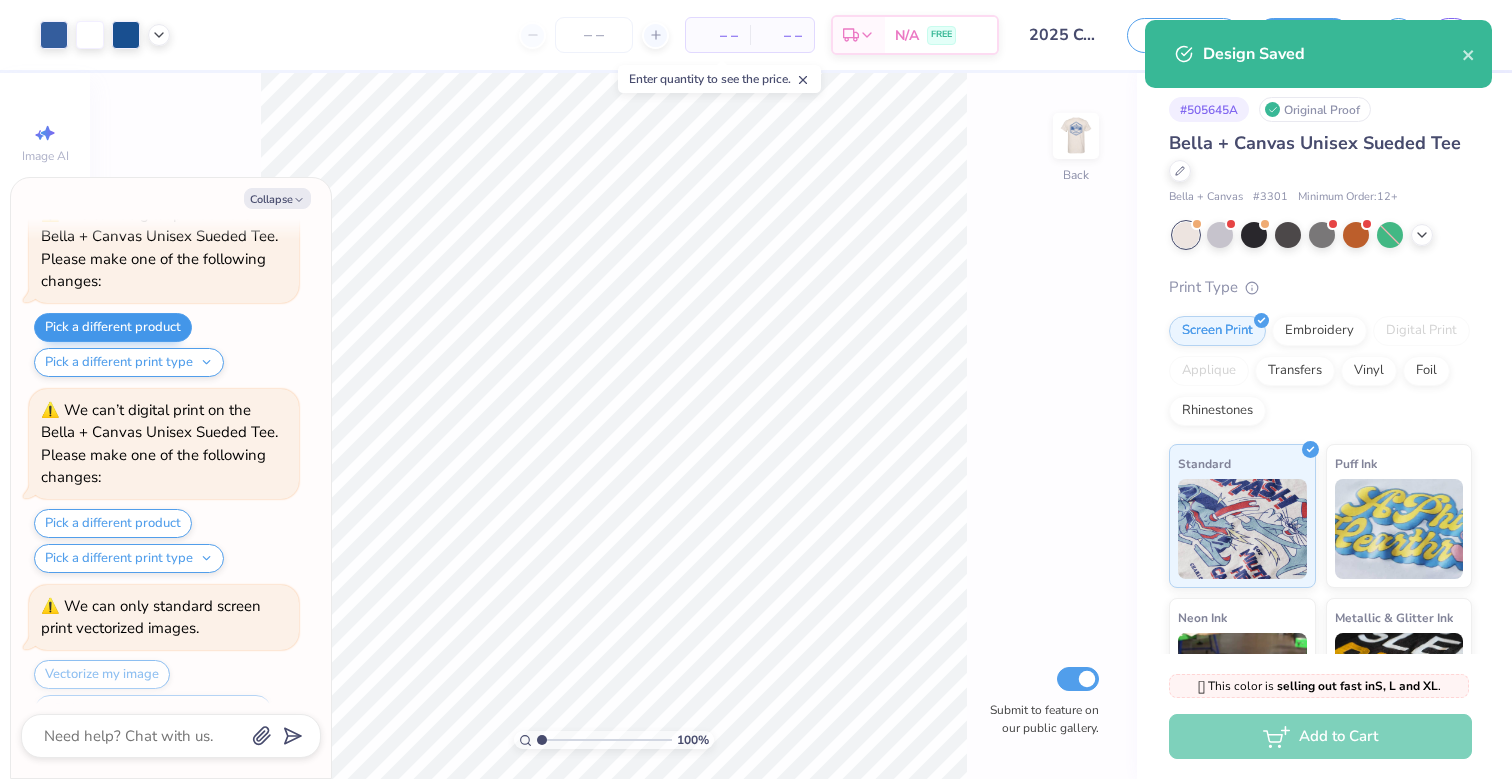 click on "Pick a different product" at bounding box center (113, 327) 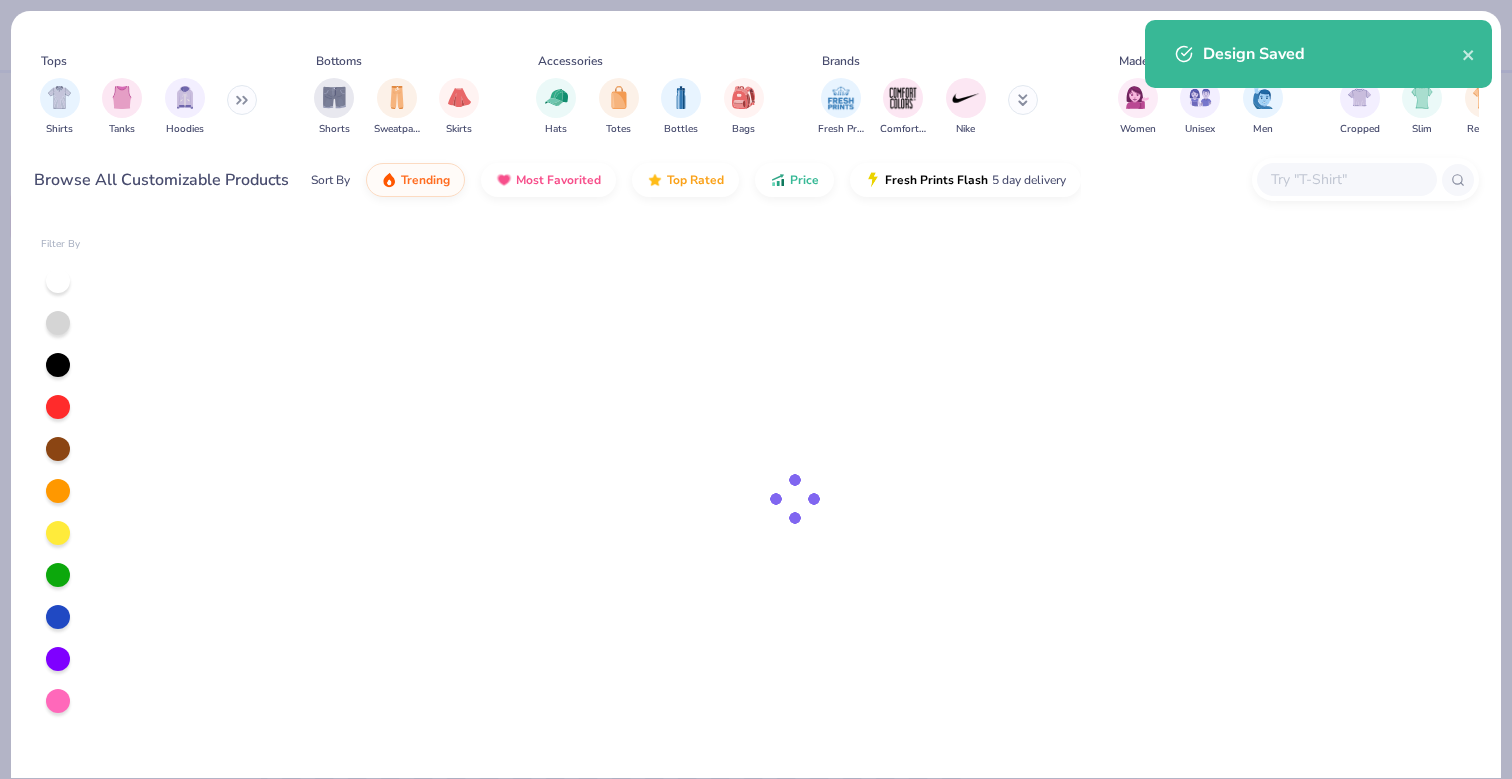 type on "x" 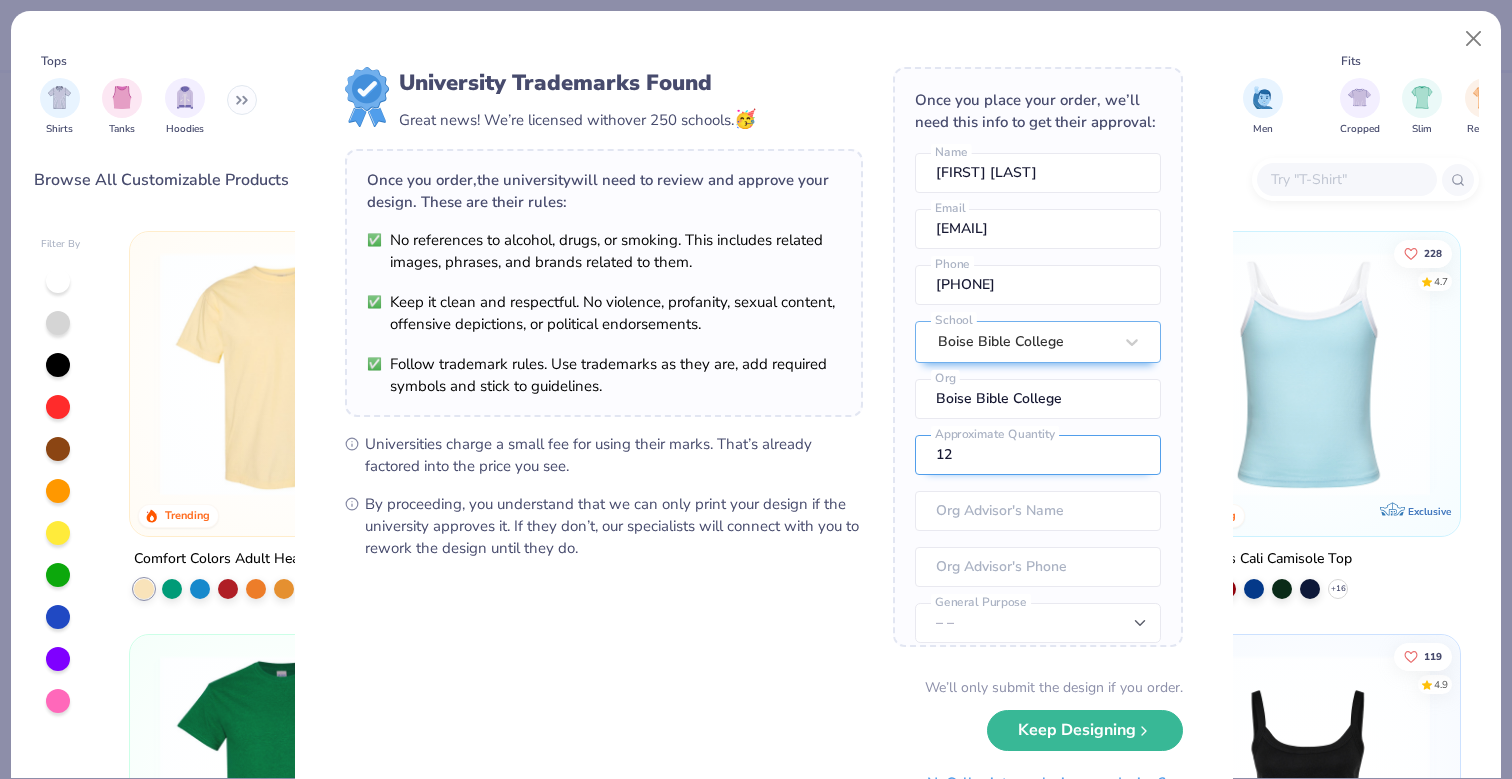 click on "12" at bounding box center (1038, 455) 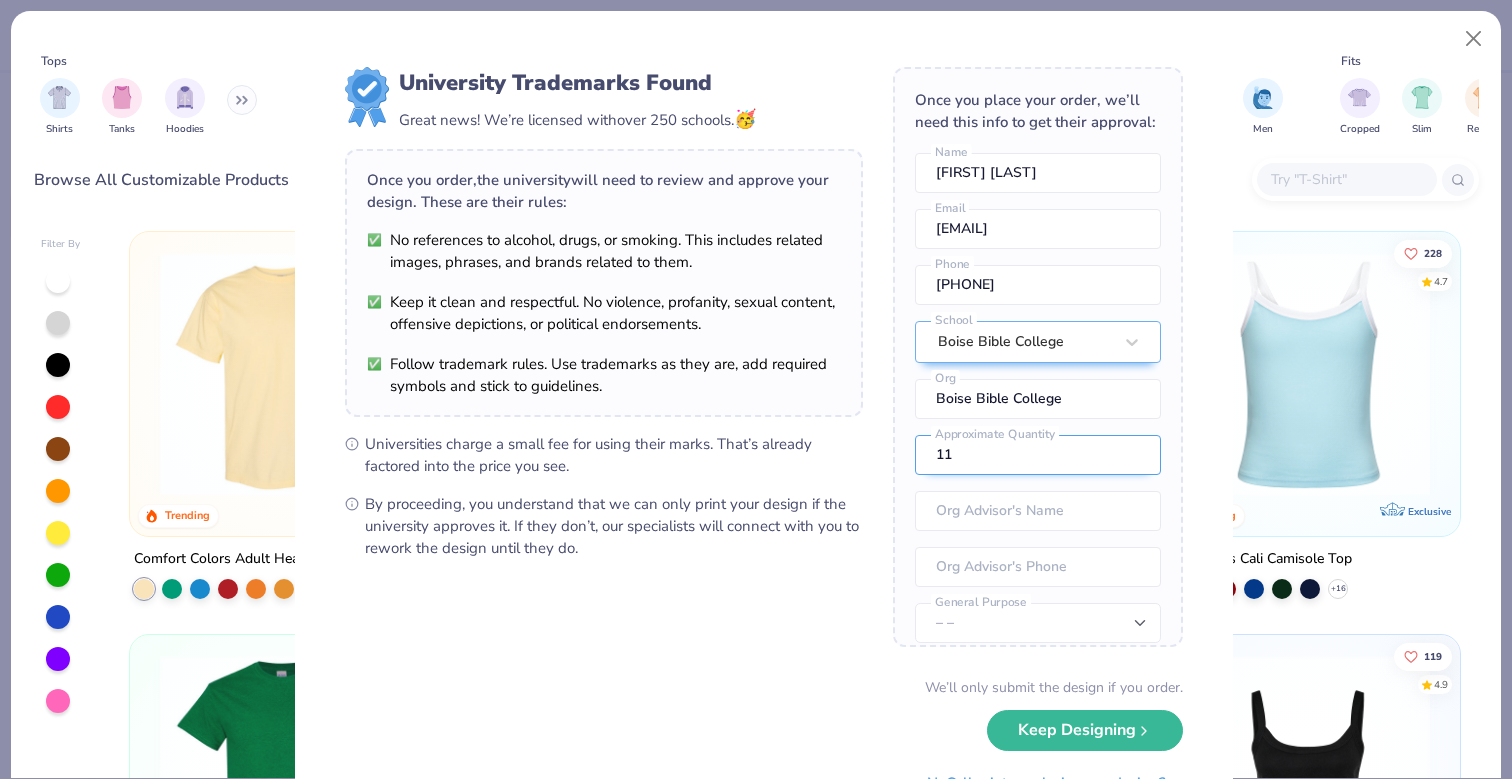 click on "11" at bounding box center (1038, 455) 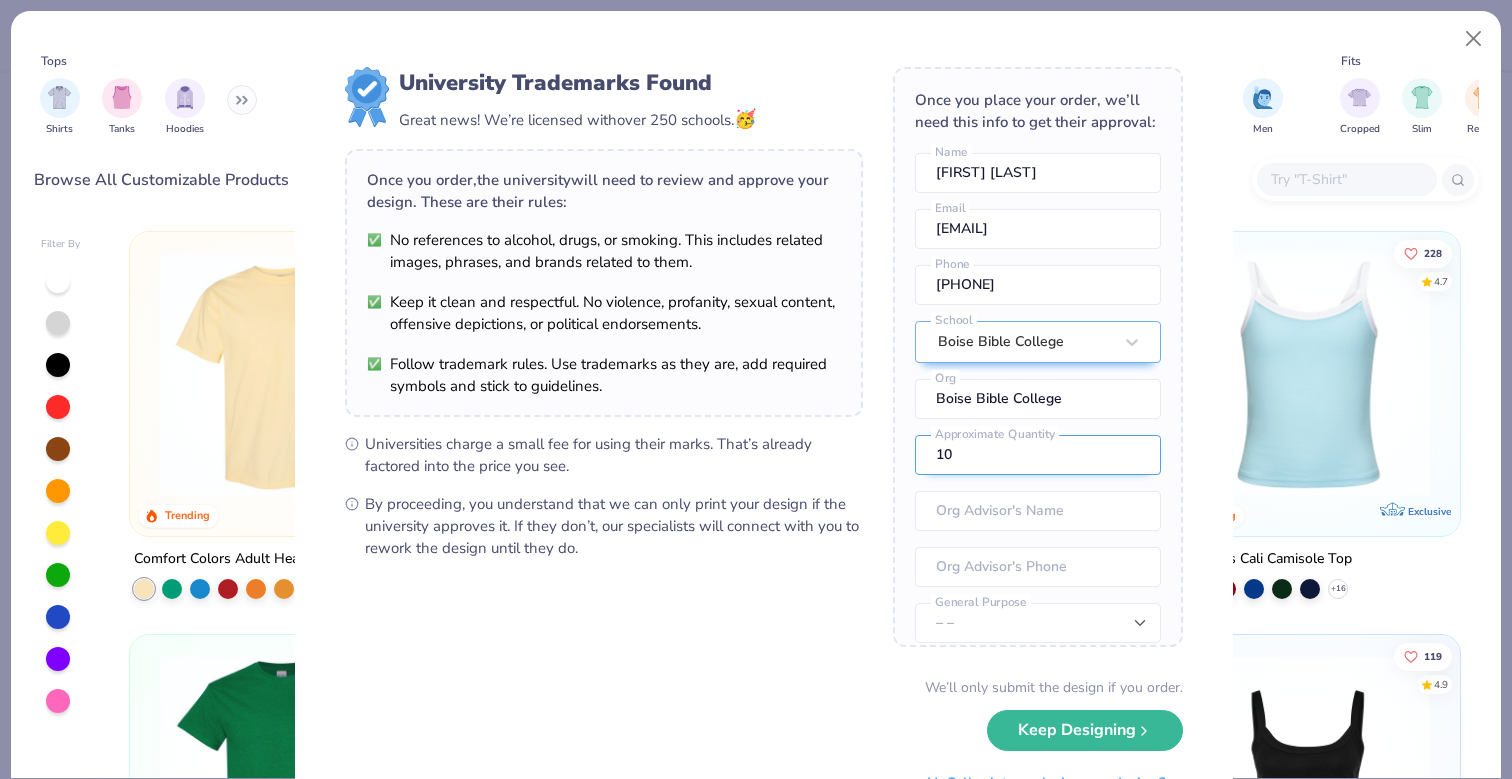 click on "10" at bounding box center [1038, 455] 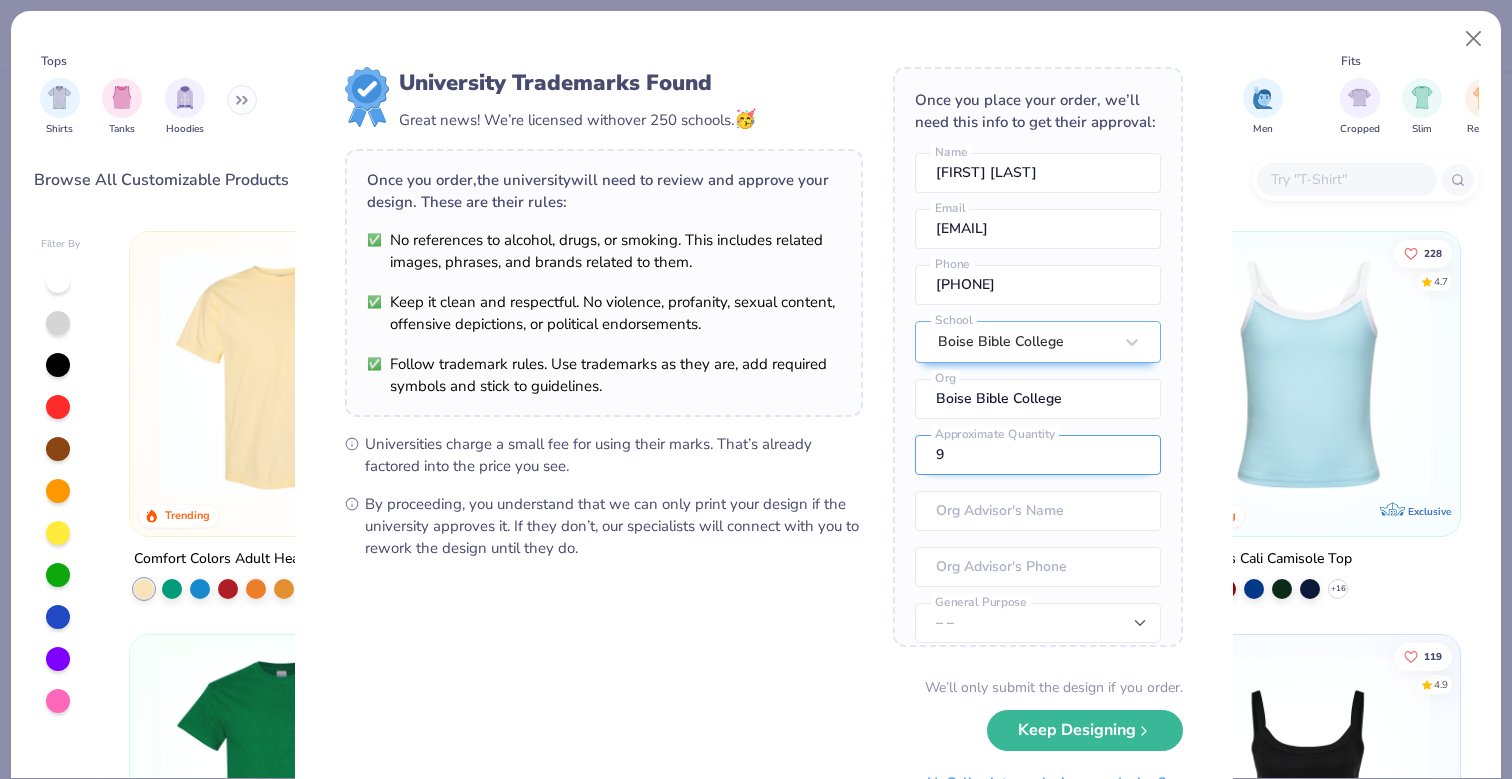 click on "9" at bounding box center (1038, 455) 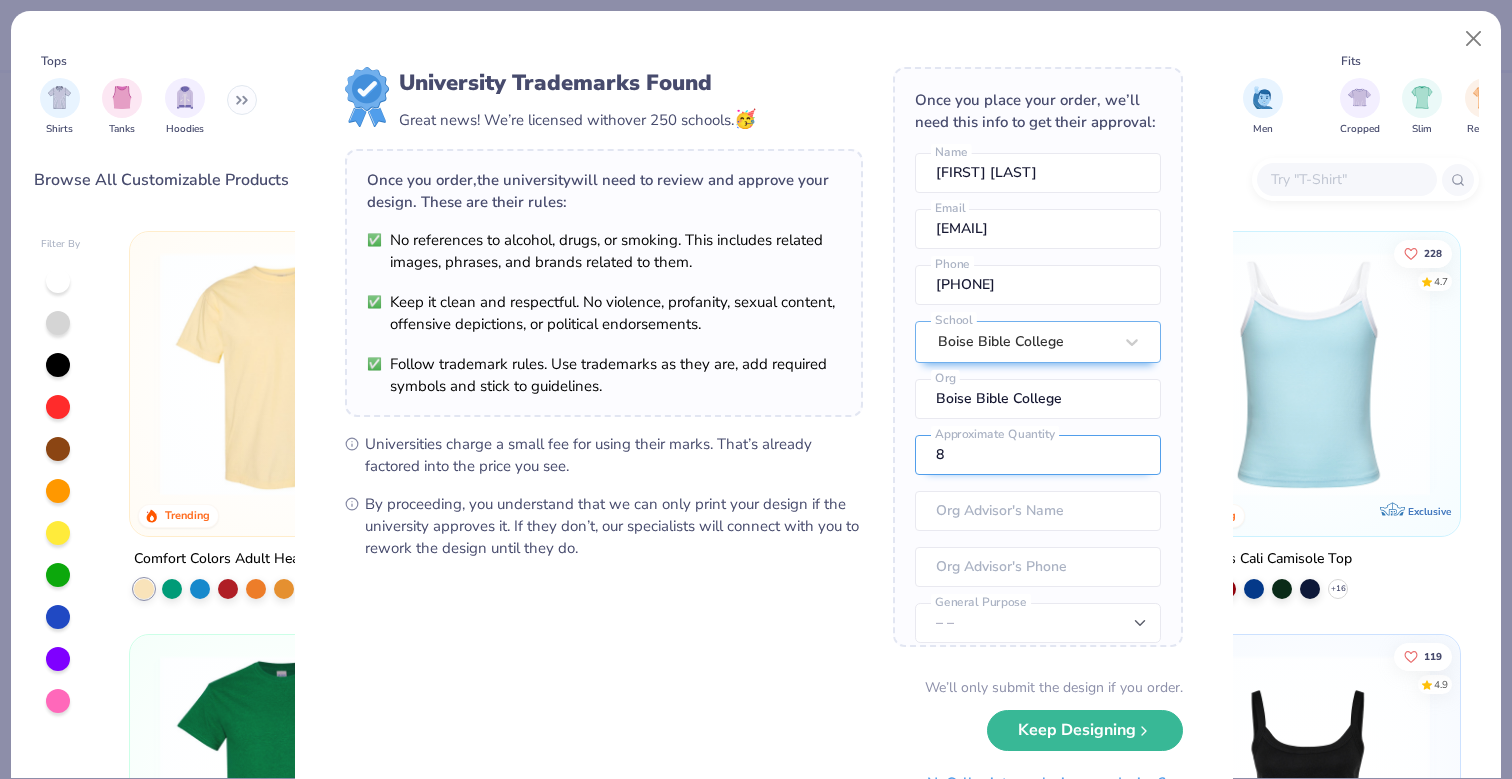 click on "8" at bounding box center [1038, 455] 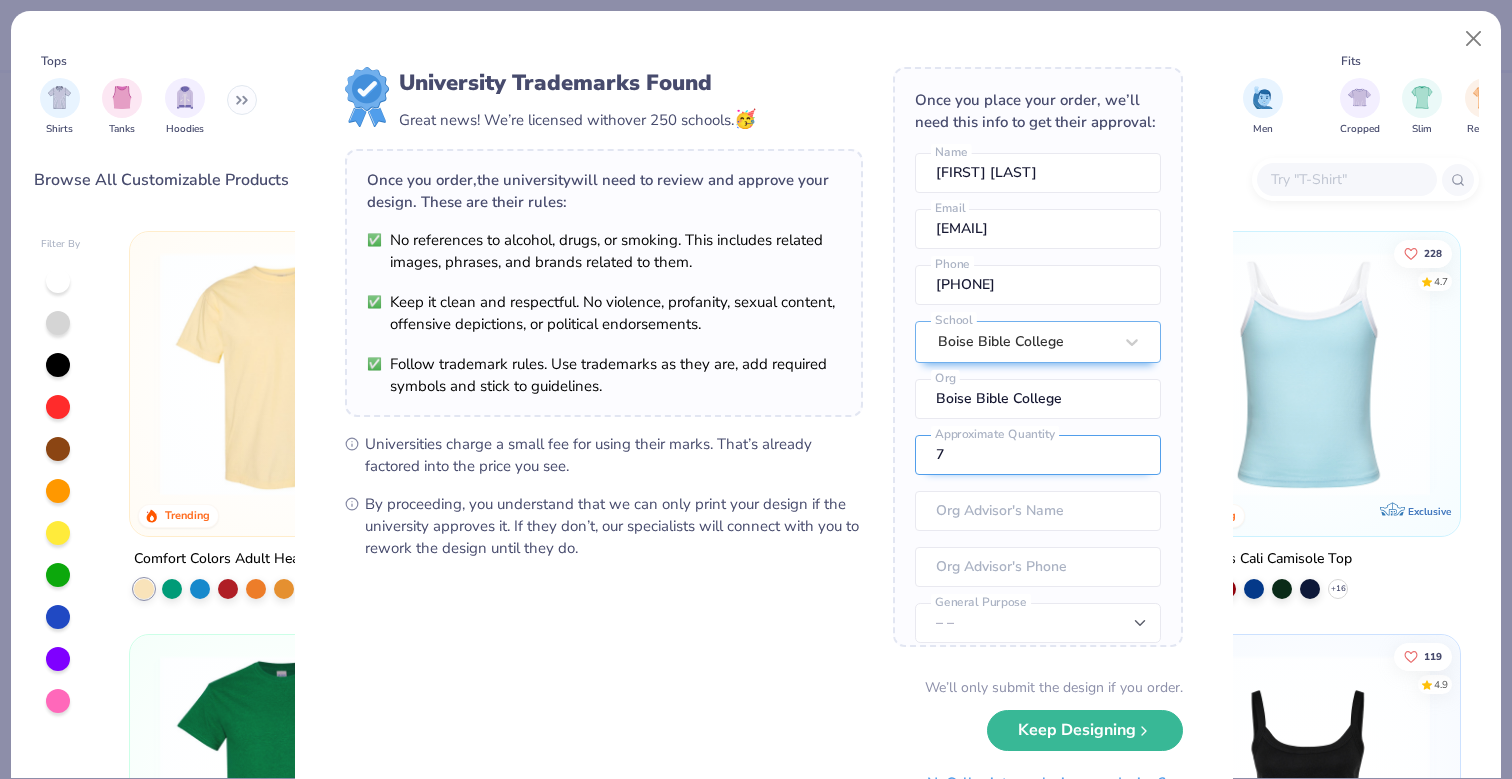 click on "7" at bounding box center [1038, 455] 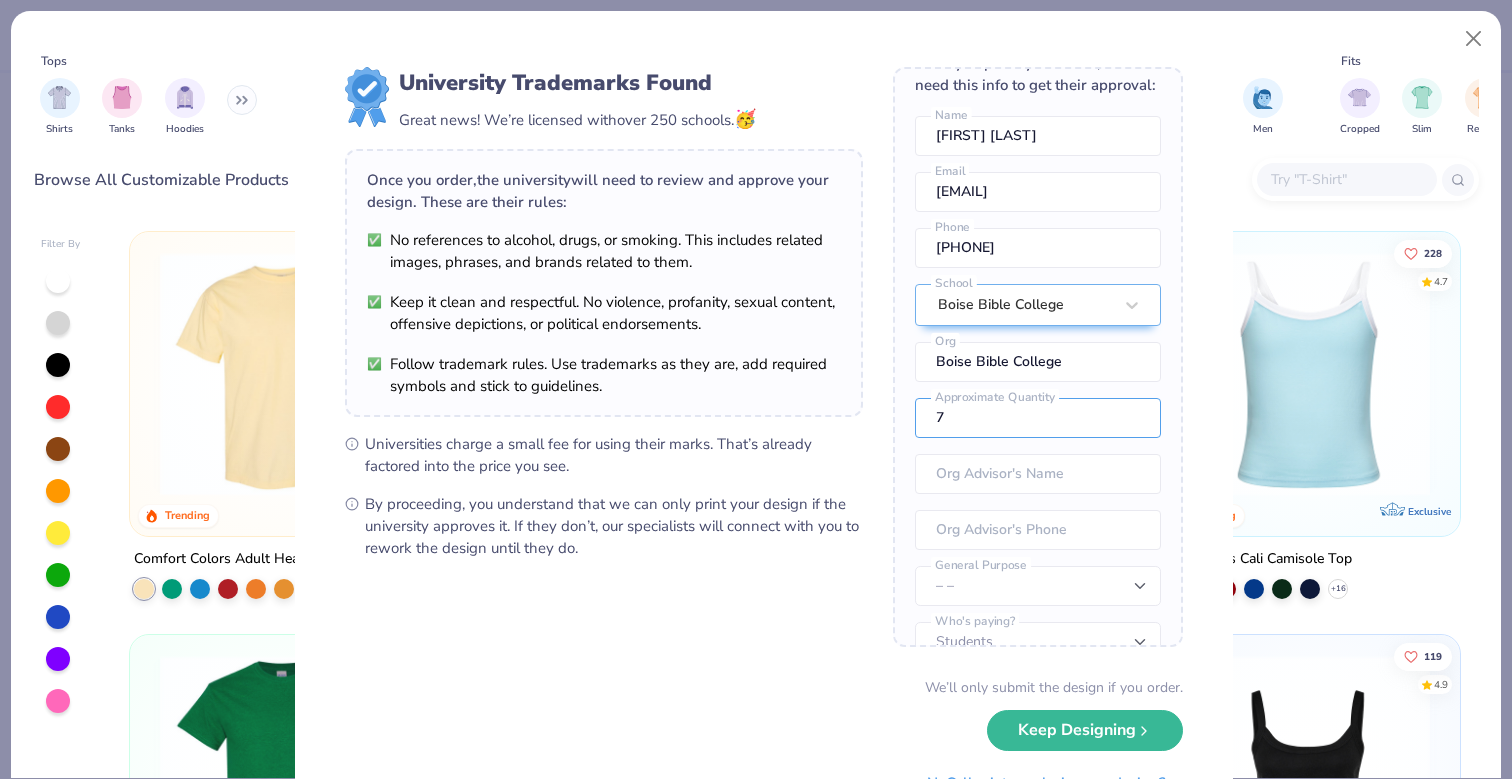 scroll, scrollTop: 96, scrollLeft: 0, axis: vertical 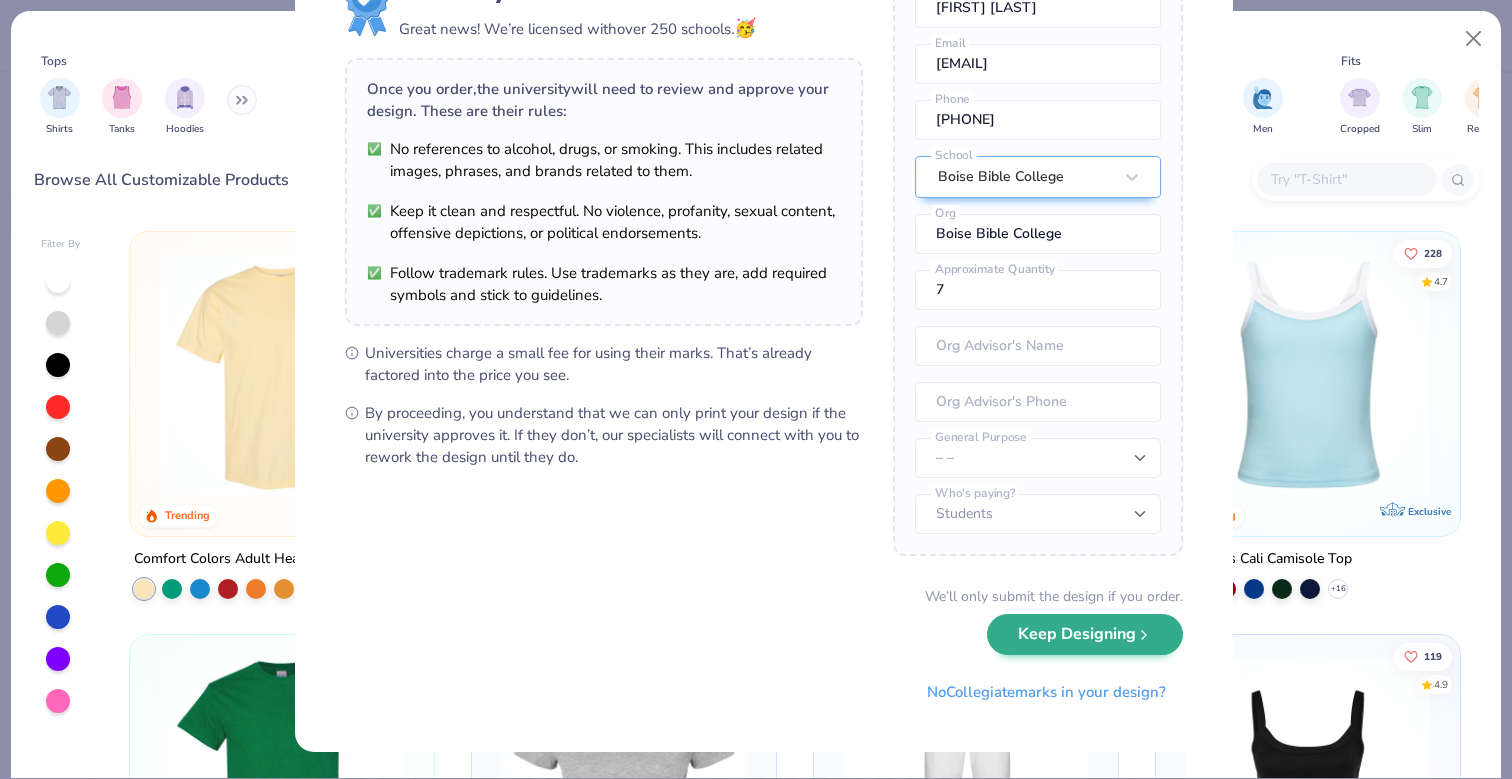 click on "Keep Designing" at bounding box center [1085, 634] 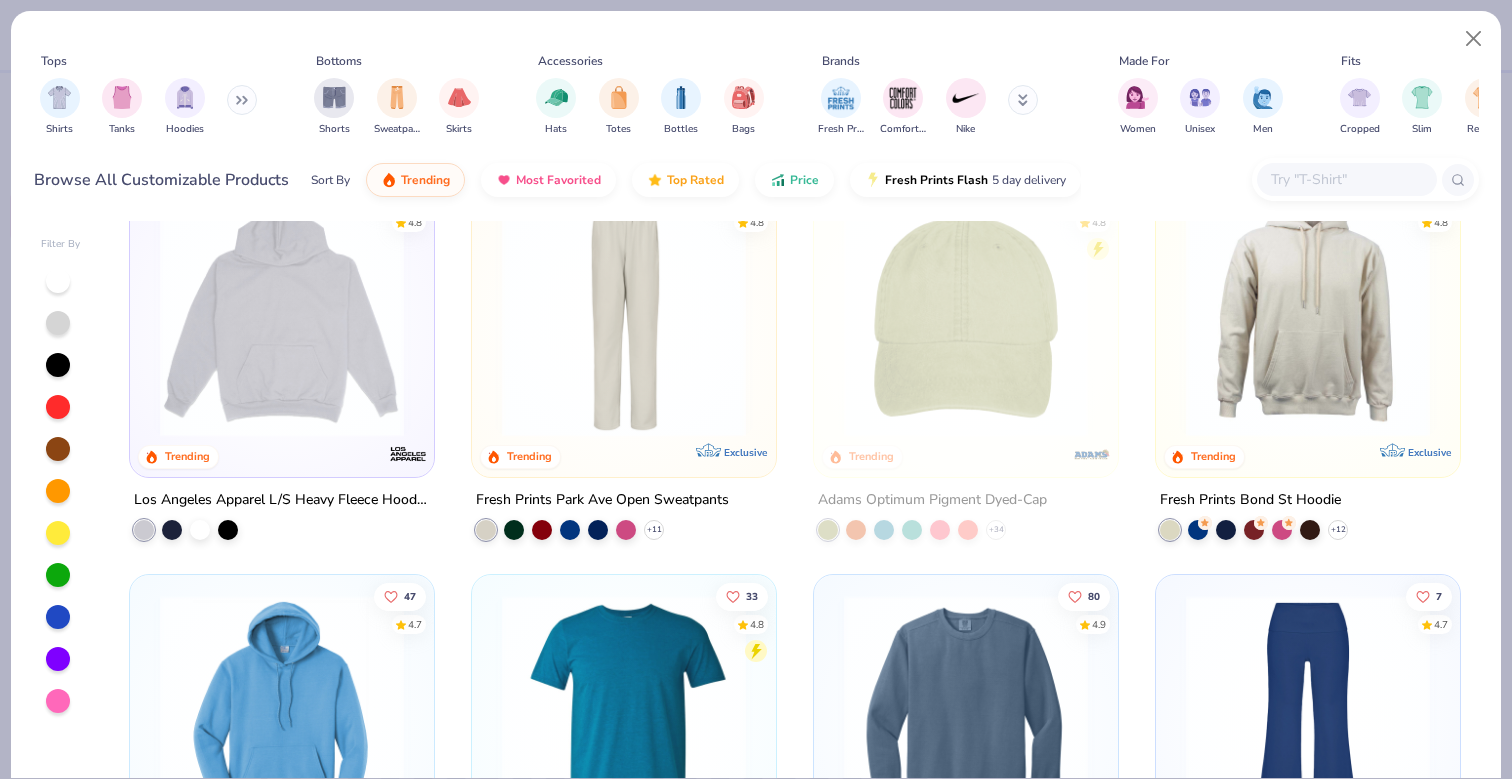 scroll, scrollTop: 2833, scrollLeft: 0, axis: vertical 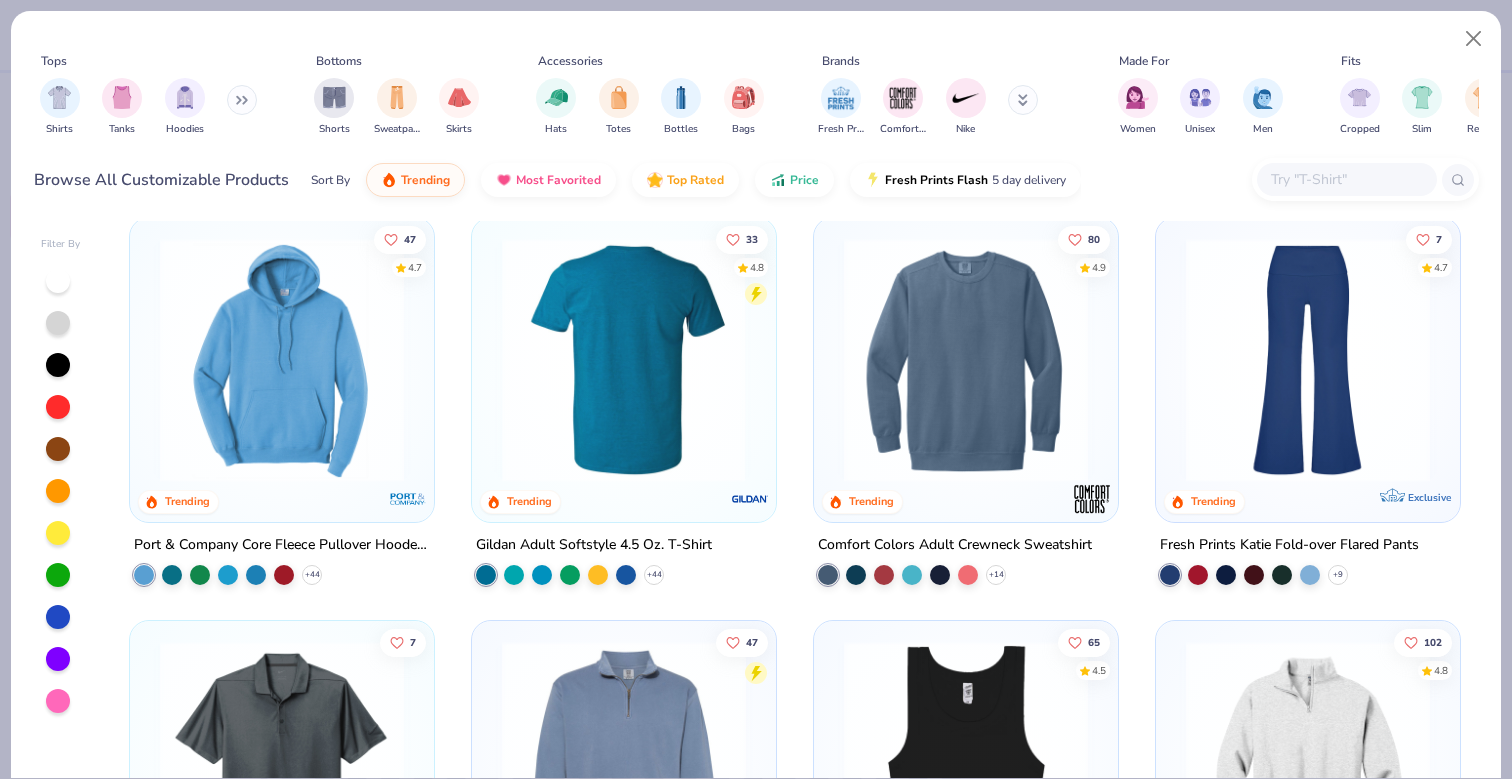 click at bounding box center [624, 360] 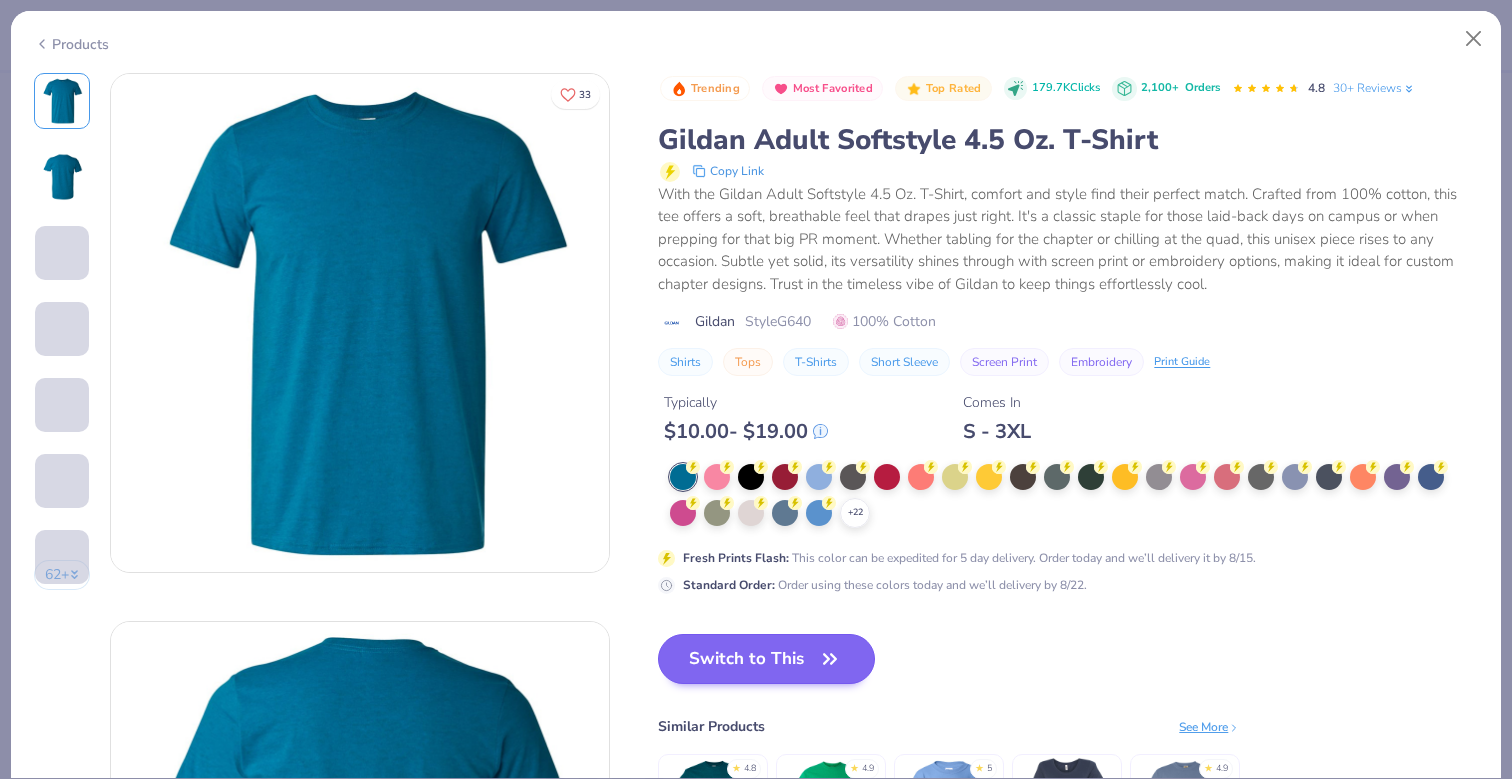 click on "Switch to This" at bounding box center [766, 659] 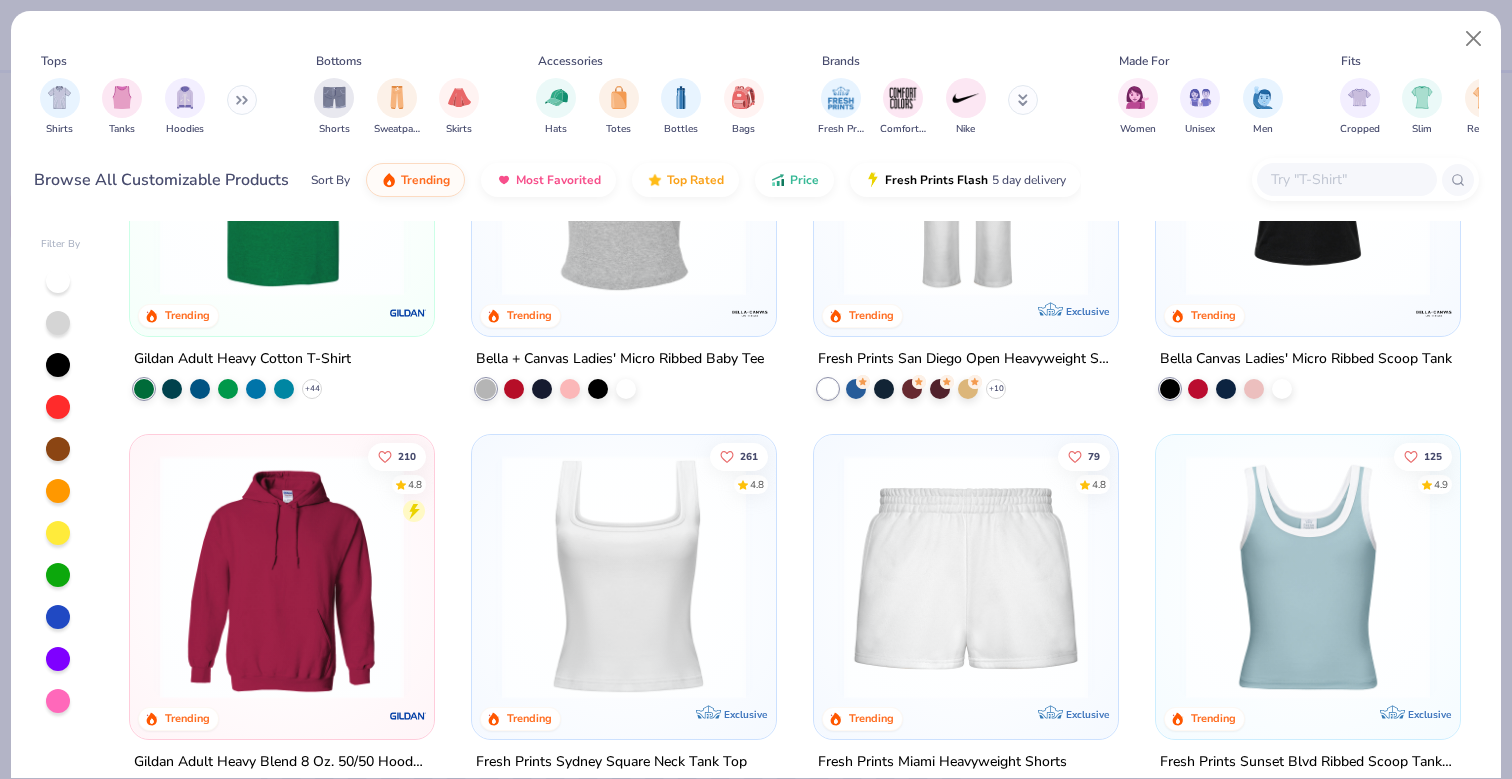 scroll, scrollTop: 0, scrollLeft: 0, axis: both 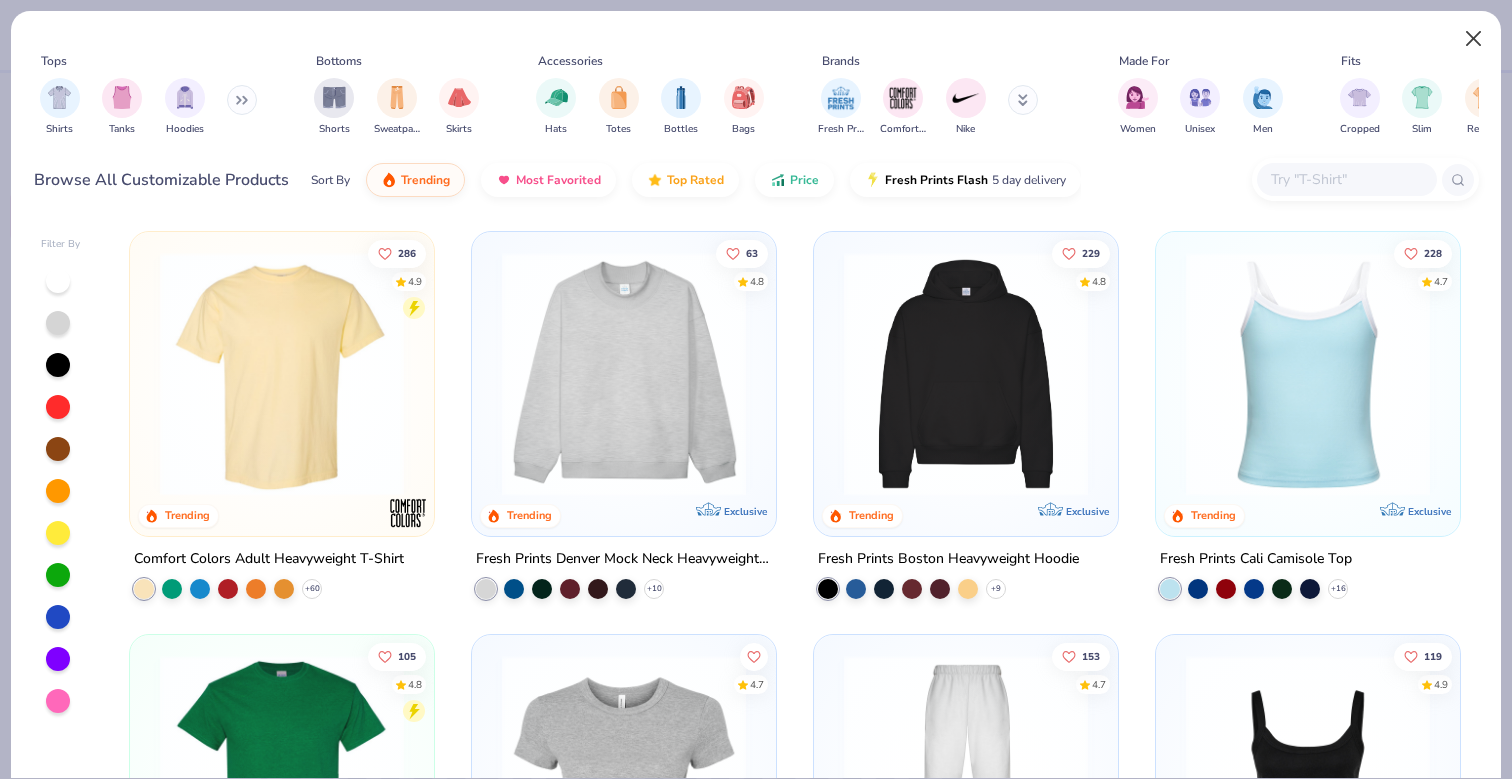 click at bounding box center [1474, 39] 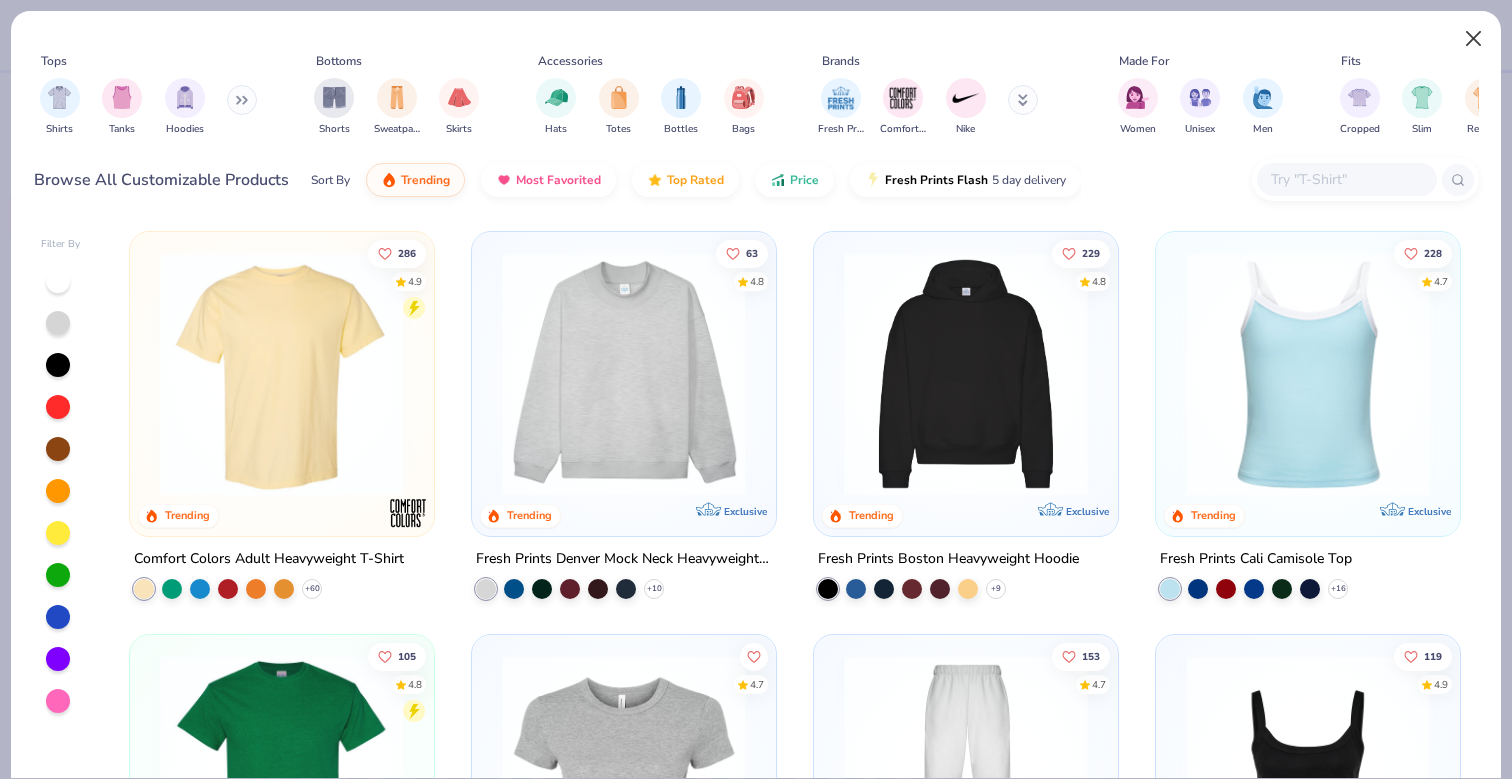 click at bounding box center (1474, 39) 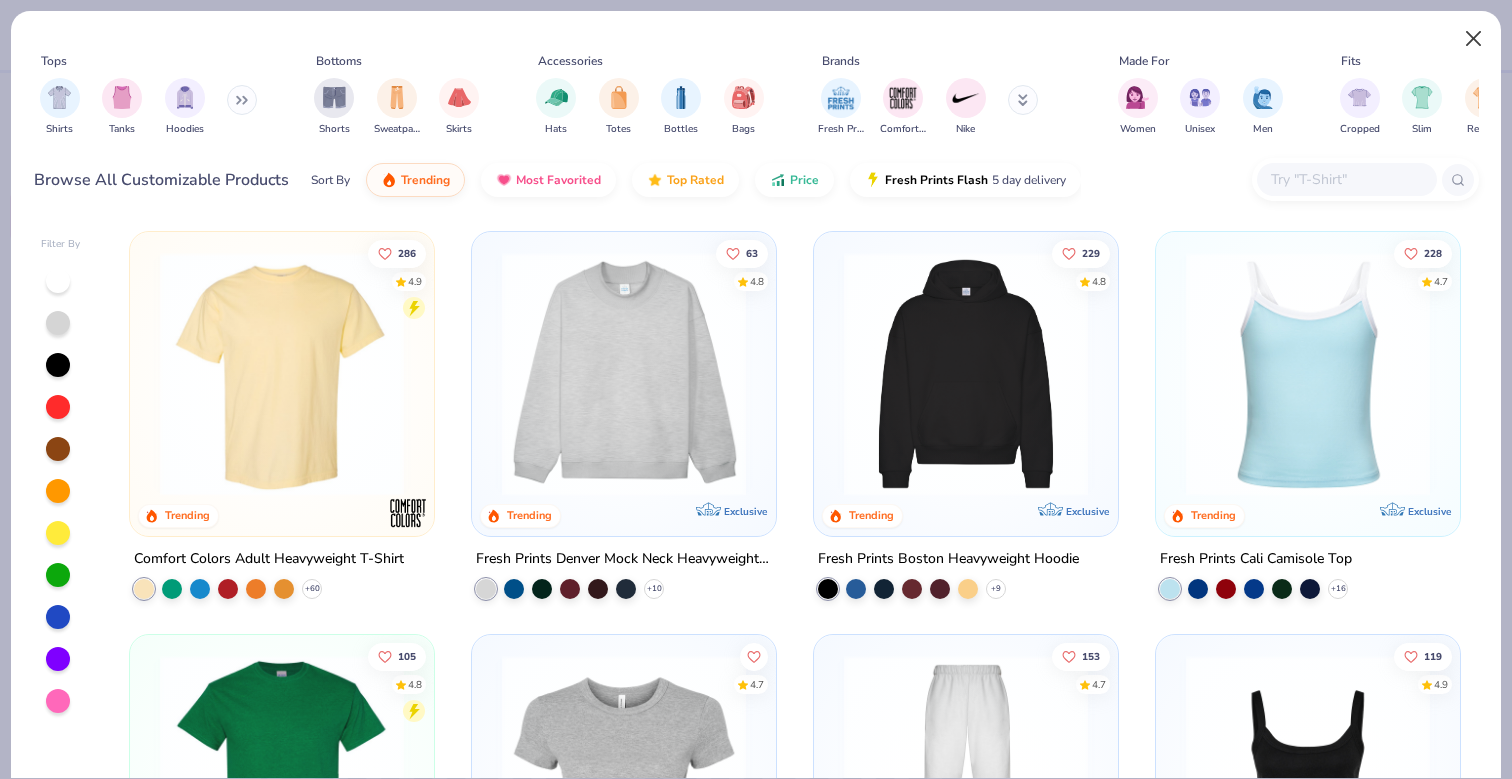 click at bounding box center (1474, 39) 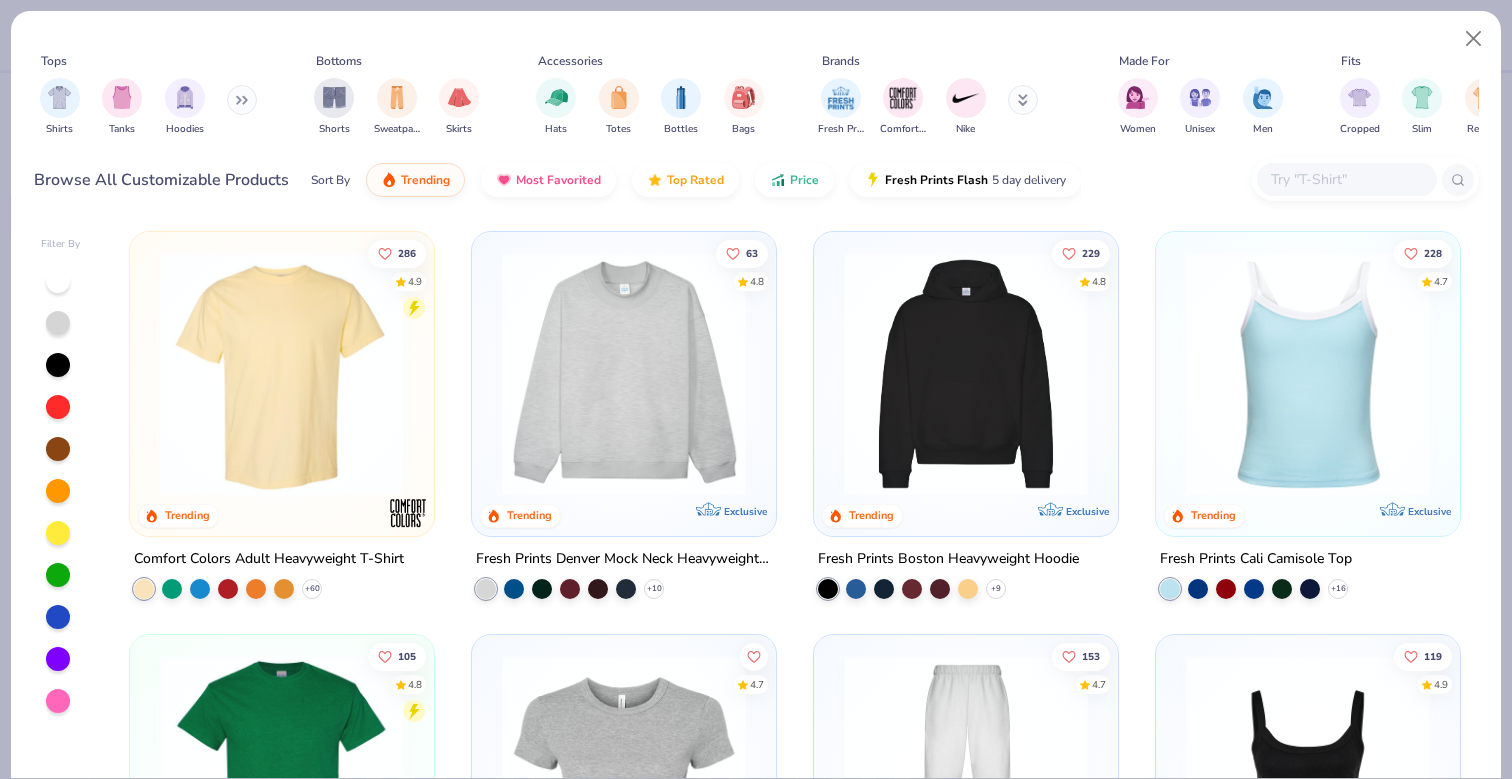 click at bounding box center [1474, 39] 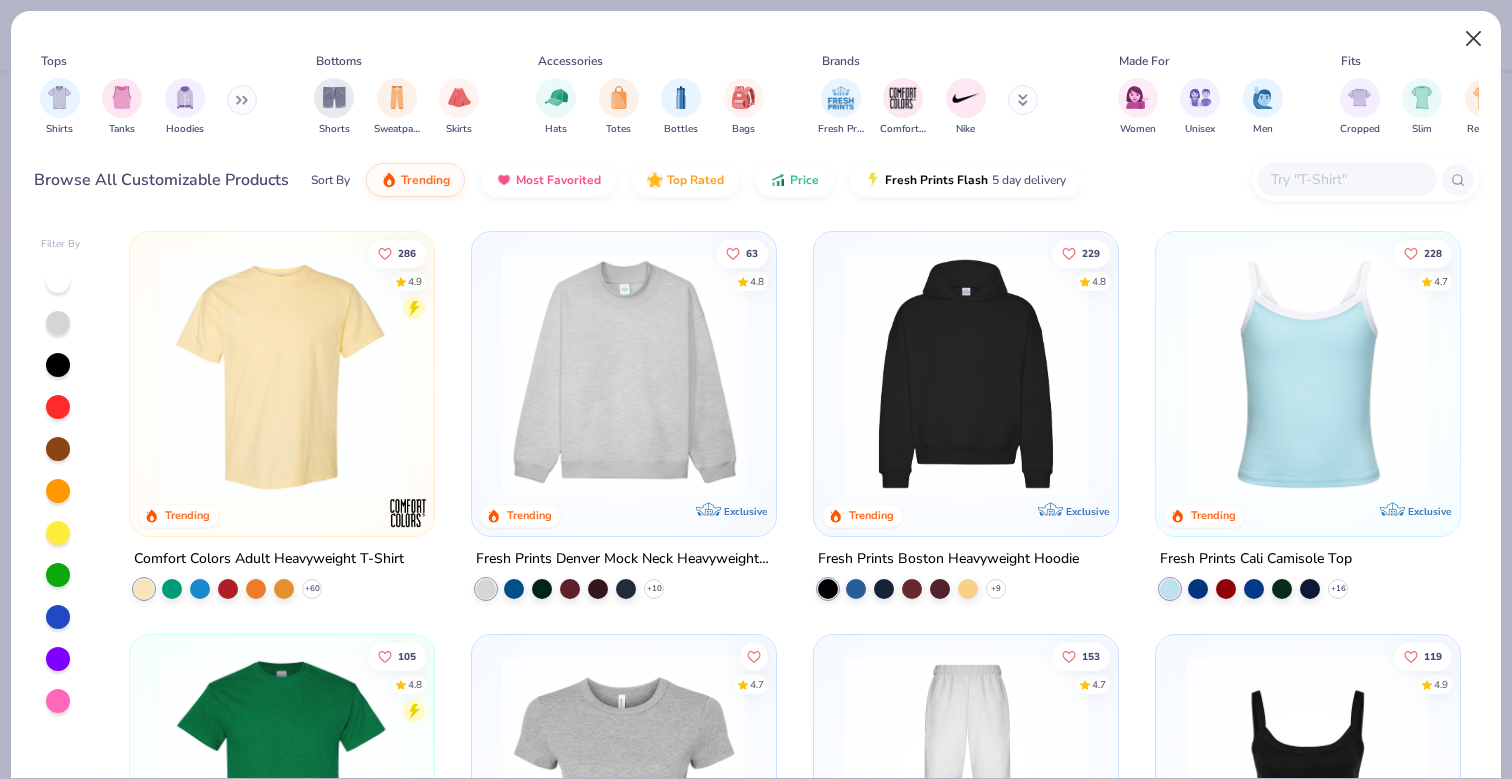 click at bounding box center [1474, 39] 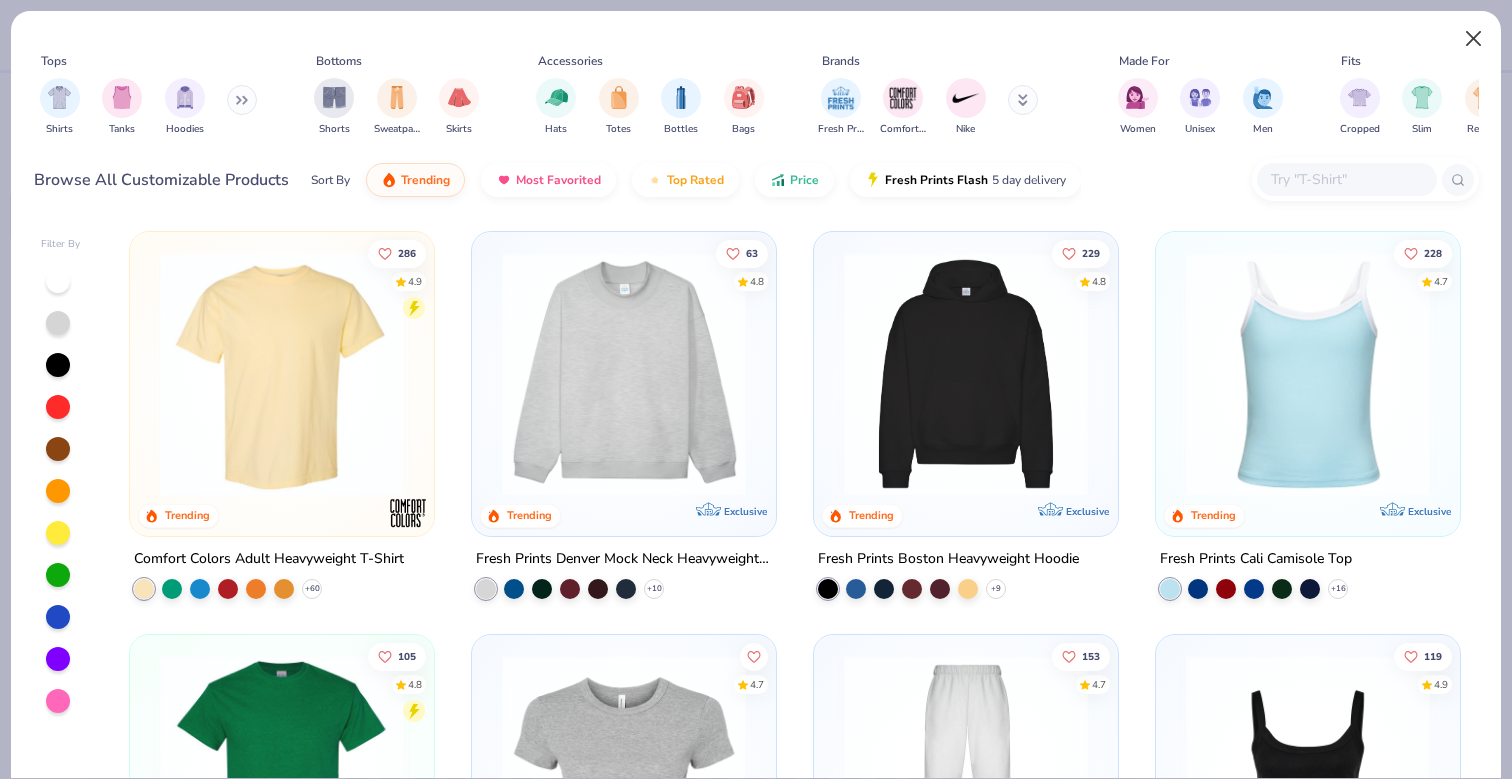 click at bounding box center [1474, 39] 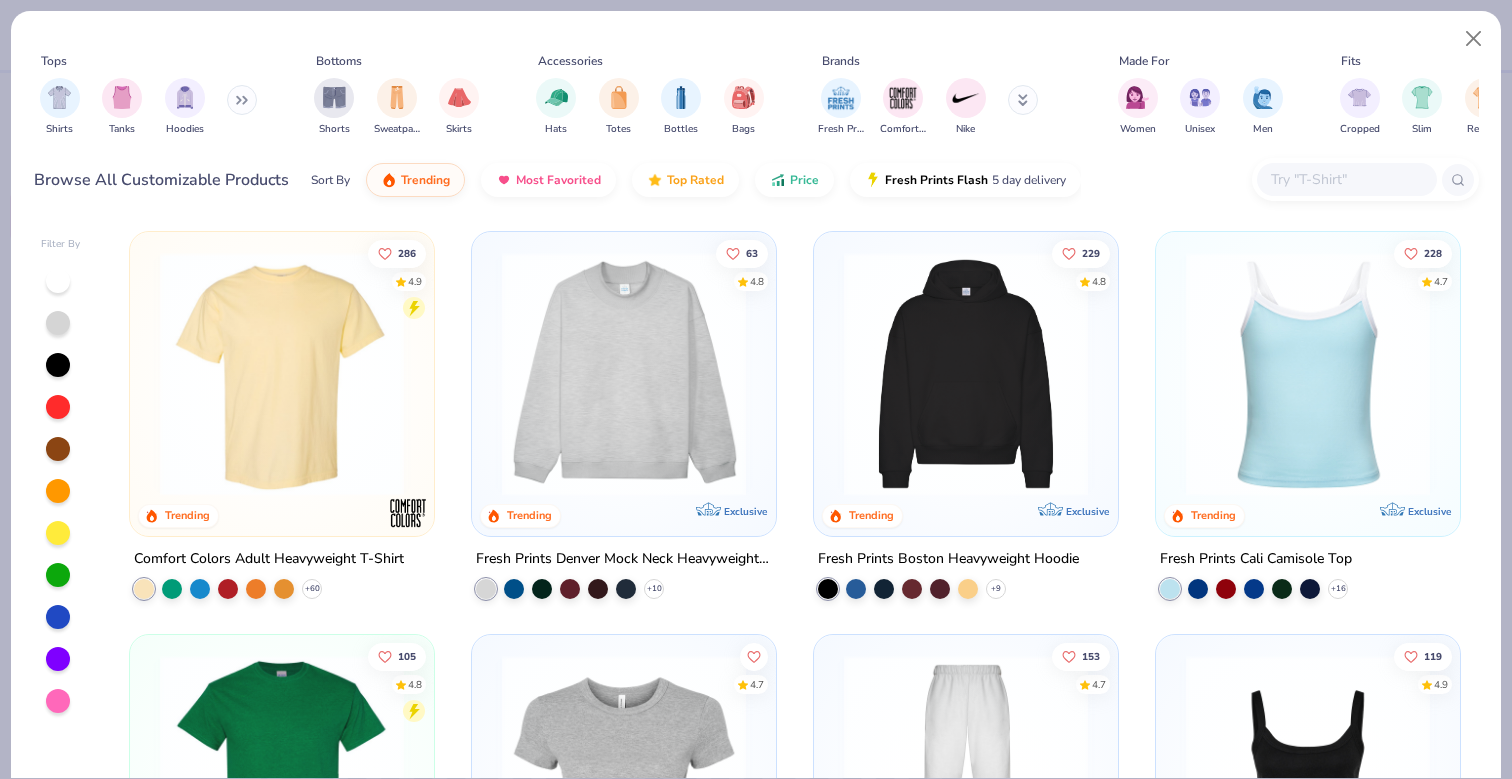 click at bounding box center (1474, 39) 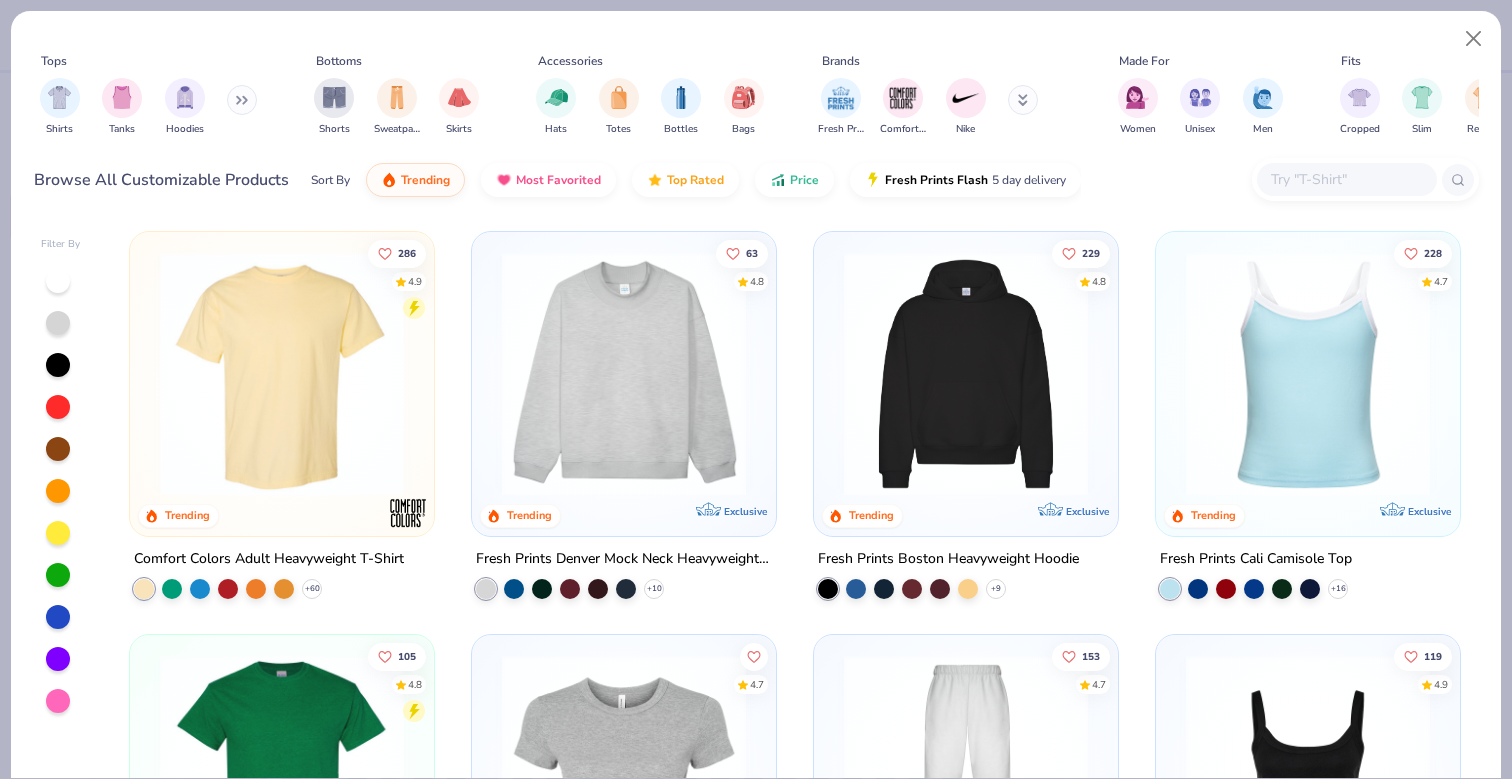 click at bounding box center (1474, 39) 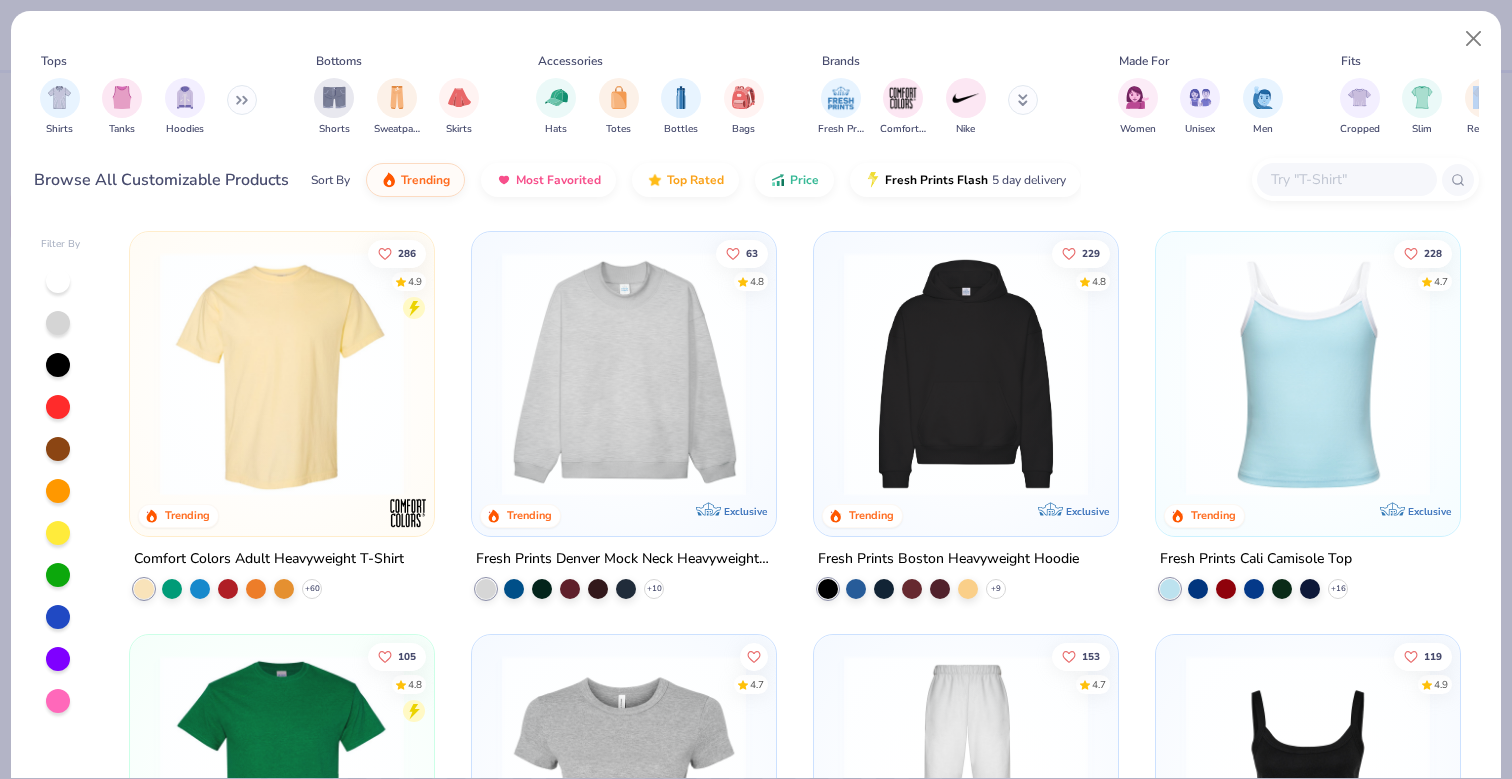 click on "Tops Shirts Tanks Hoodies Bottoms Shorts Sweatpants Skirts Accessories Hats Totes Bottles Bags Brands Fresh Prints Comfort Colors Nike Made For Women Unisex Men Fits Cropped Slim Regular Oversized Styles Classic Sportswear Athleisure Minimums 12-17 18-23 24-35 Print Types Guide Embroidery Screen Print Applique Browse All Customizable Products Sort By Trending Most Favorited Top Rated Price Fresh Prints Flash 5 day delivery" at bounding box center [756, 113] 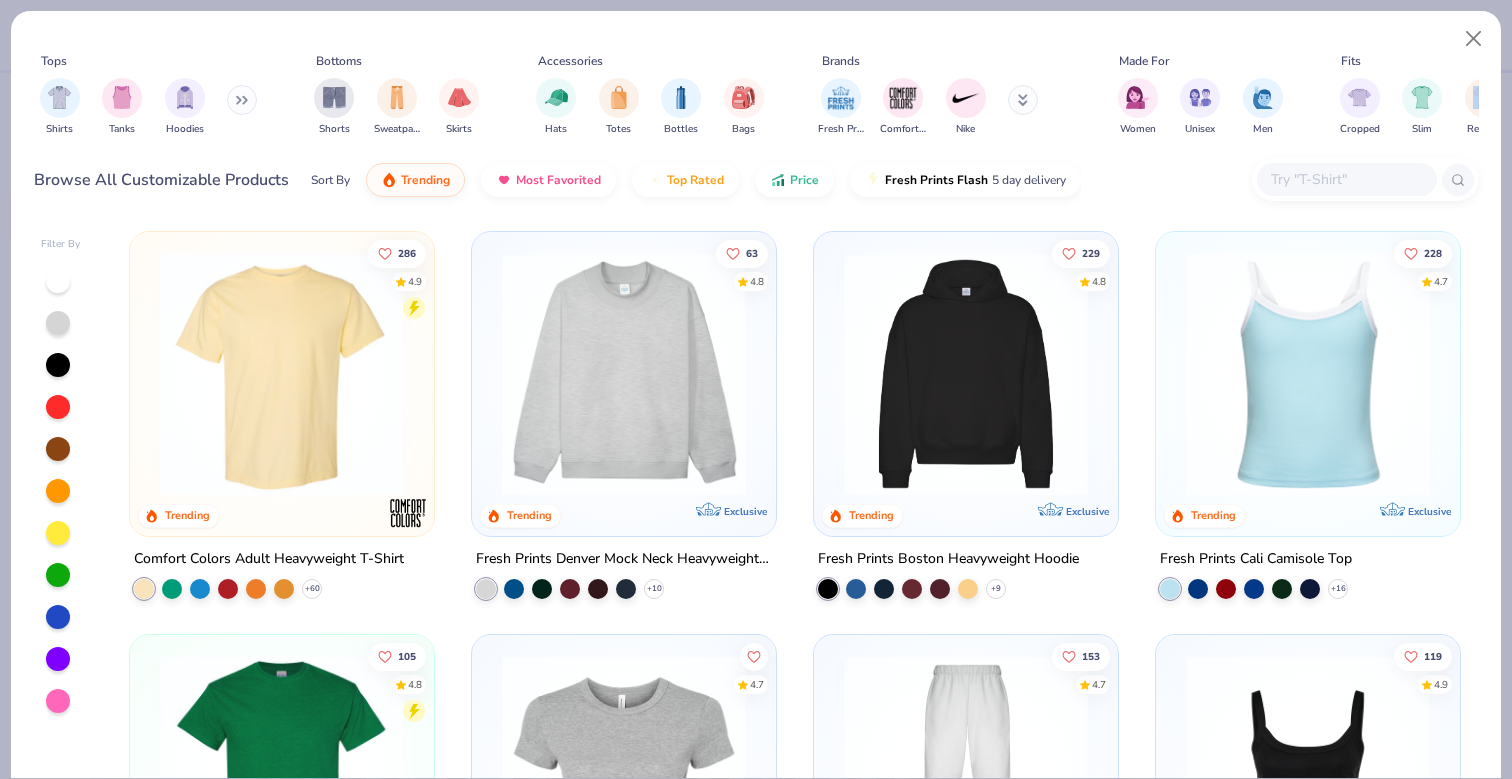 click at bounding box center (1474, 39) 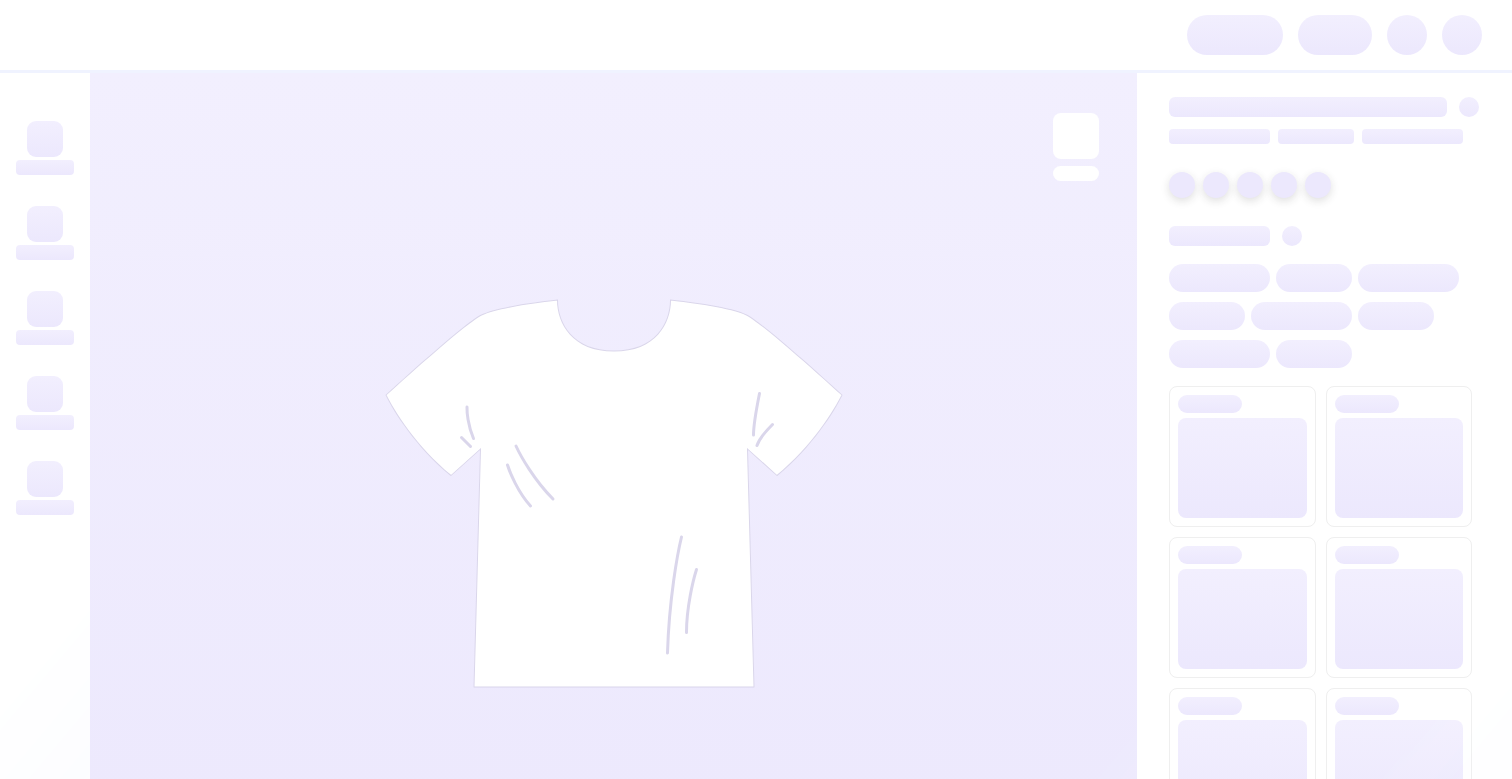scroll, scrollTop: 0, scrollLeft: 0, axis: both 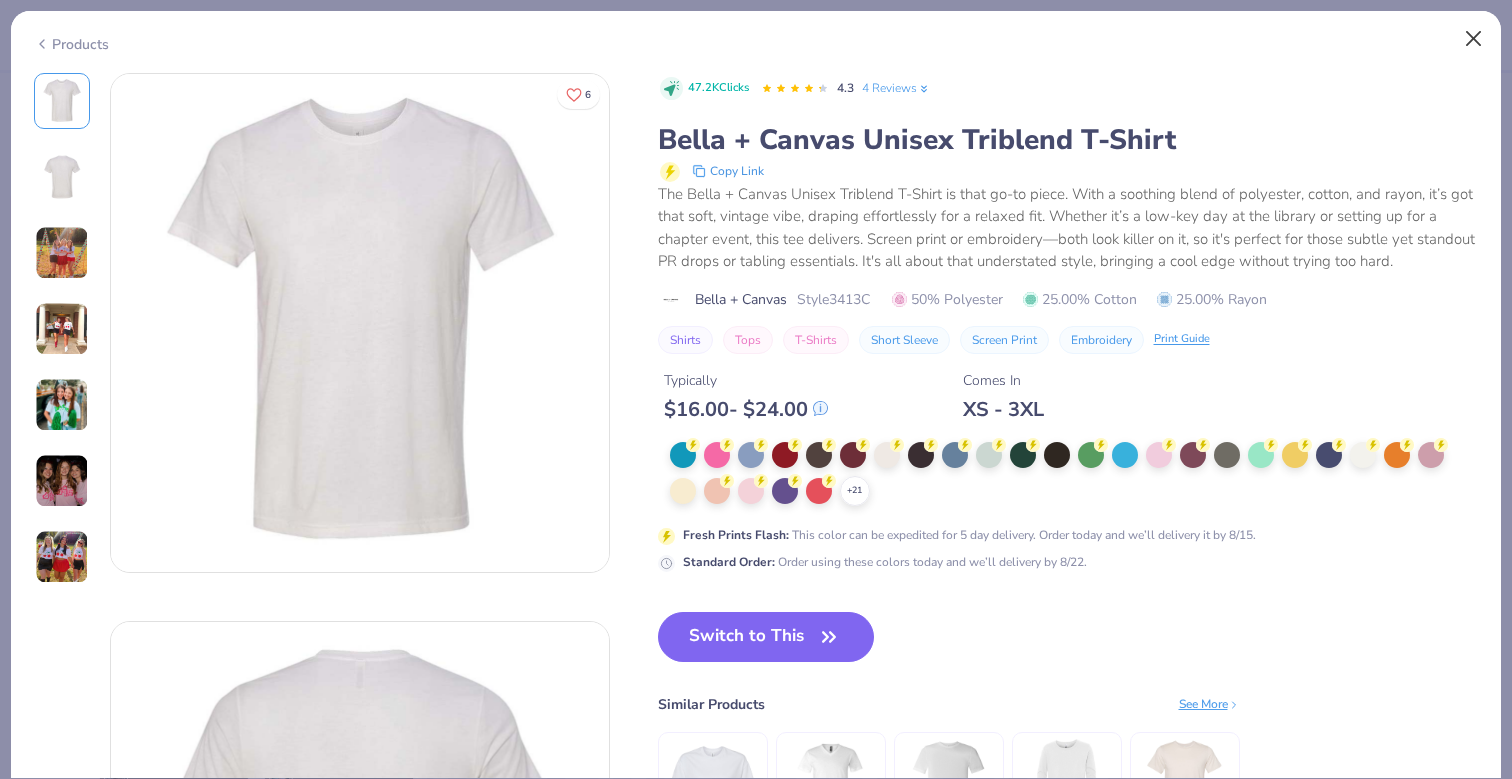 click at bounding box center (1474, 39) 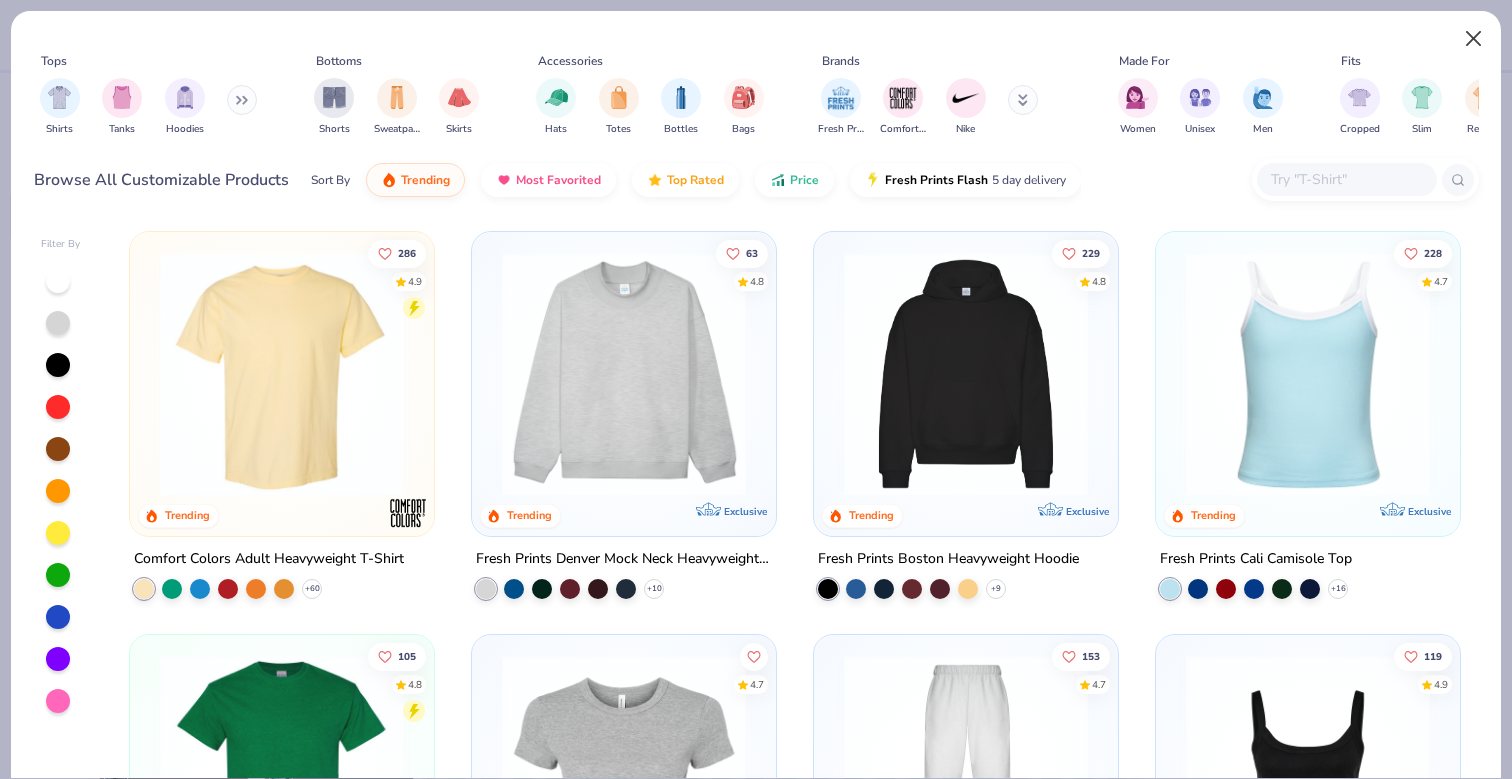 click at bounding box center [1474, 39] 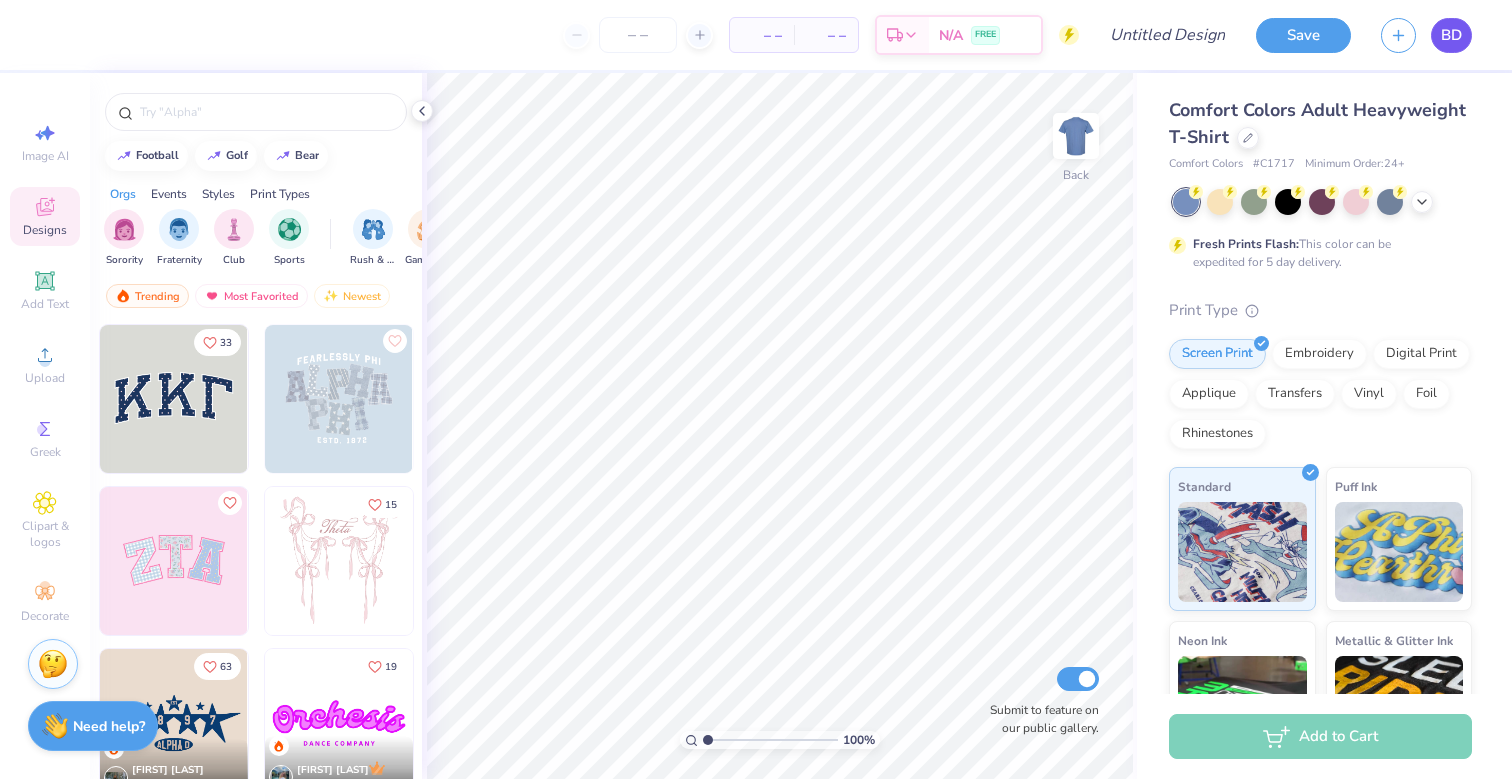 click on "BD" at bounding box center (1451, 35) 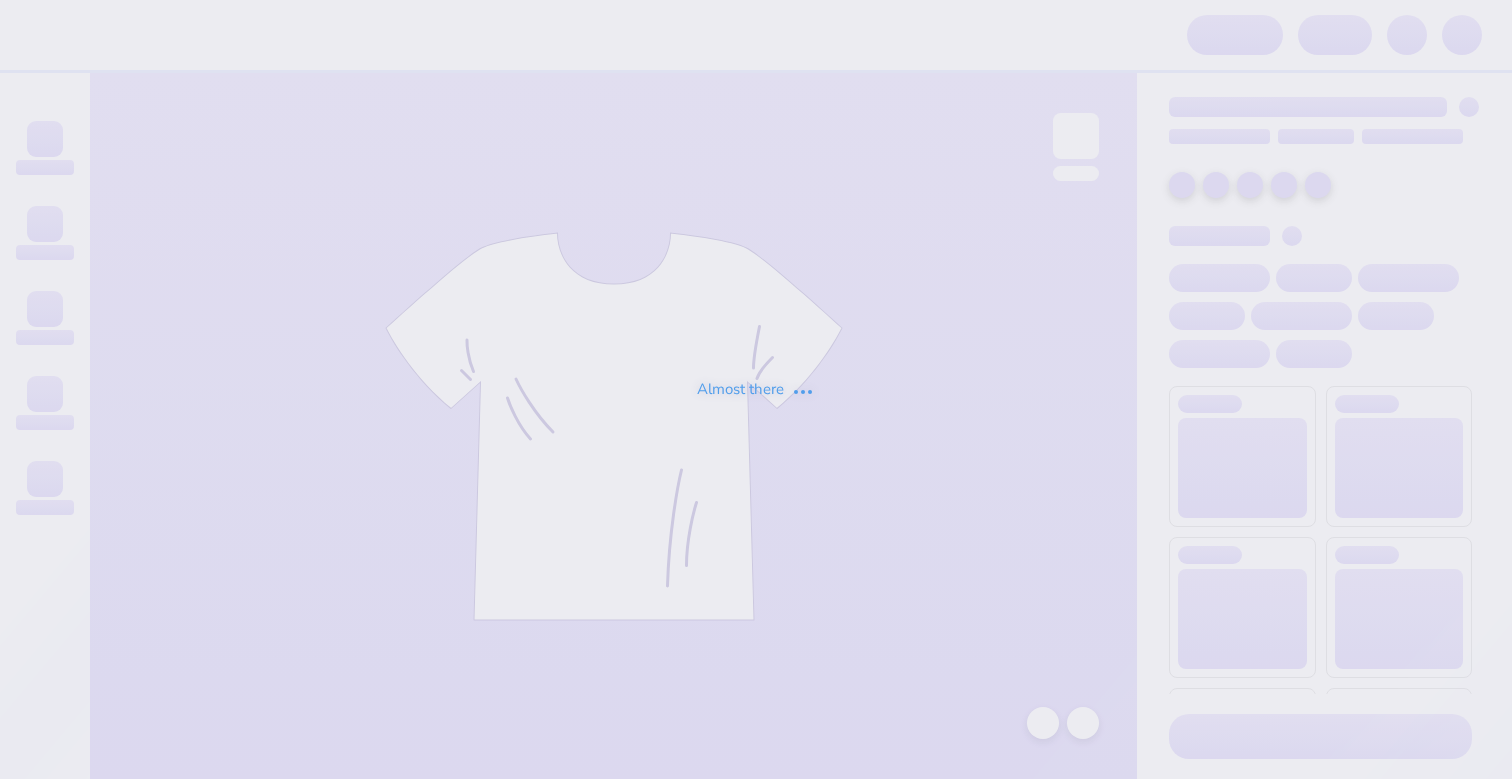 scroll, scrollTop: 0, scrollLeft: 0, axis: both 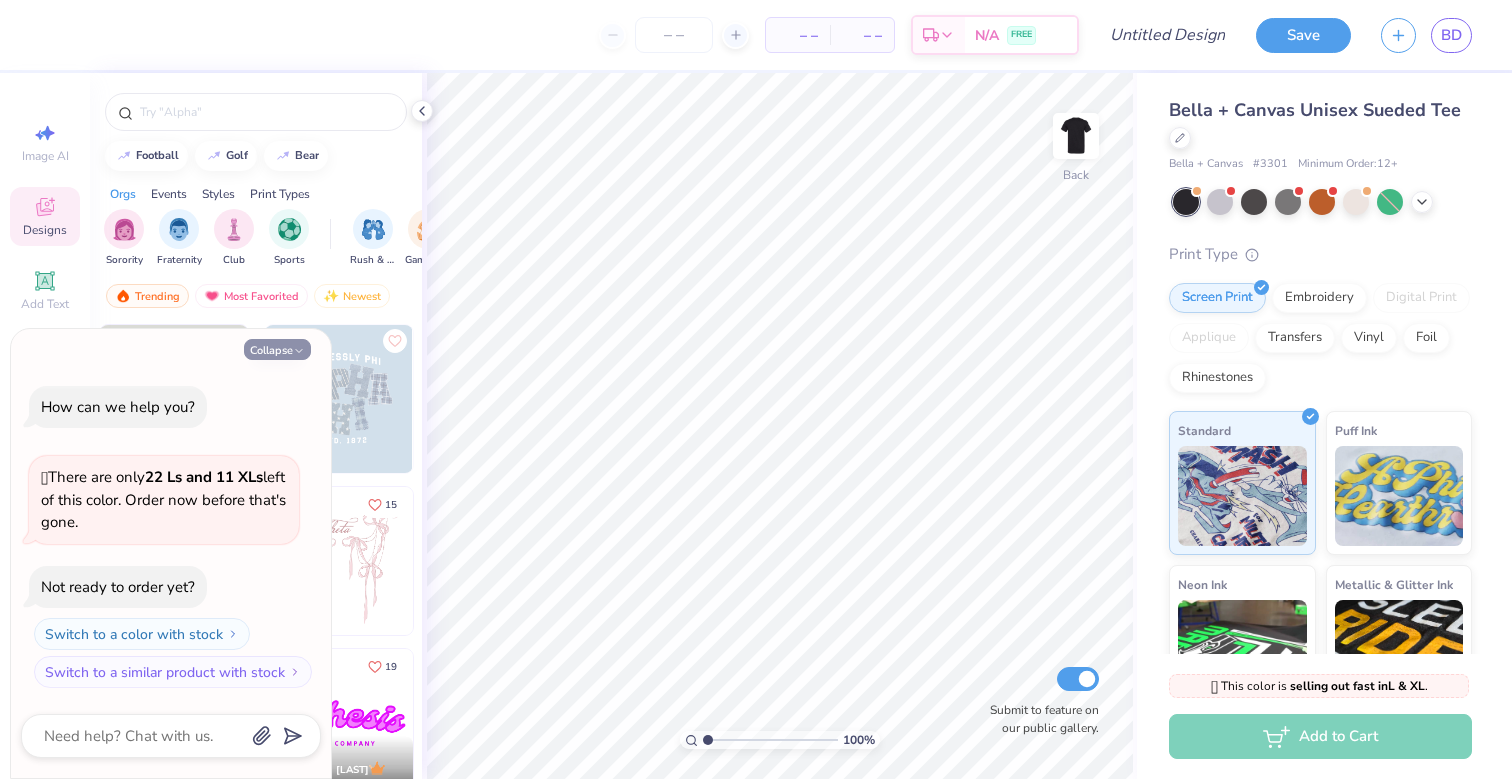 click on "Collapse" at bounding box center [277, 349] 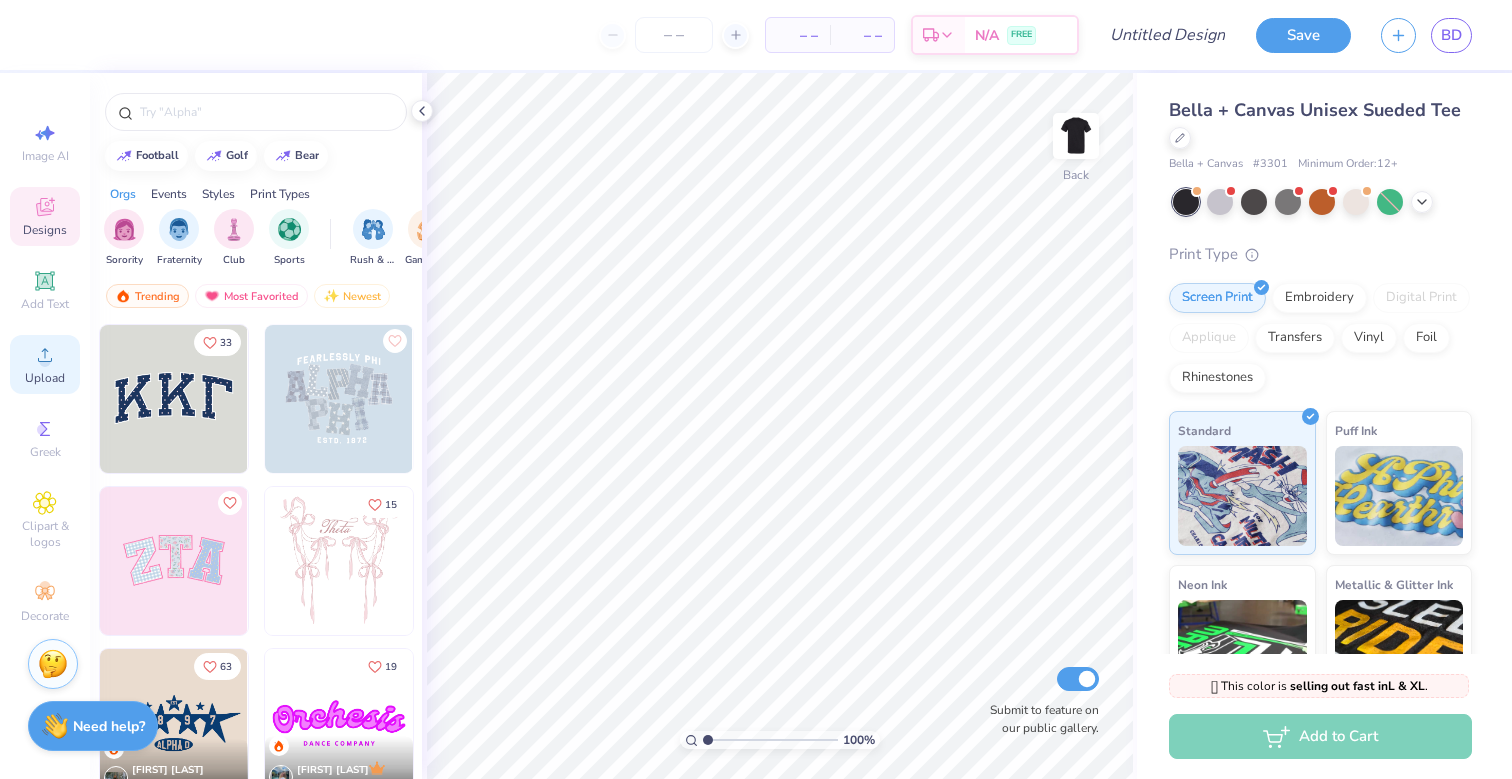 click 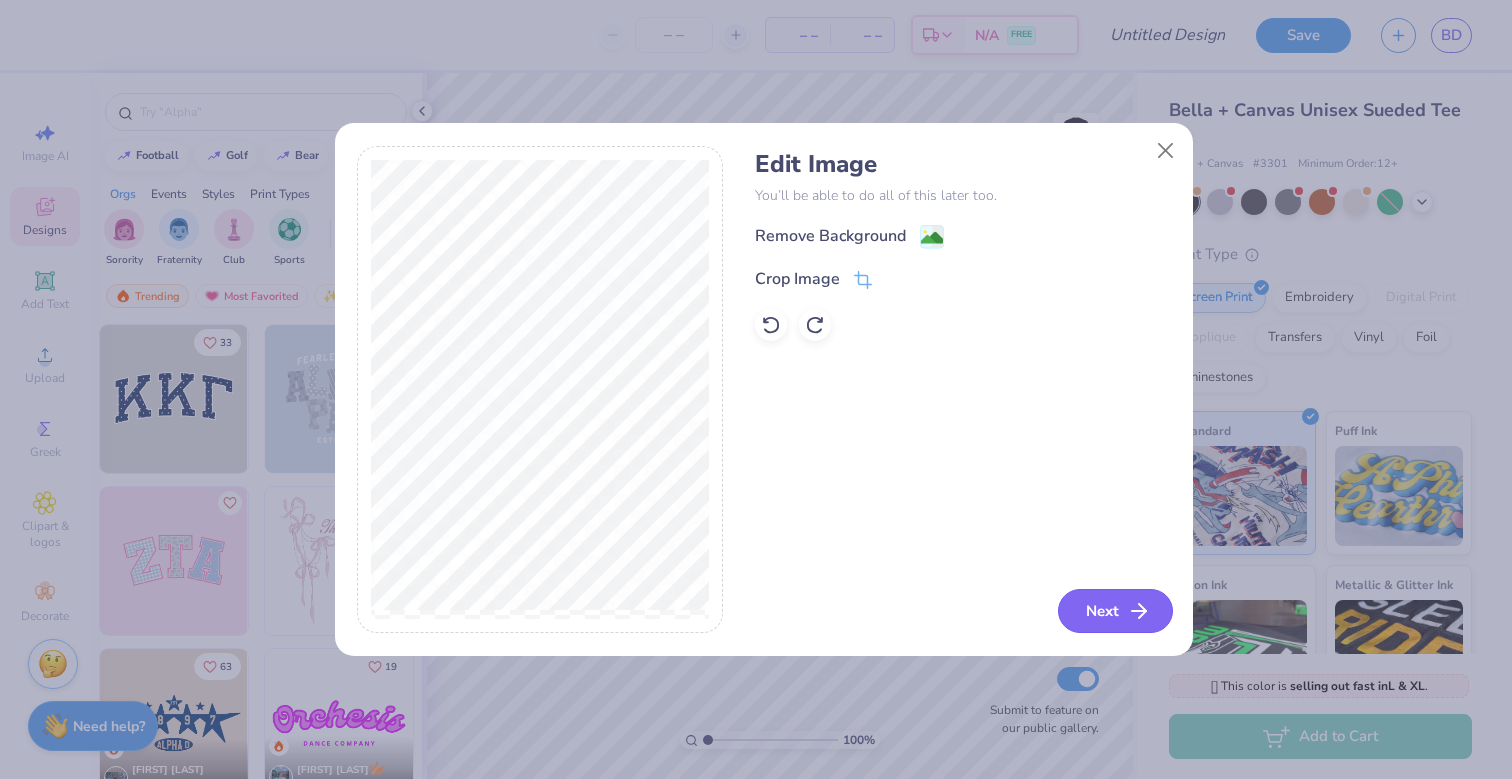 click on "Next" at bounding box center (1115, 611) 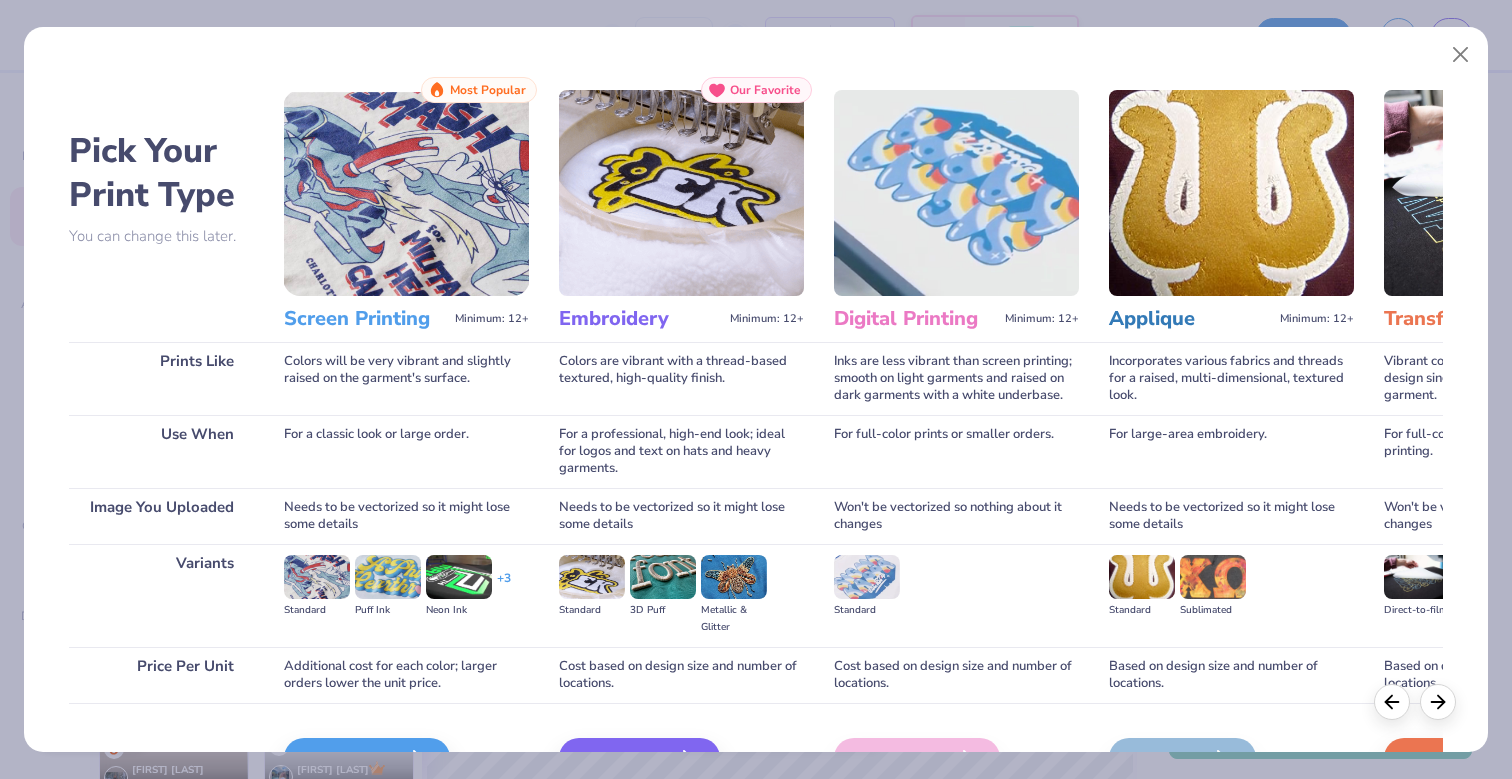 scroll, scrollTop: 58, scrollLeft: 0, axis: vertical 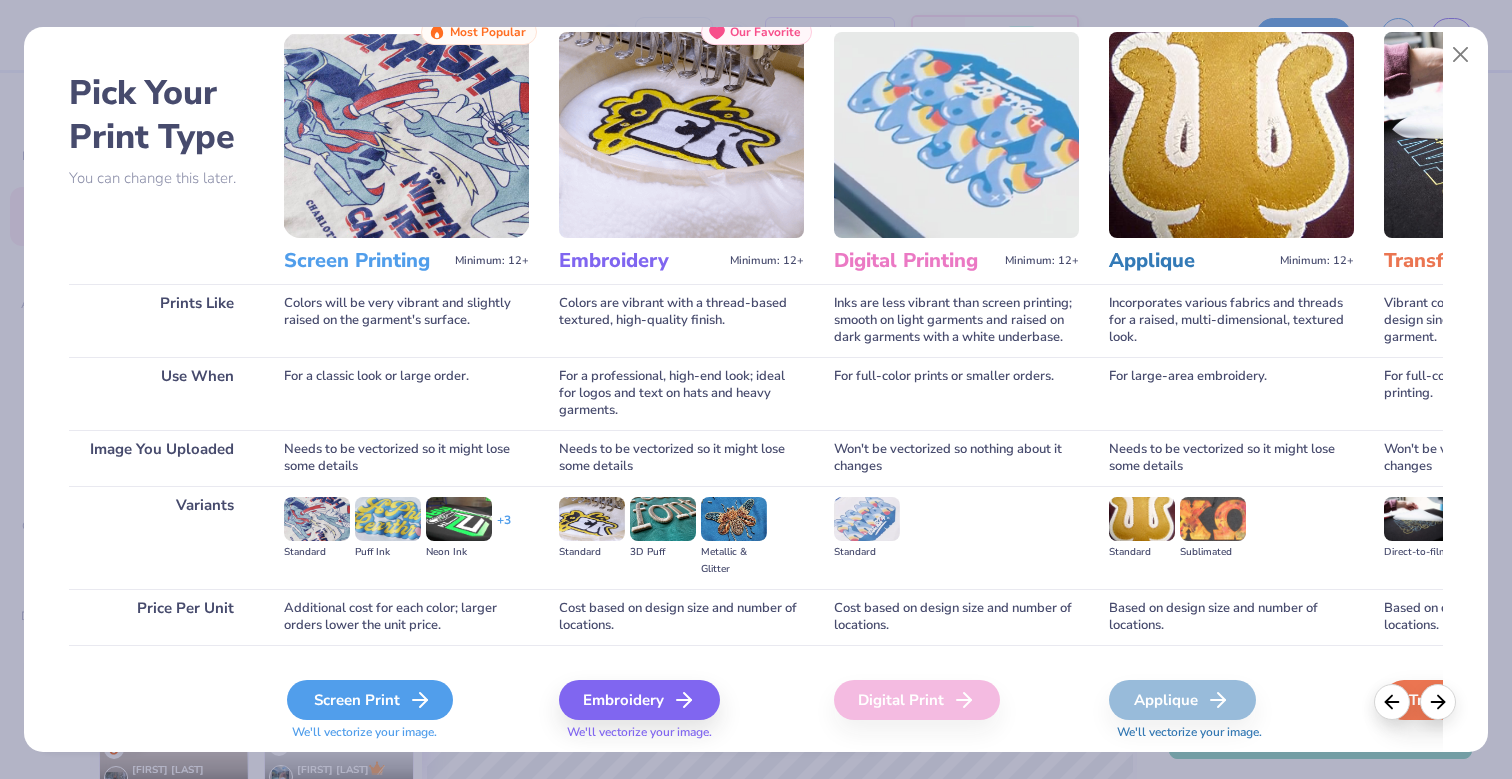 click on "Screen Print" at bounding box center (370, 700) 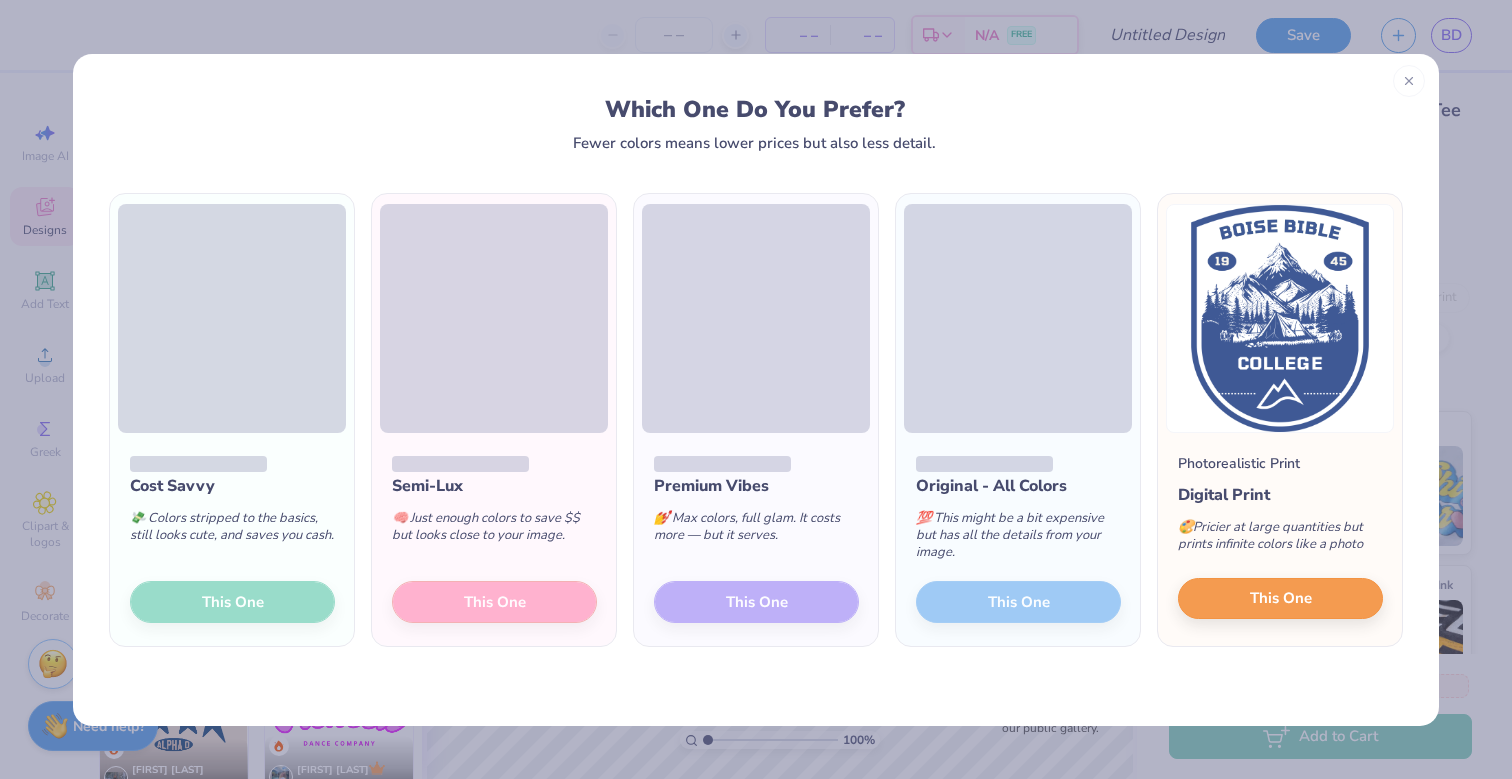 click on "This One" at bounding box center [1281, 598] 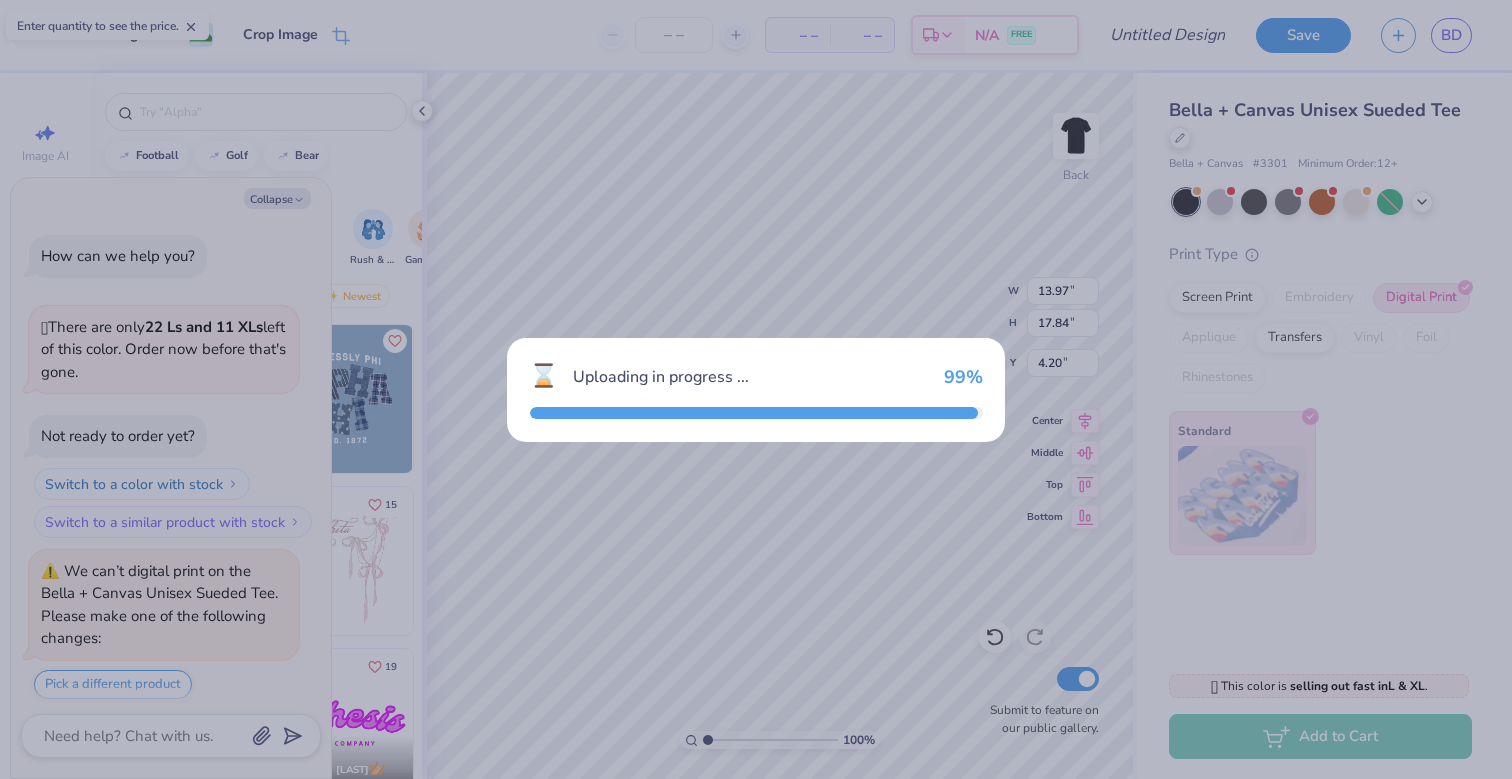scroll, scrollTop: 623, scrollLeft: 0, axis: vertical 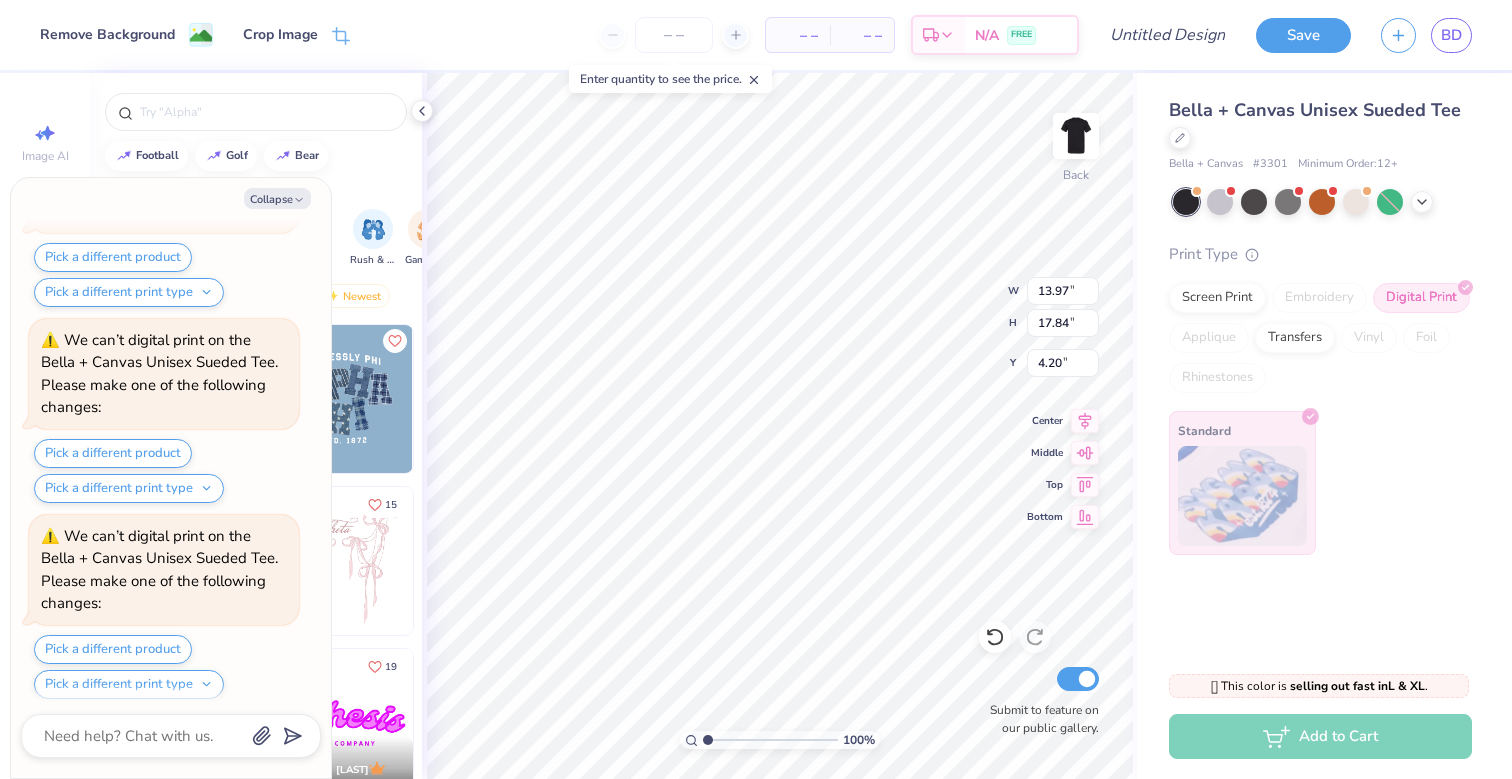 type on "x" 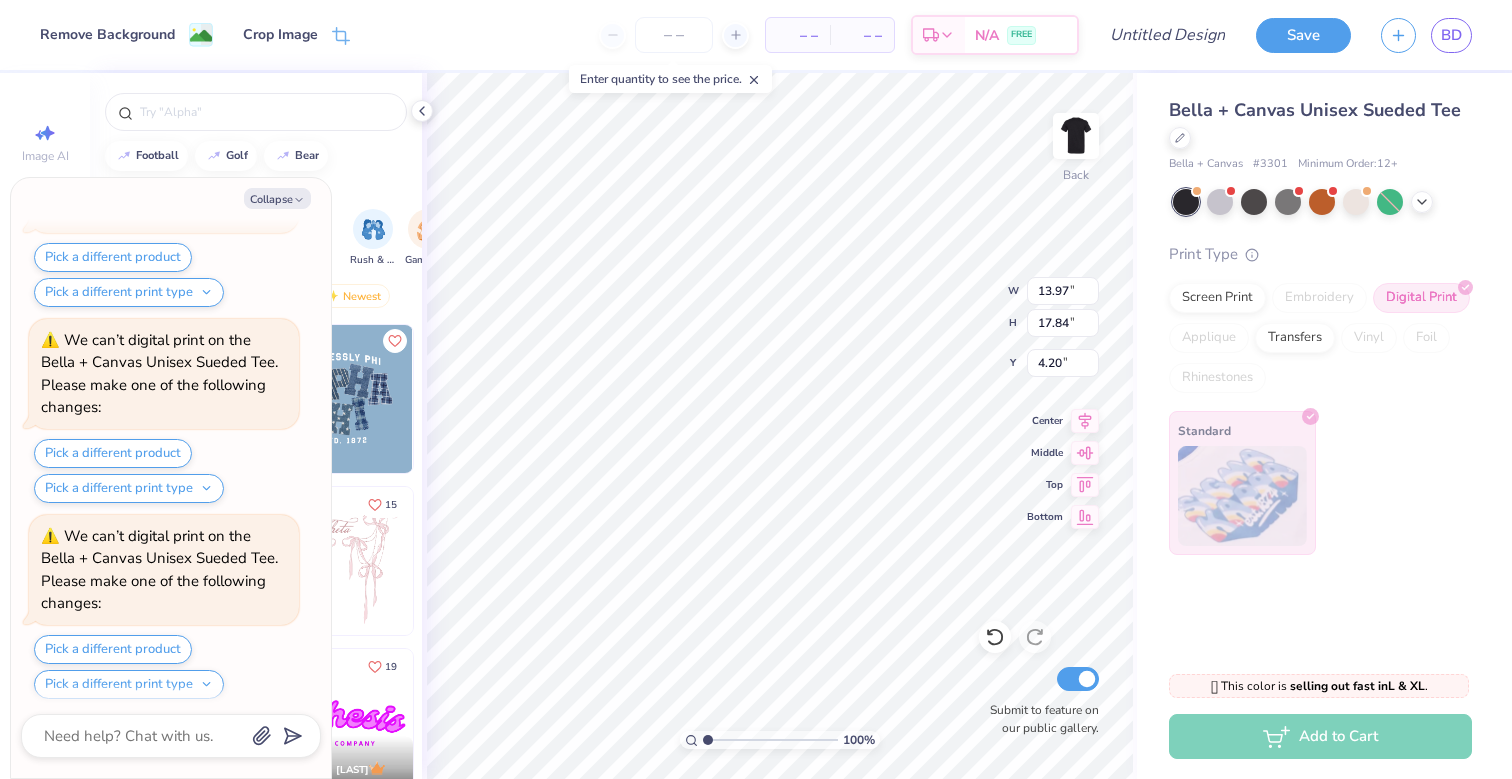 type on "3.69" 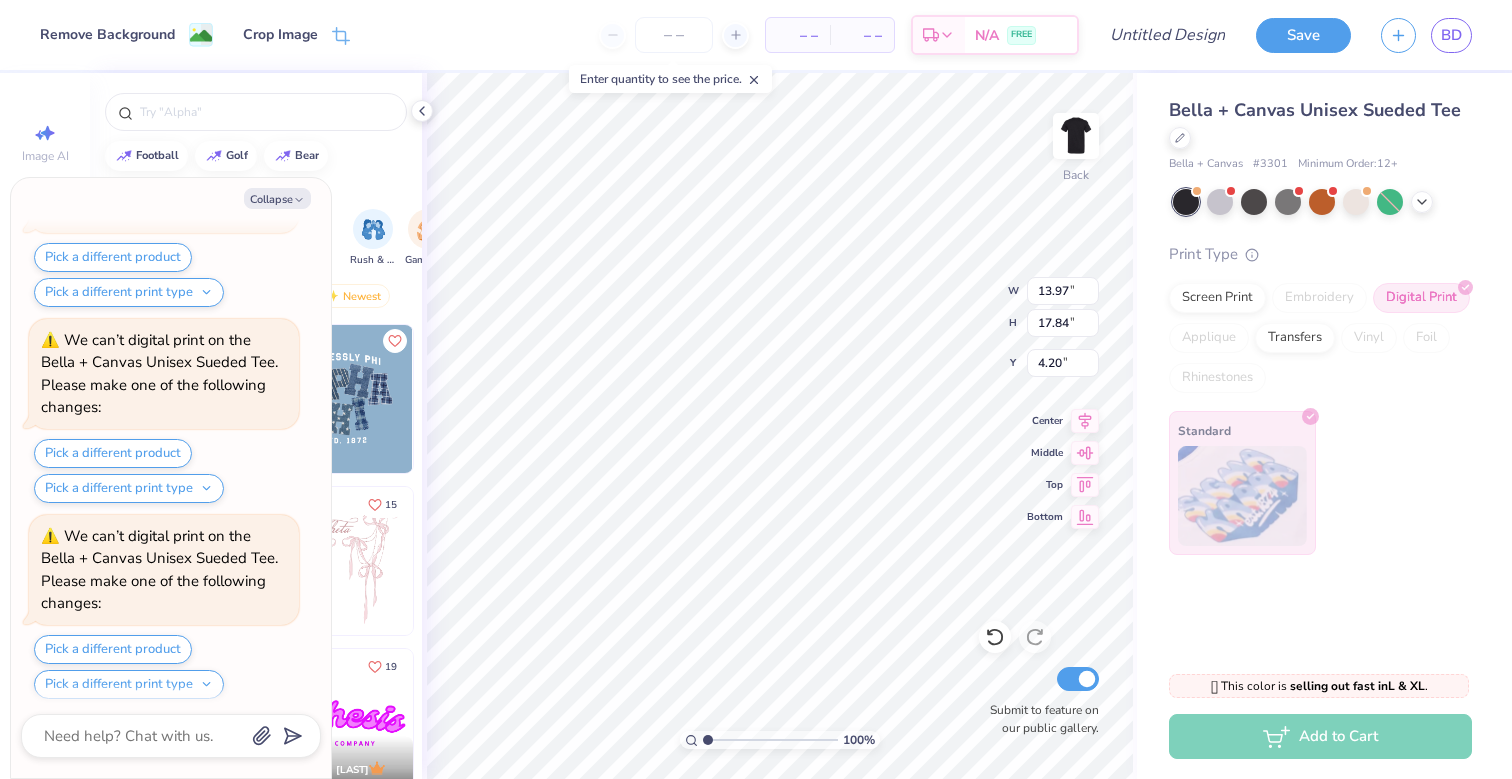 type on "4.72" 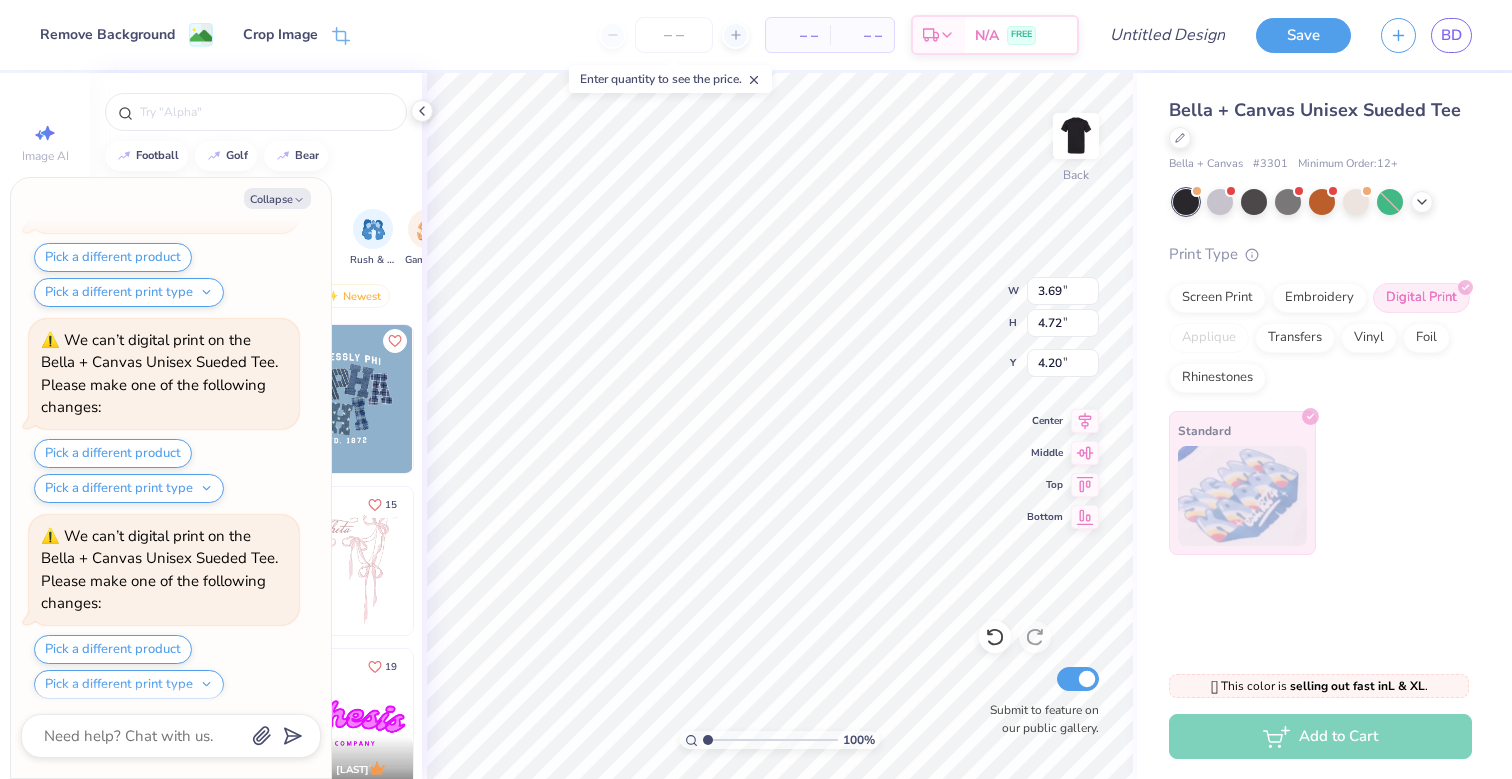 scroll, scrollTop: 817, scrollLeft: 0, axis: vertical 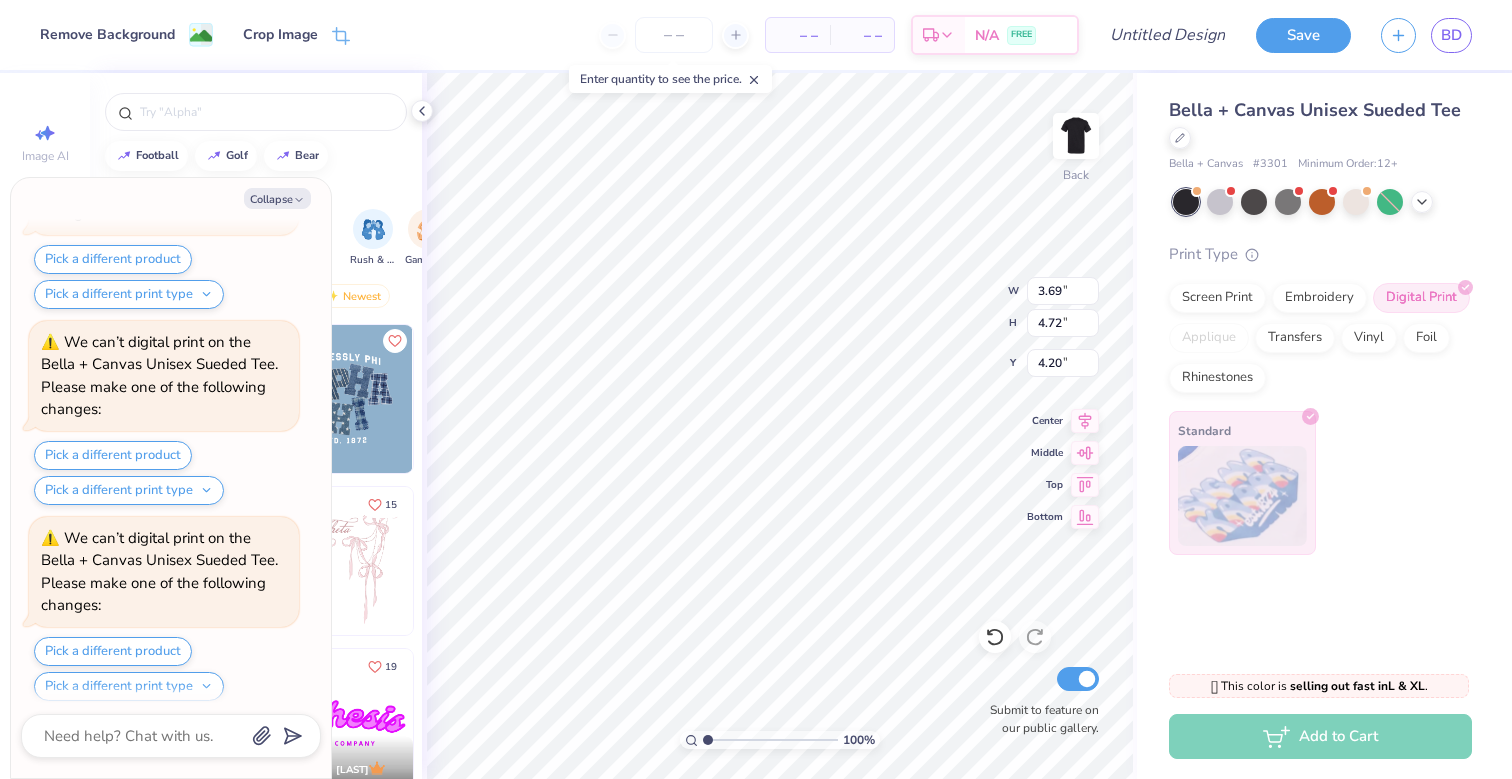 type on "x" 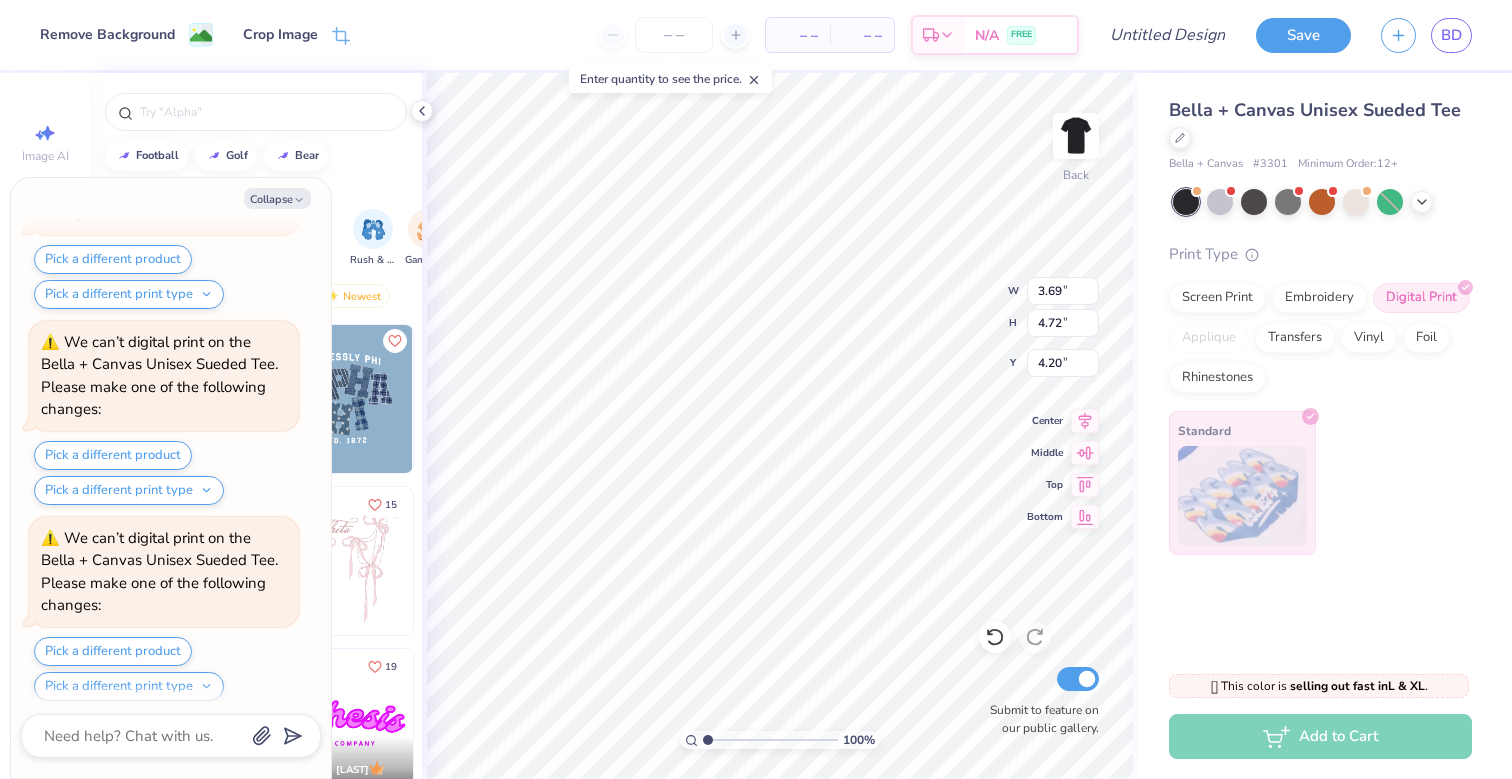 type on "3.00" 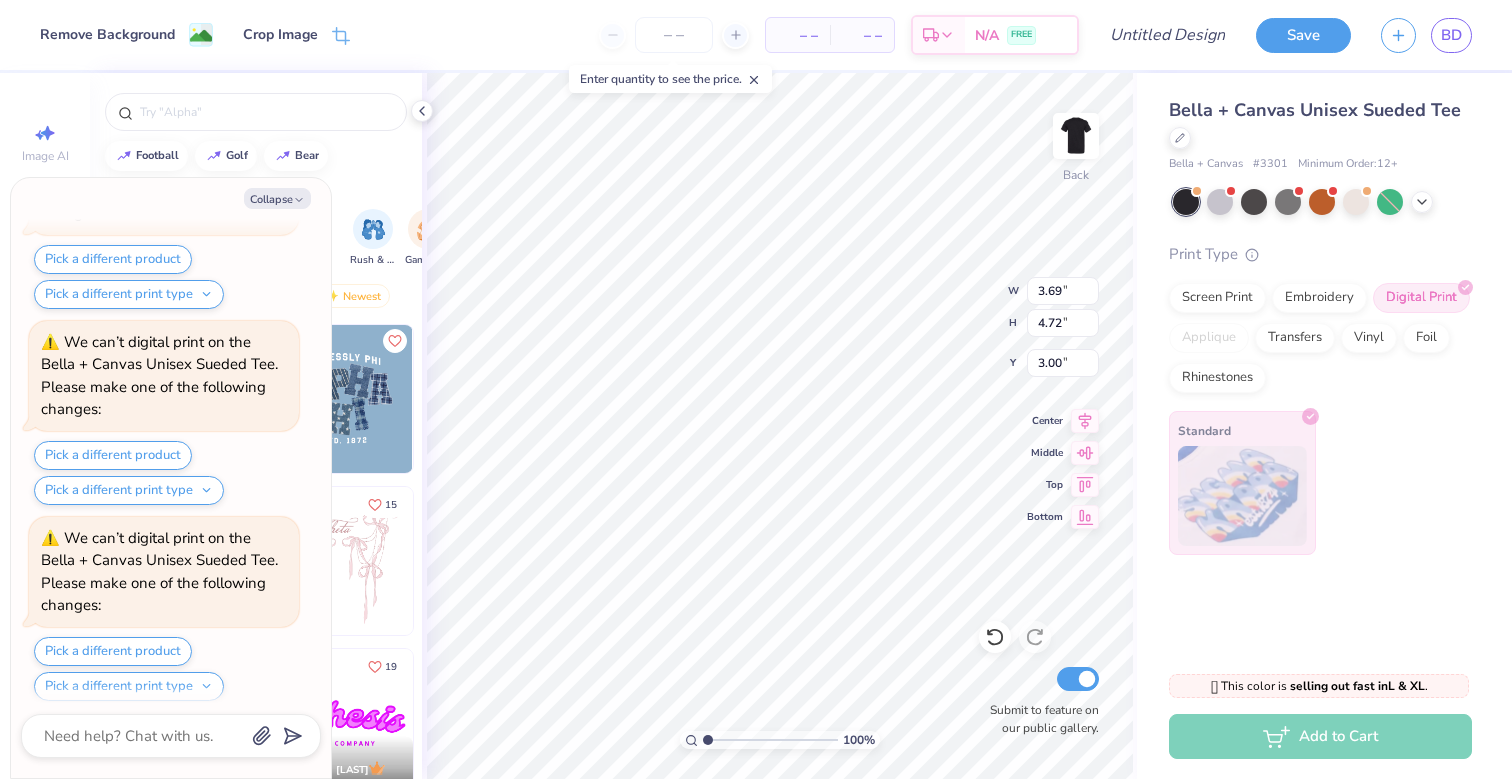 scroll, scrollTop: 1011, scrollLeft: 0, axis: vertical 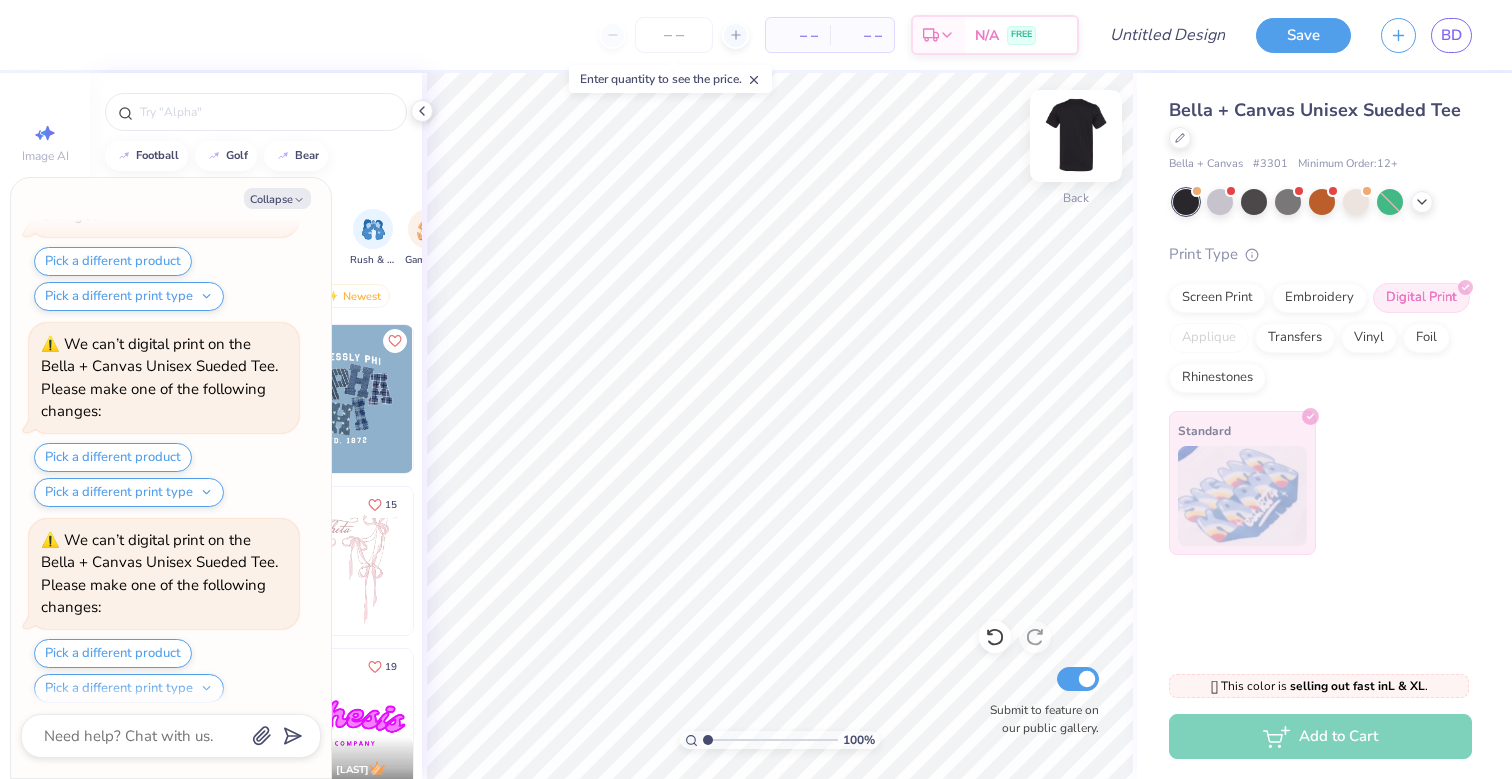 click at bounding box center [1076, 136] 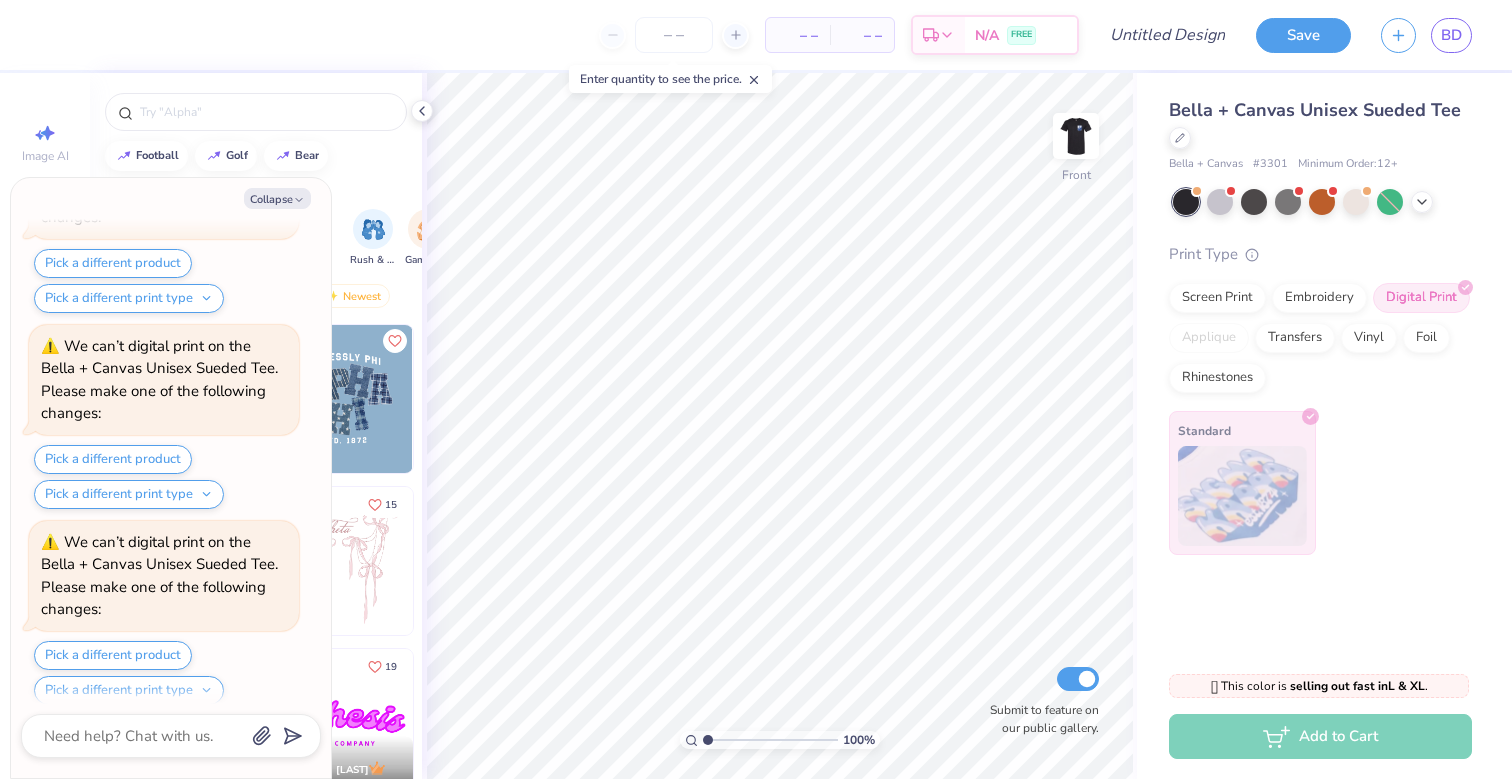 scroll, scrollTop: 1399, scrollLeft: 0, axis: vertical 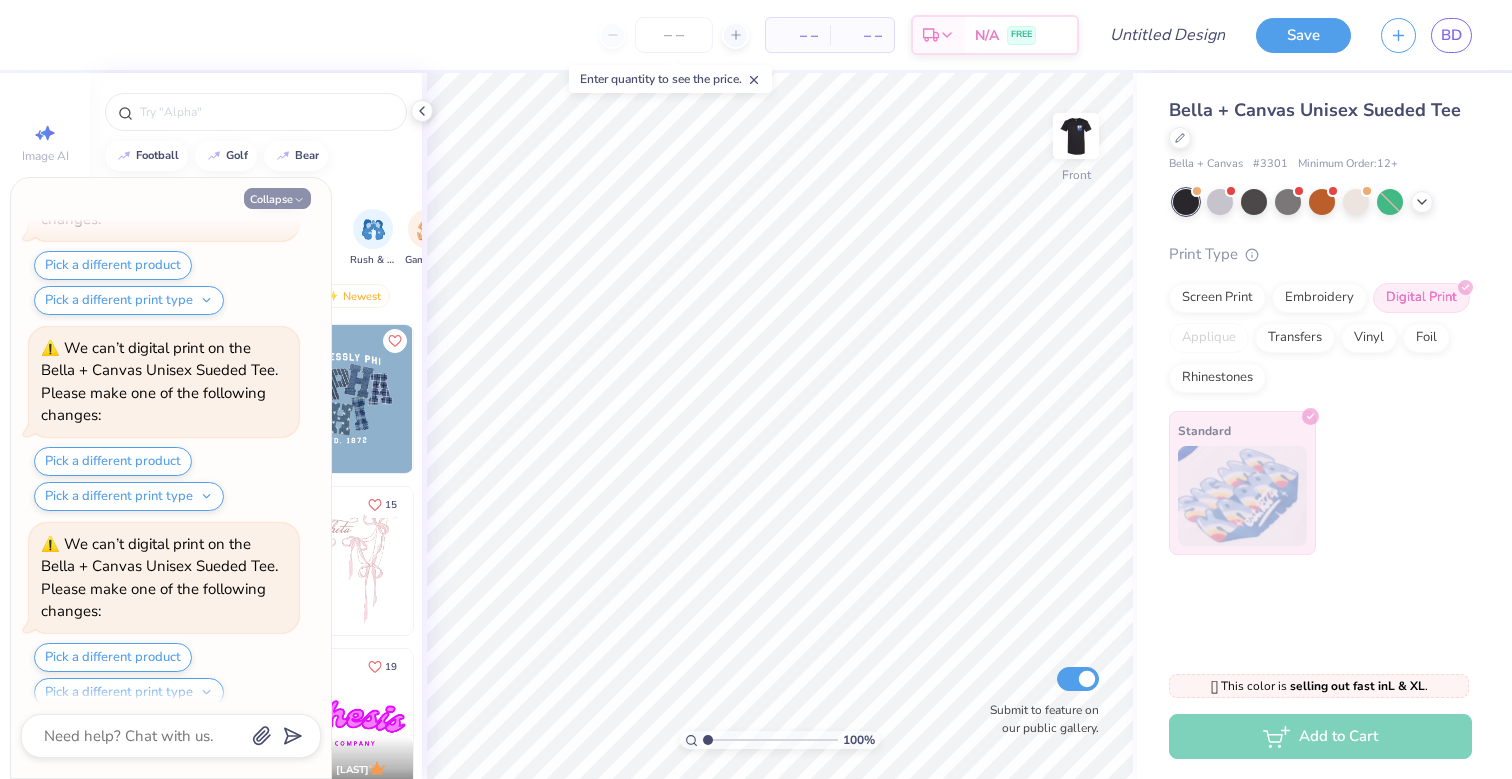 click 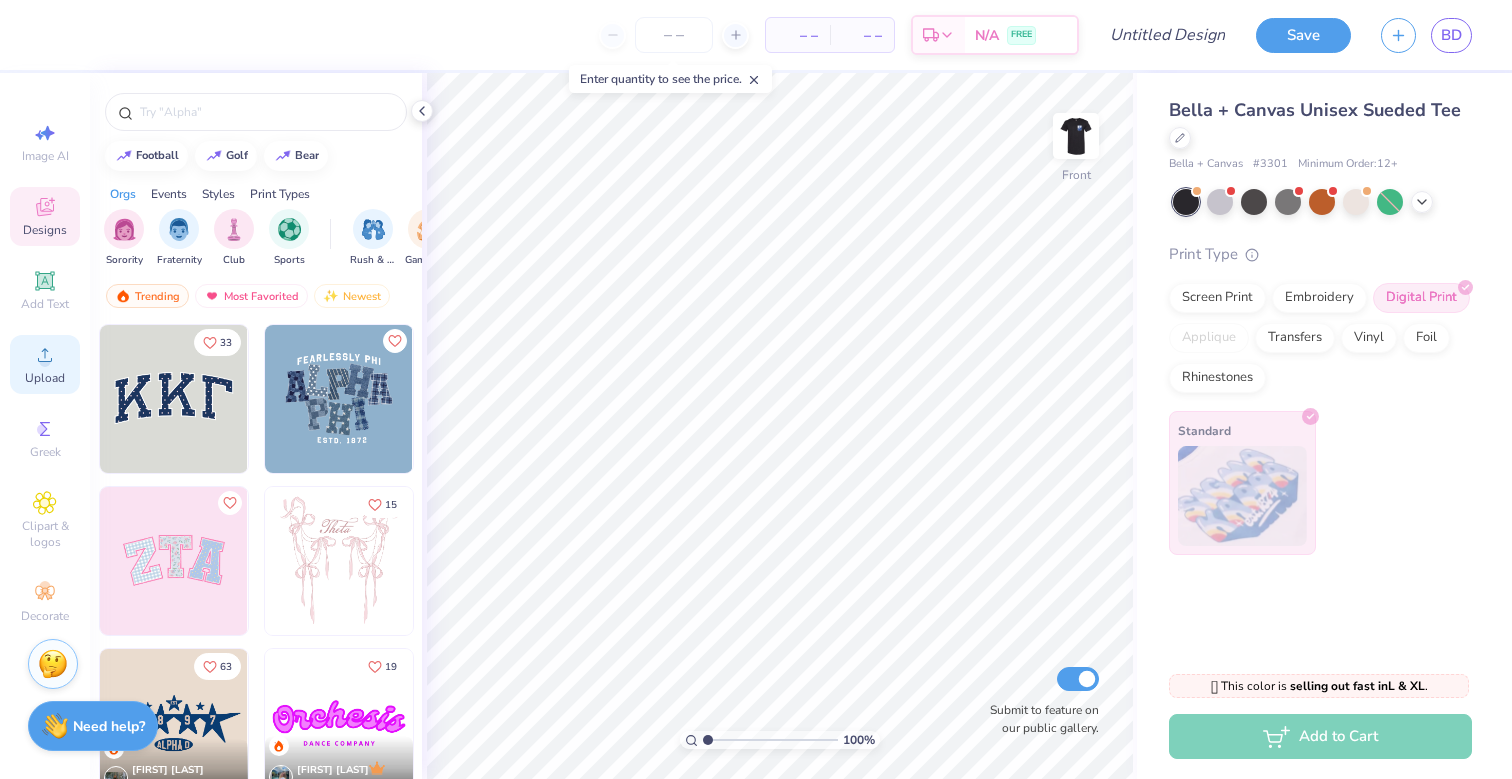 click 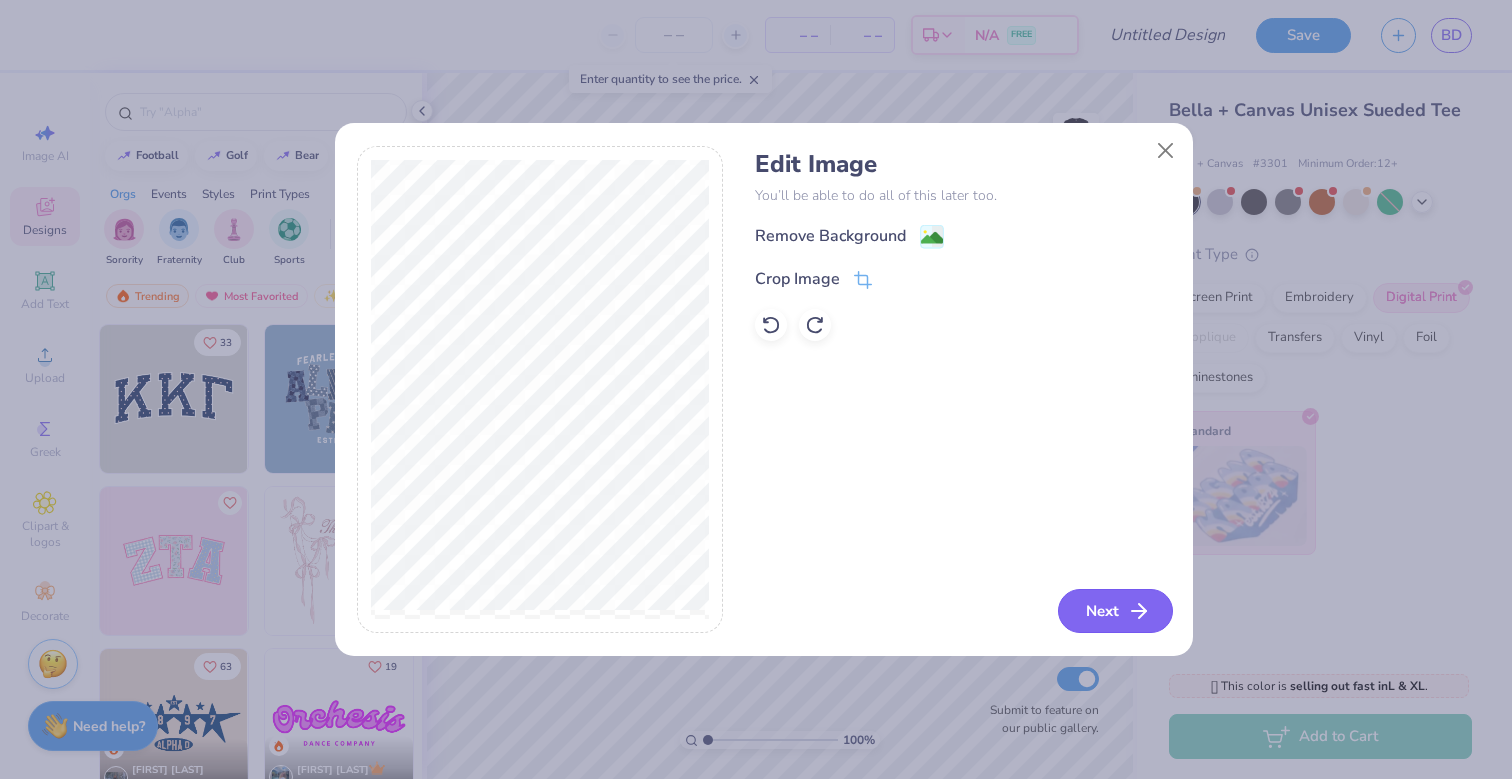 click on "Next" at bounding box center [1115, 611] 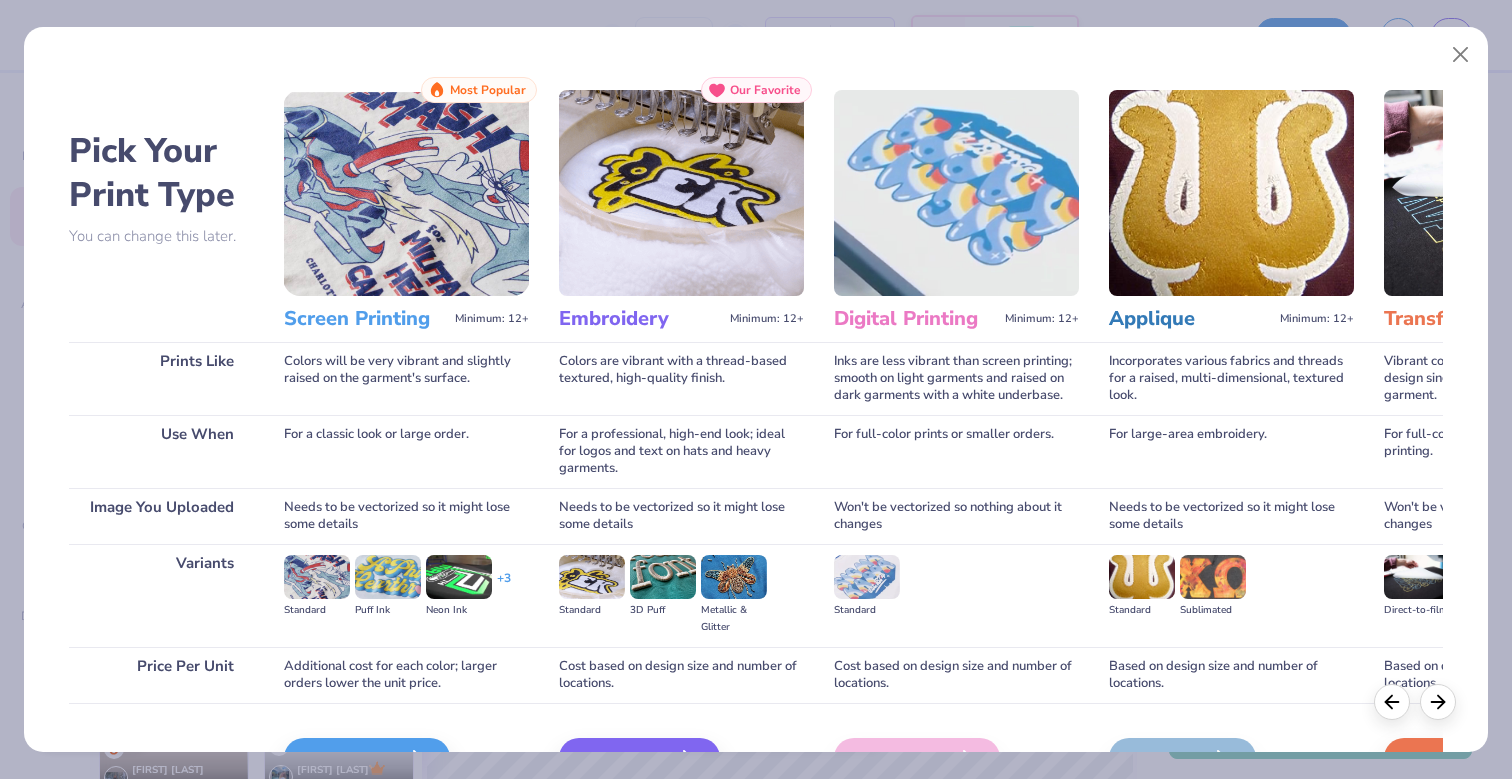 scroll, scrollTop: 118, scrollLeft: 0, axis: vertical 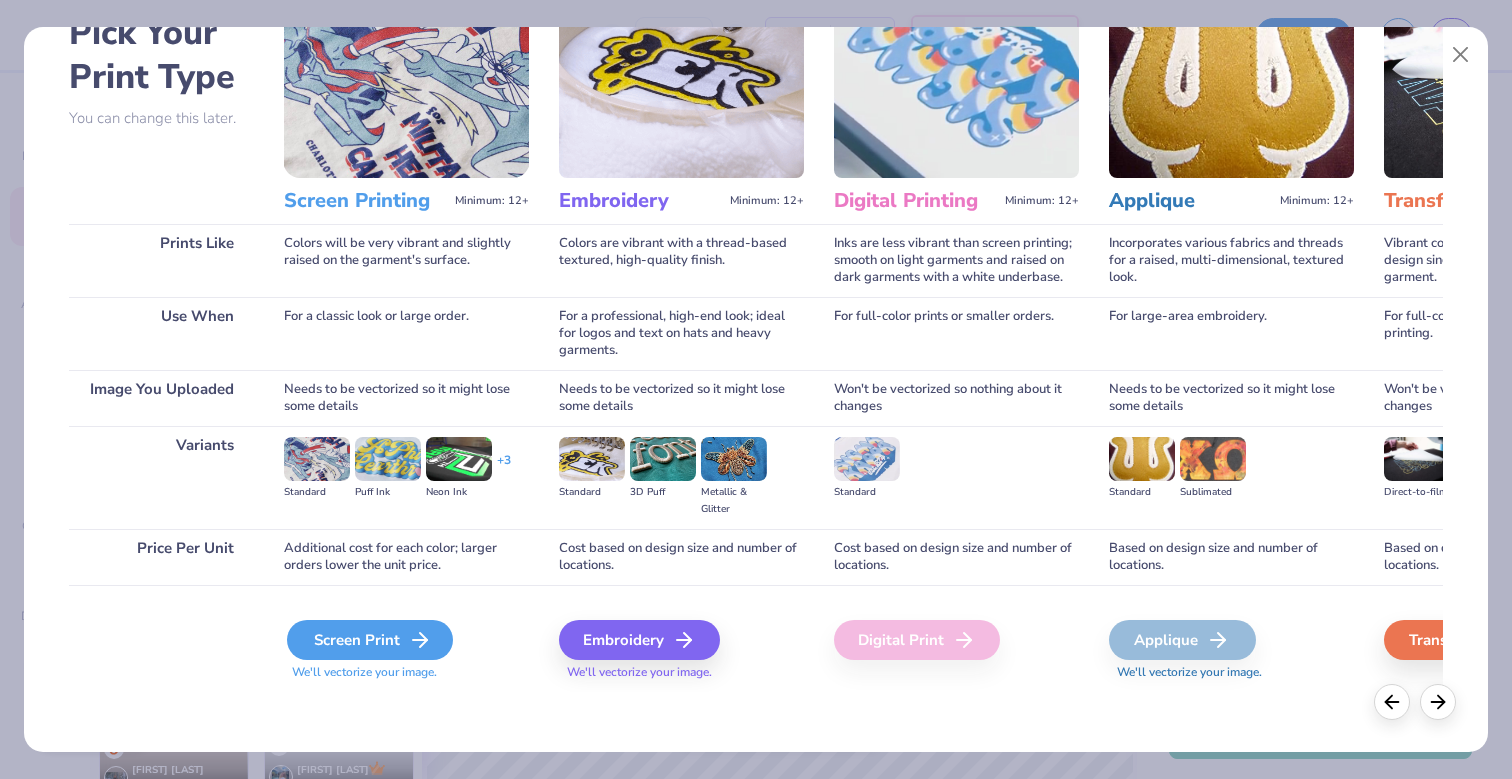 click on "Screen Print" at bounding box center [370, 640] 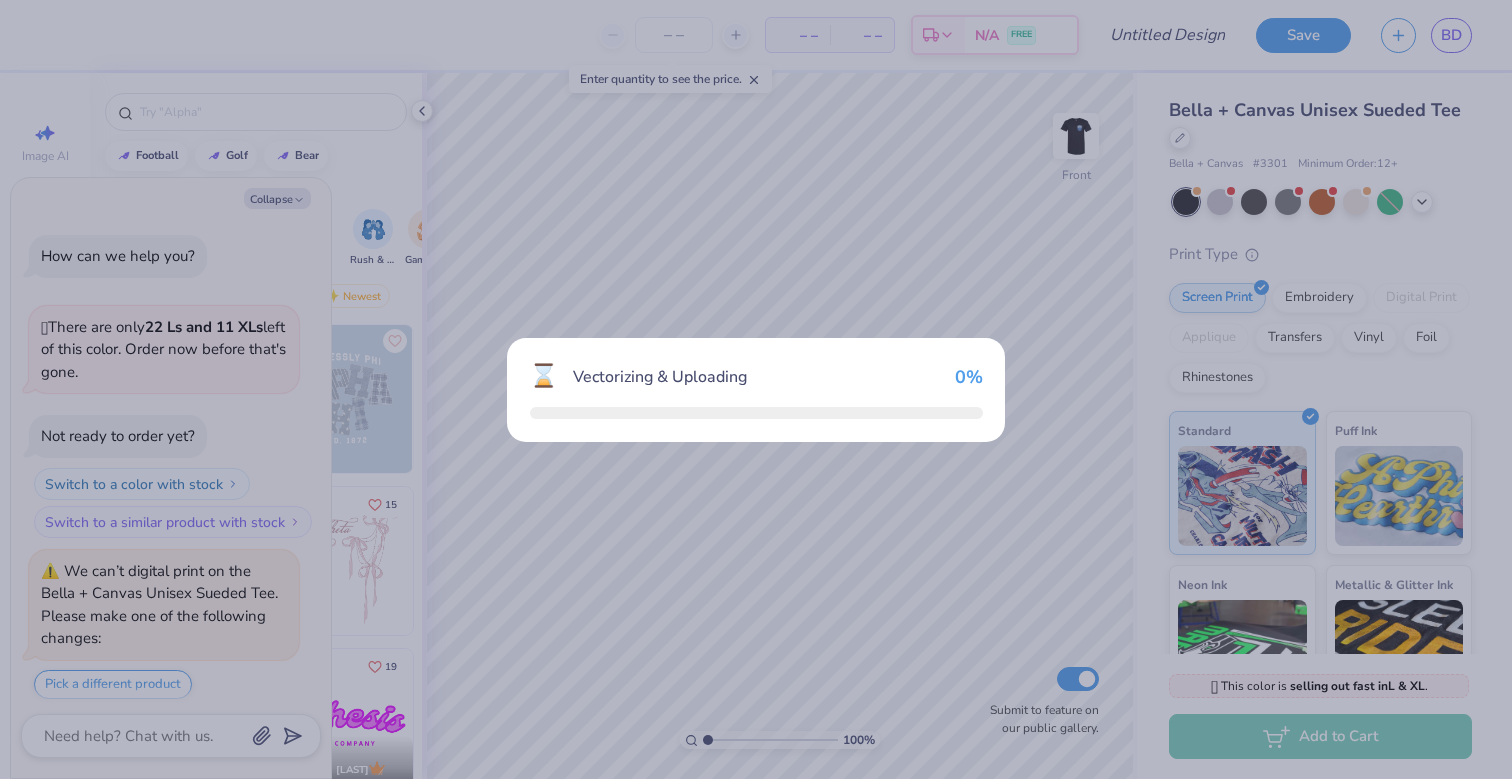 scroll, scrollTop: 1564, scrollLeft: 0, axis: vertical 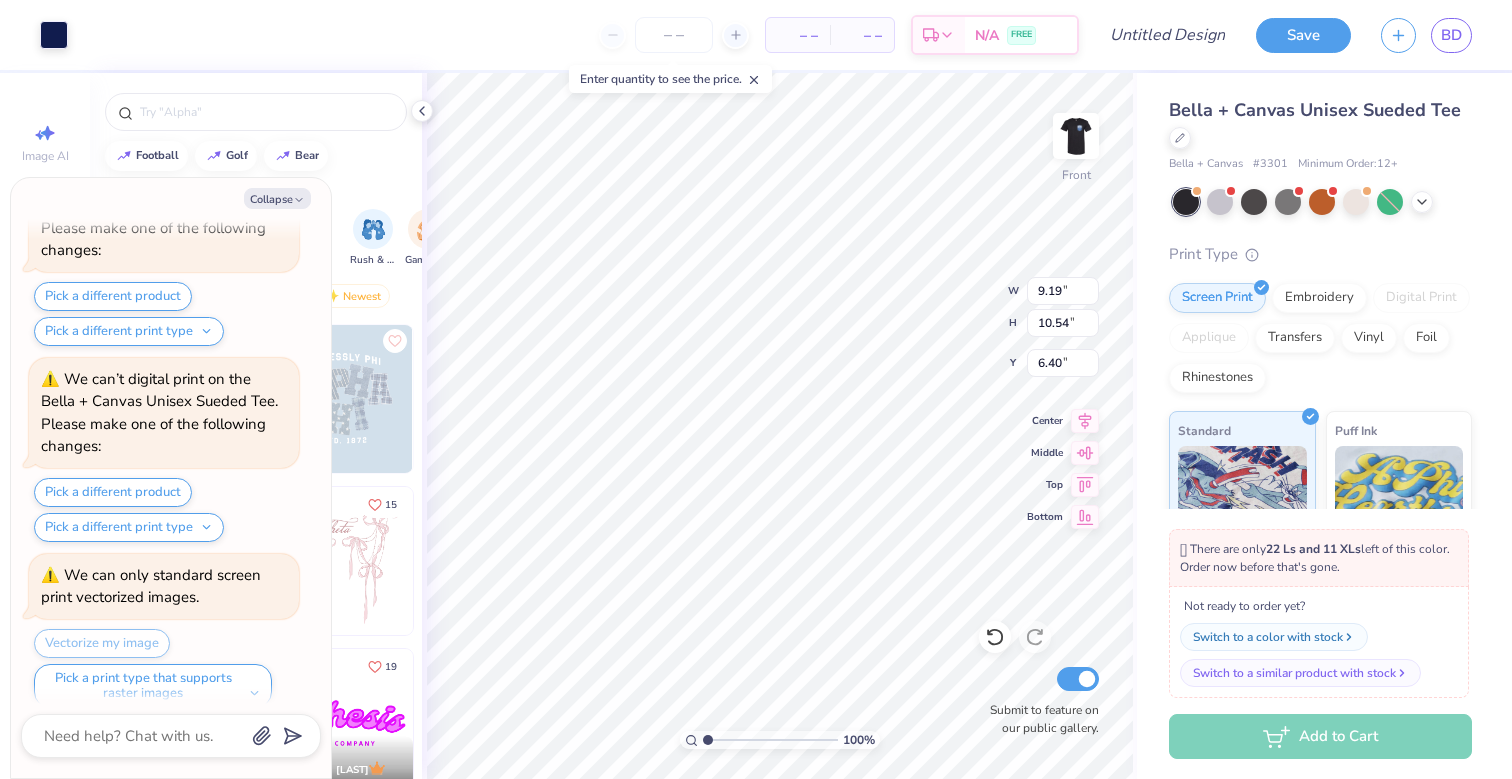 type on "x" 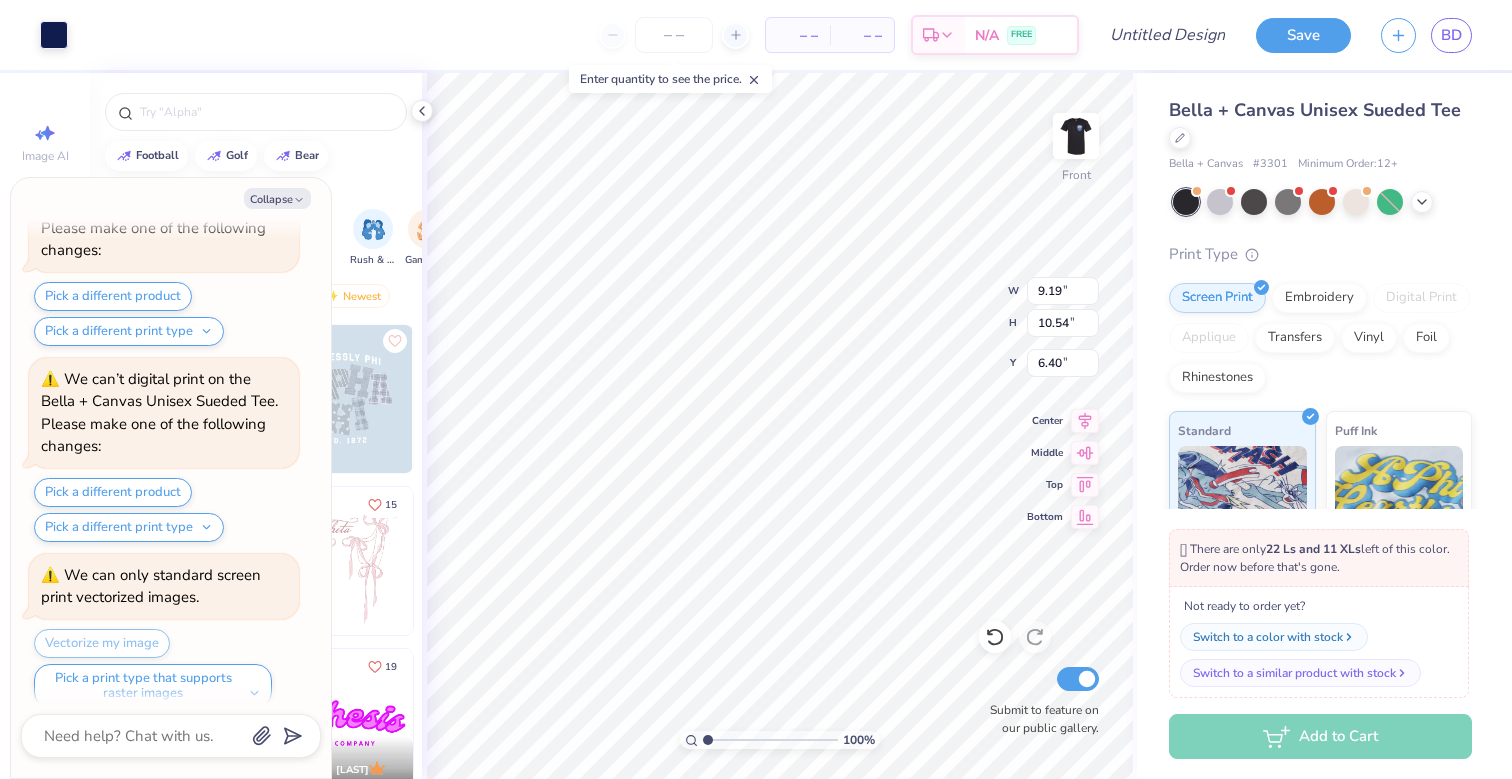 type on "9.19" 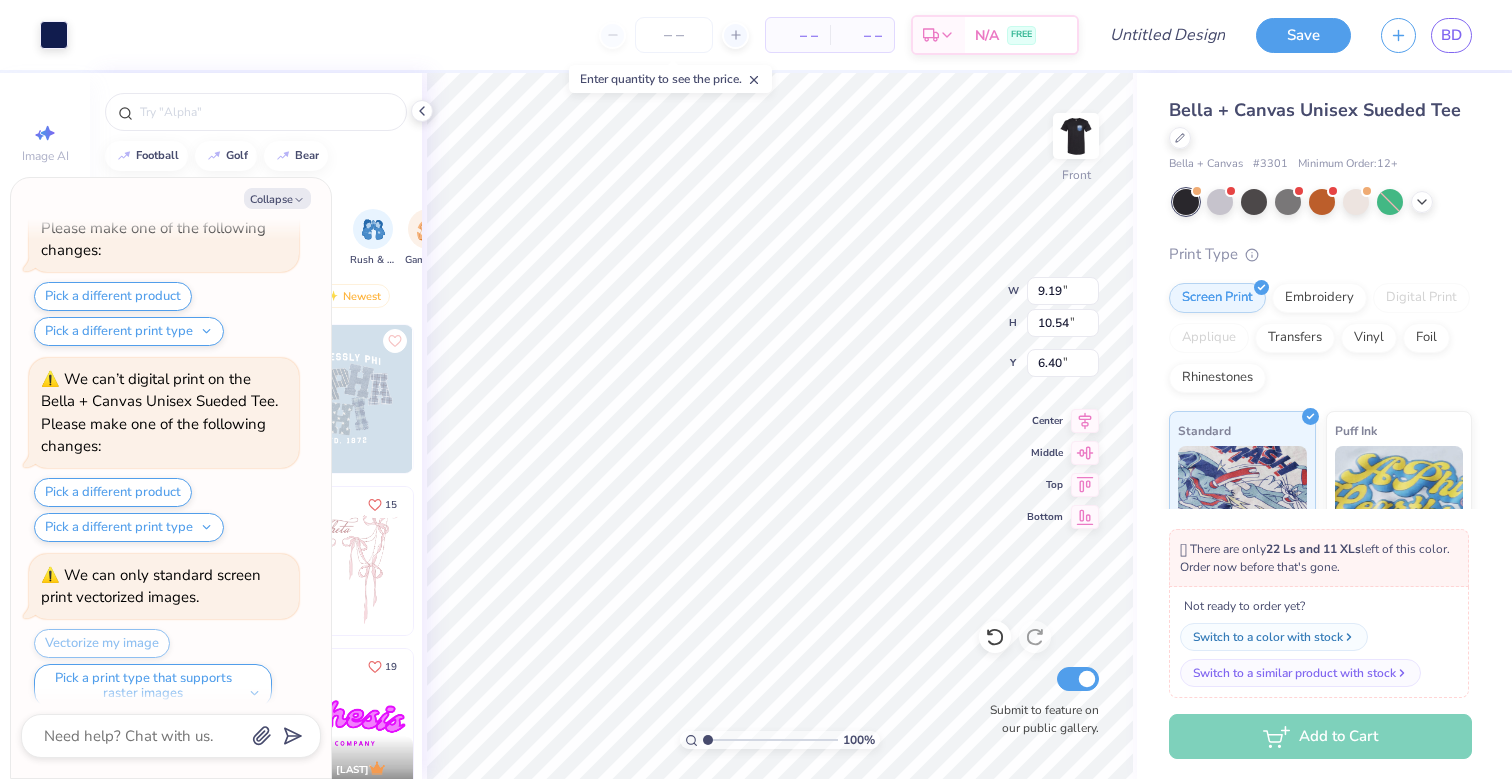 type on "10.54" 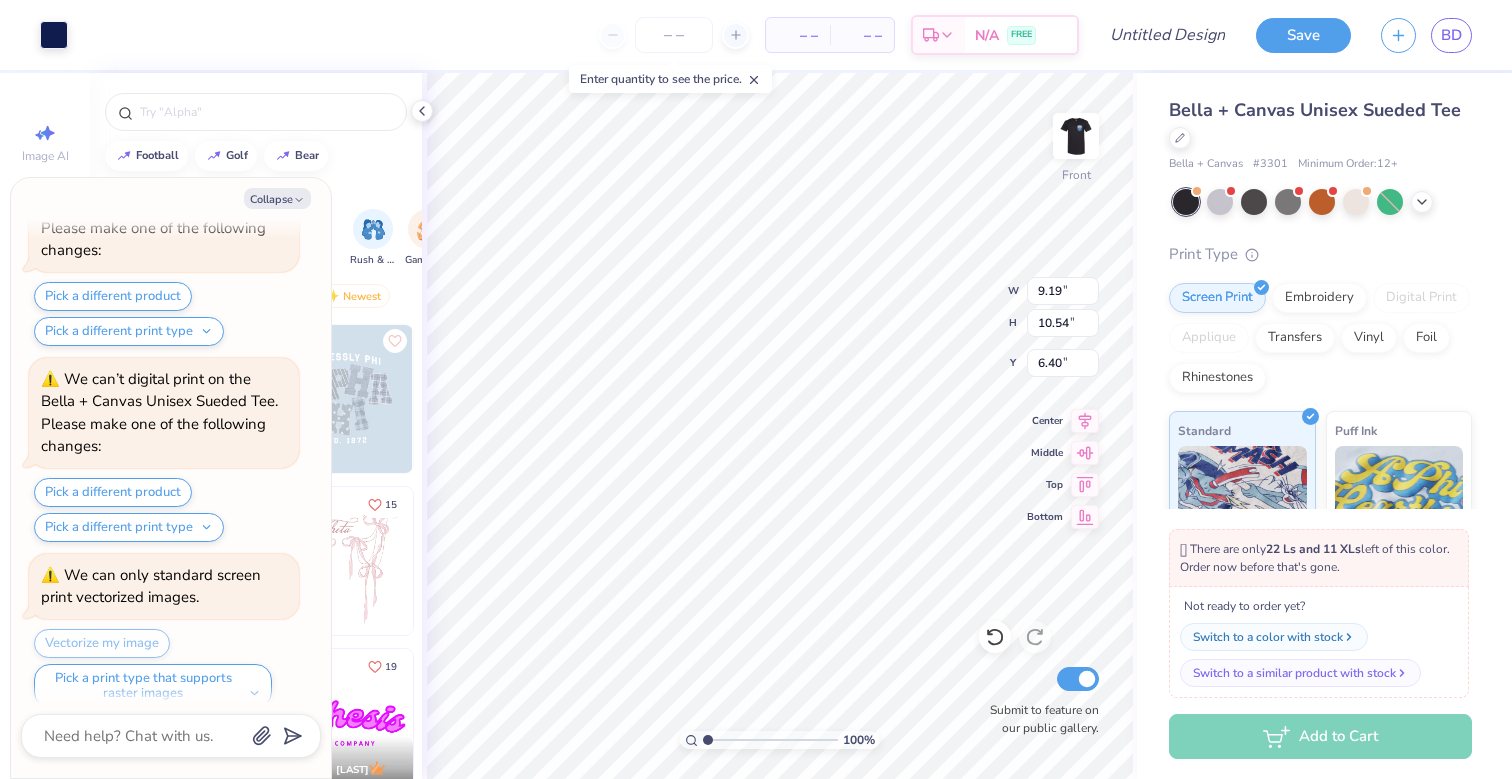 type on "6.40" 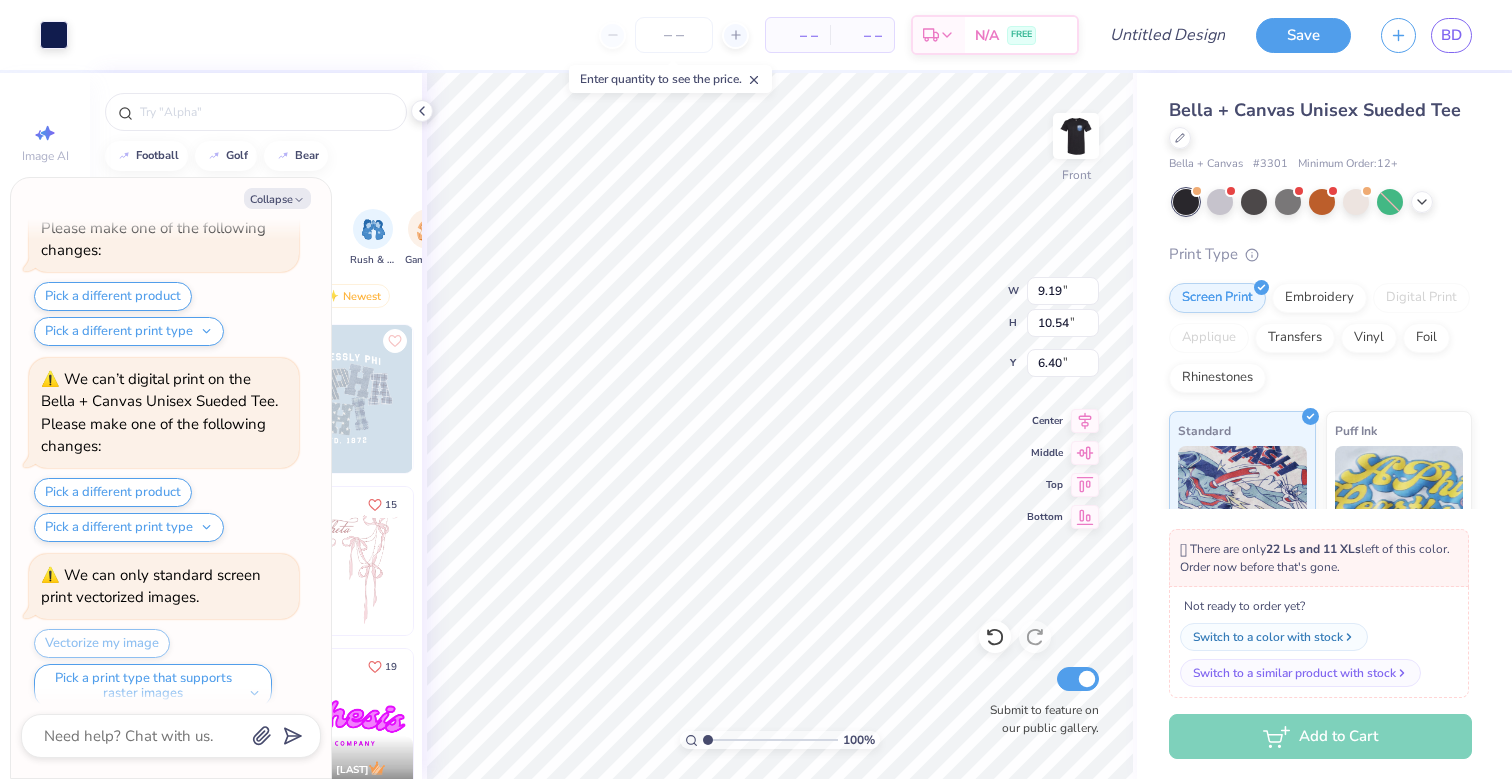 type on "x" 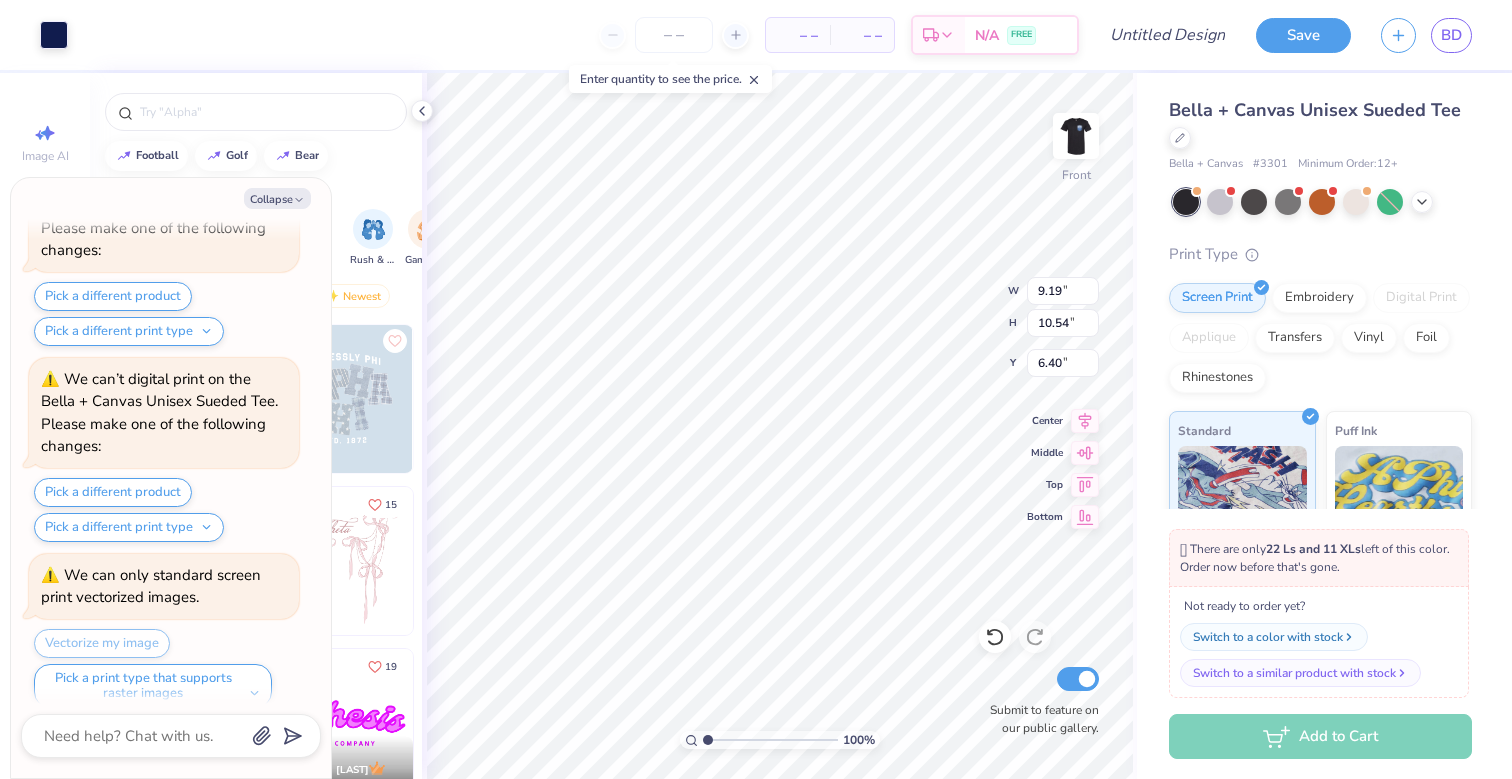 type on "3.00" 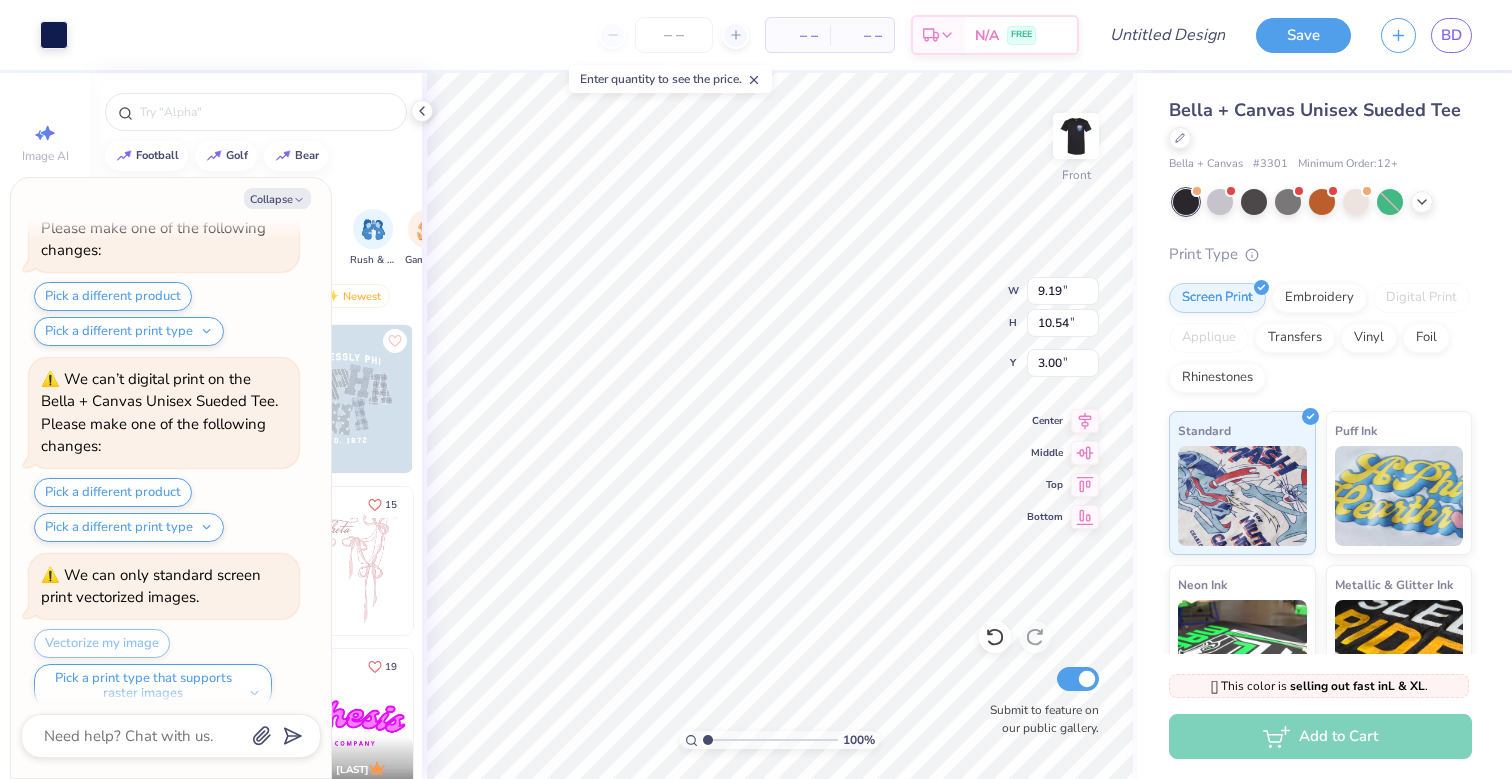 click on "Add to Cart" at bounding box center [1320, 736] 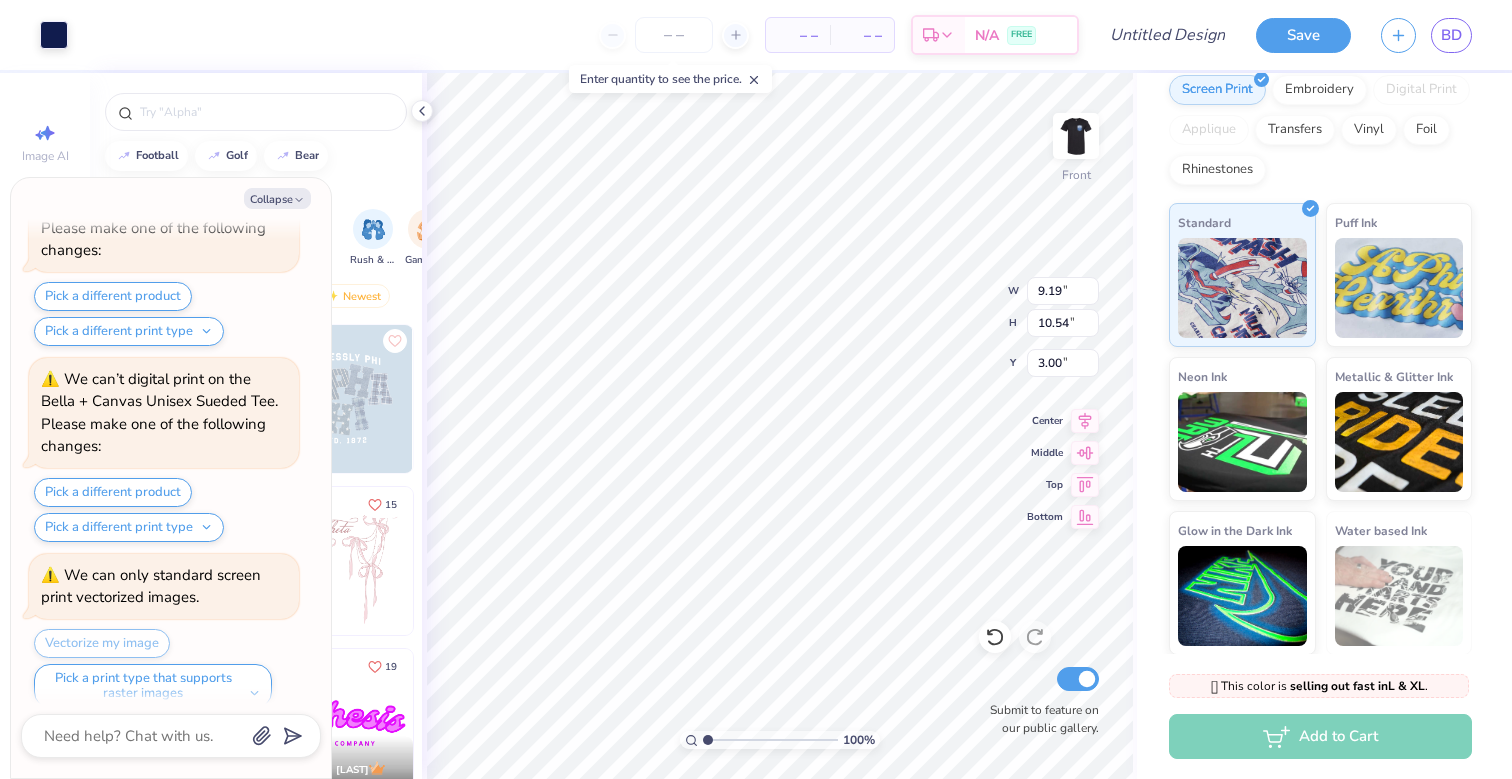 scroll, scrollTop: 0, scrollLeft: 0, axis: both 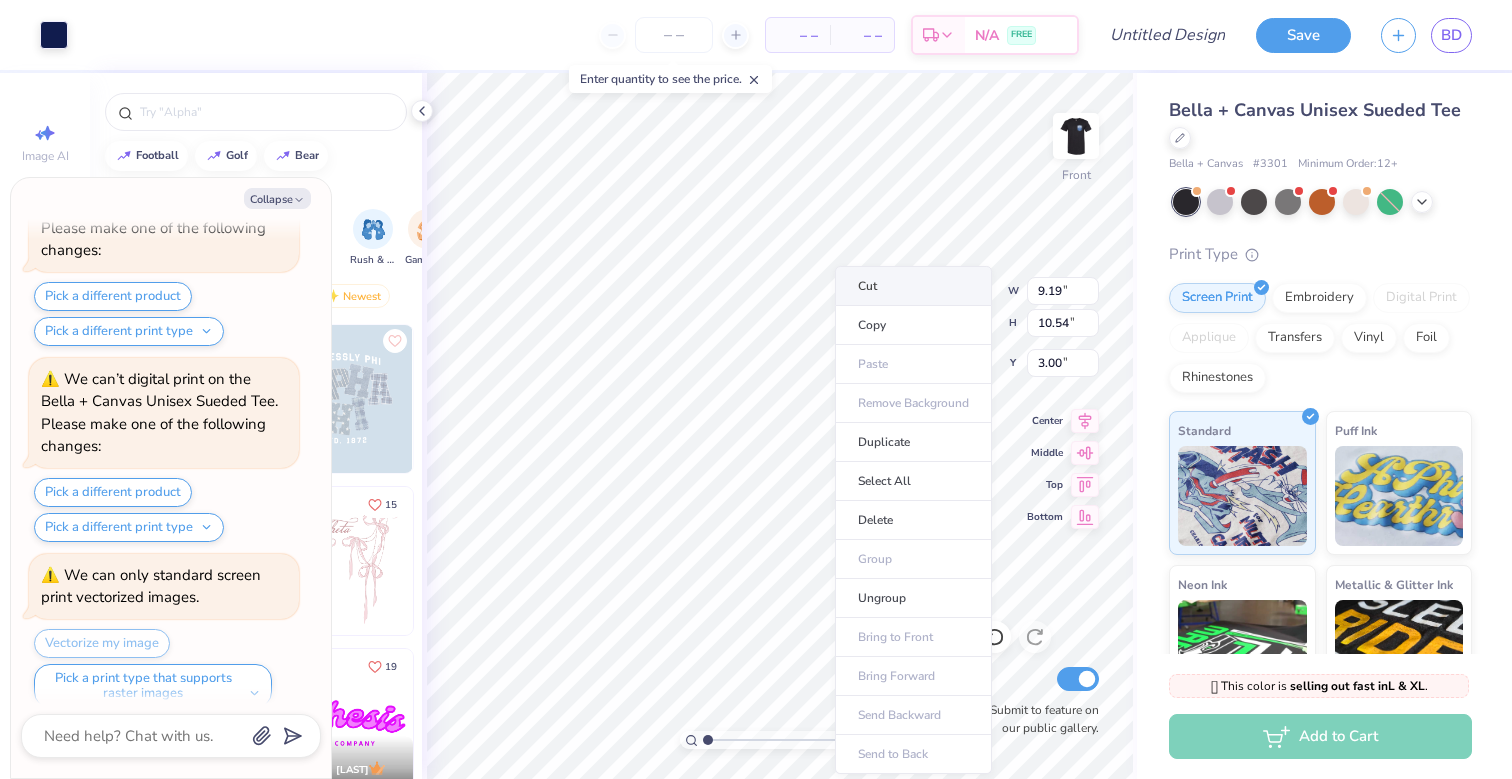 click on "Cut" at bounding box center [913, 286] 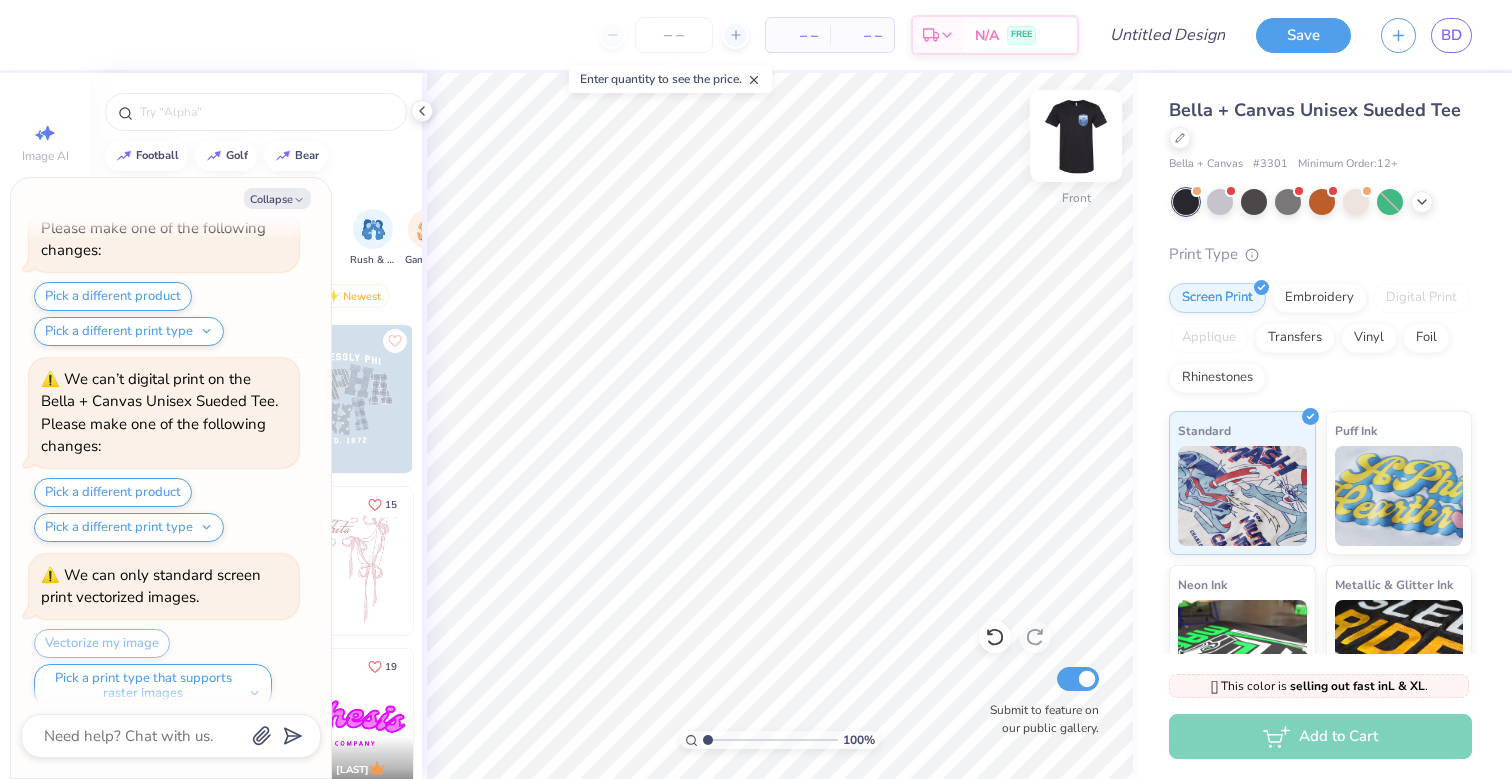 click at bounding box center (1076, 136) 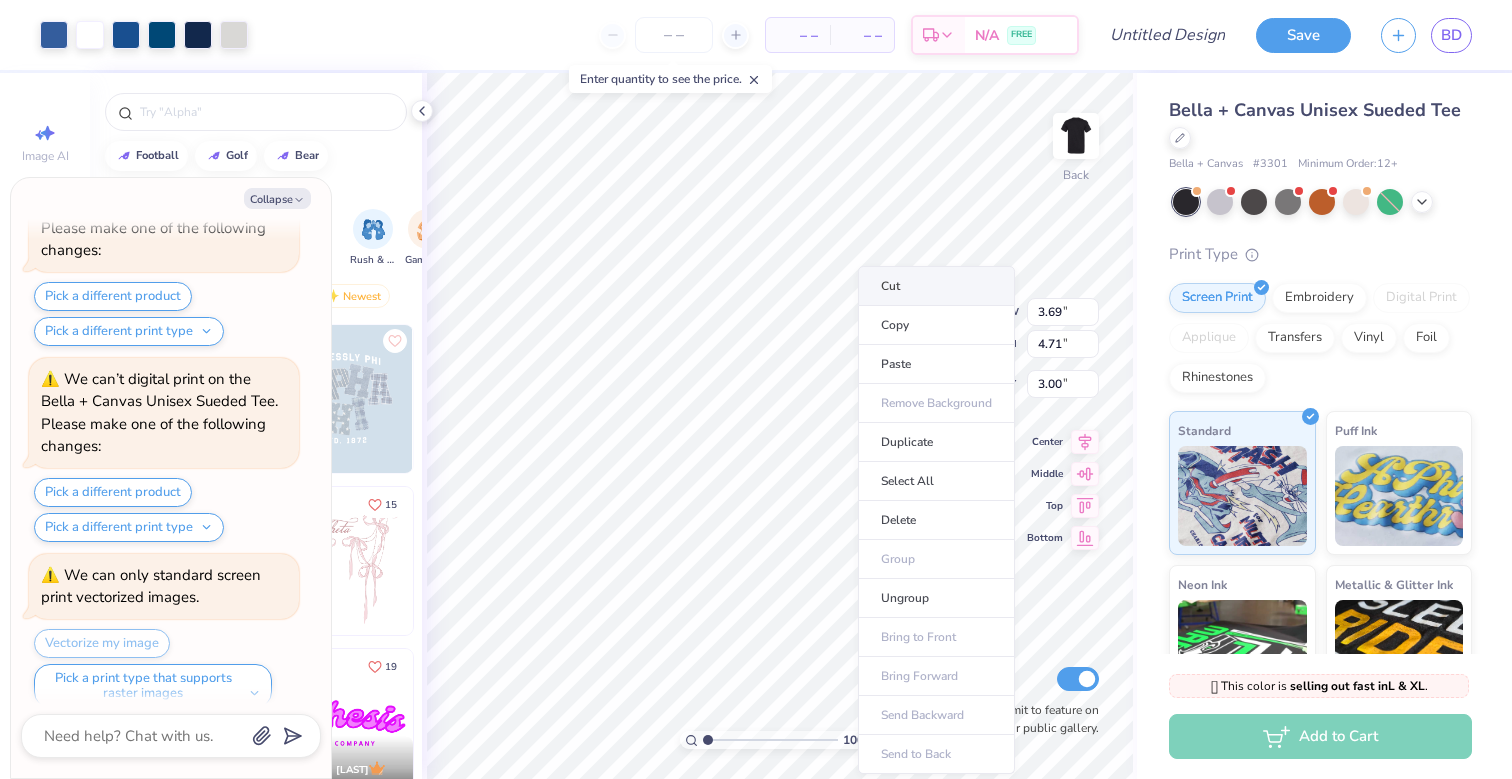 click on "Cut" at bounding box center (936, 286) 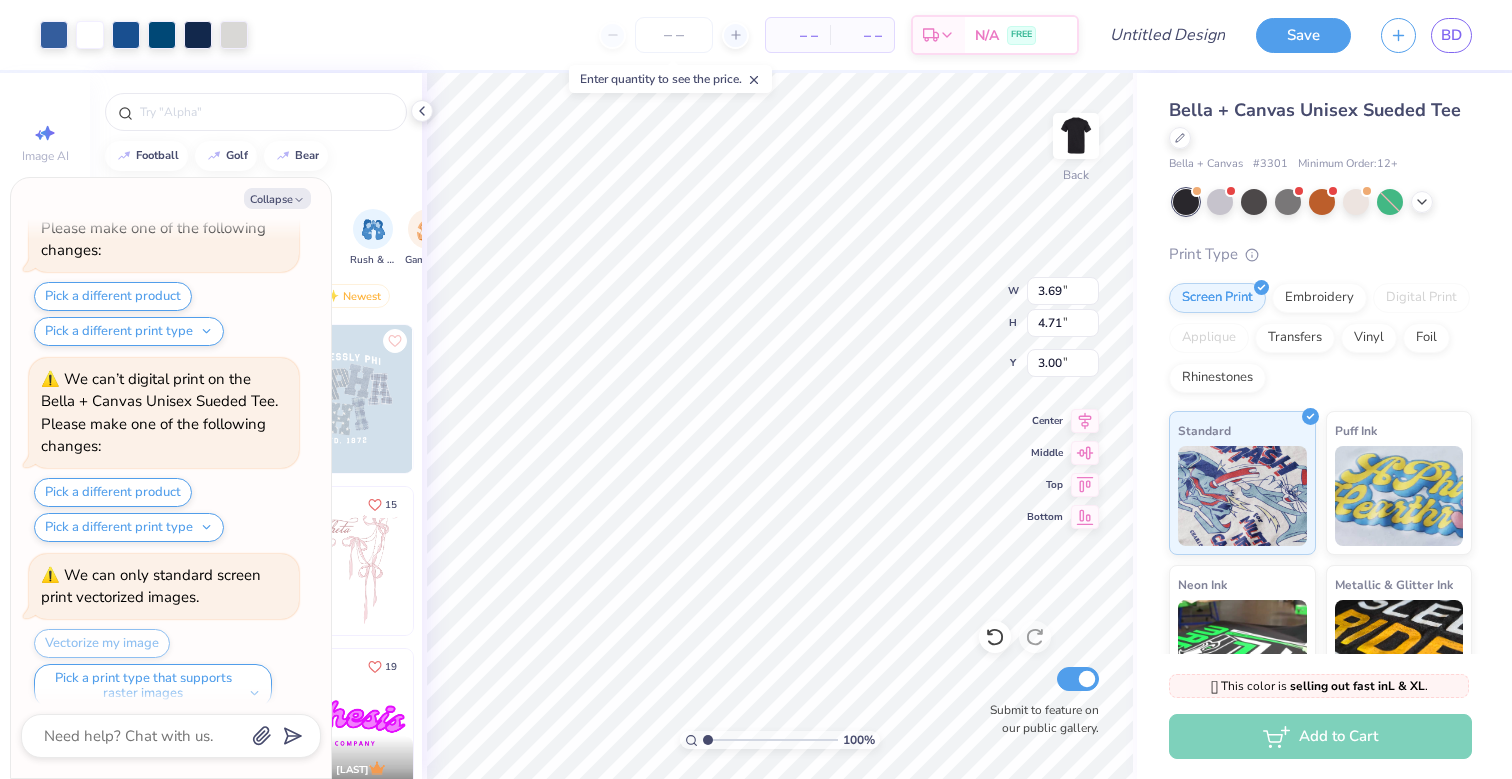 type on "x" 